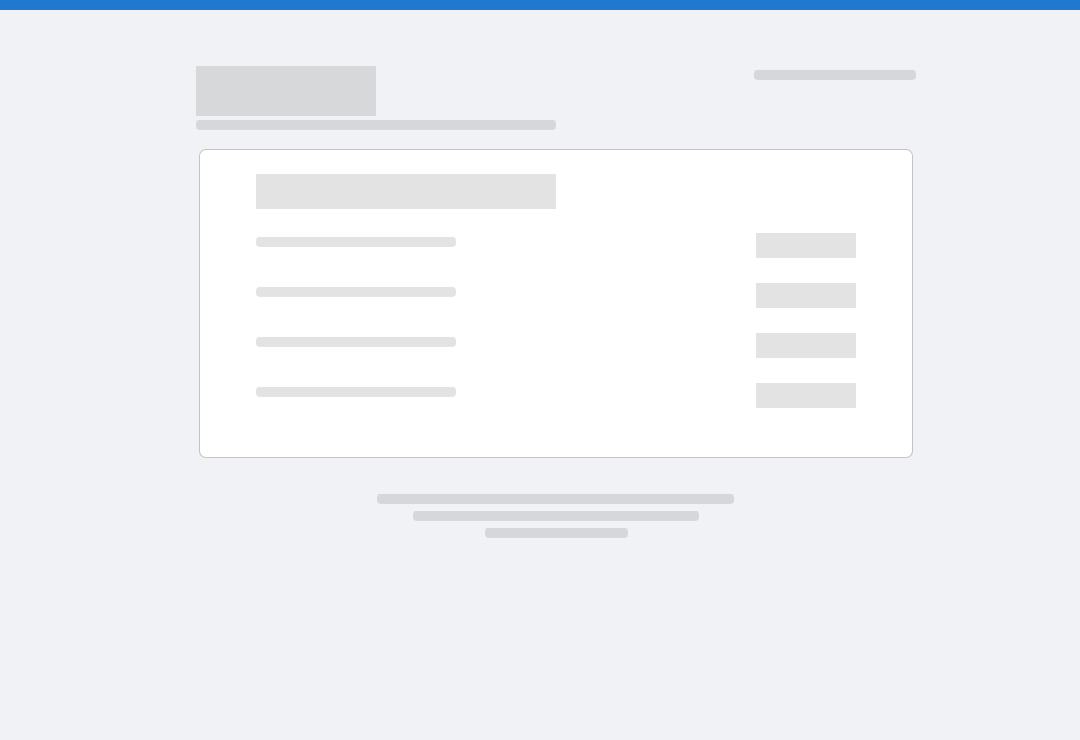 scroll, scrollTop: 0, scrollLeft: 0, axis: both 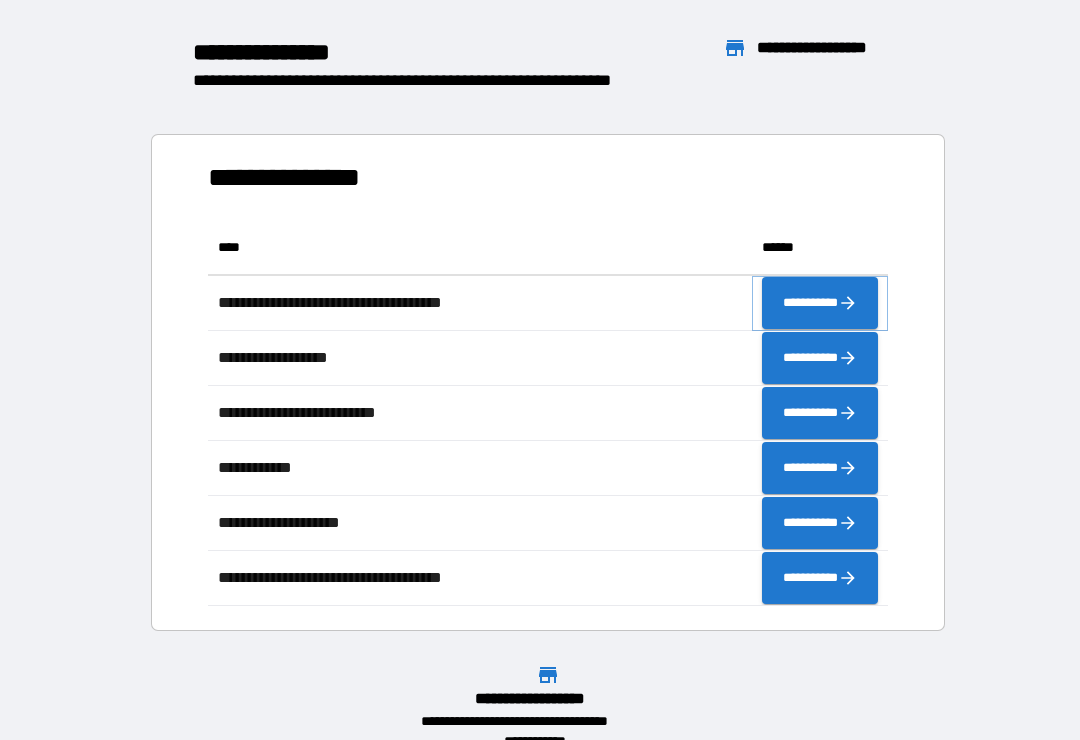 click on "**********" at bounding box center (820, 303) 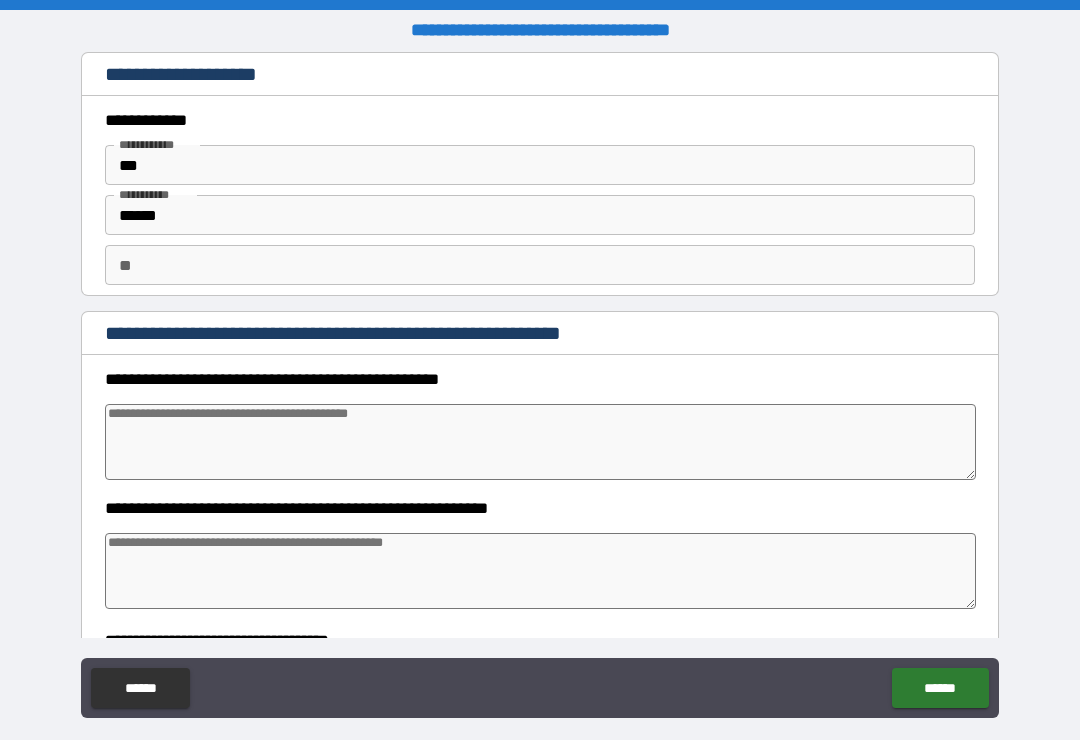 type on "*" 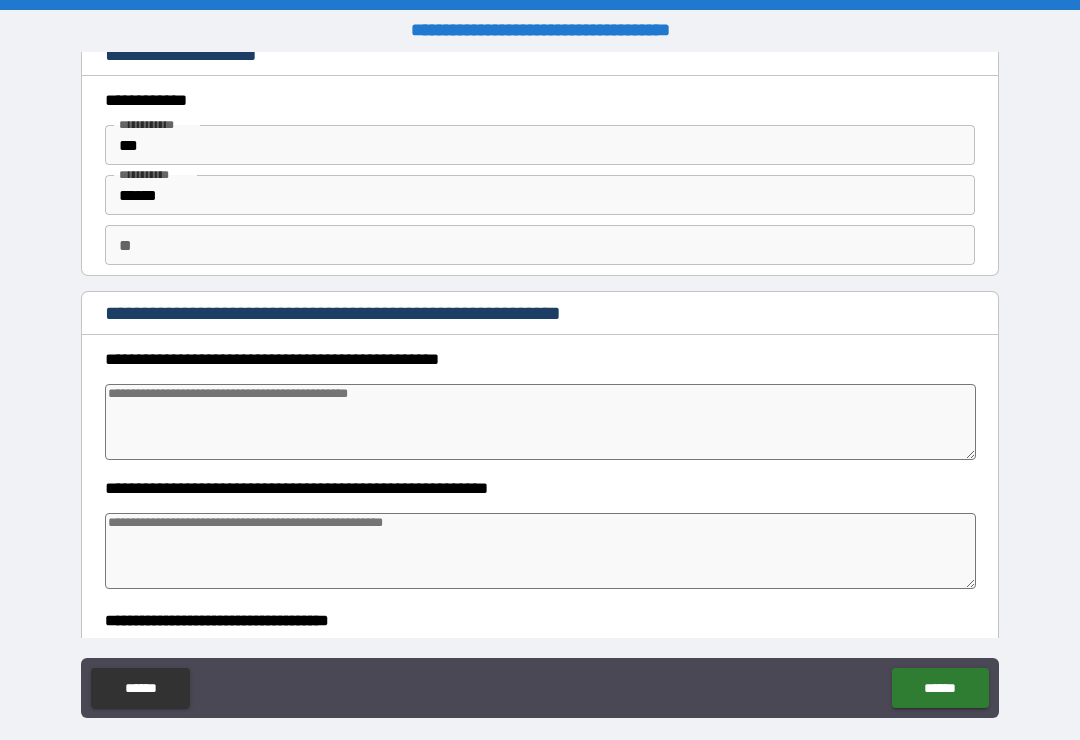 scroll, scrollTop: 21, scrollLeft: 0, axis: vertical 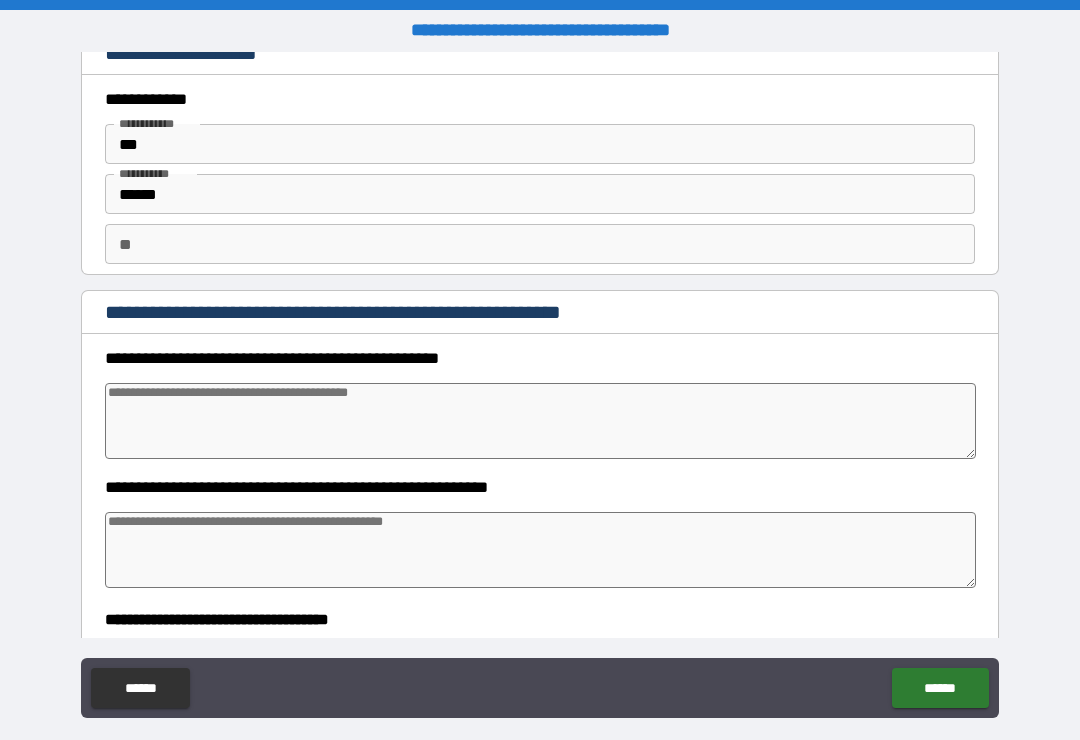 click at bounding box center [540, 421] 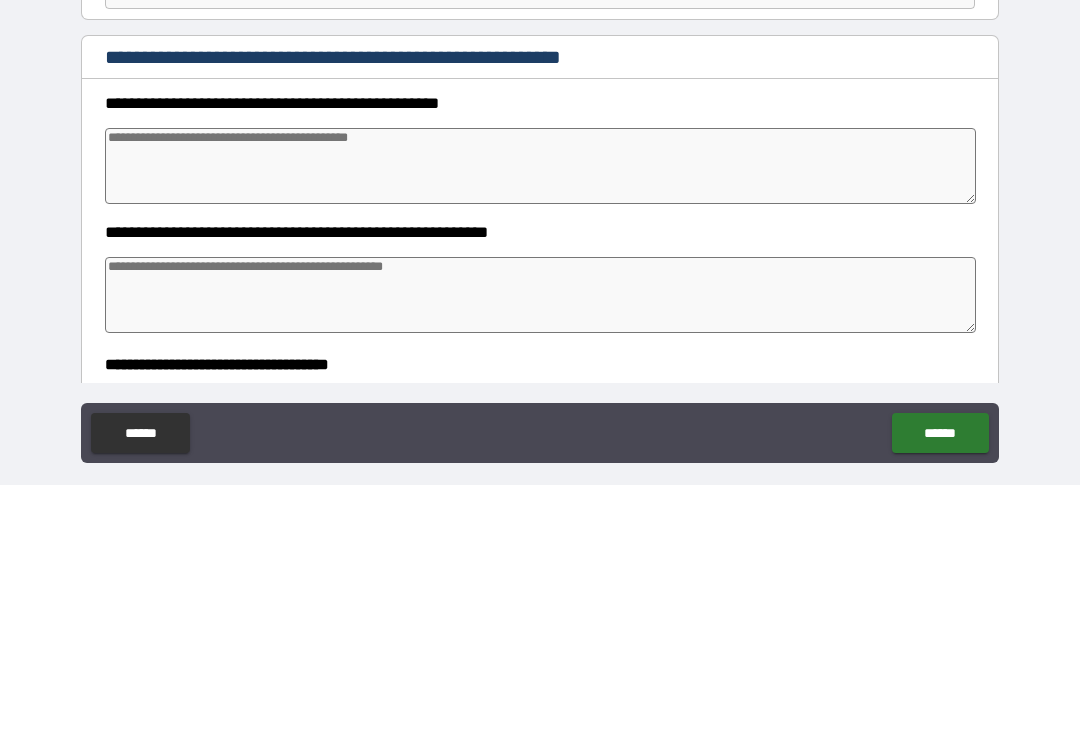 type on "*" 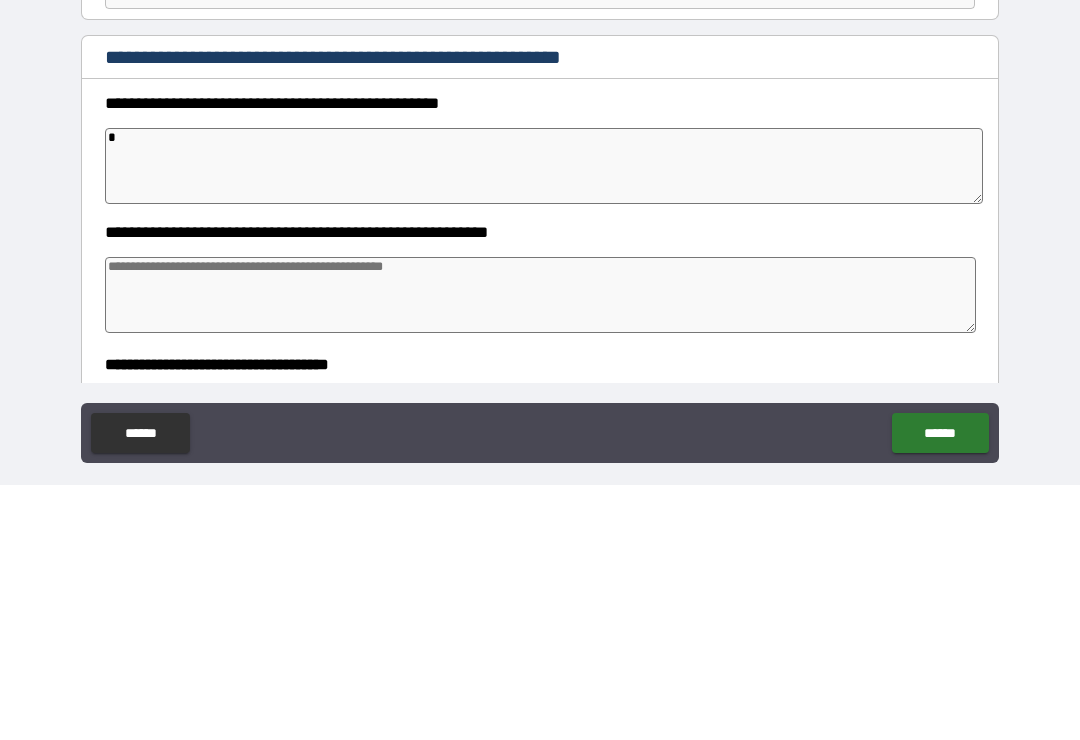 type on "*" 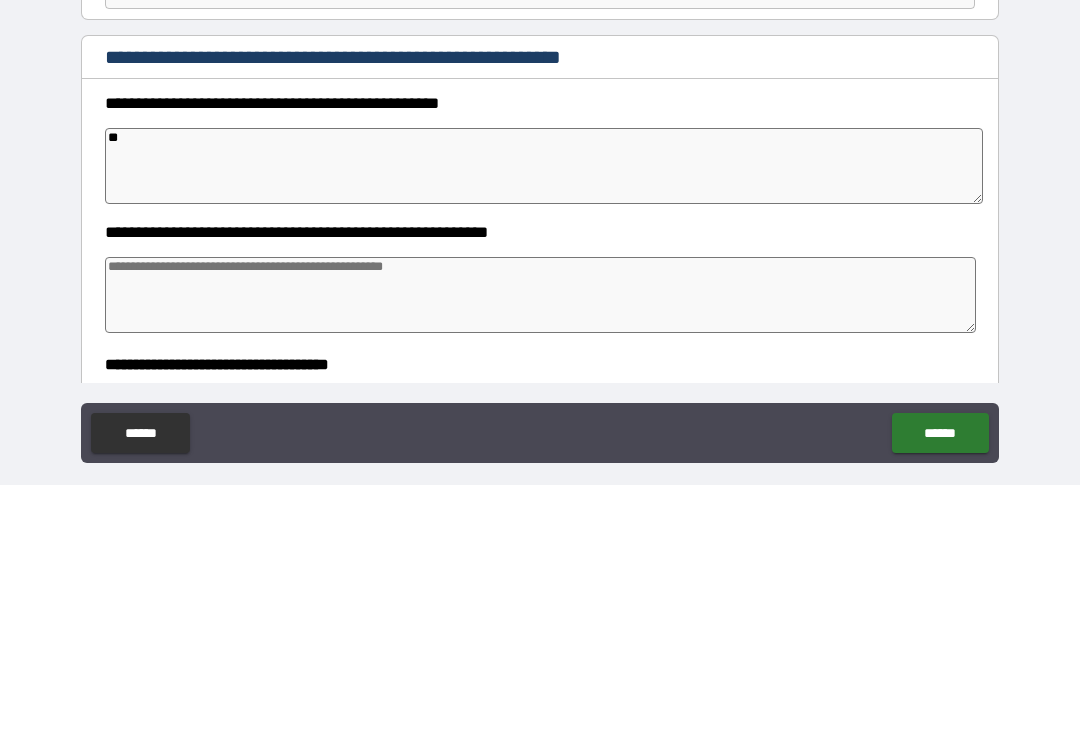 type on "*" 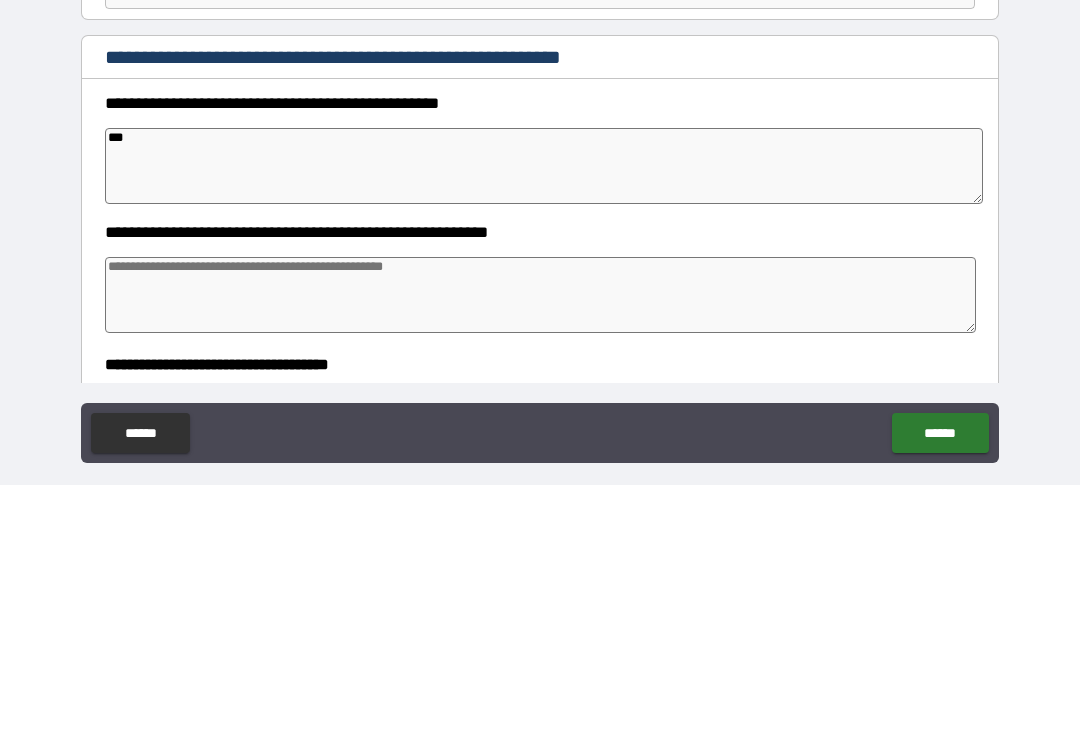 type on "****" 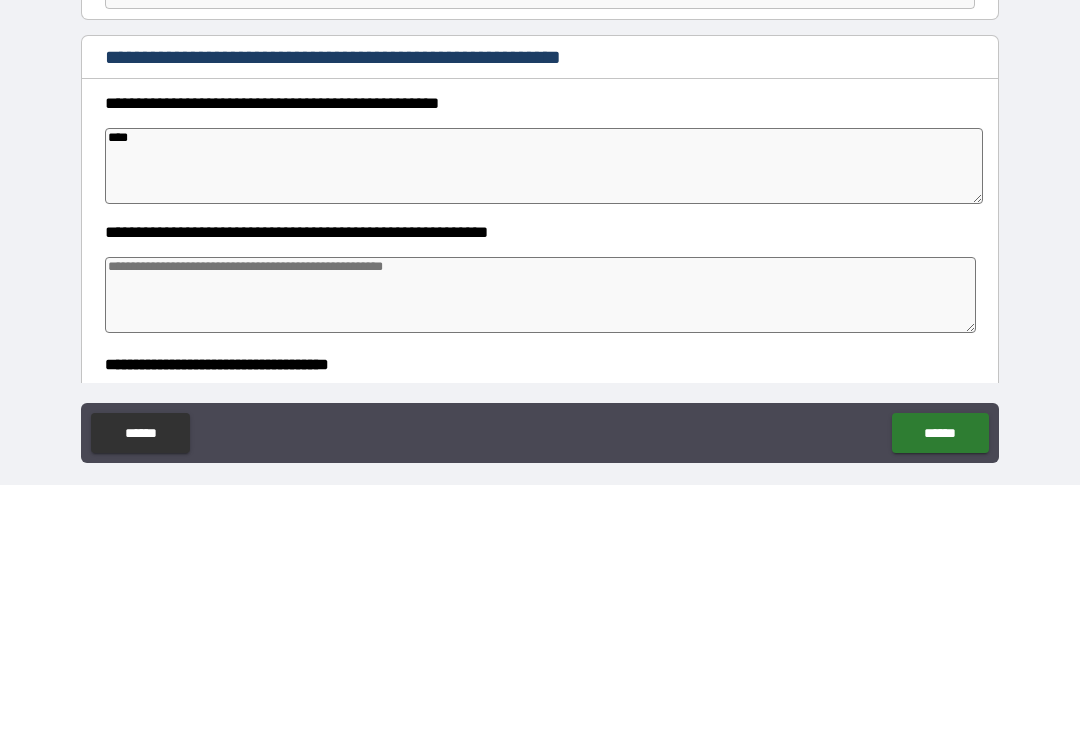 type on "*" 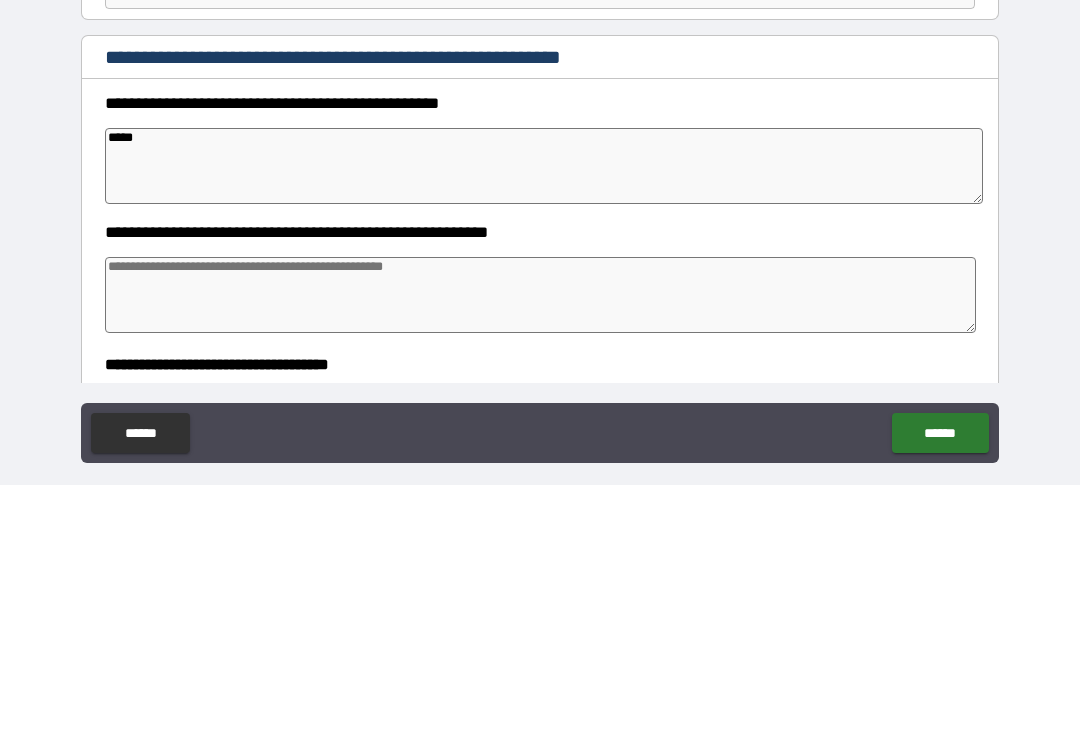 type on "*" 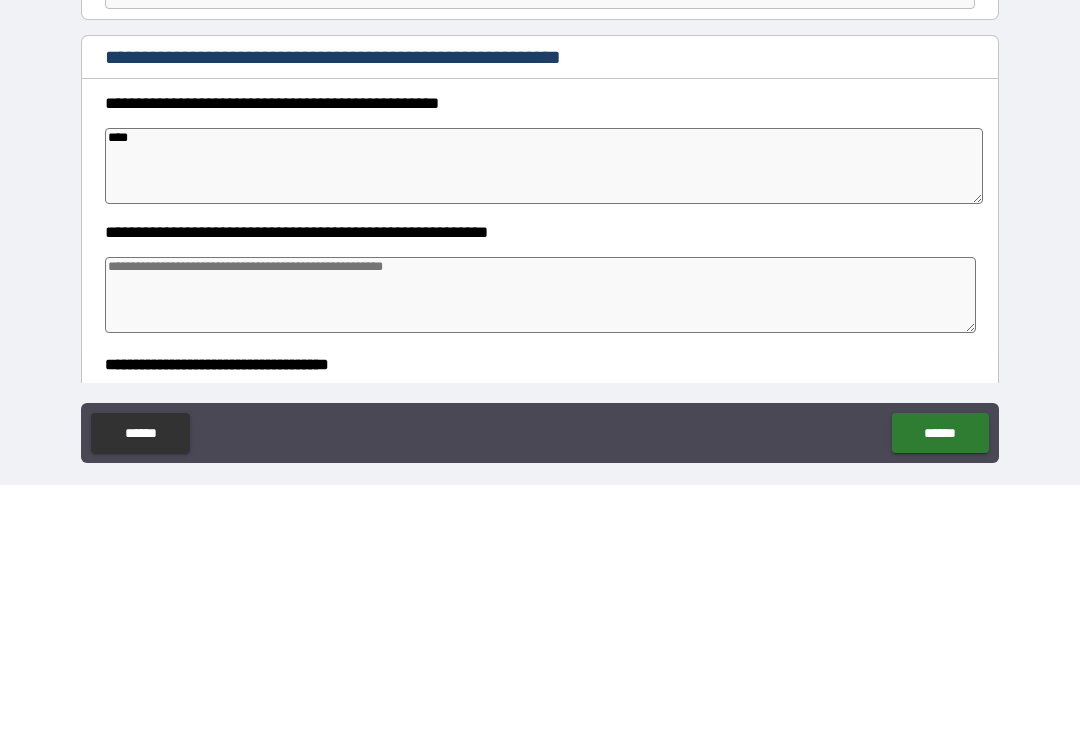 type on "*" 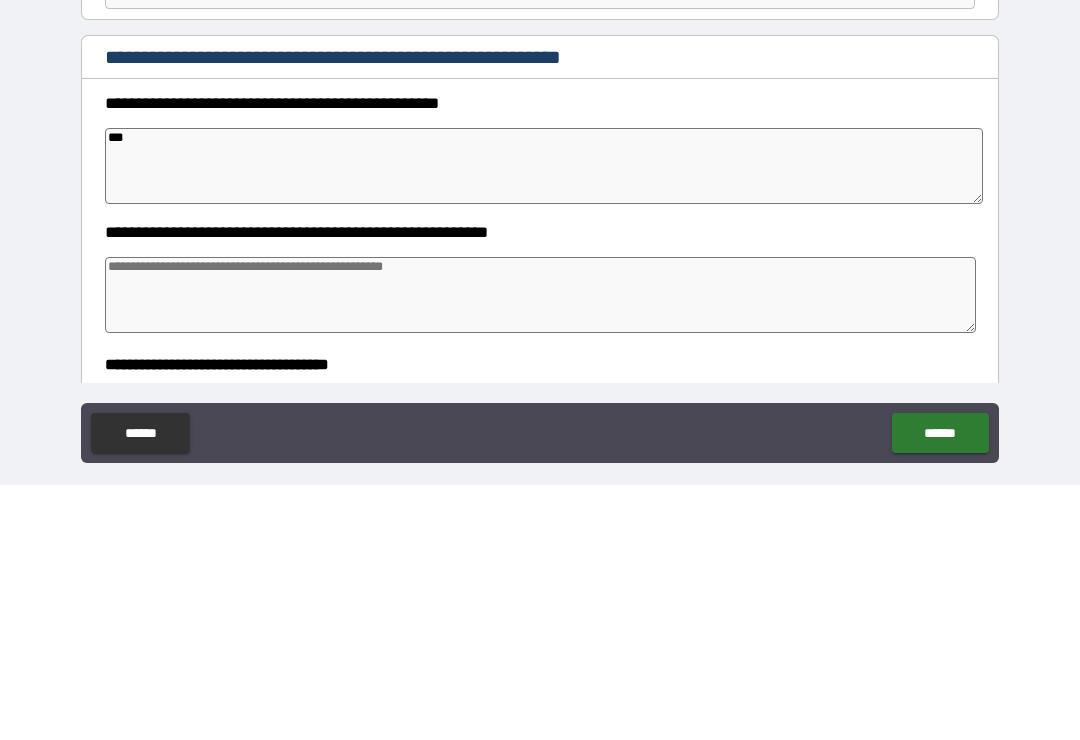 type on "*" 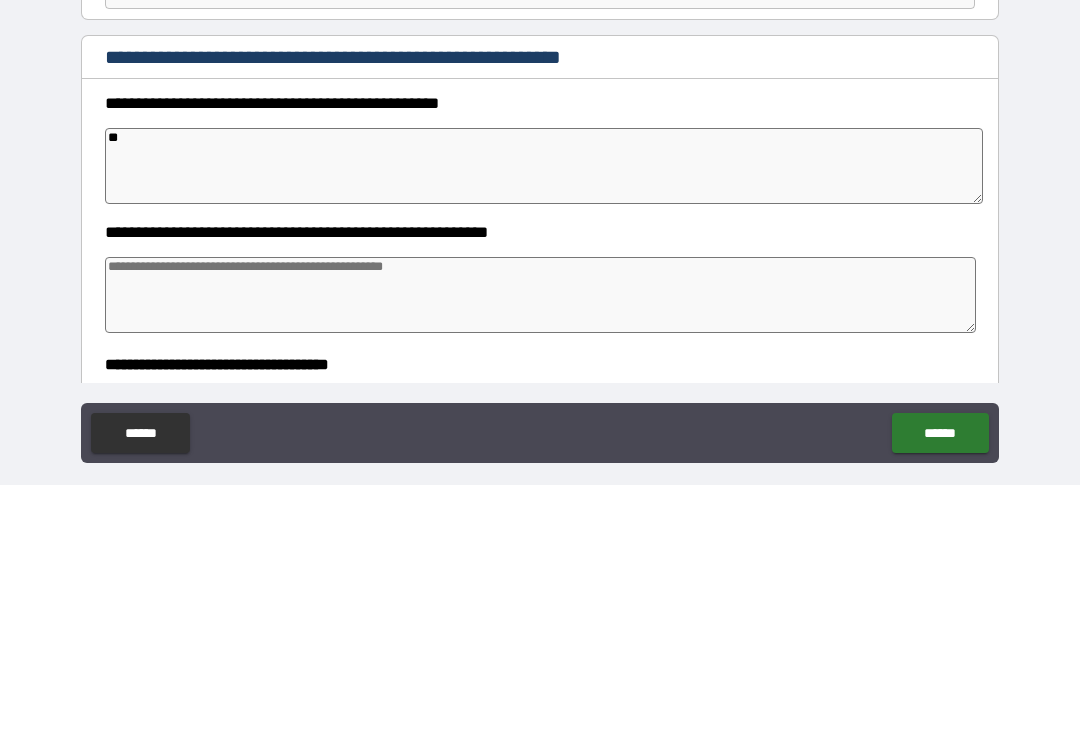 type on "*" 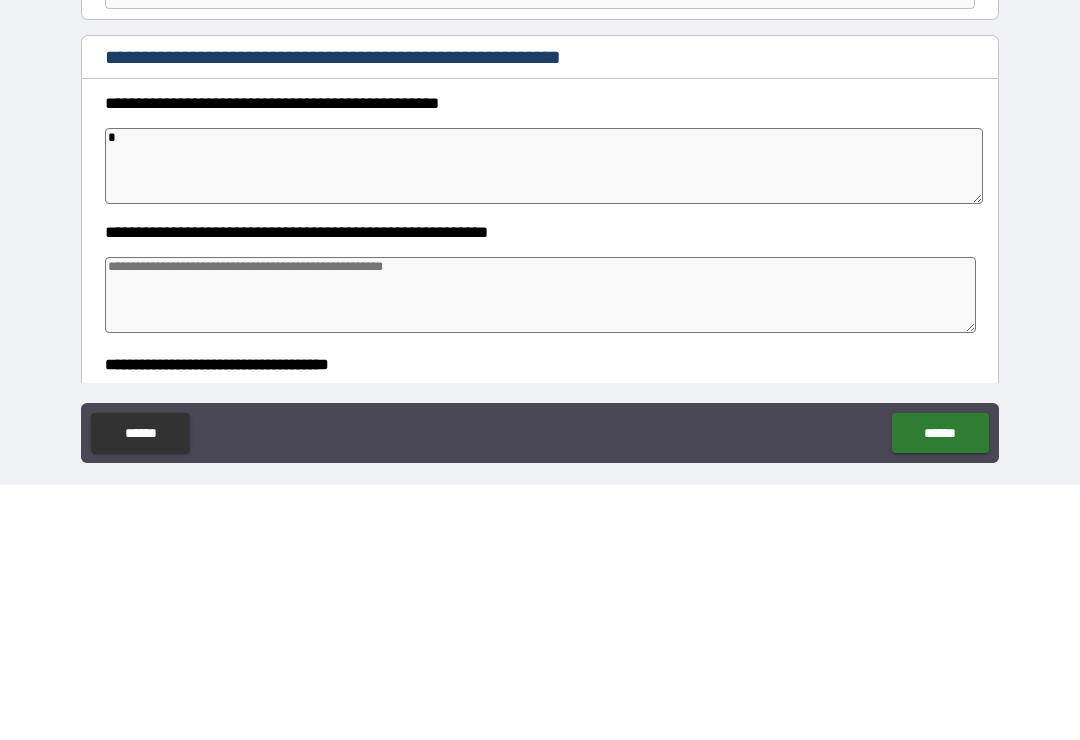 type 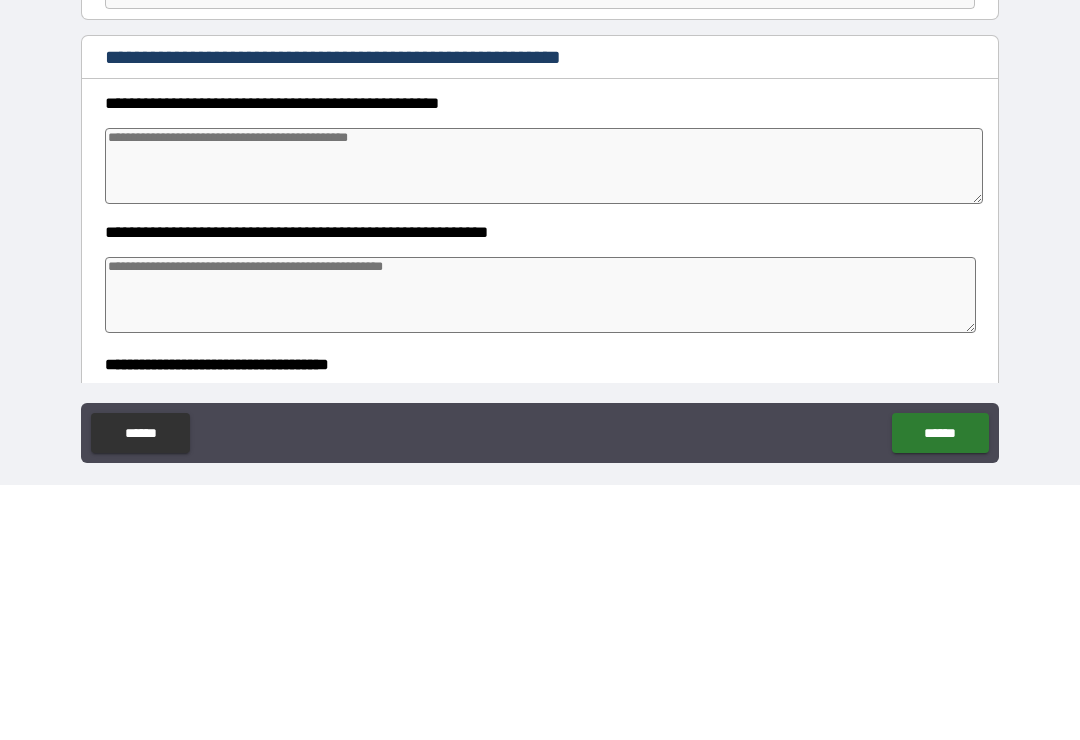 type on "*" 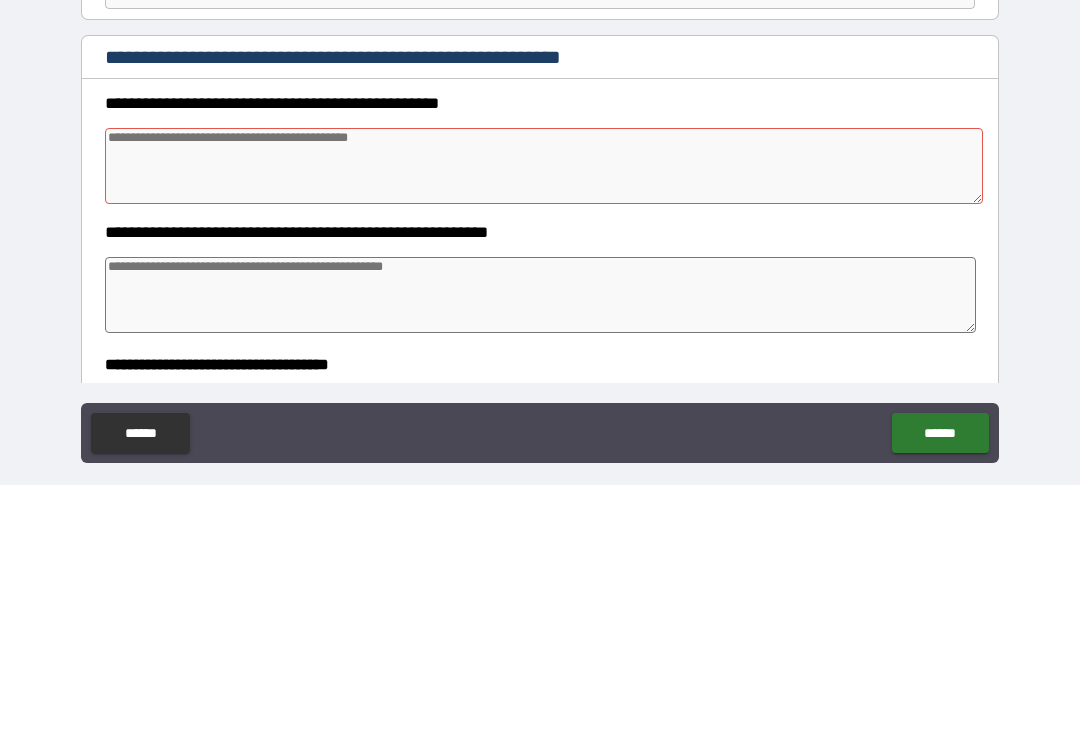 type on "*" 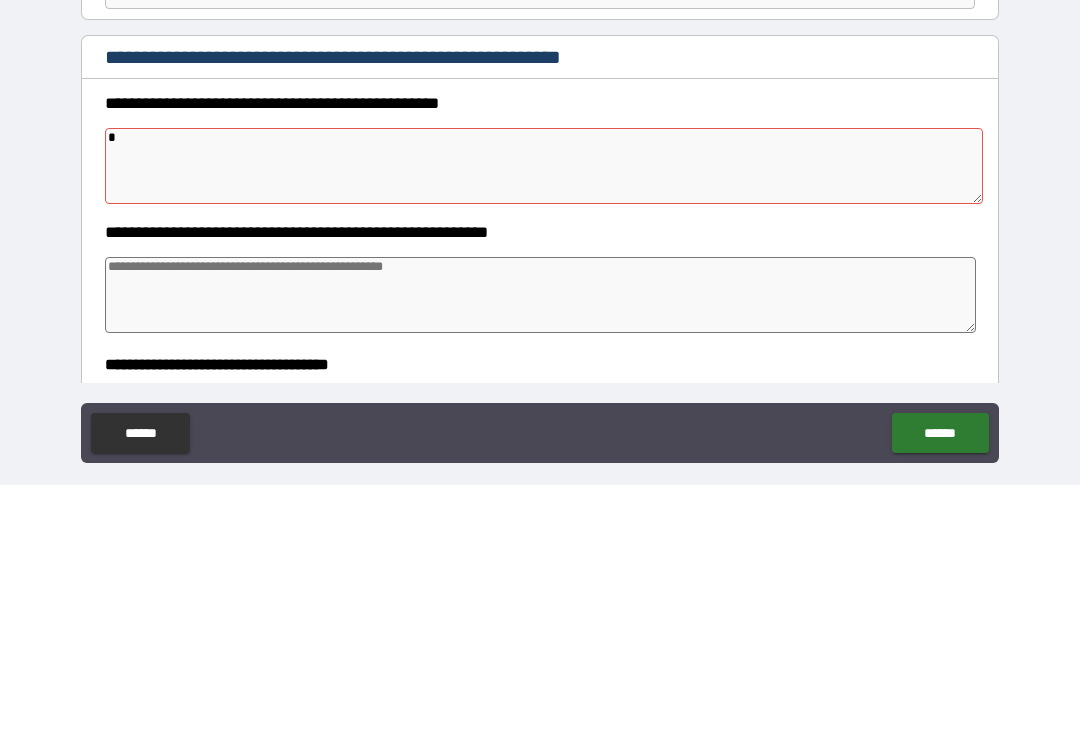 type on "*" 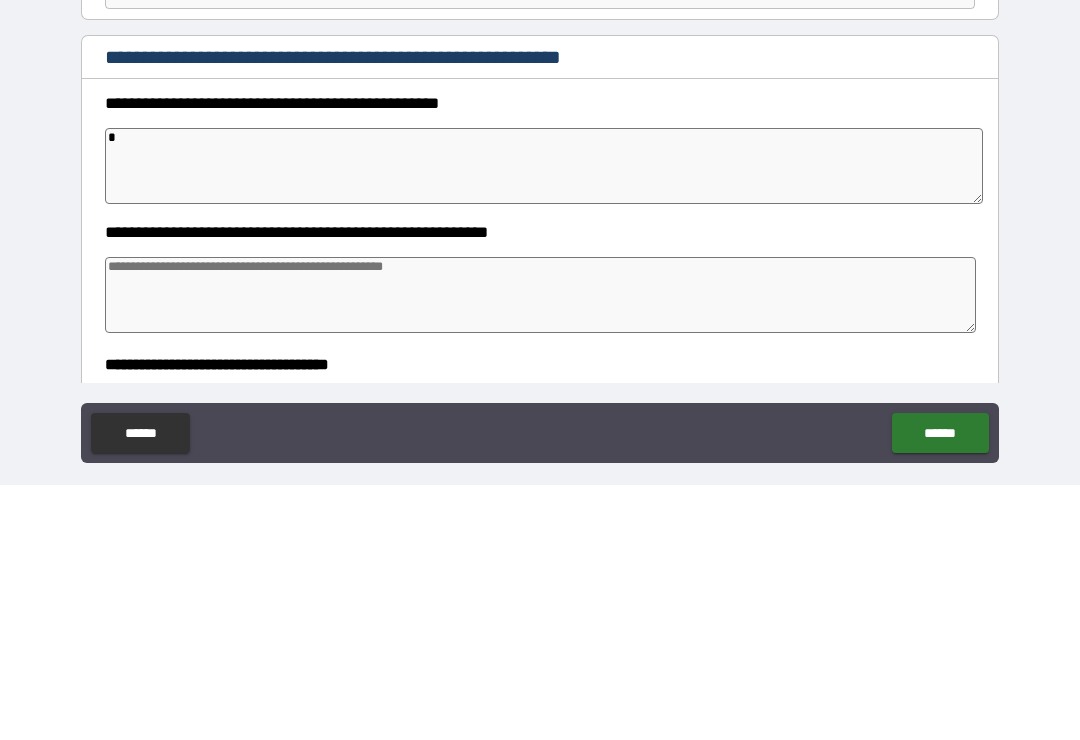 type on "**" 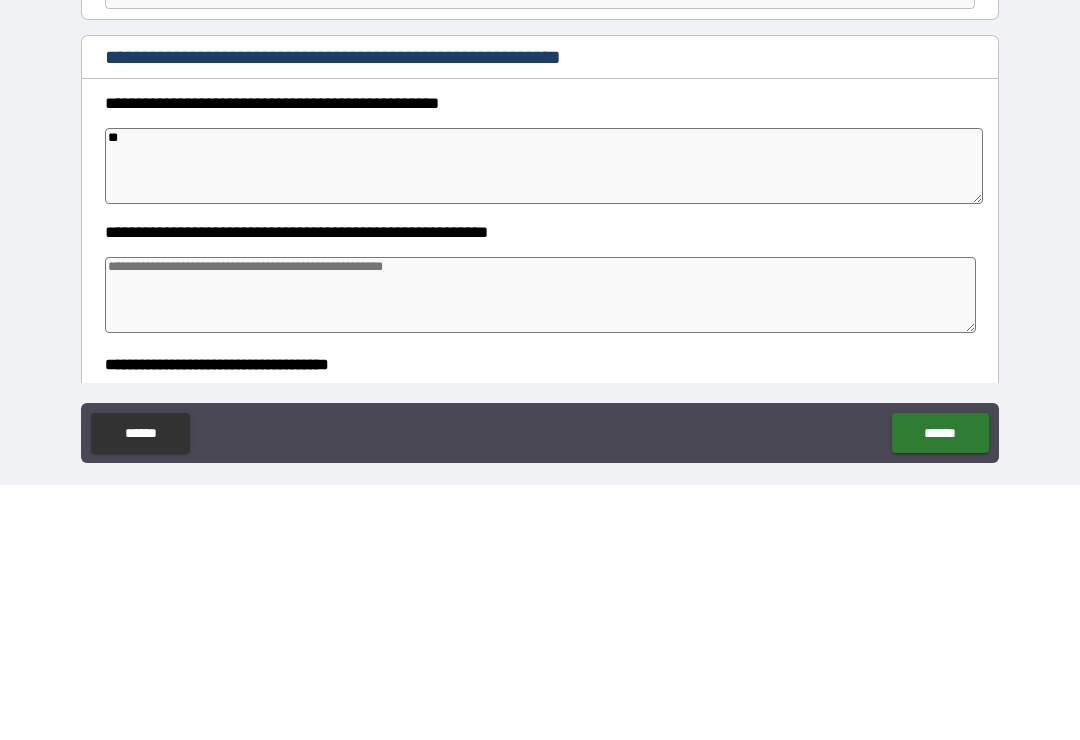 type on "***" 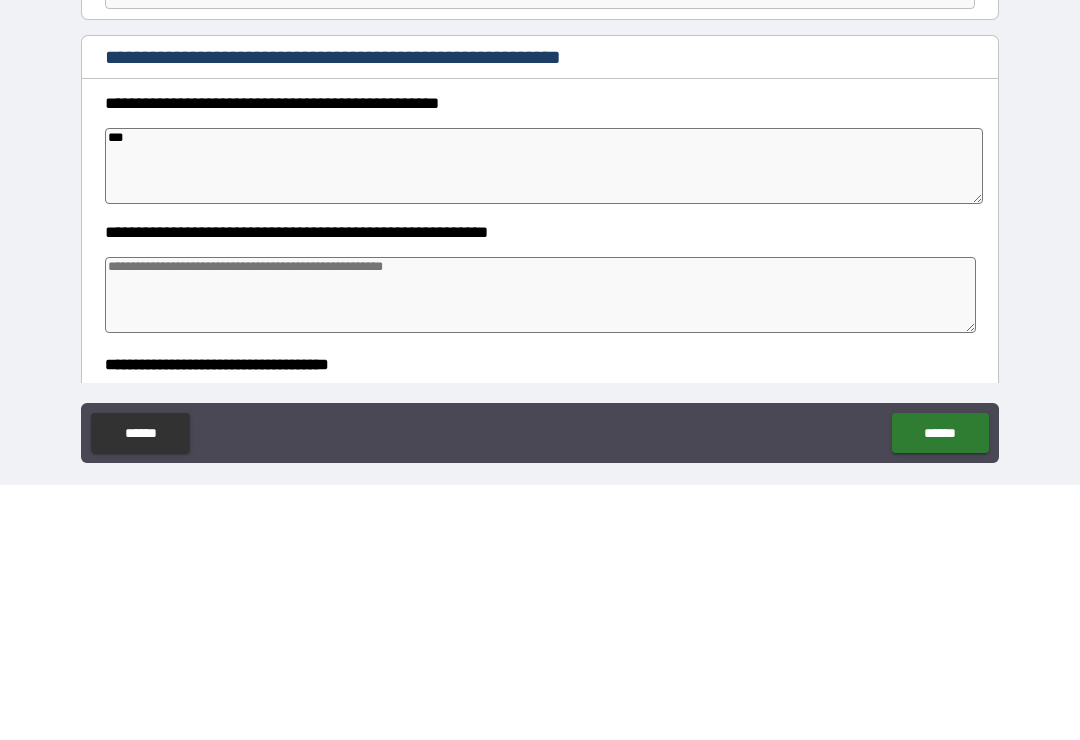 type on "*" 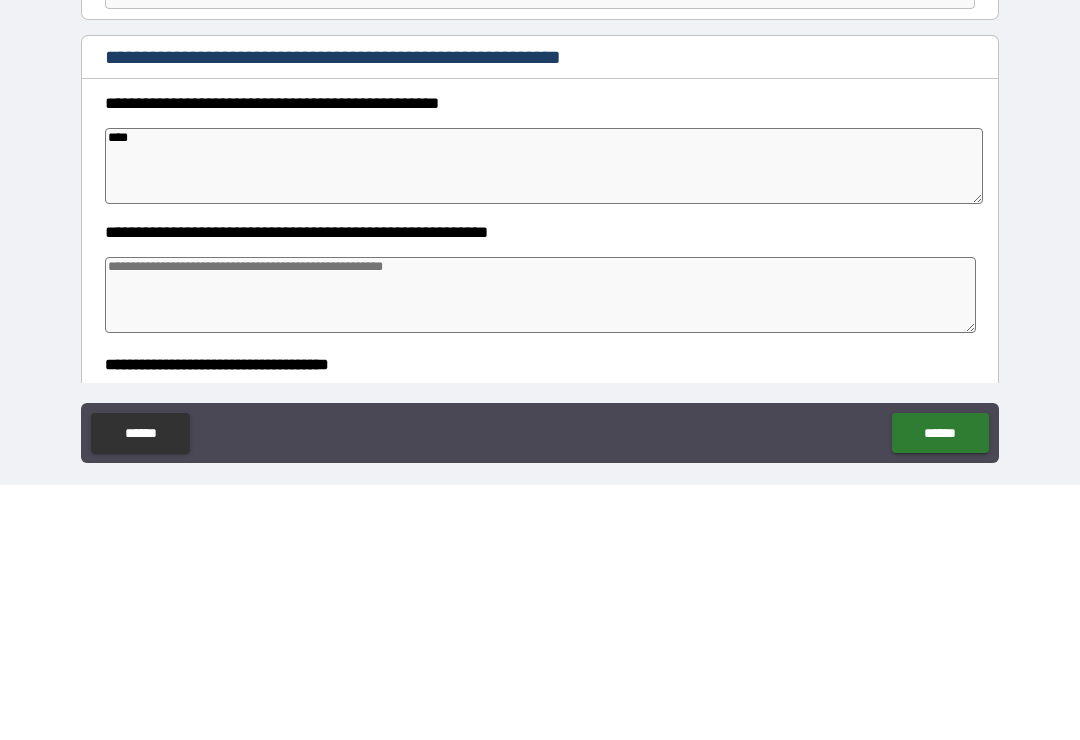 type on "*" 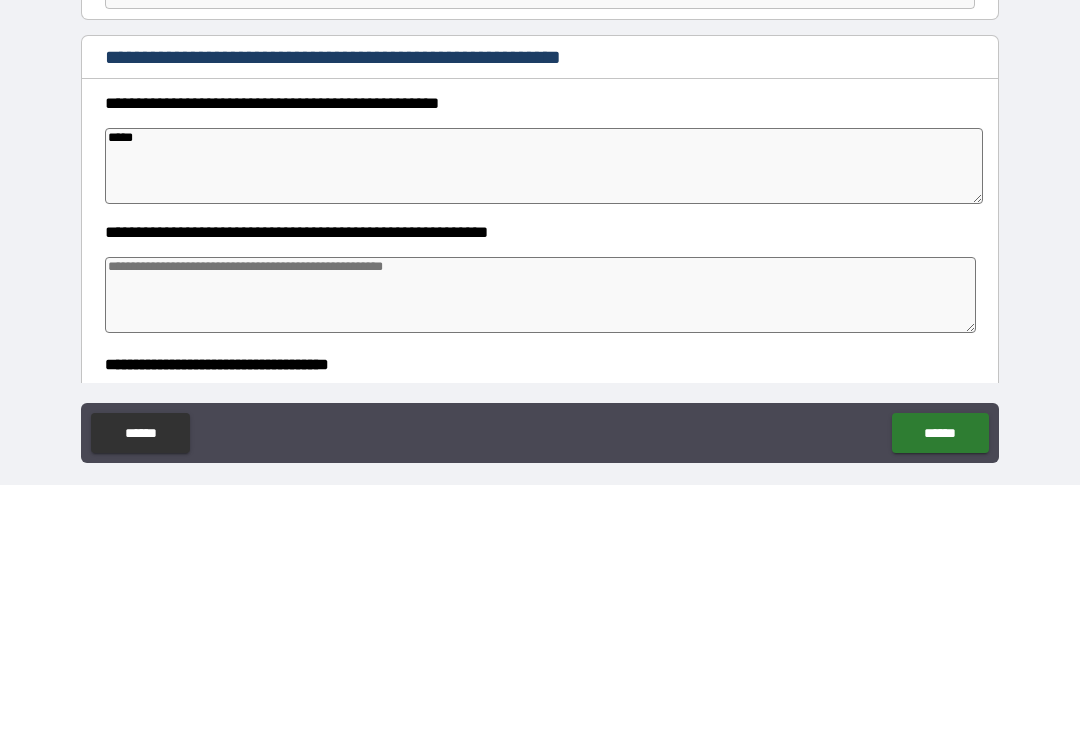 type on "*" 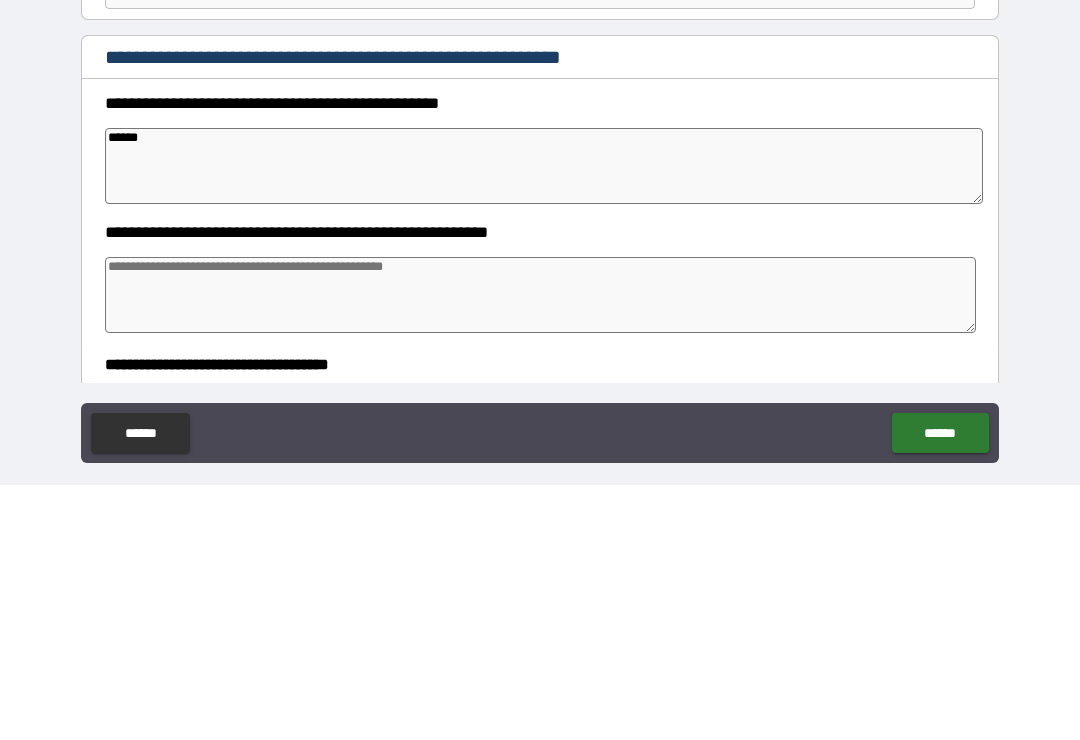 type on "*" 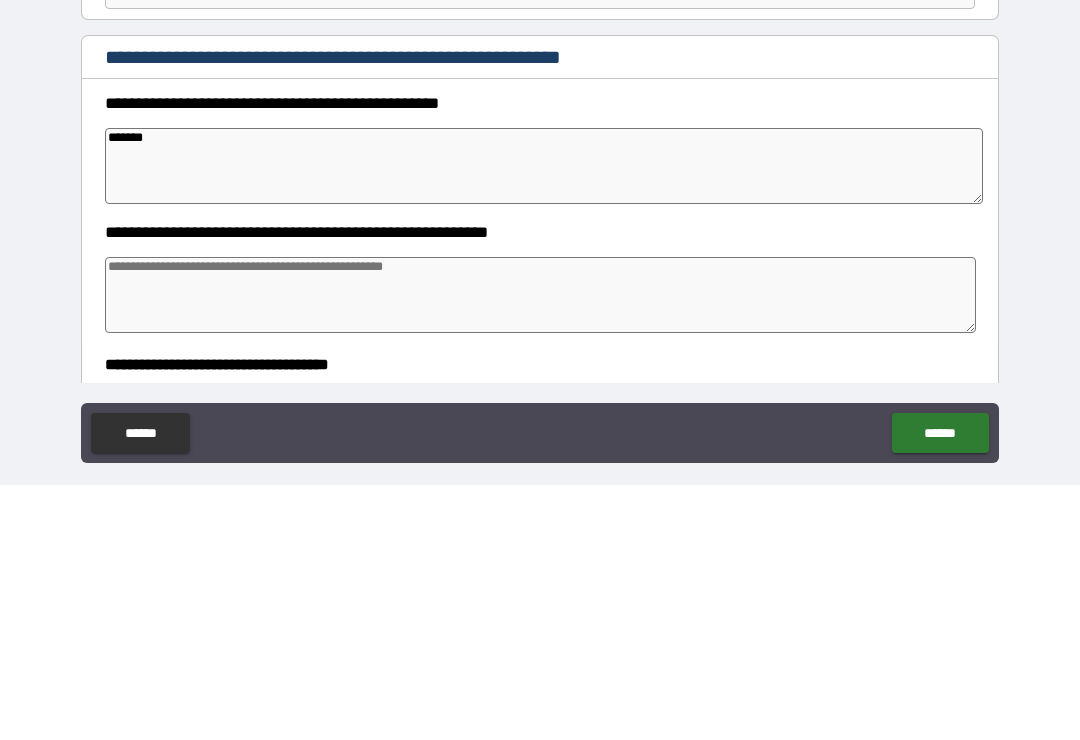 type on "*" 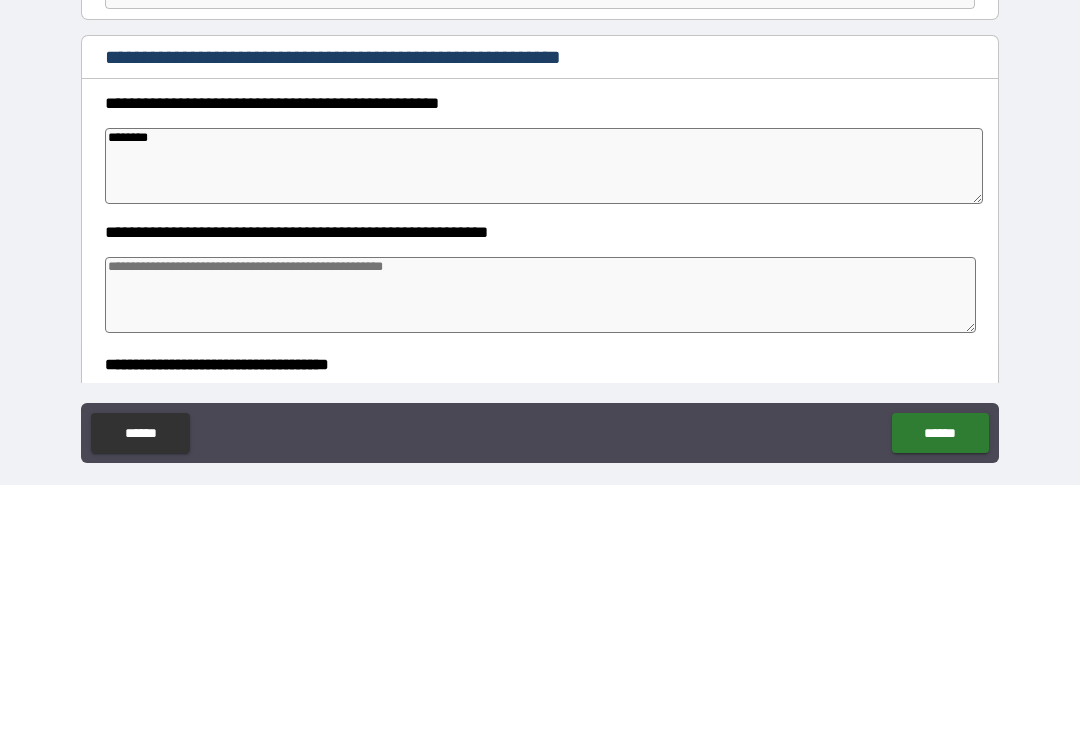 type on "*" 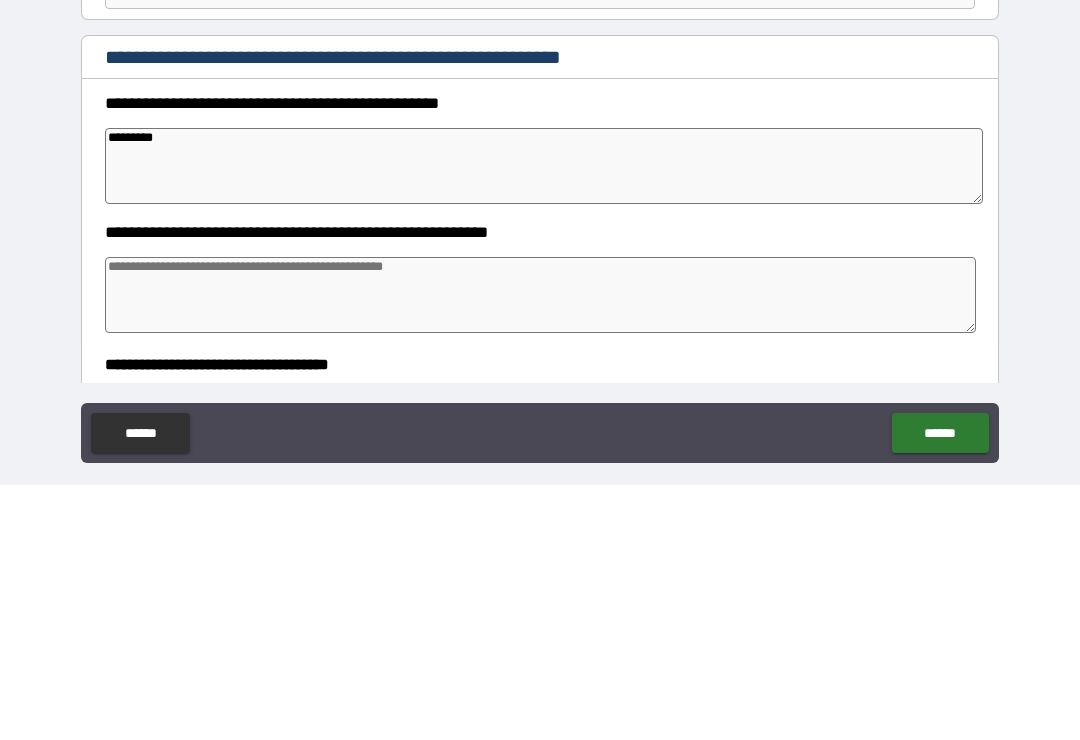 type on "*" 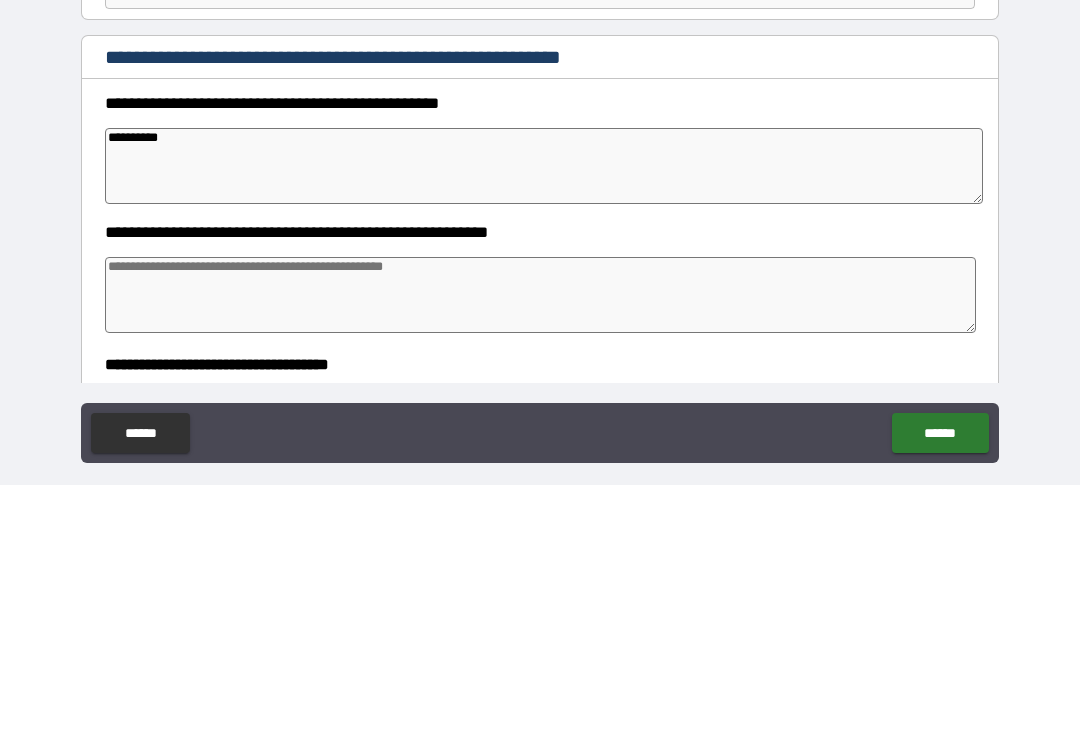 type on "*" 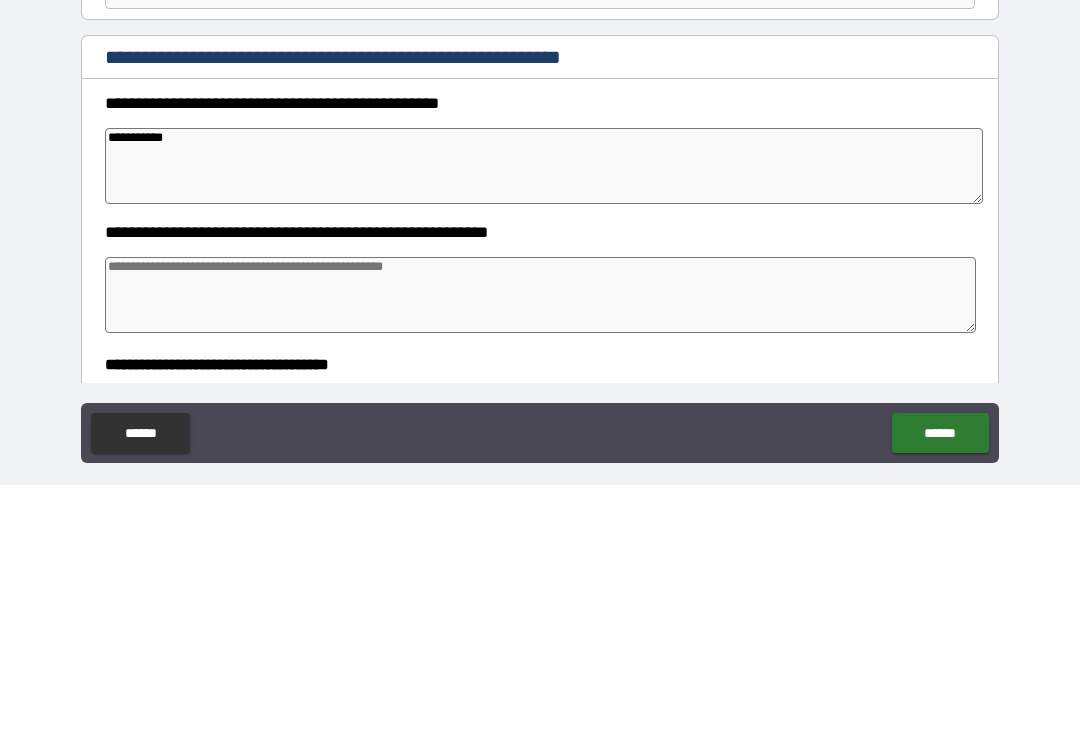 type on "*" 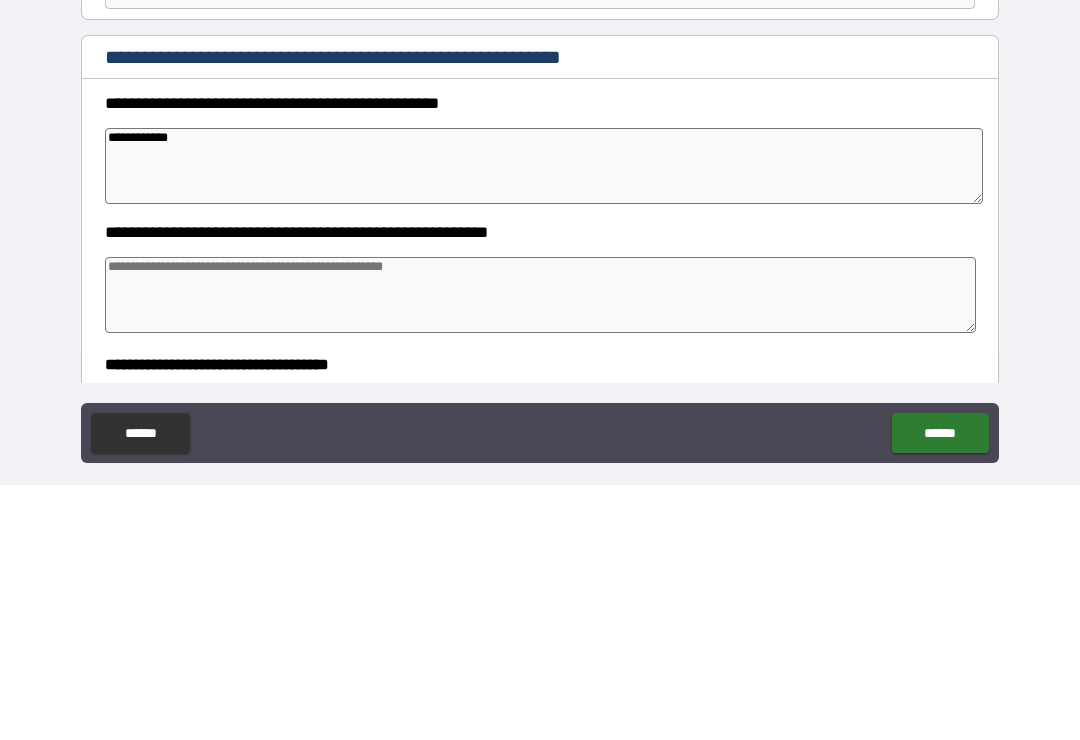 type on "*" 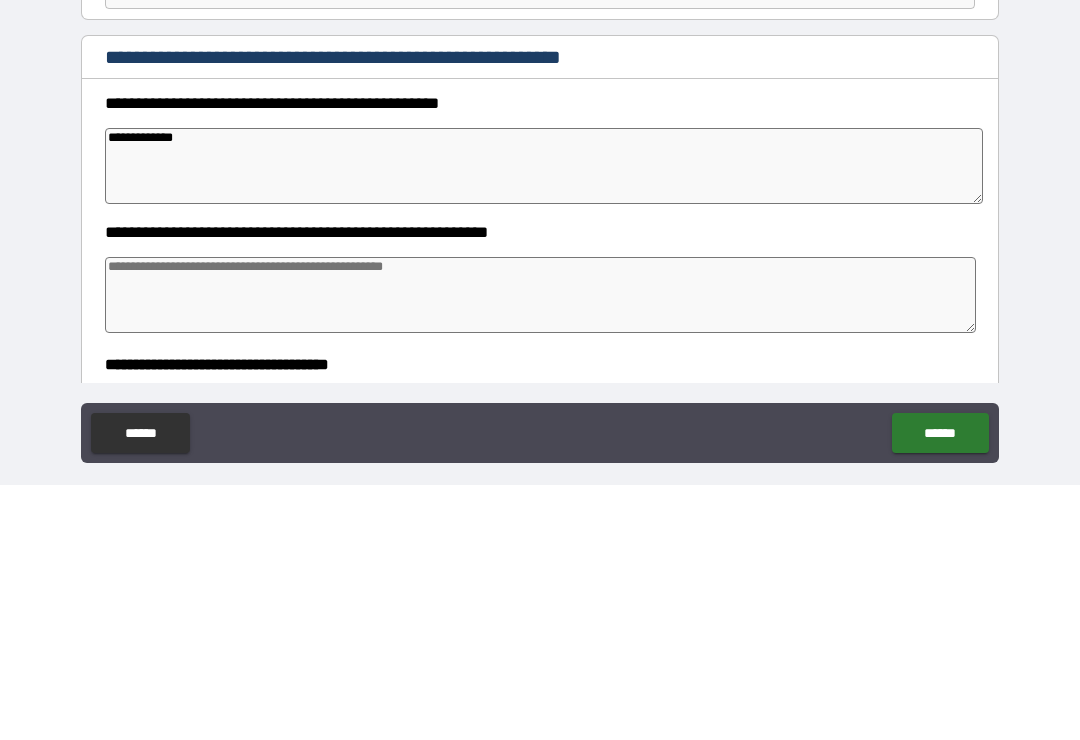 type on "*" 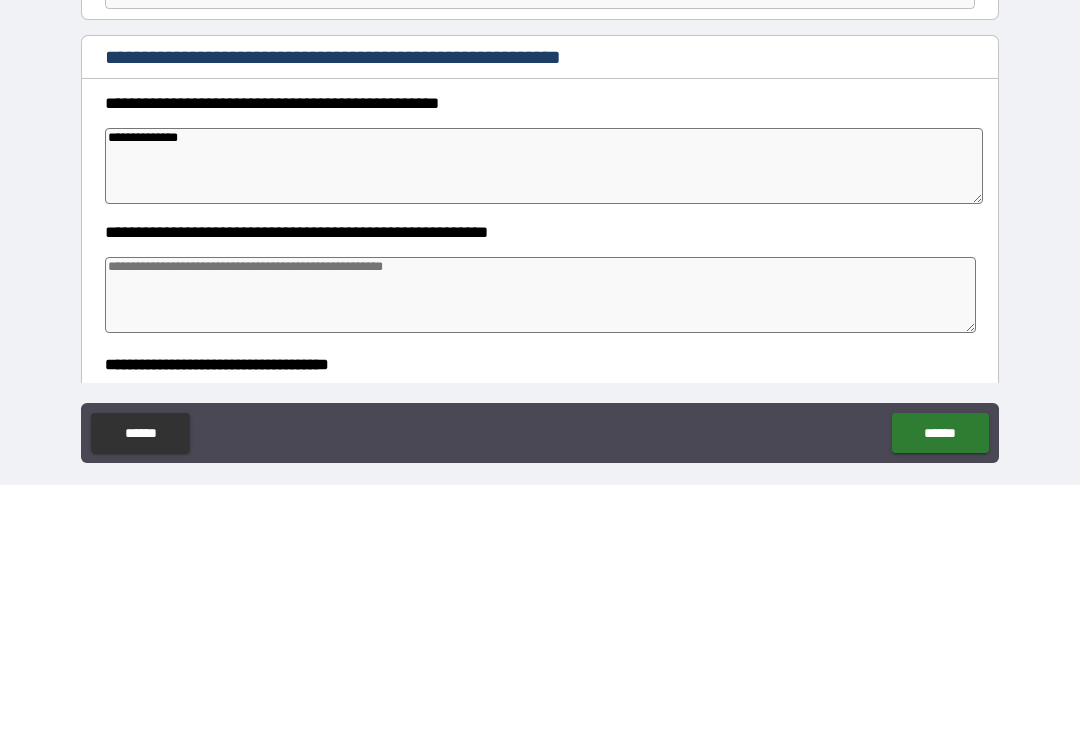 type on "*" 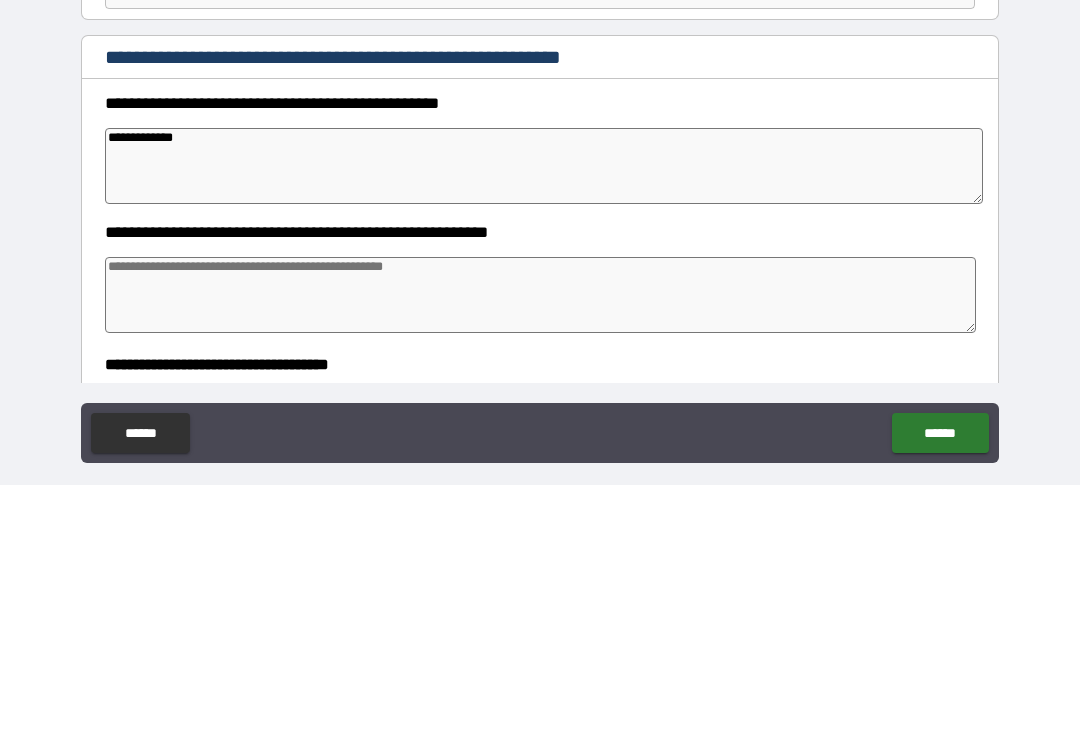 type on "*" 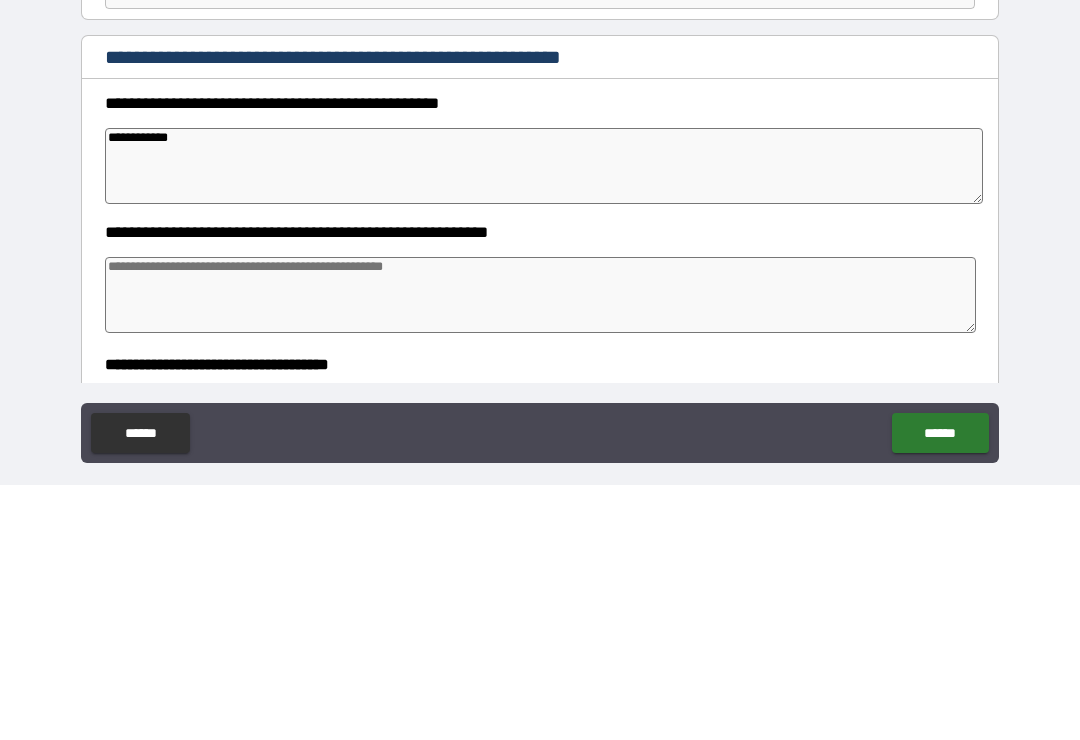 type on "**********" 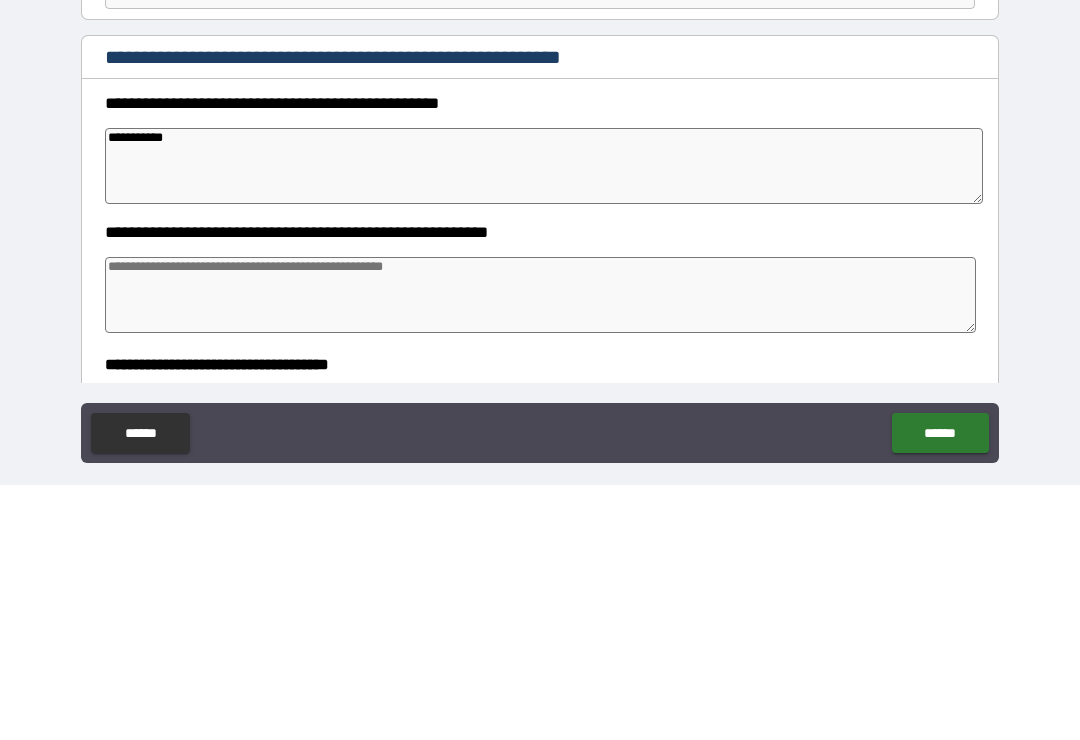 type on "**********" 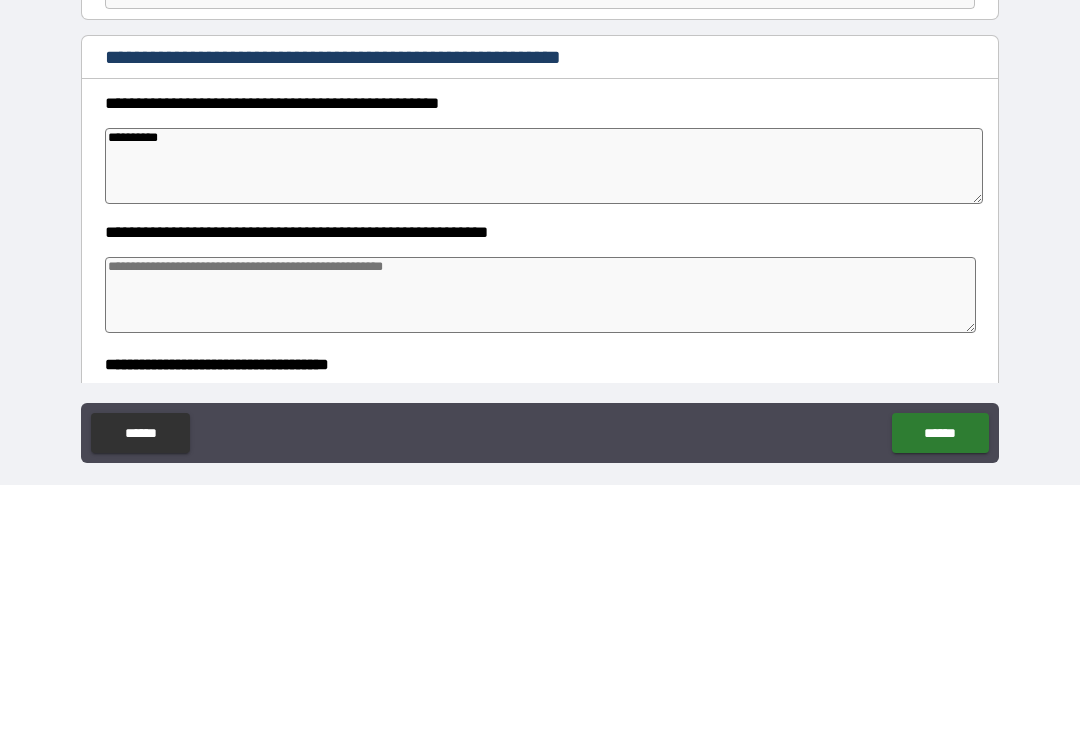 type on "*********" 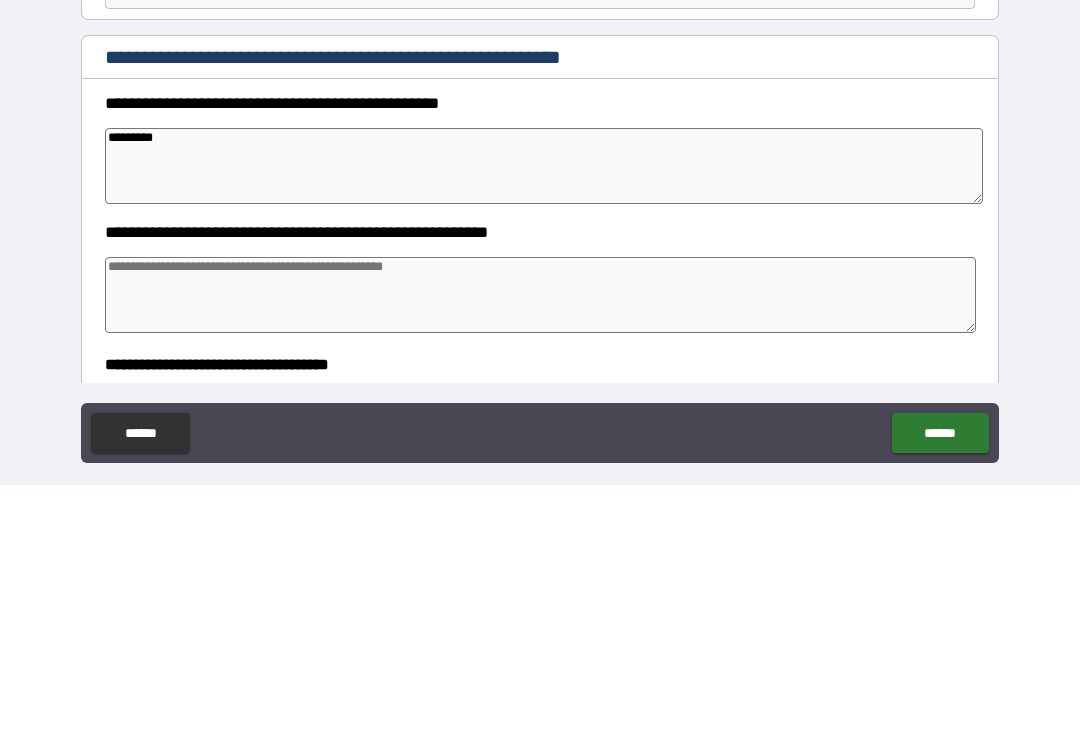 type on "*" 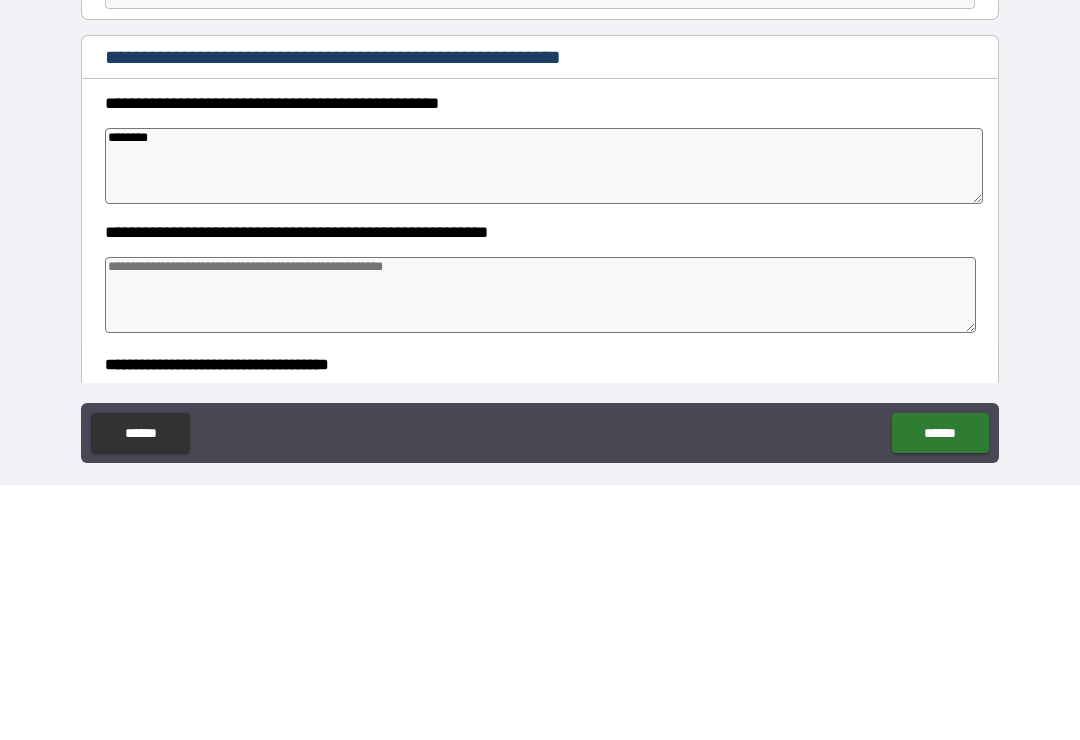 type on "******" 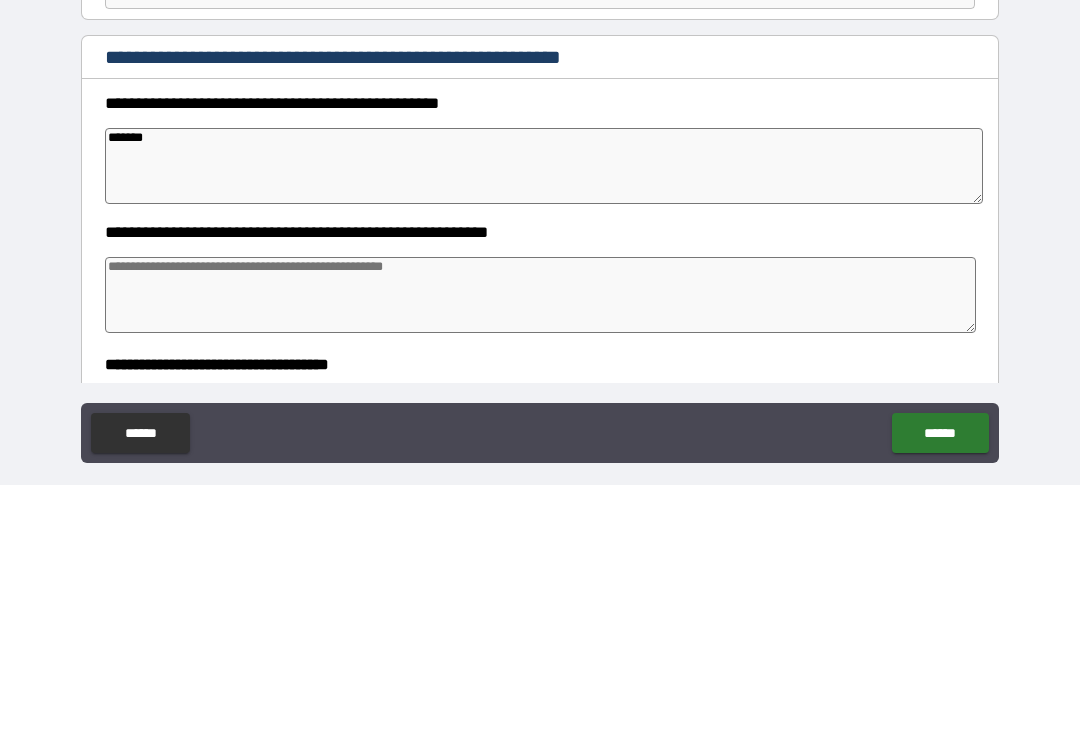 type on "*" 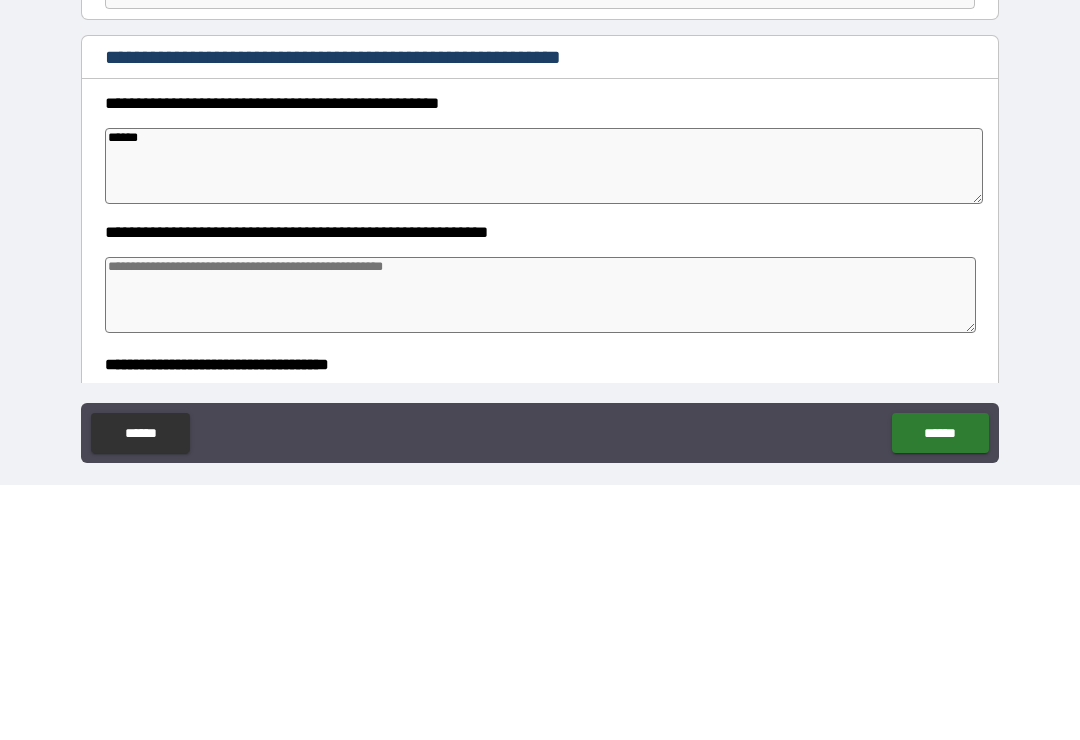 type on "*****" 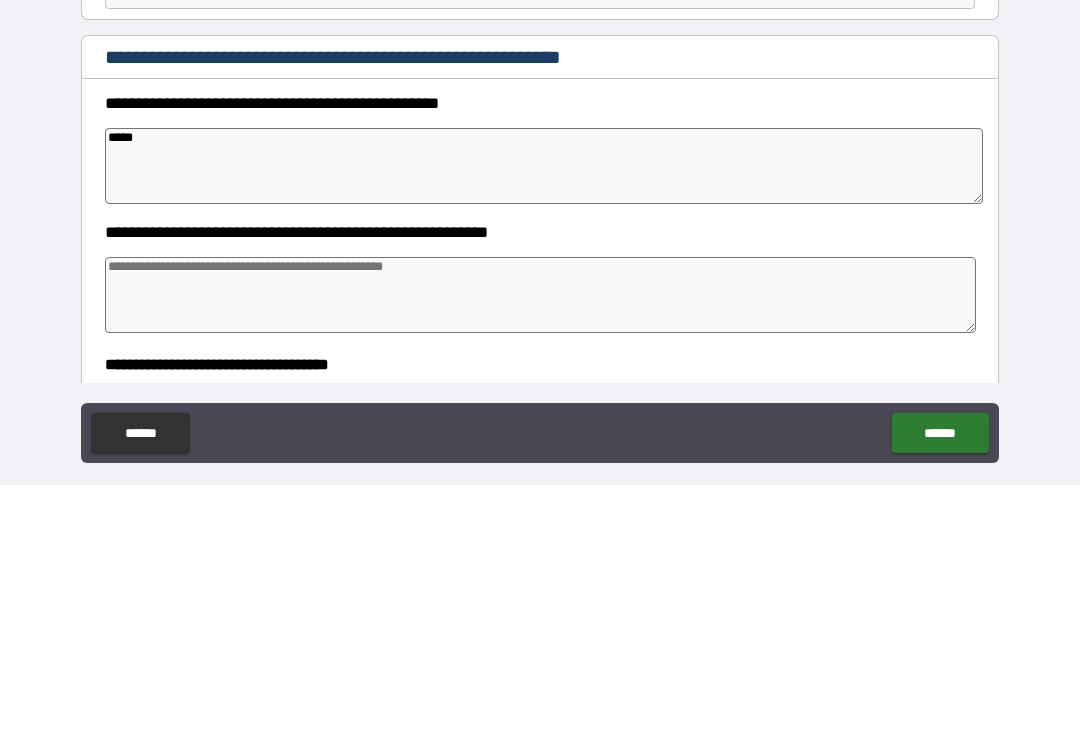 type on "*" 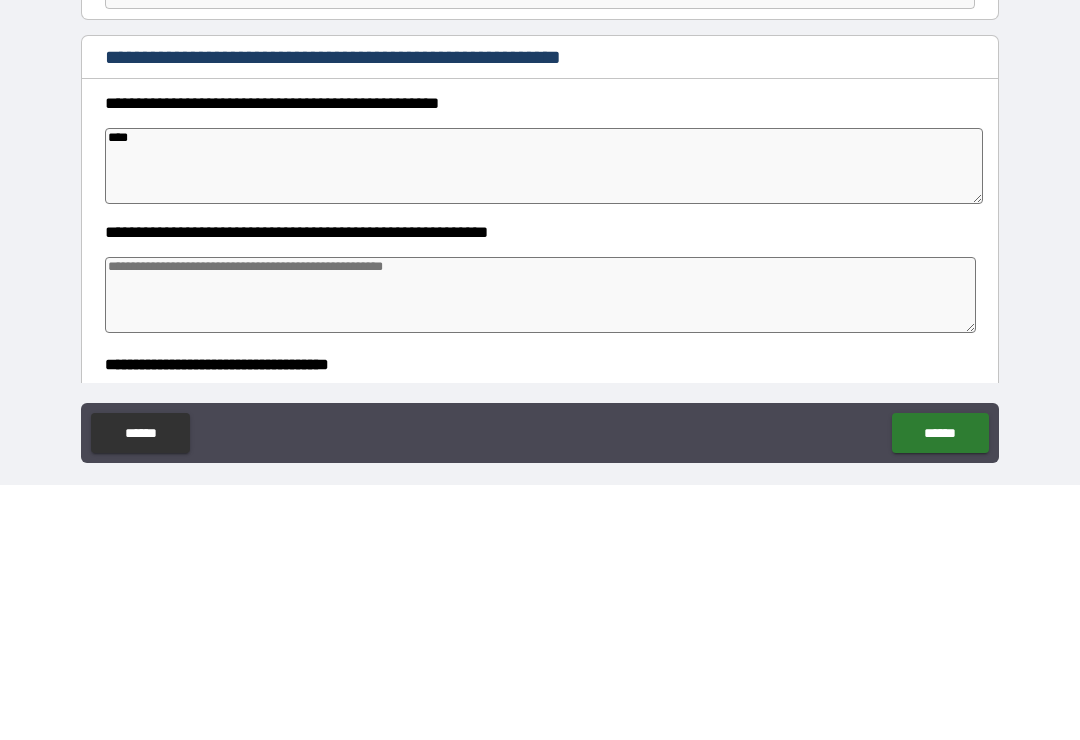 type on "*" 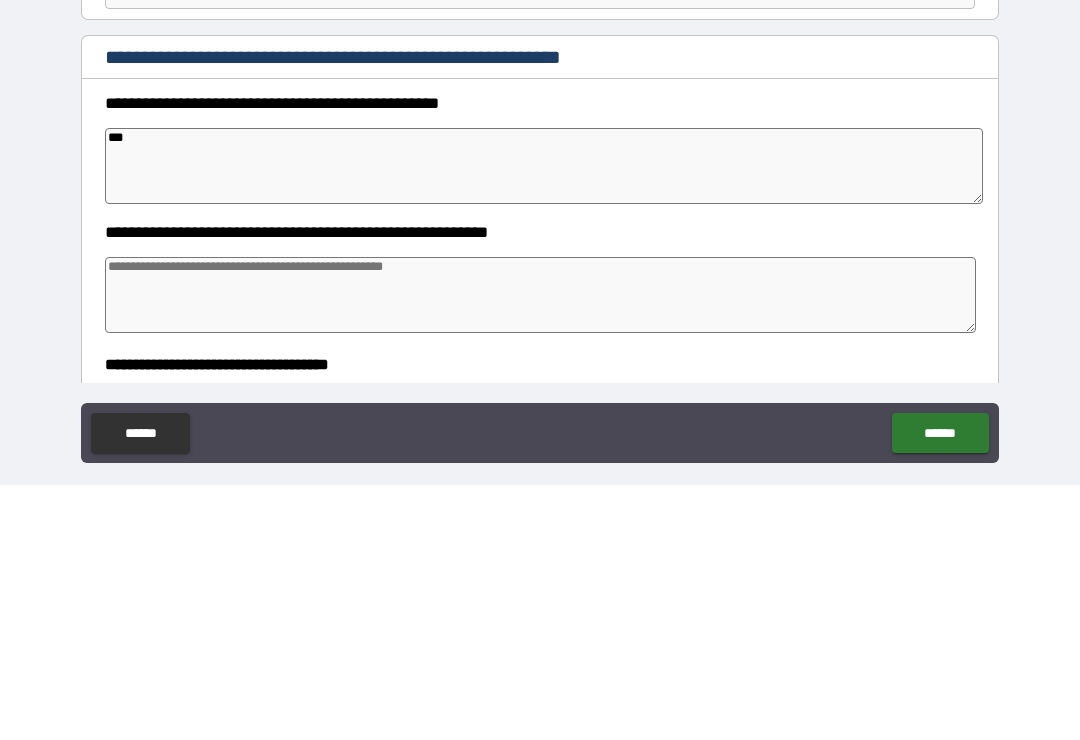 type on "*" 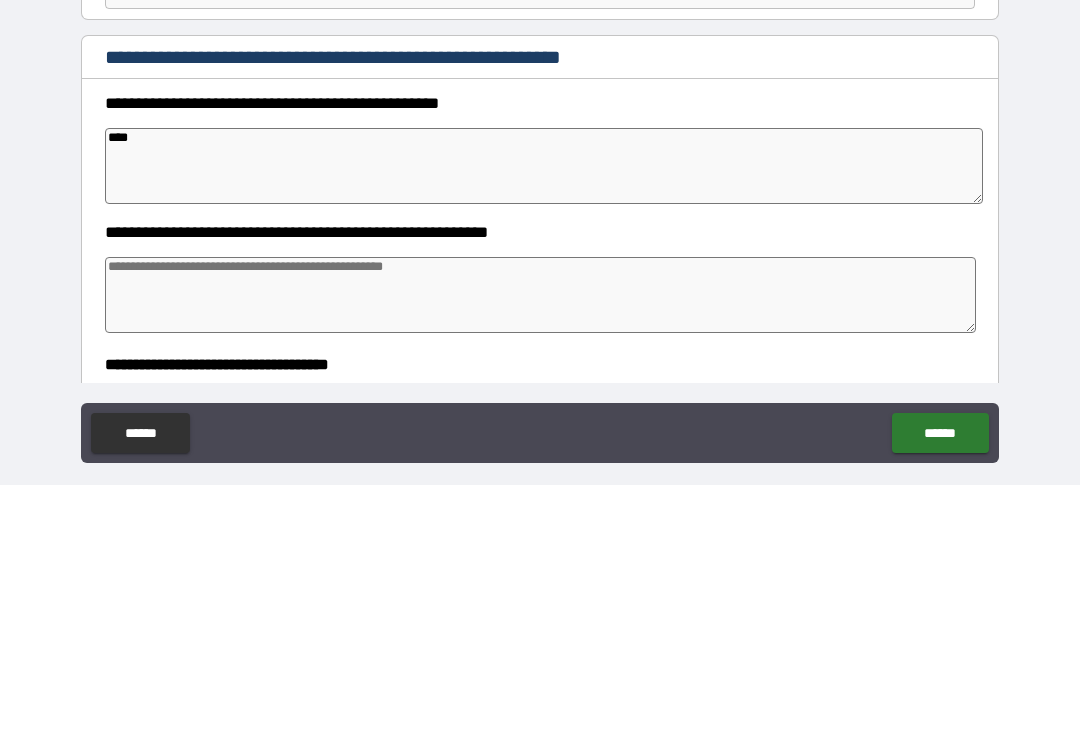 type on "*****" 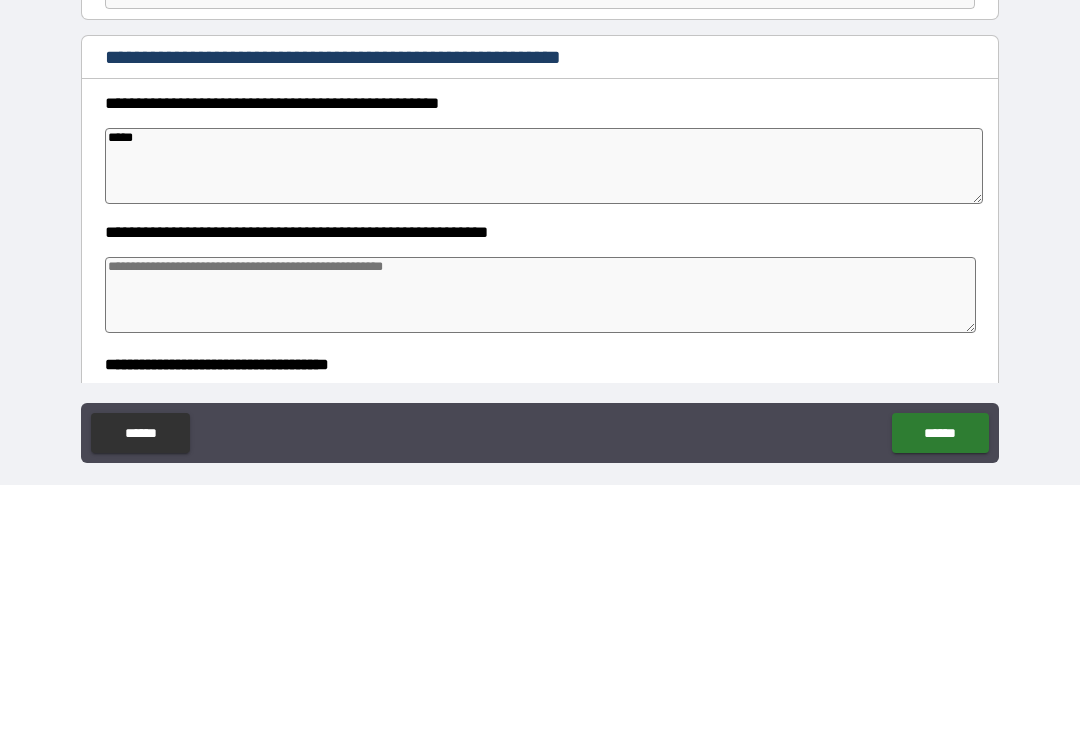type on "*" 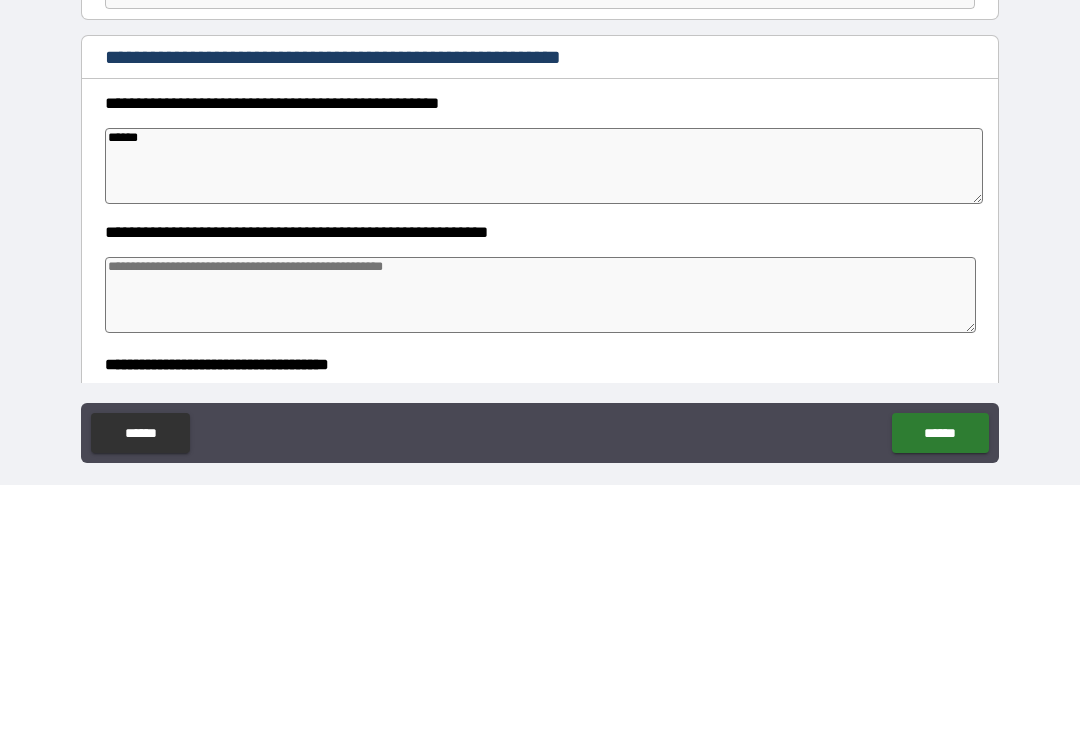 type on "*" 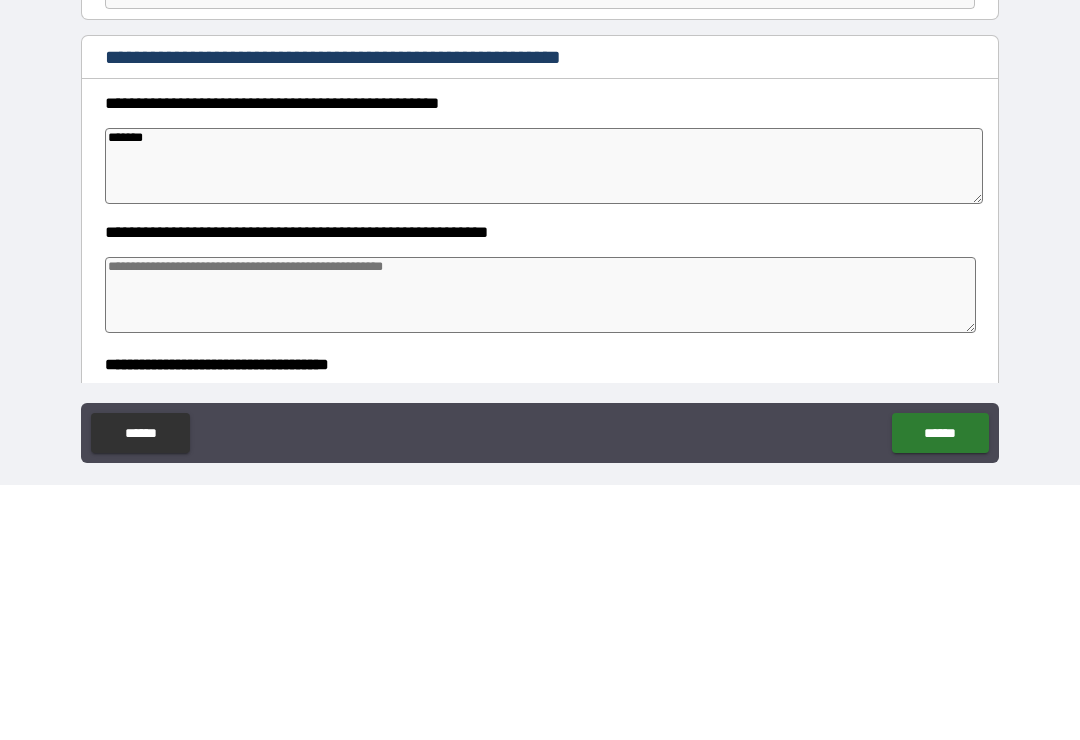 type on "*" 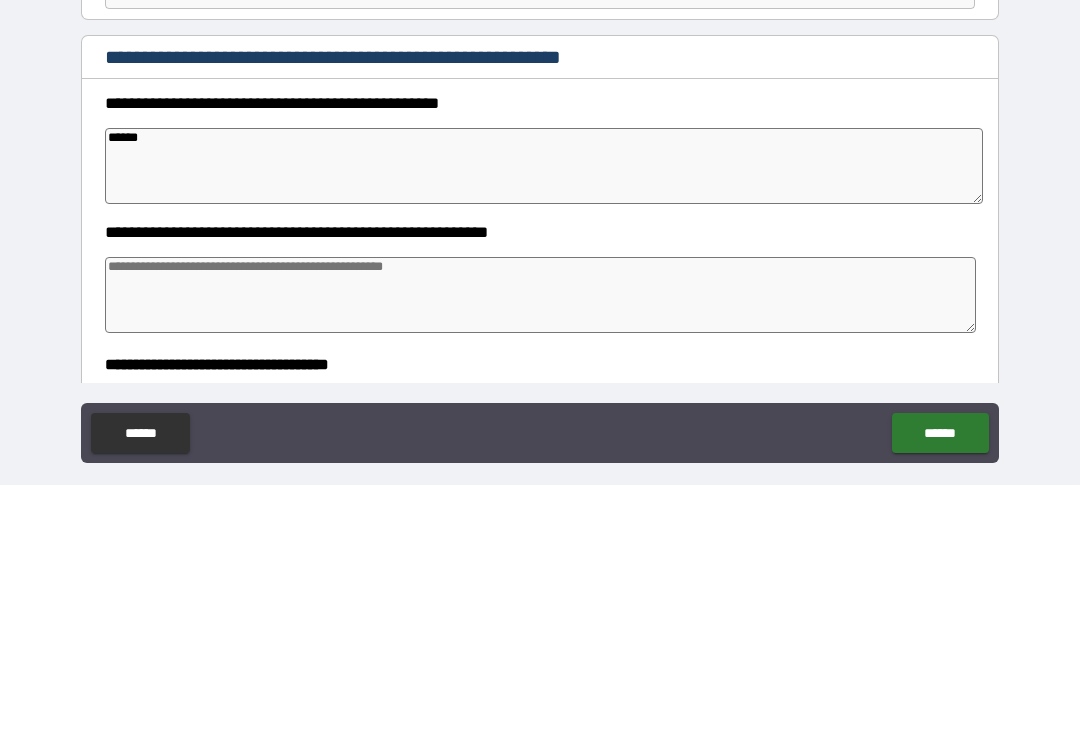 type on "*****" 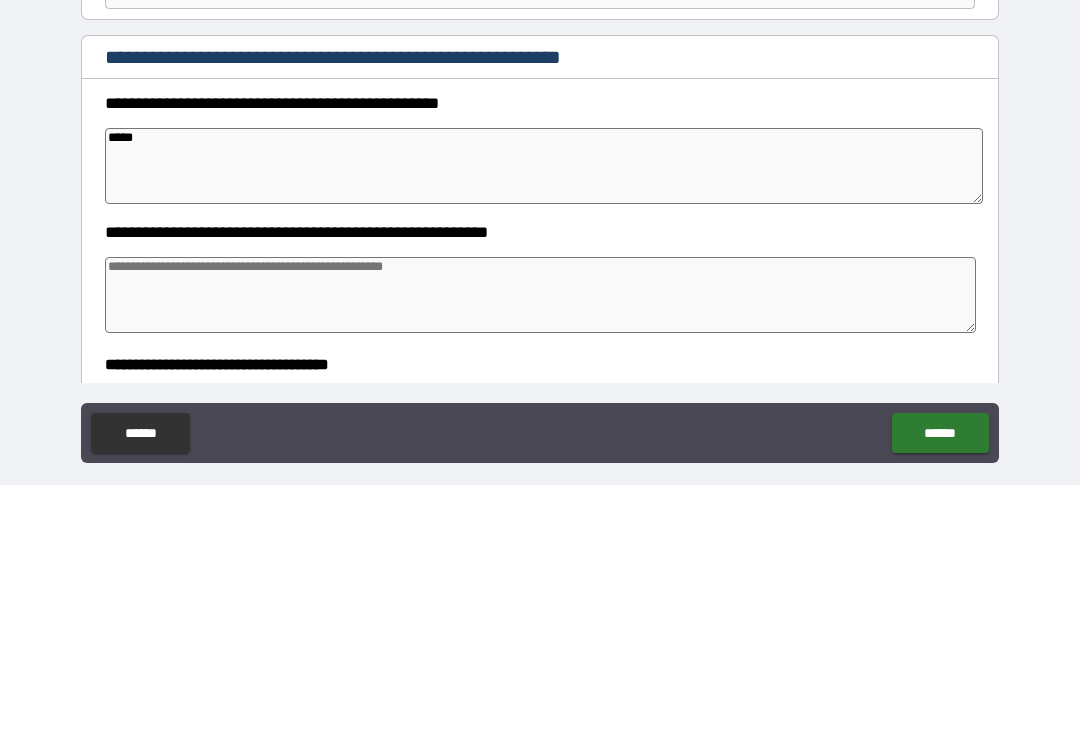 type on "****" 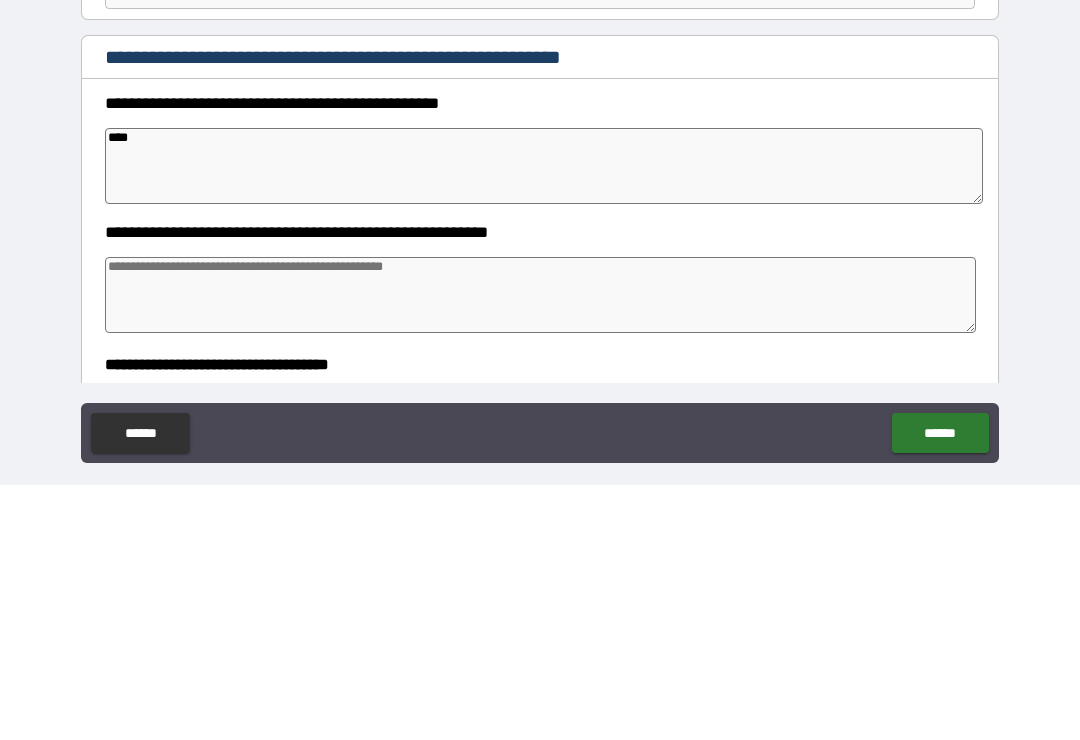 type on "*" 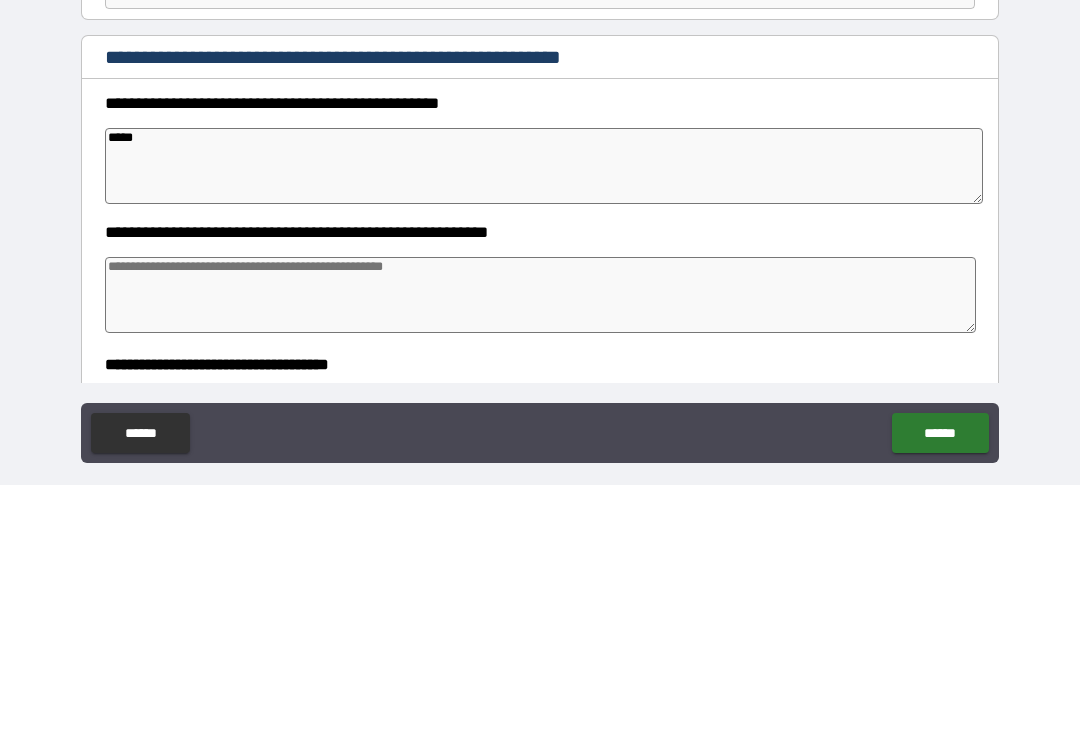 type on "*" 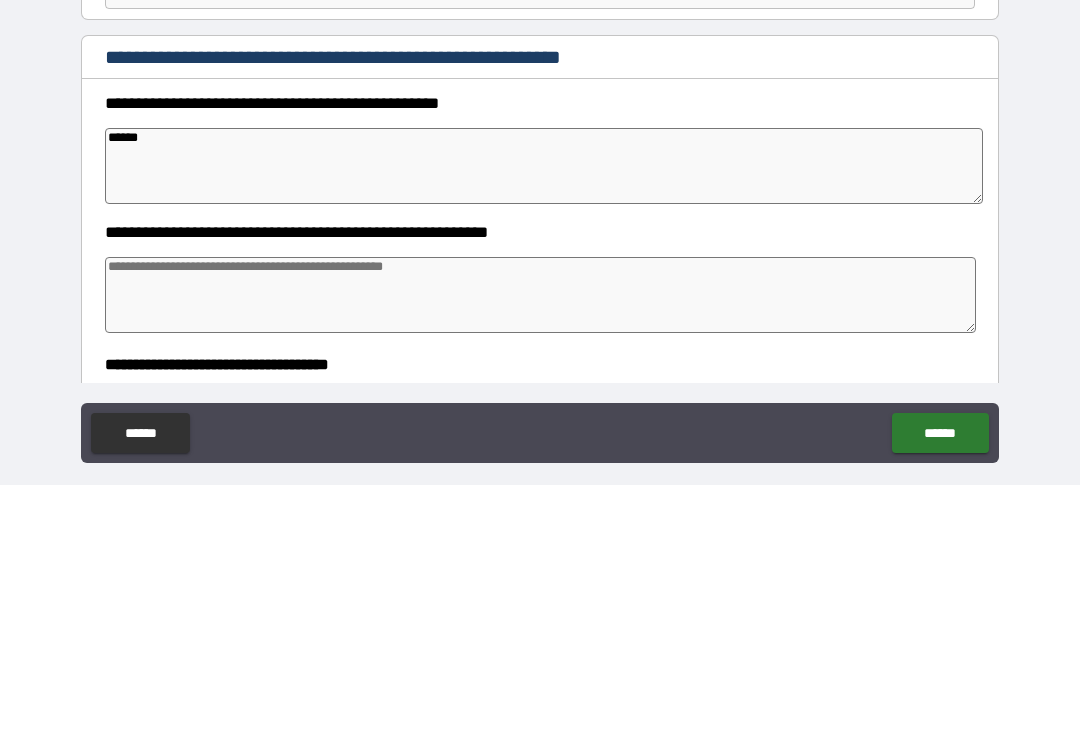 type on "*" 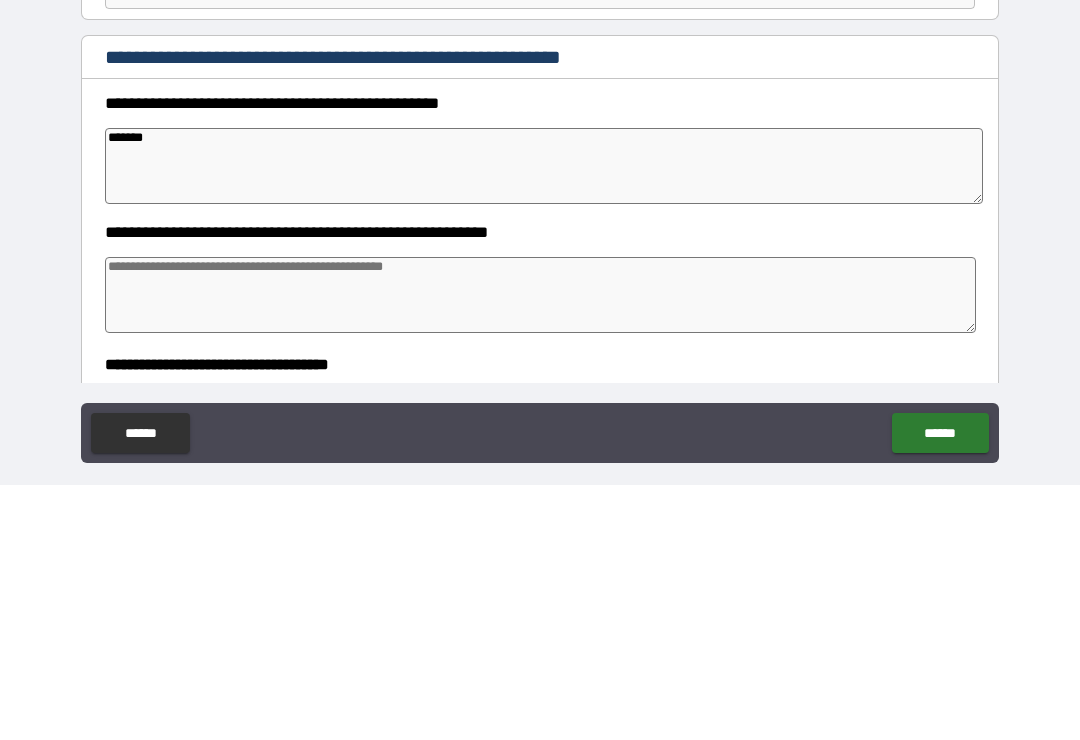 type on "*" 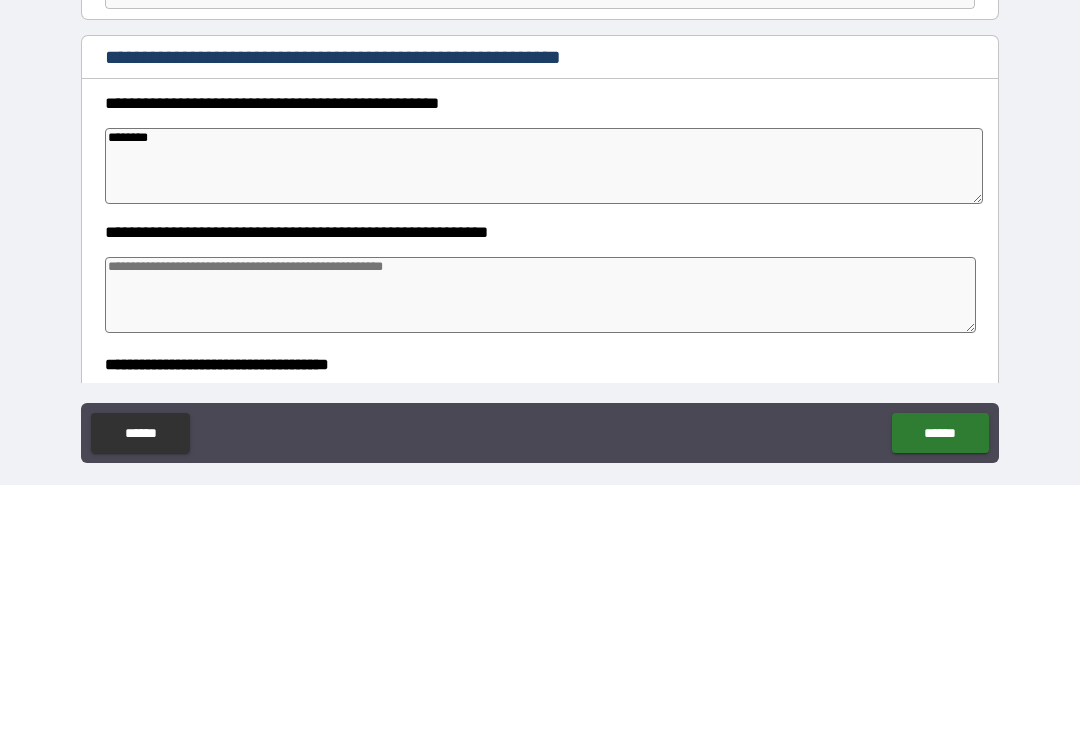 type on "*" 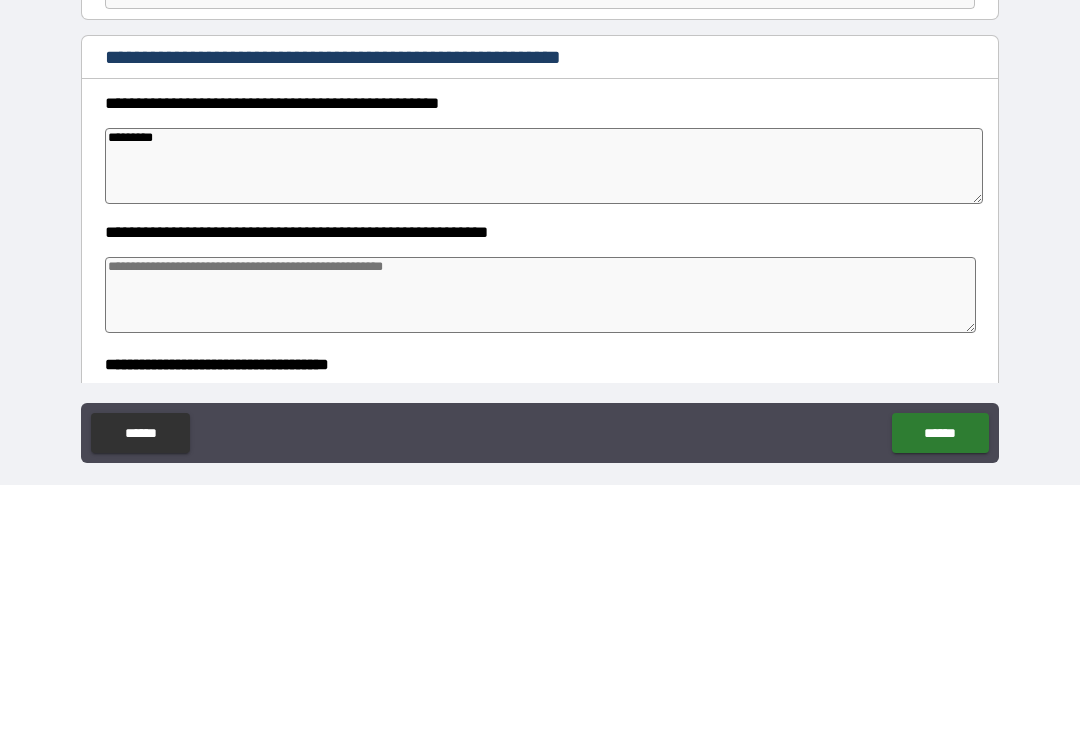 type on "*" 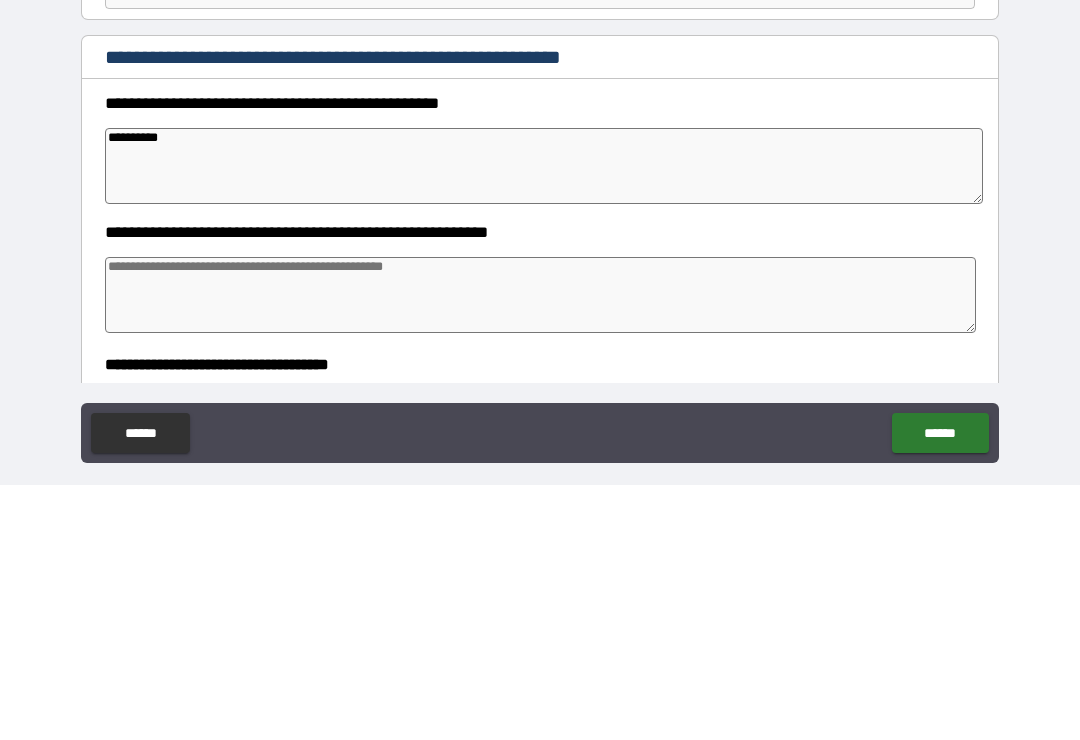 type on "*" 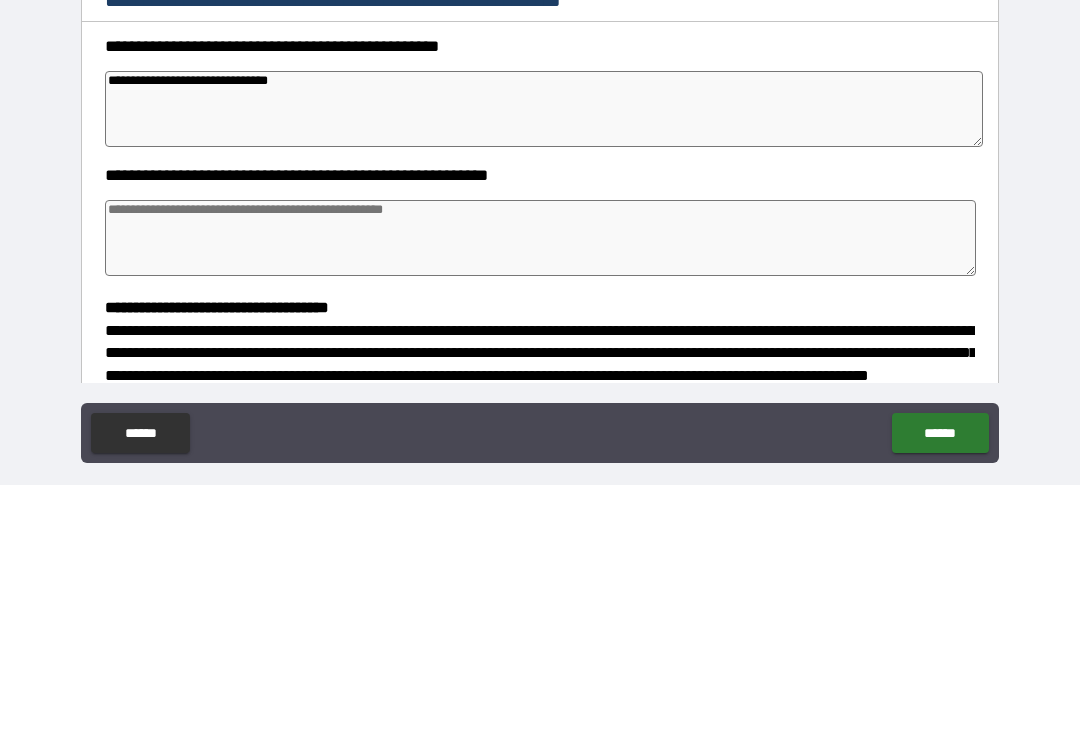 scroll, scrollTop: 79, scrollLeft: 0, axis: vertical 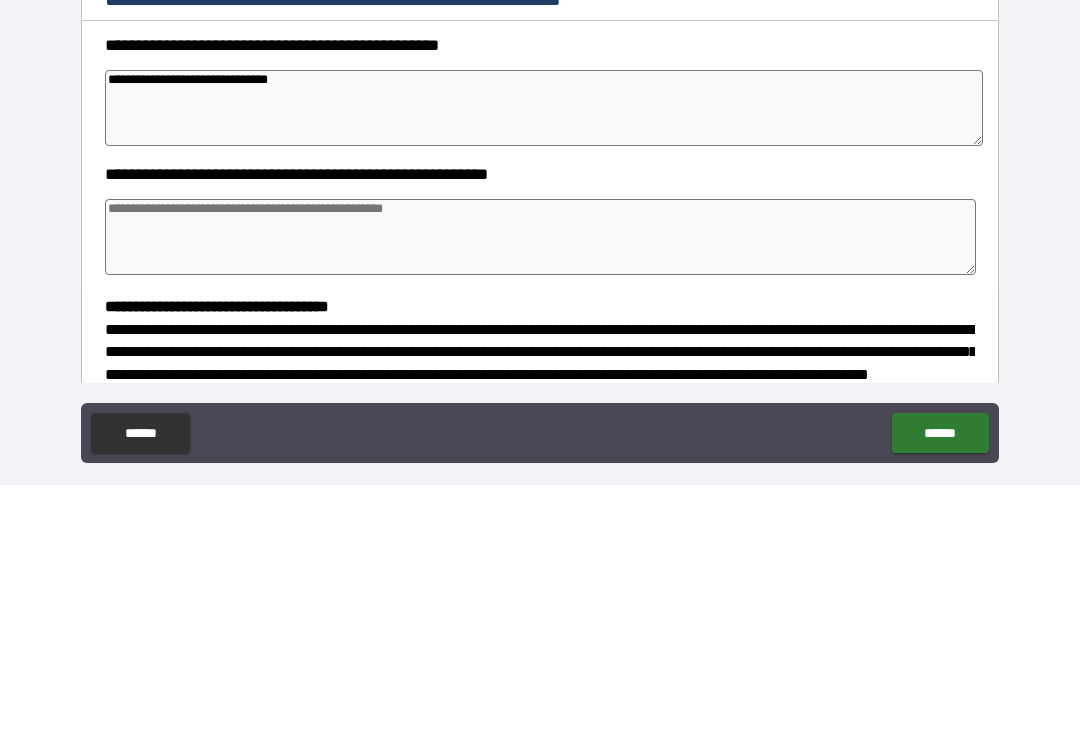 click at bounding box center [540, 492] 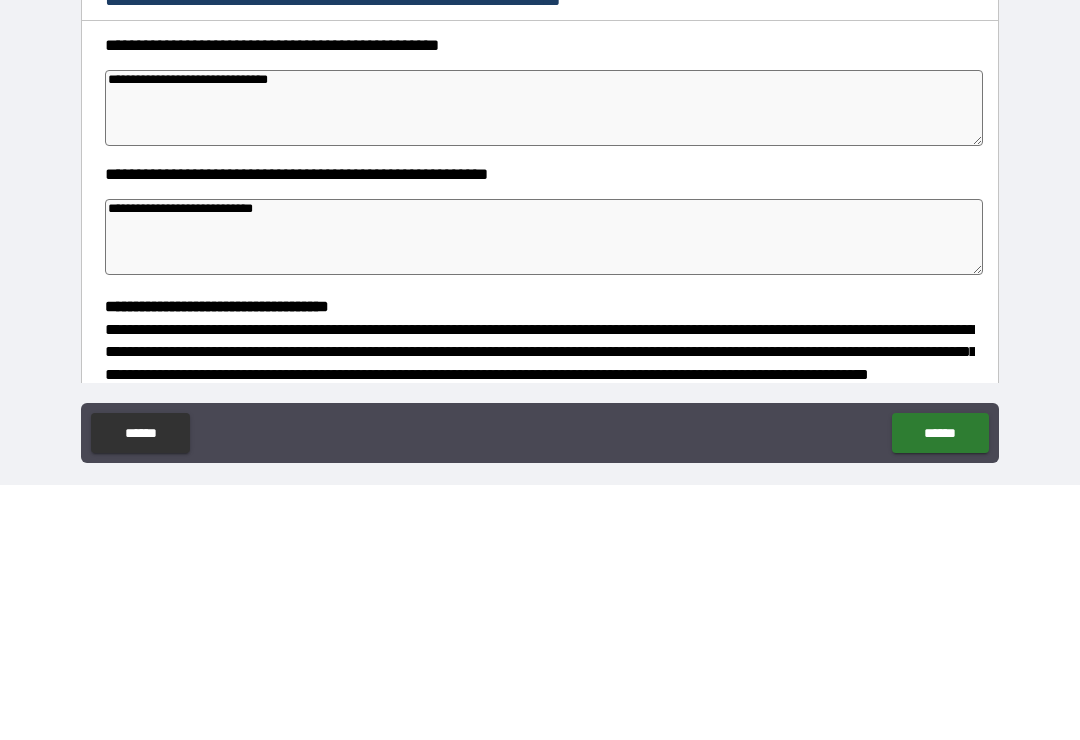 click on "**********" at bounding box center [544, 363] 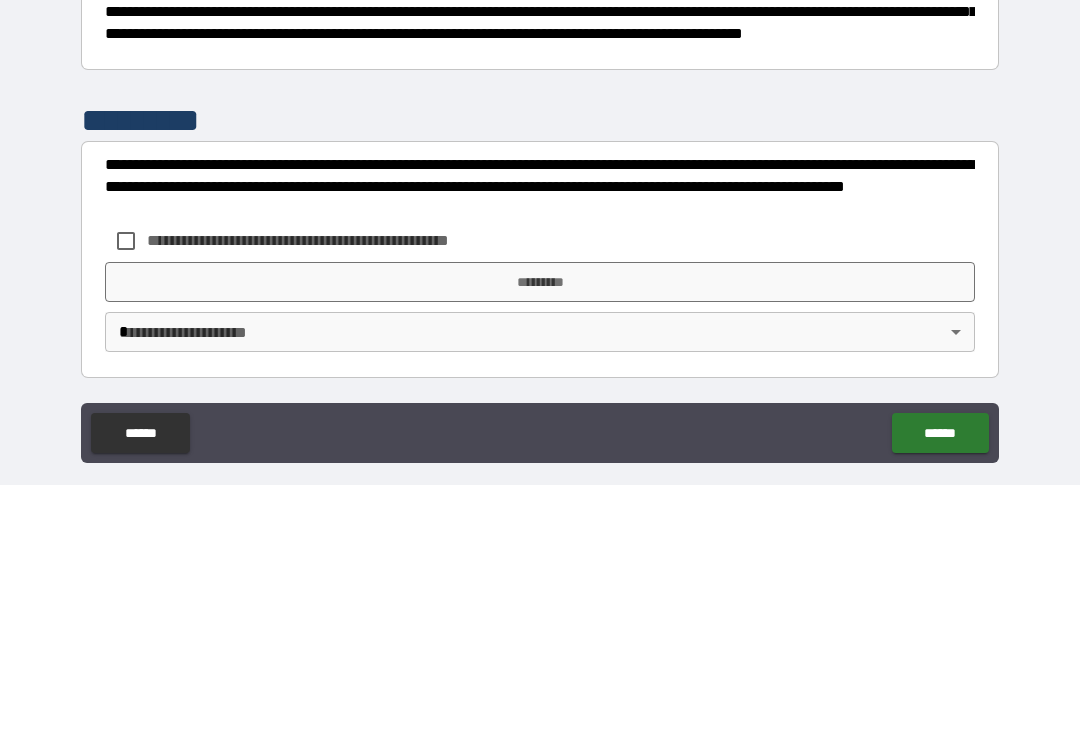 scroll, scrollTop: 526, scrollLeft: 0, axis: vertical 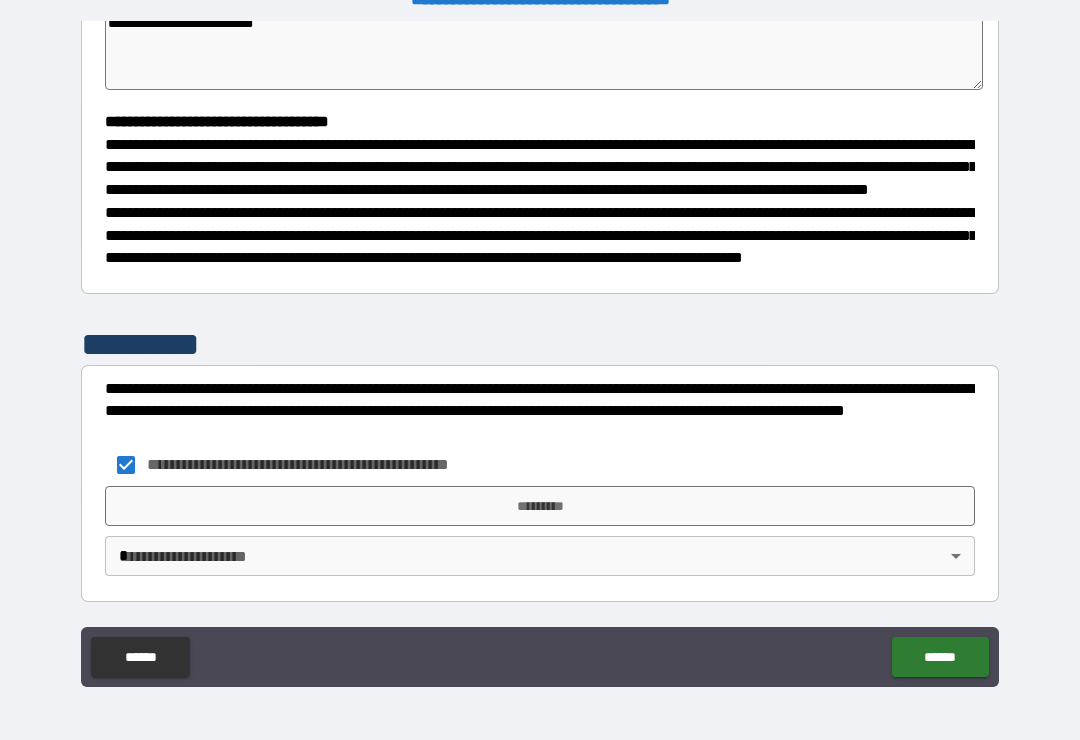 click on "**********" at bounding box center (540, 354) 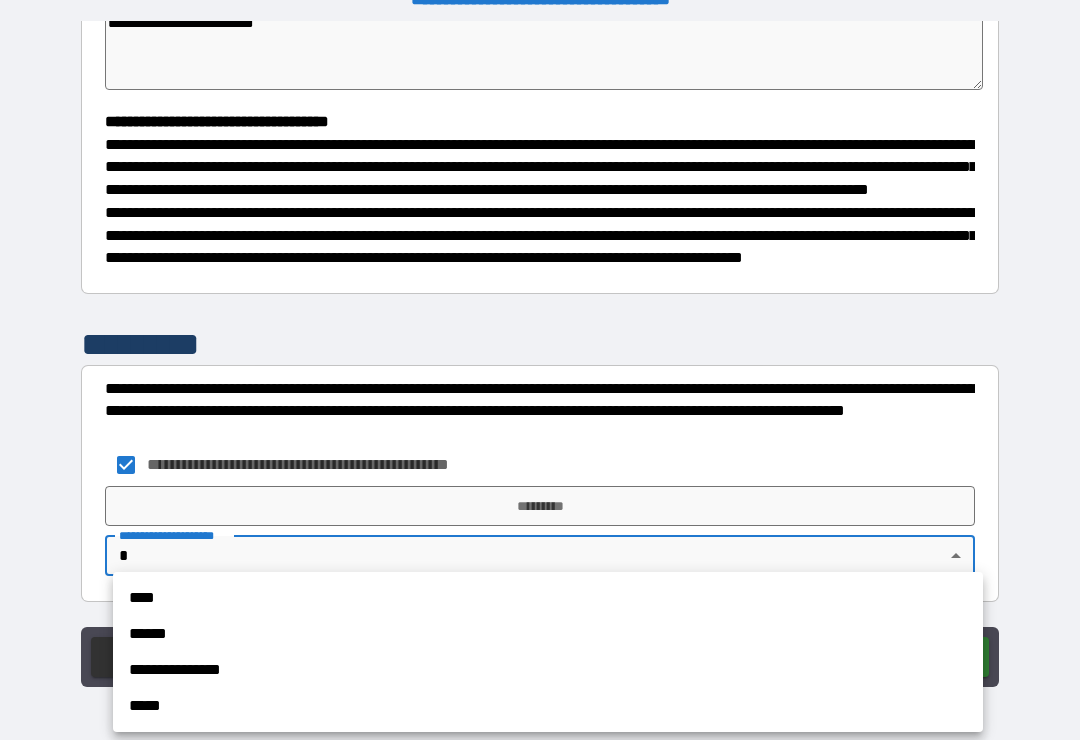 click on "****" at bounding box center [548, 598] 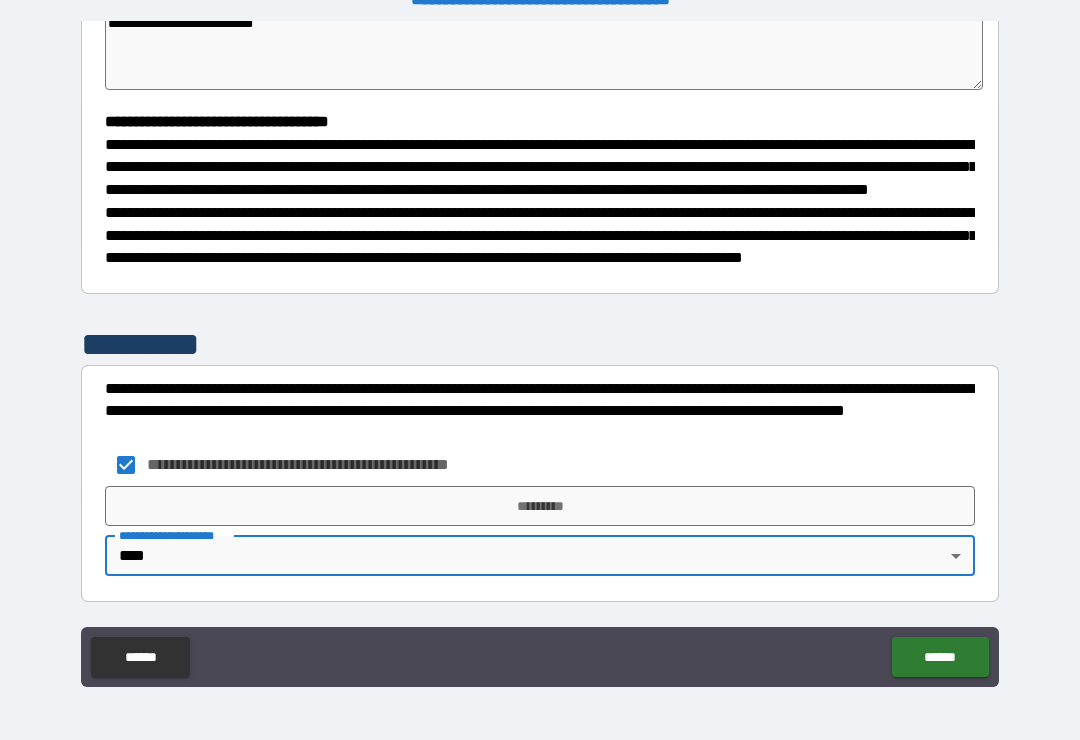 click on "*********" at bounding box center [540, 506] 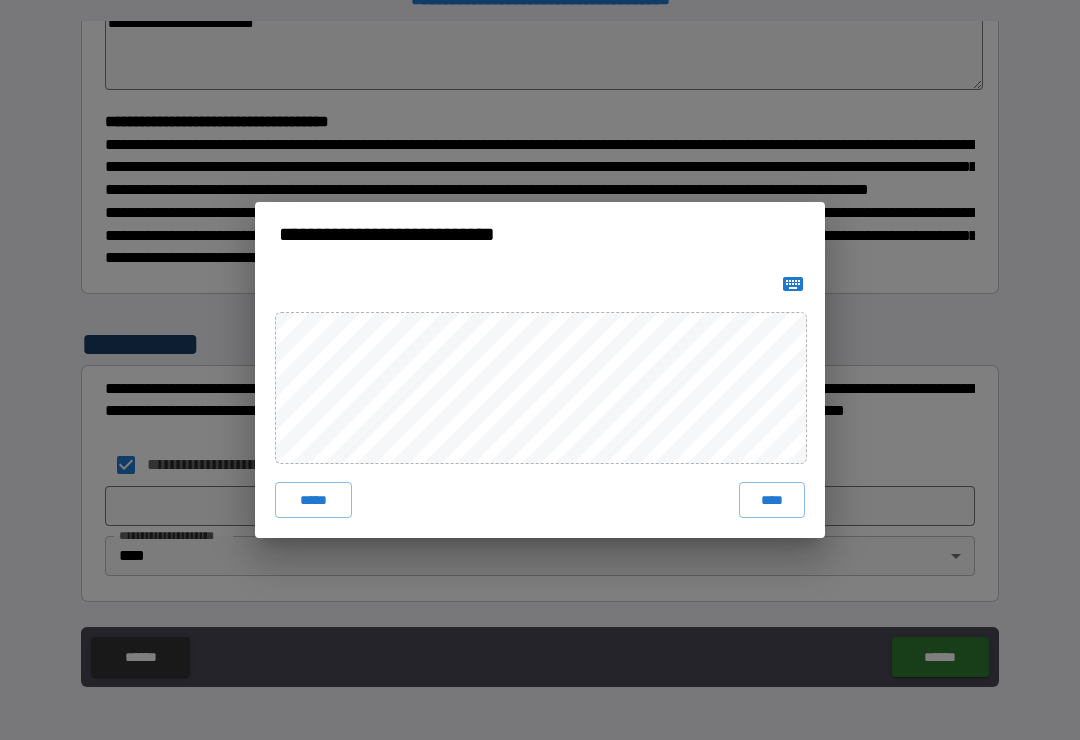 click on "***** ****" at bounding box center (540, 402) 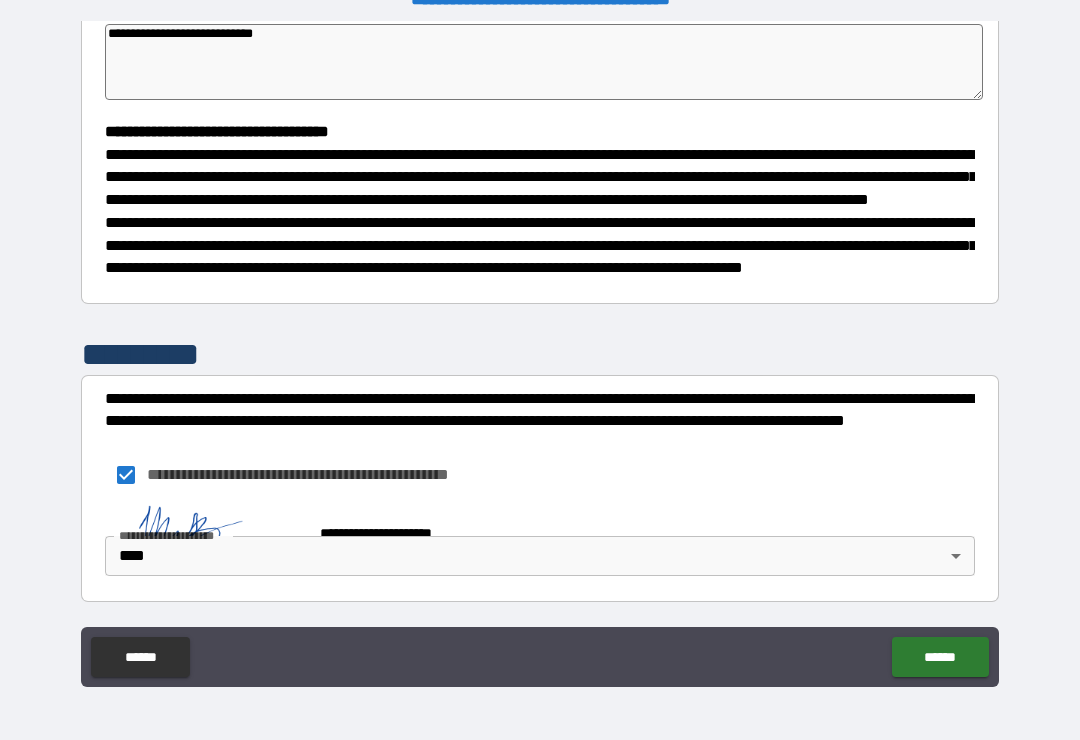 click on "**********" at bounding box center [540, 524] 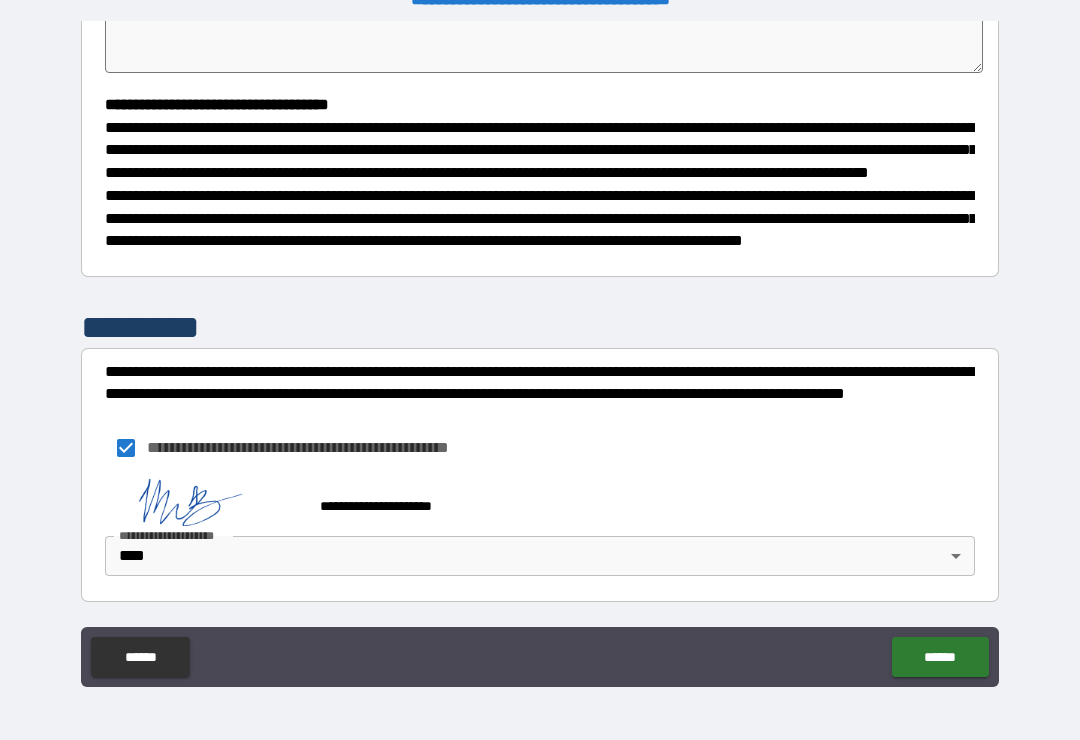 click on "******" at bounding box center [940, 657] 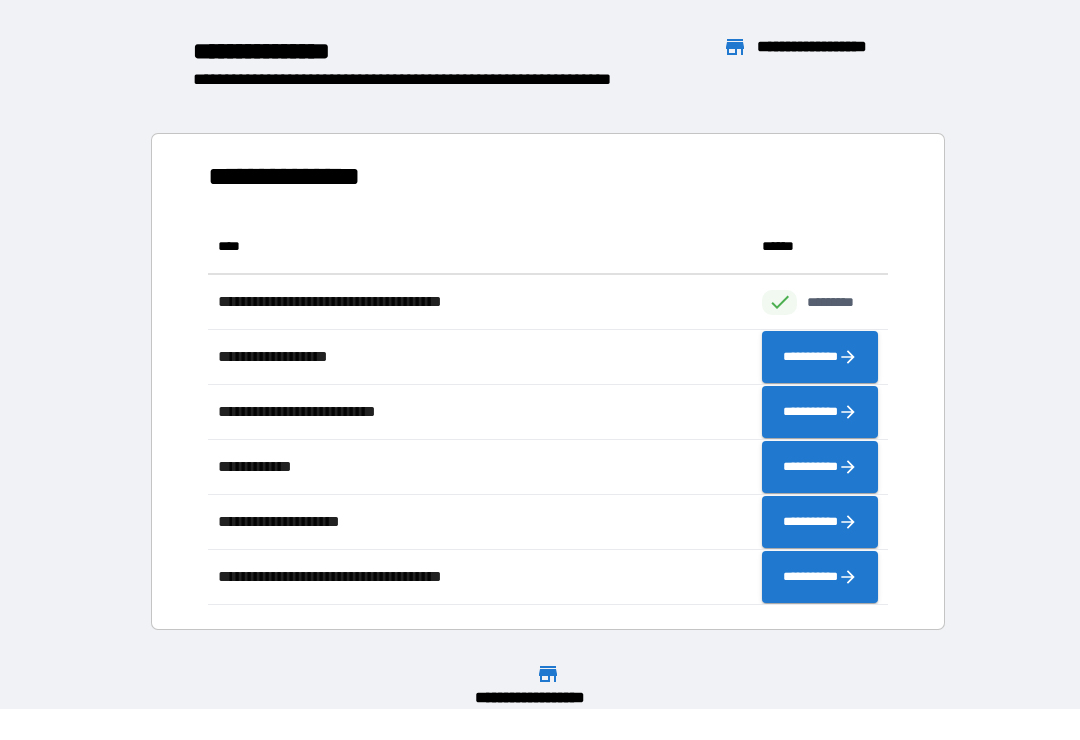 scroll, scrollTop: 1, scrollLeft: 1, axis: both 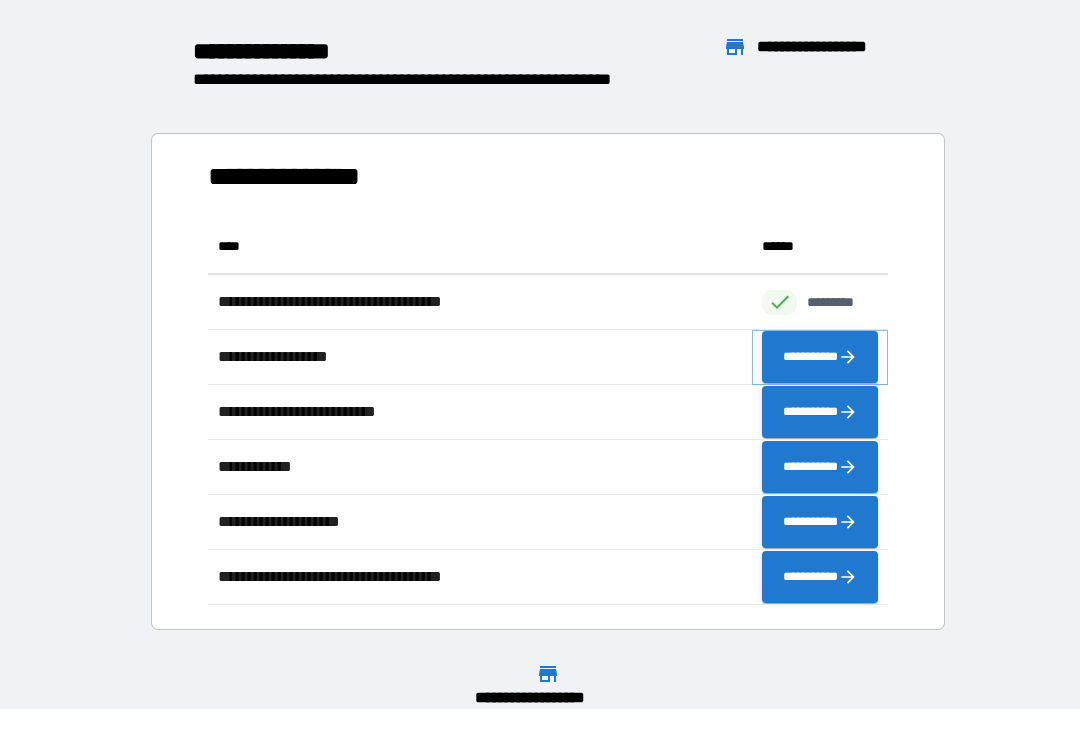 click on "**********" at bounding box center (820, 357) 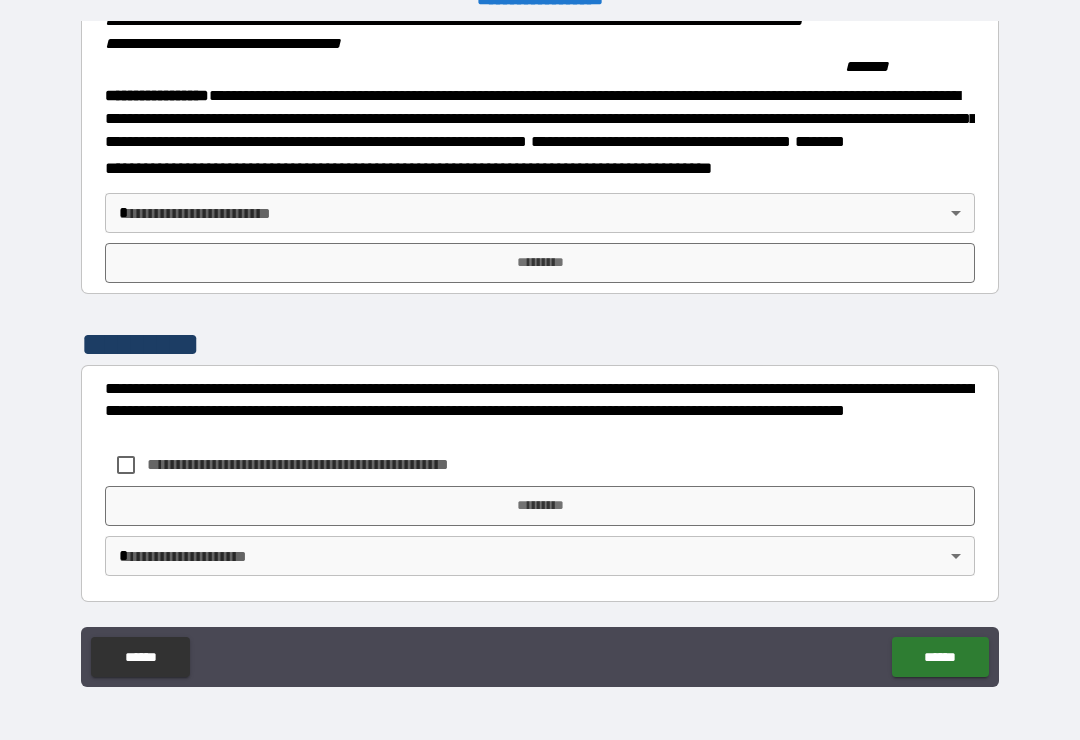 scroll, scrollTop: 2215, scrollLeft: 0, axis: vertical 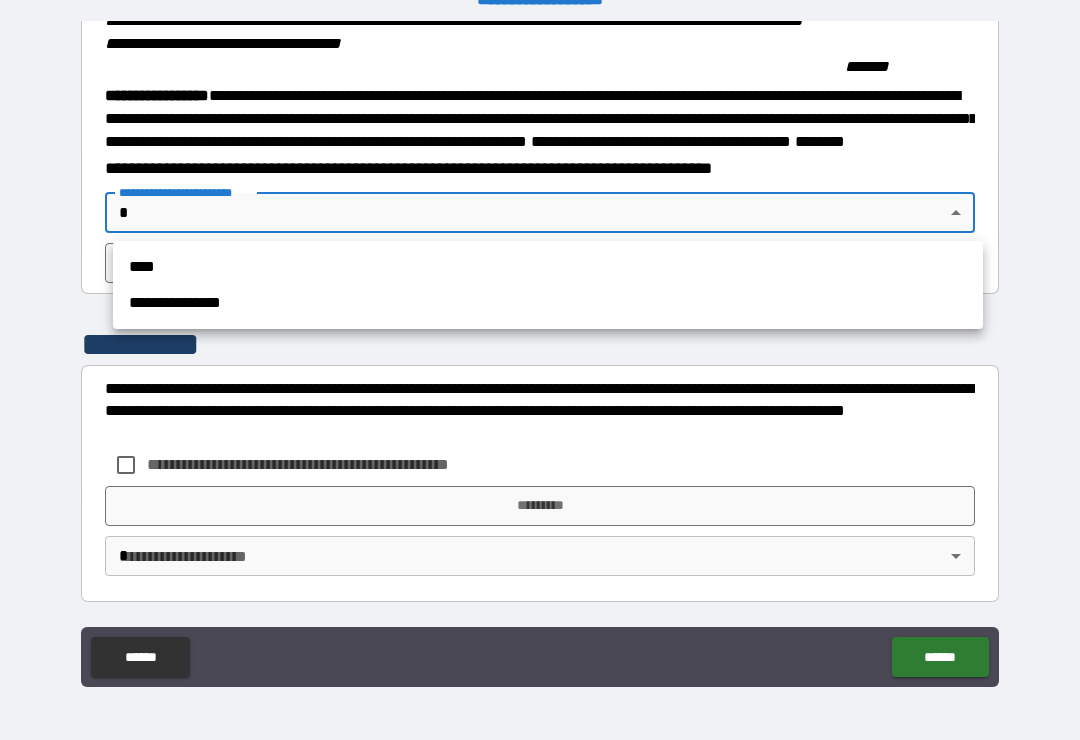 click on "****" at bounding box center (548, 267) 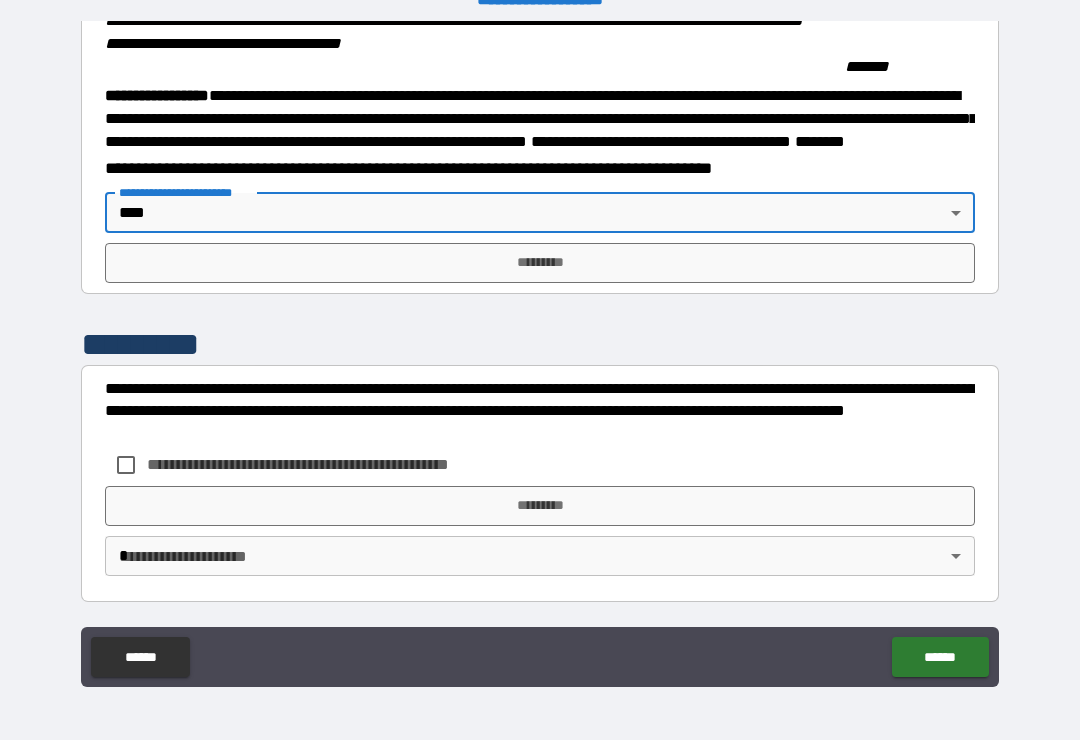 click on "*********" at bounding box center [540, 263] 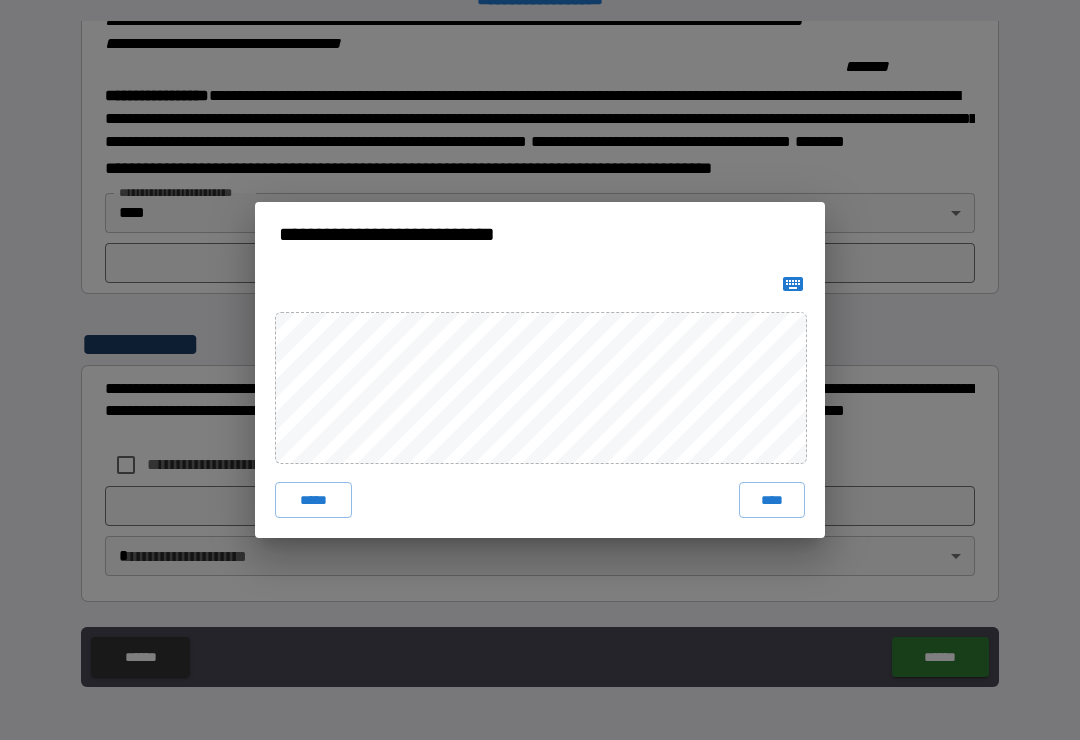 click on "****" at bounding box center (772, 500) 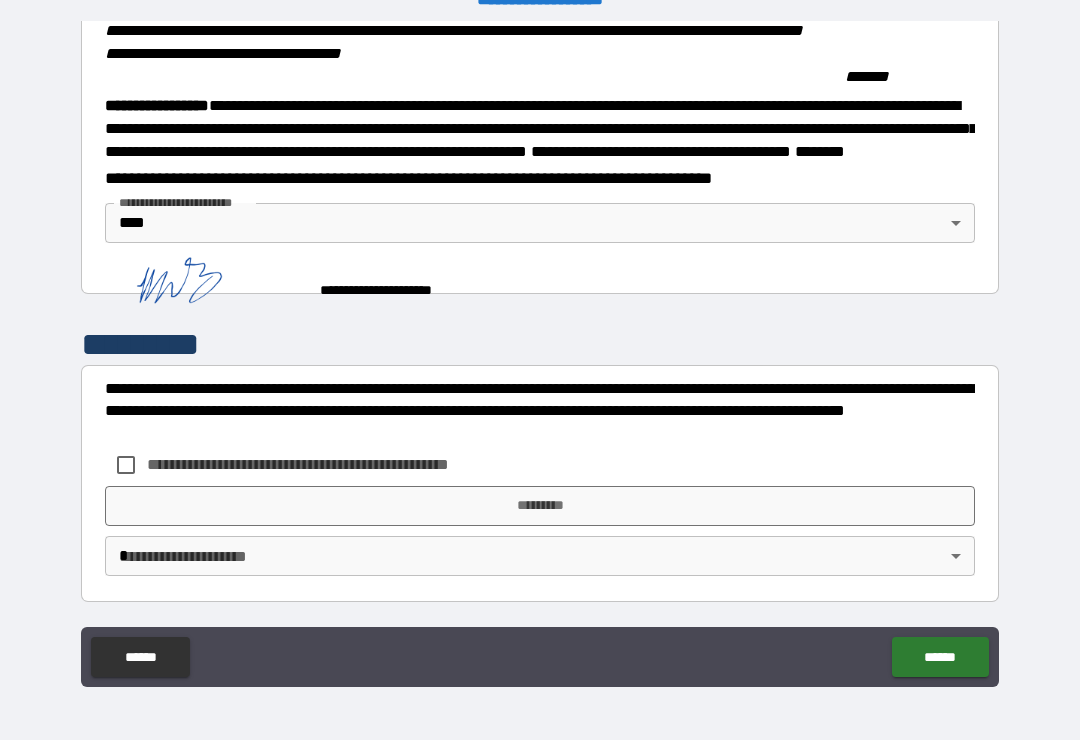 scroll, scrollTop: 2205, scrollLeft: 0, axis: vertical 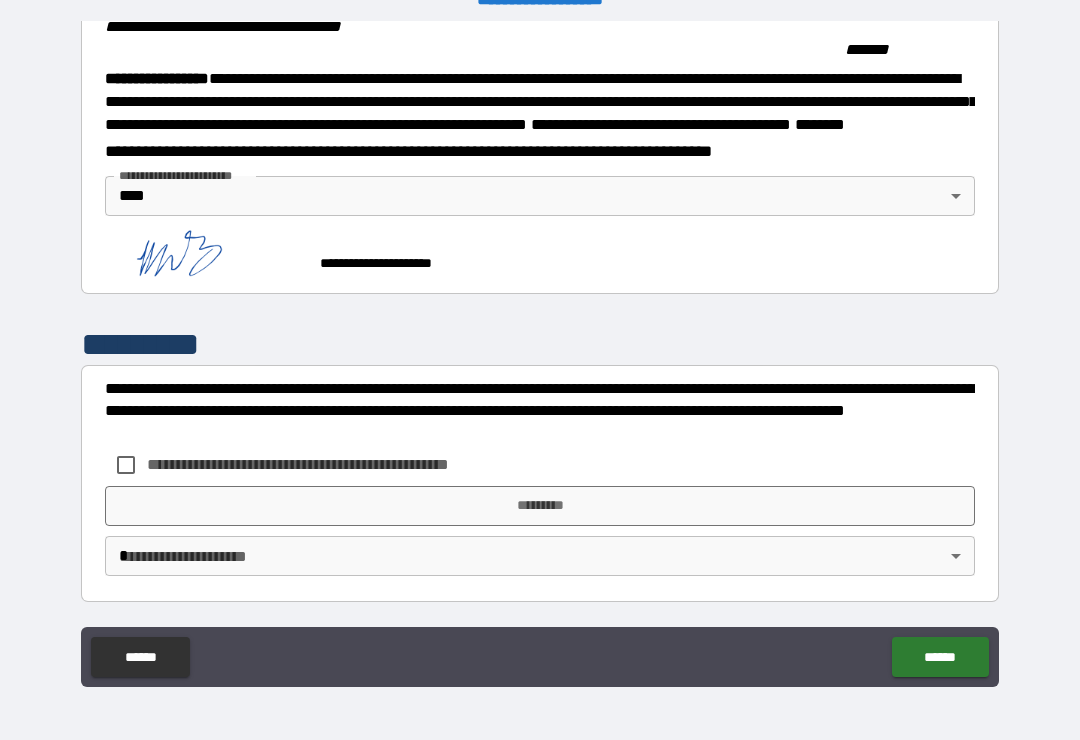 click on "*********" at bounding box center (540, 506) 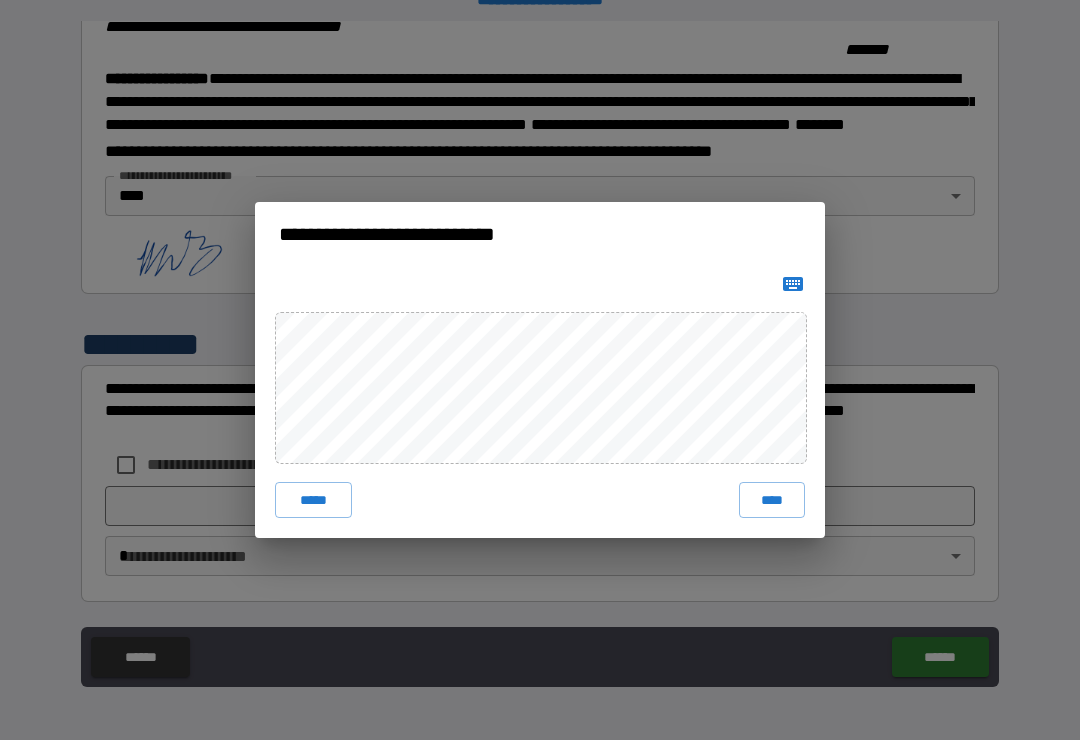 click on "****" at bounding box center (772, 500) 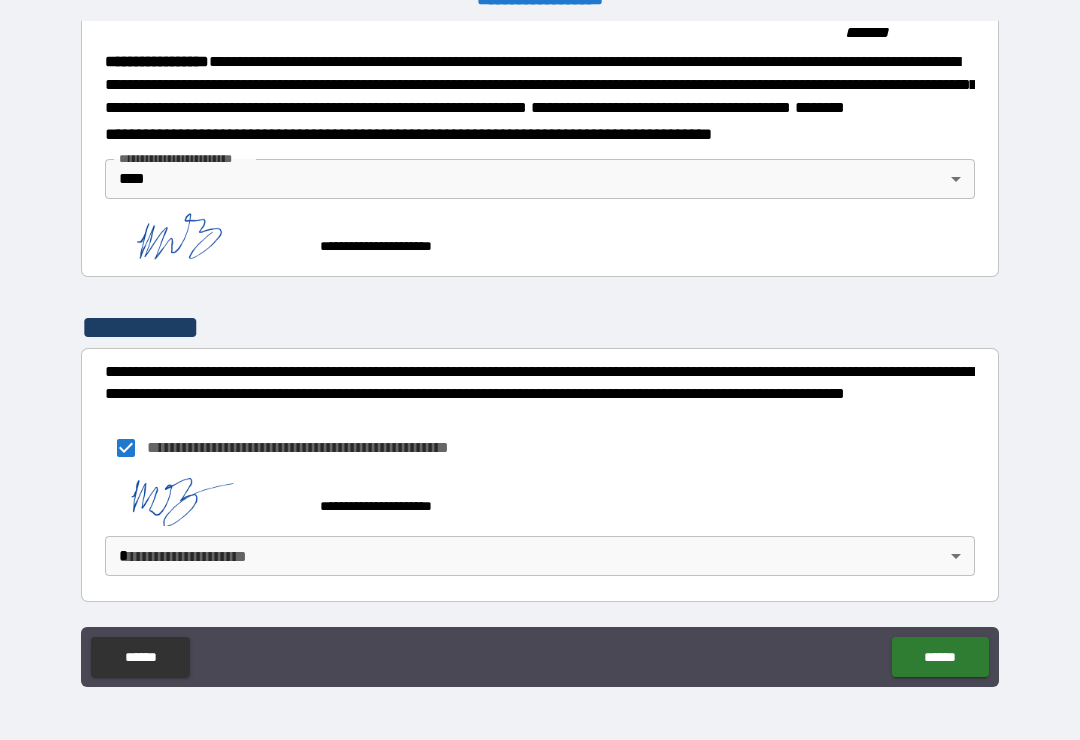scroll, scrollTop: 2249, scrollLeft: 0, axis: vertical 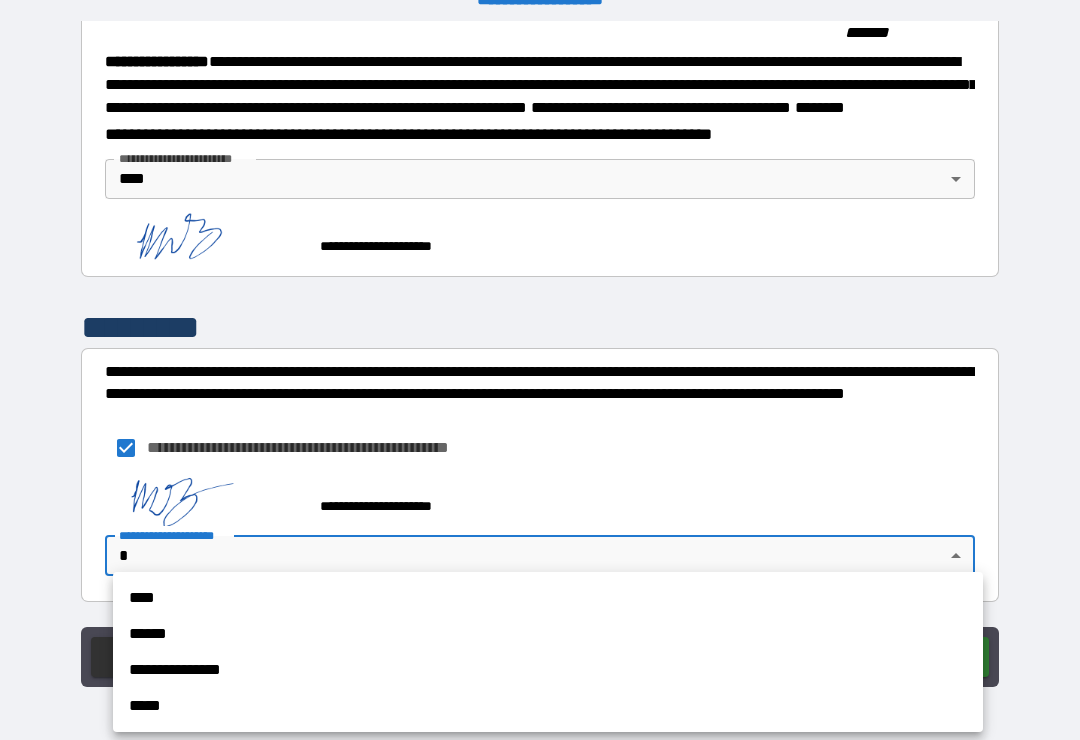 click on "****" at bounding box center (548, 598) 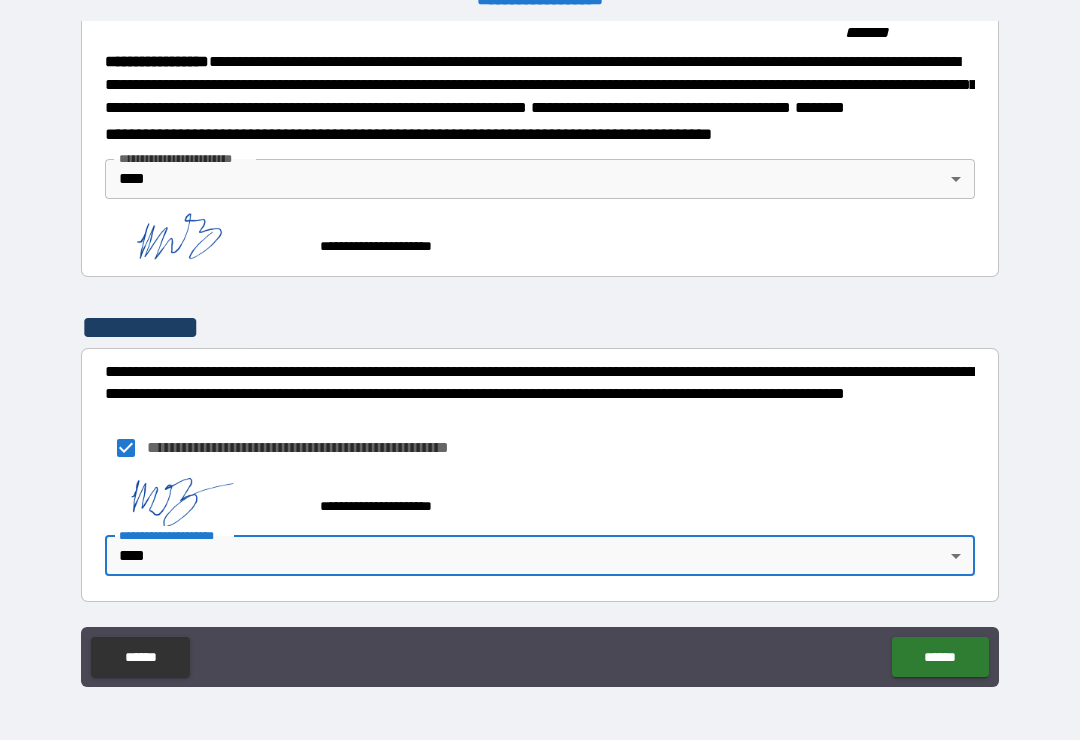 click on "******" at bounding box center [940, 657] 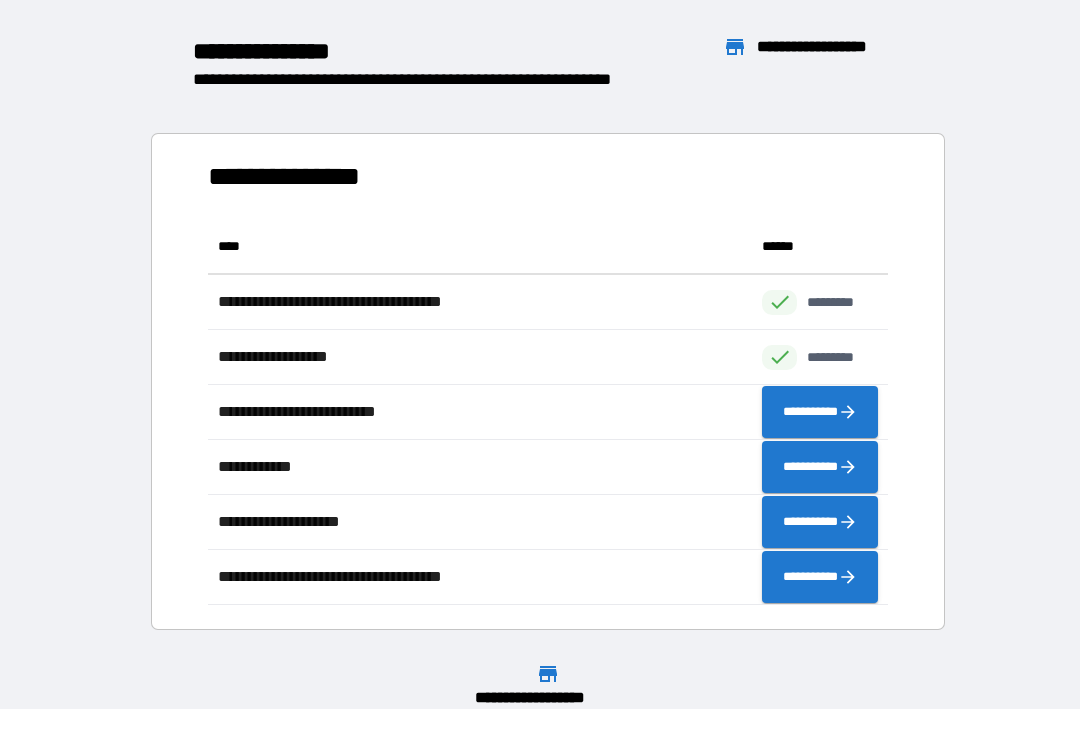 scroll, scrollTop: 386, scrollLeft: 680, axis: both 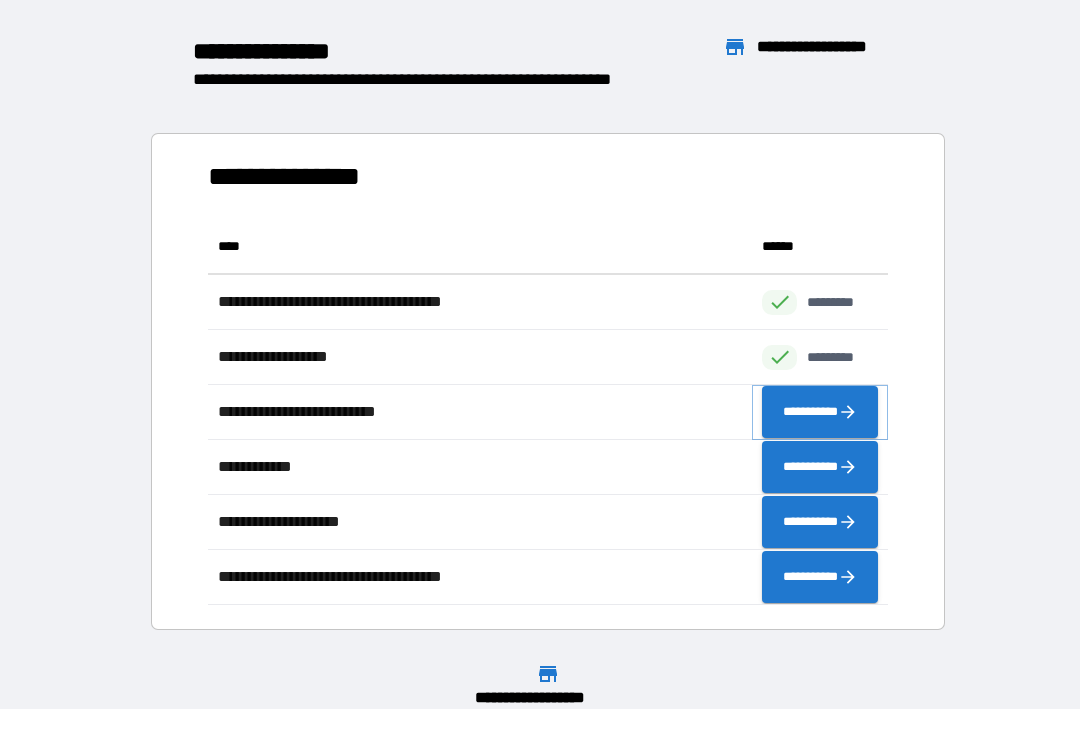 click on "**********" at bounding box center [820, 412] 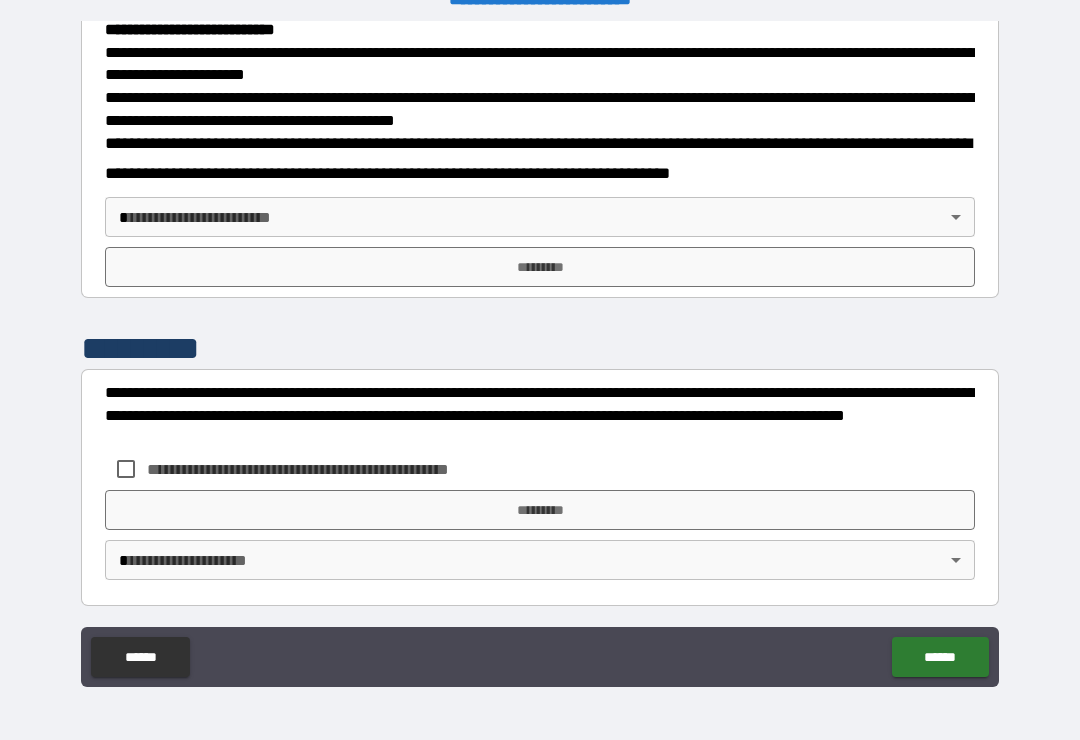 scroll, scrollTop: 721, scrollLeft: 0, axis: vertical 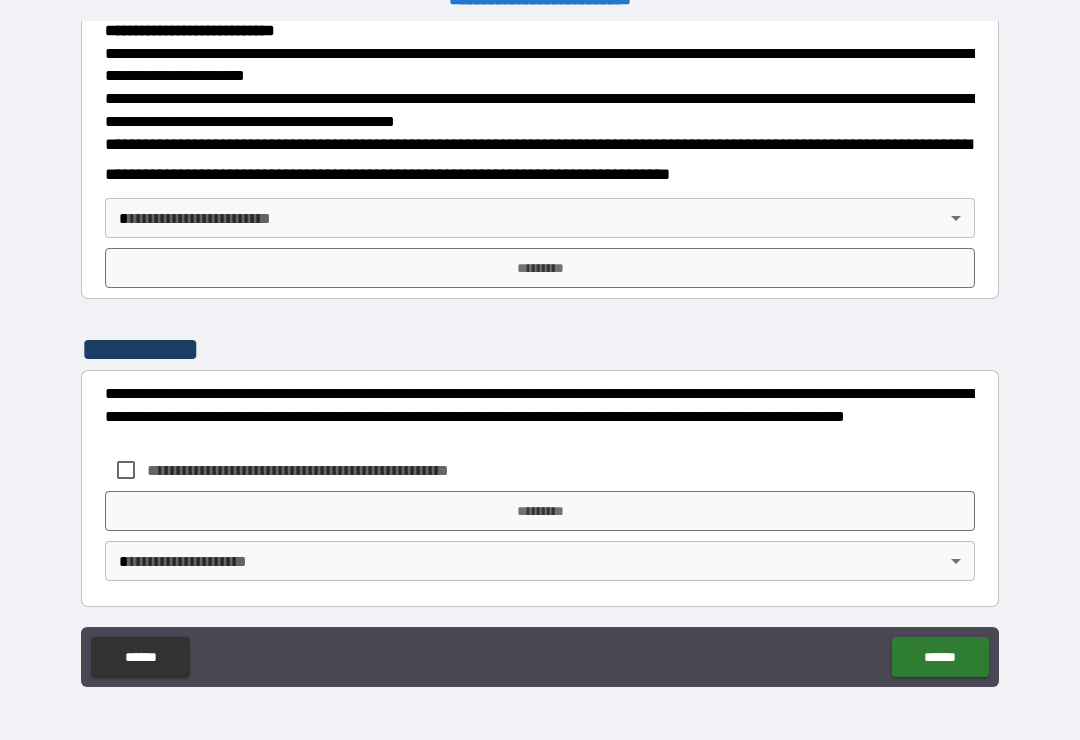 click on "**********" at bounding box center [540, 354] 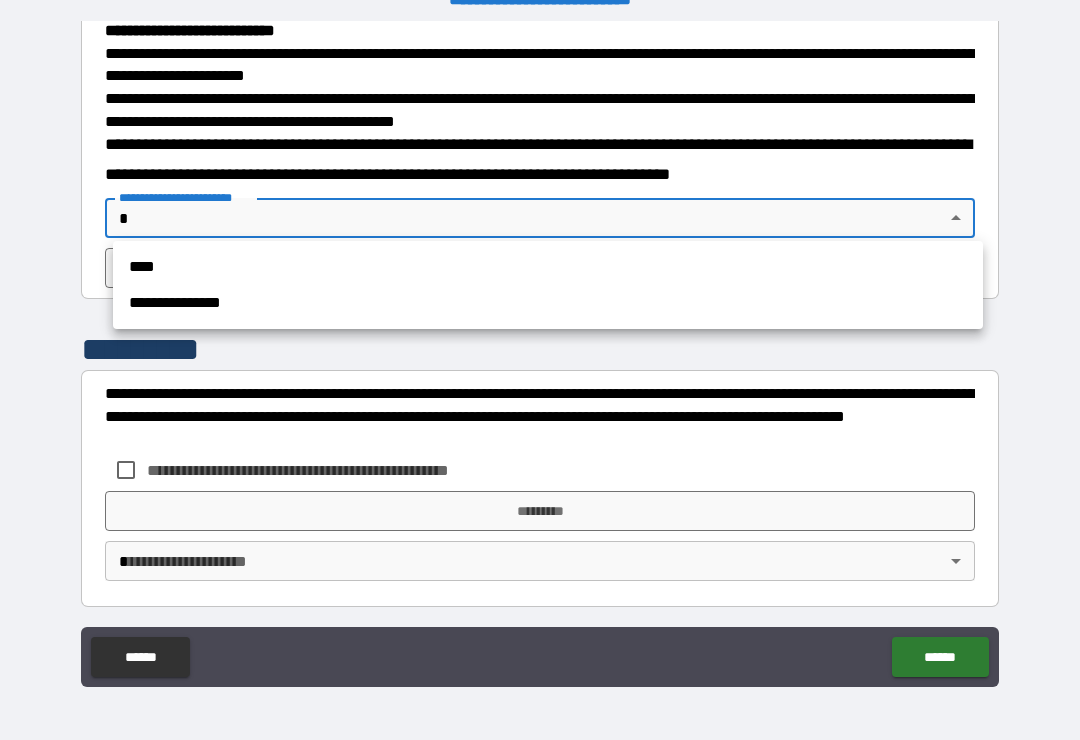 click on "****" at bounding box center [548, 267] 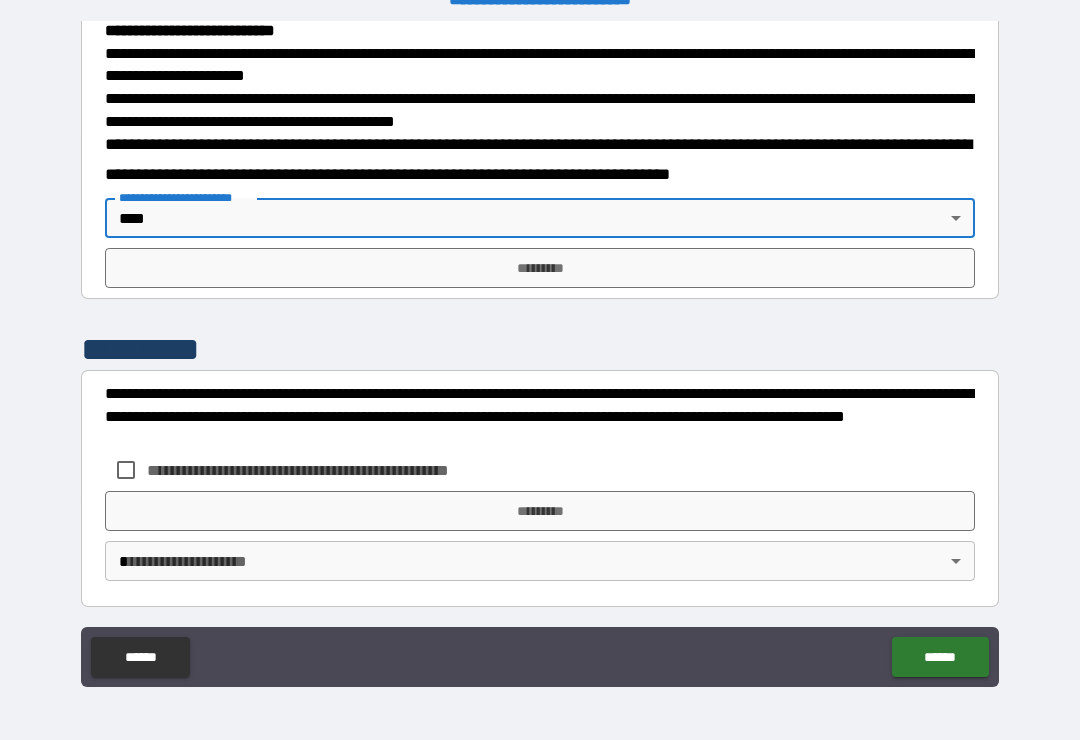 click on "*********" at bounding box center (540, 268) 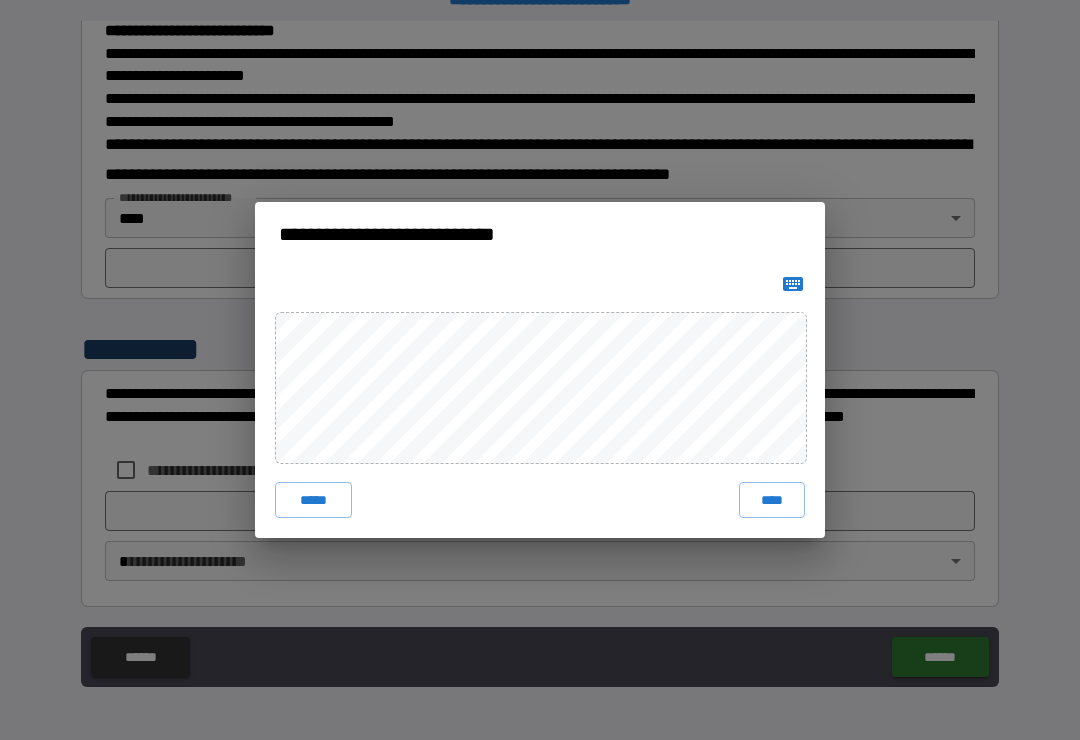 click on "*****" at bounding box center [313, 500] 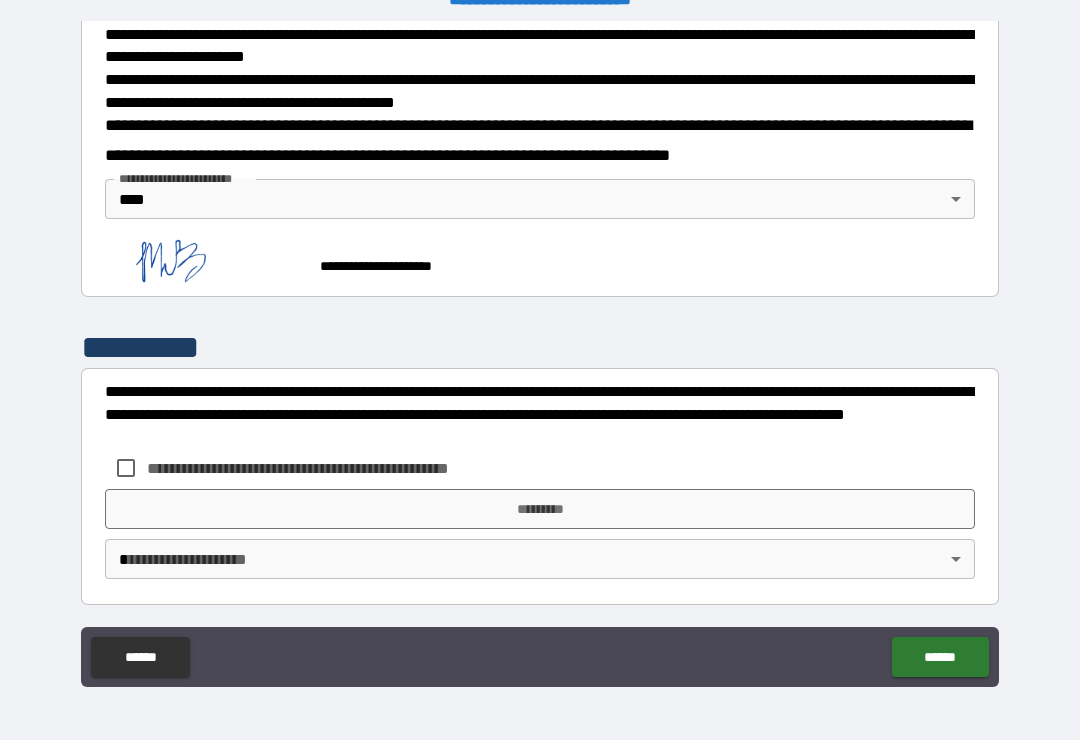scroll, scrollTop: 738, scrollLeft: 0, axis: vertical 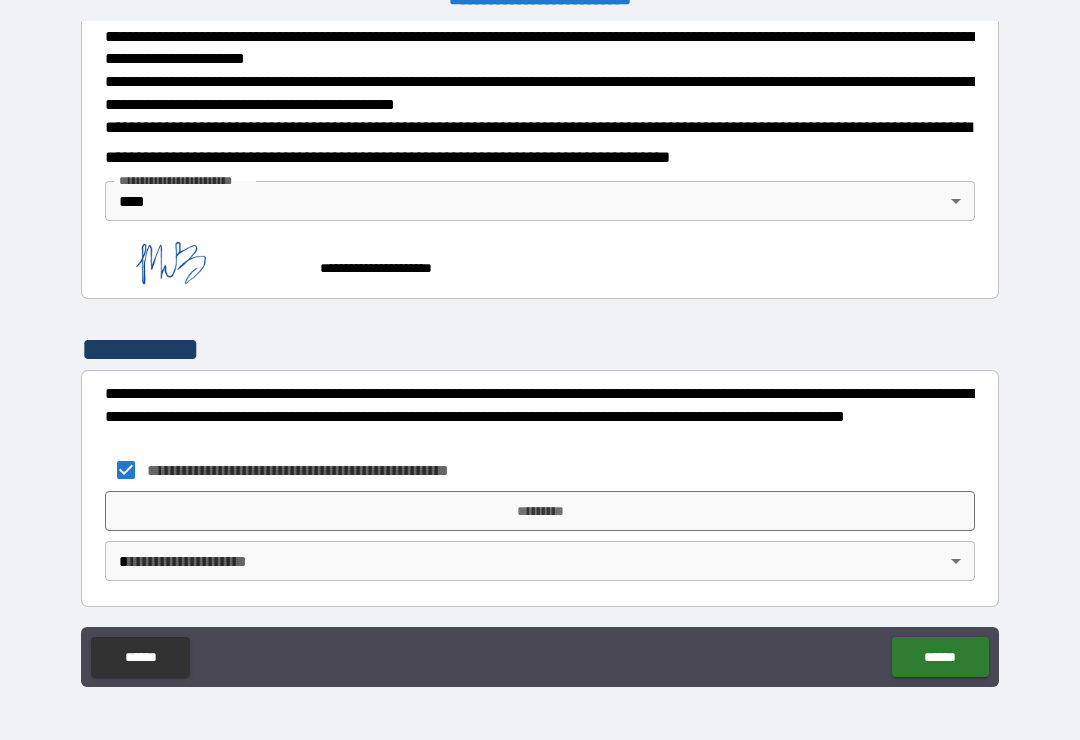 click on "*********" at bounding box center [540, 511] 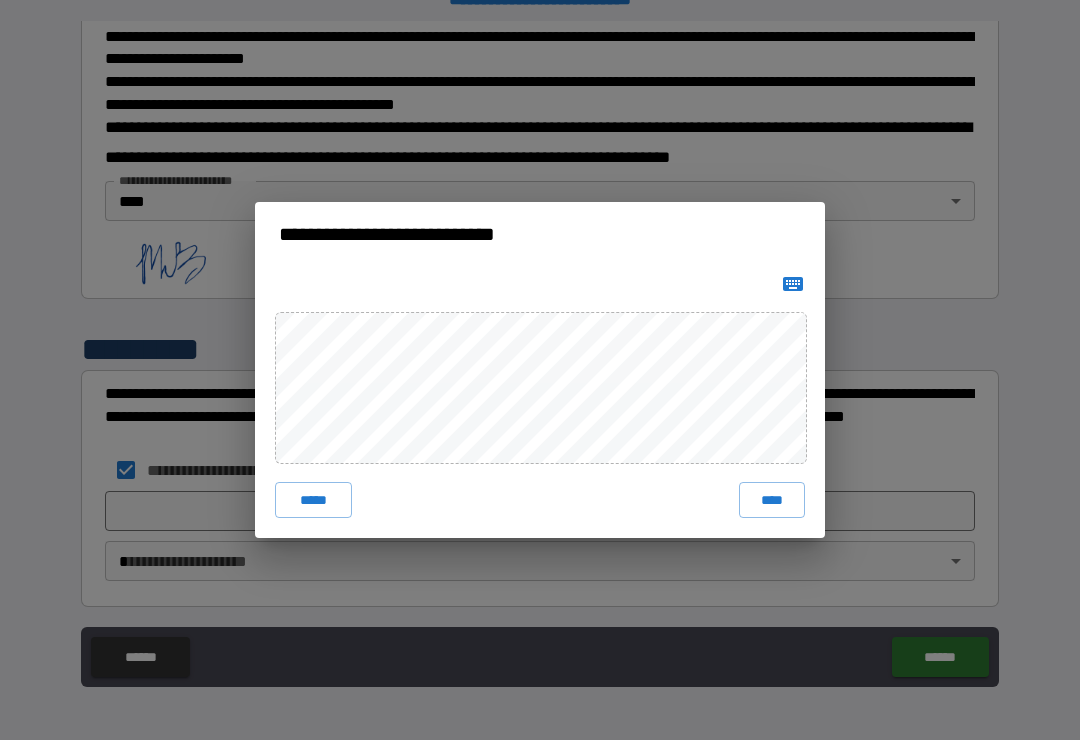 click on "****" at bounding box center [772, 500] 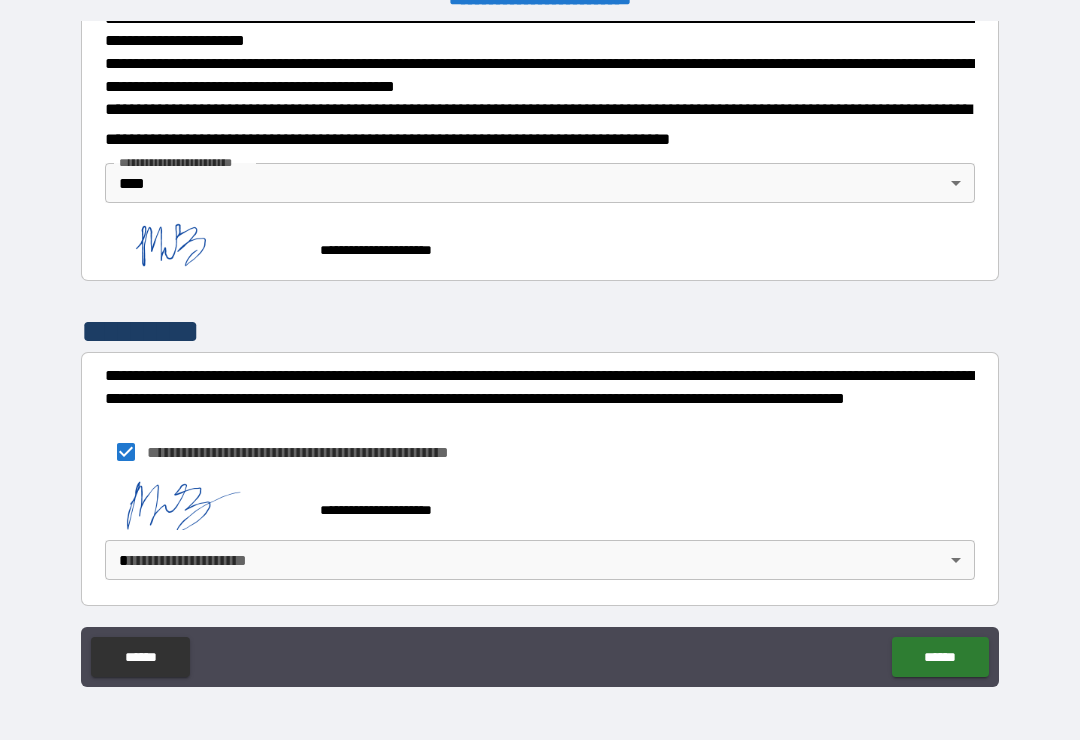 scroll, scrollTop: 755, scrollLeft: 0, axis: vertical 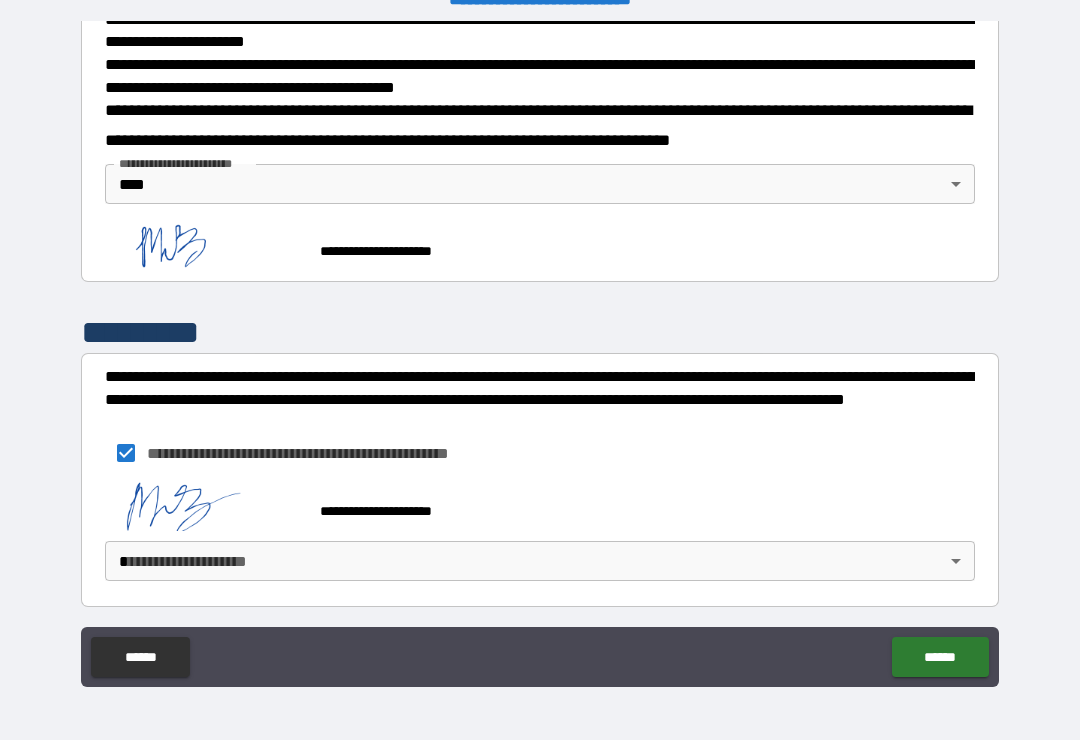 click on "**********" at bounding box center (540, 354) 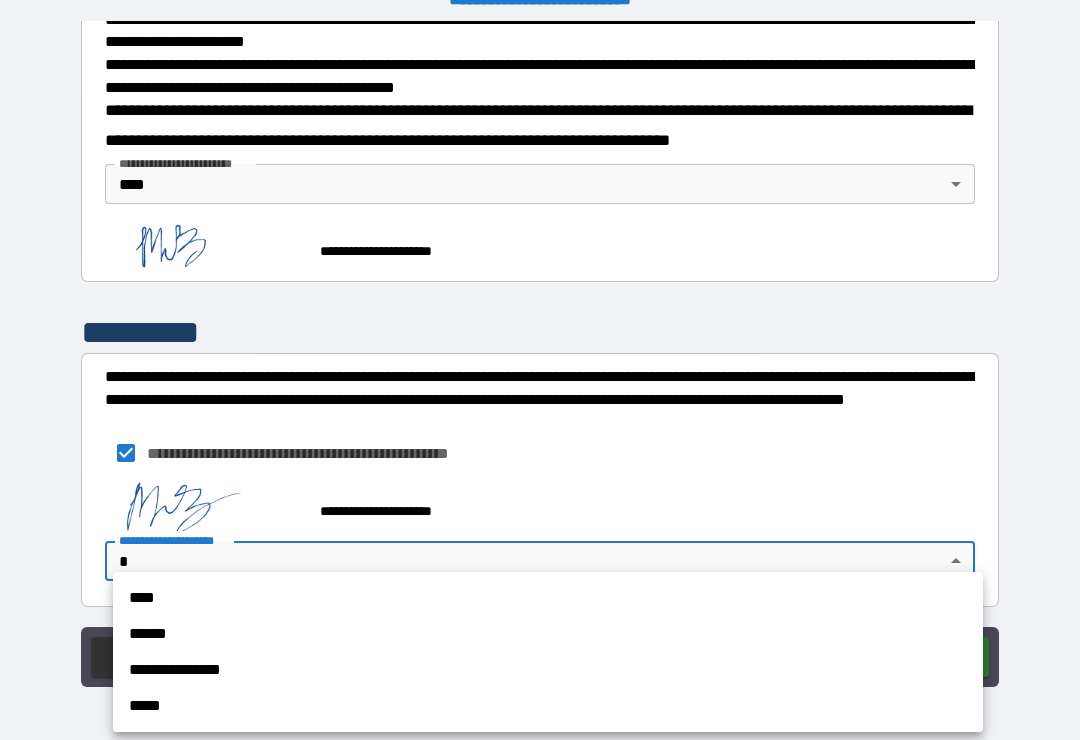 click on "****" at bounding box center (548, 598) 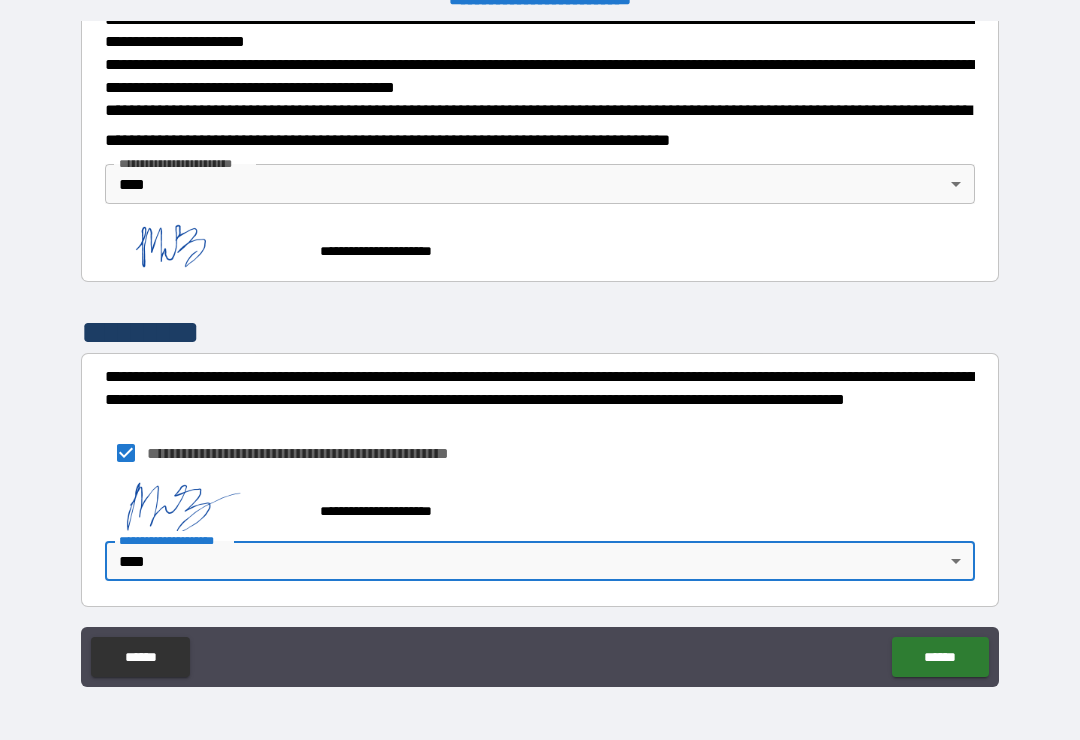click on "**********" at bounding box center (540, 540) 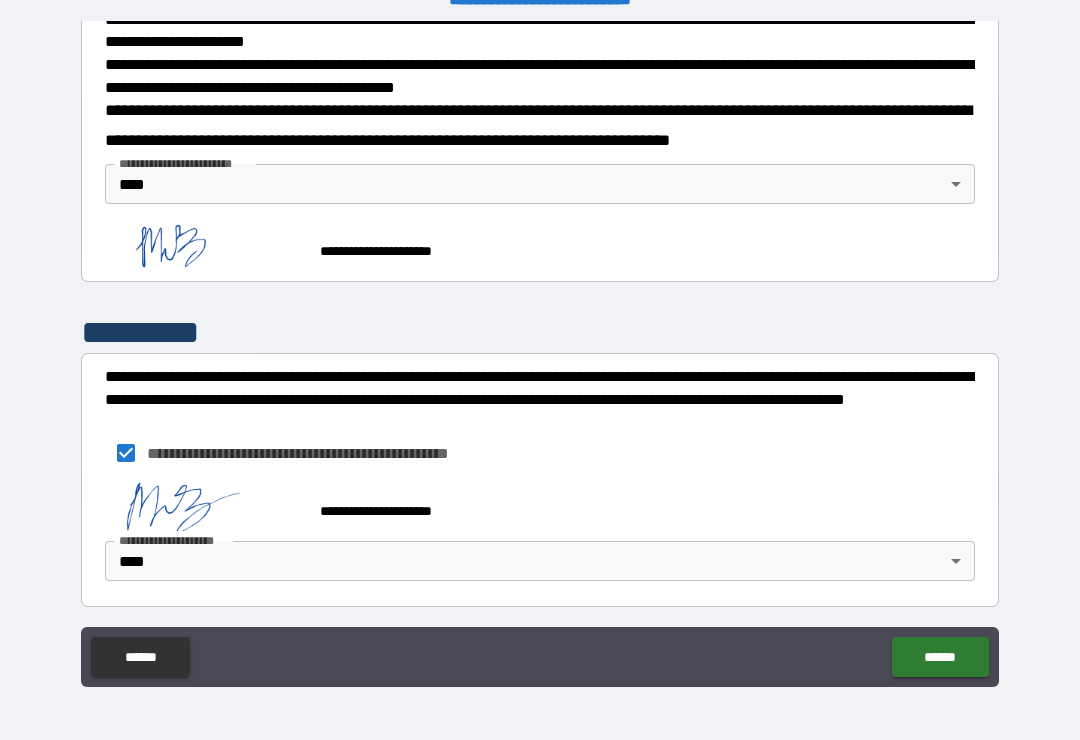 click on "******" at bounding box center [940, 657] 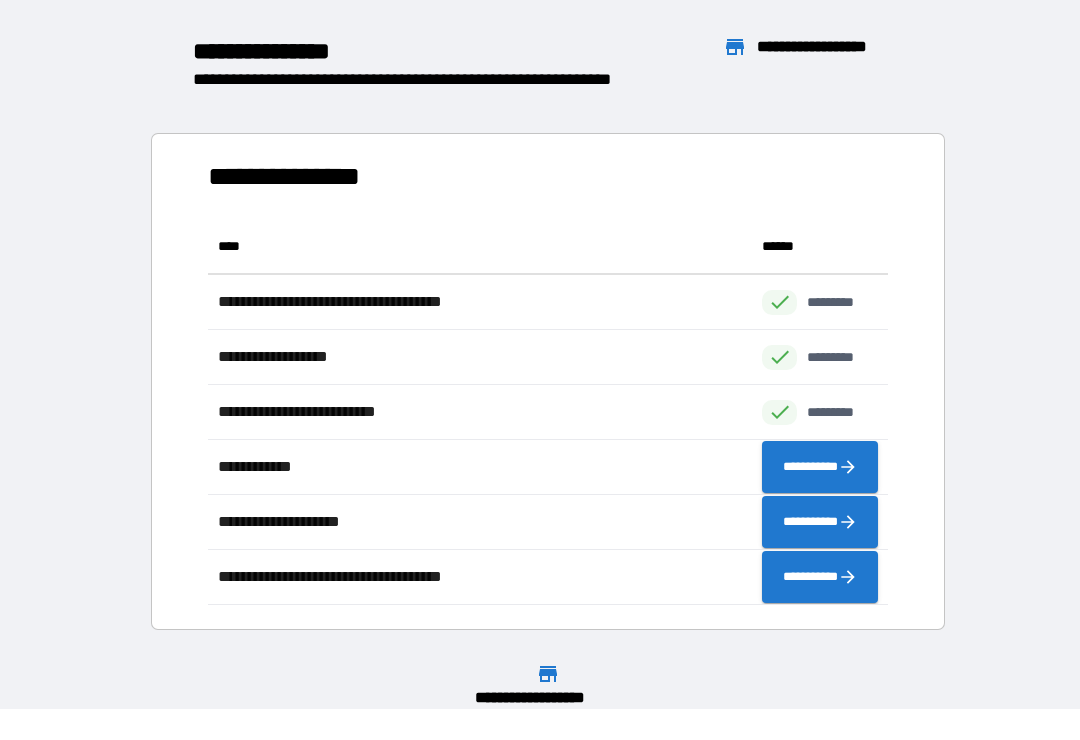 scroll, scrollTop: 1, scrollLeft: 1, axis: both 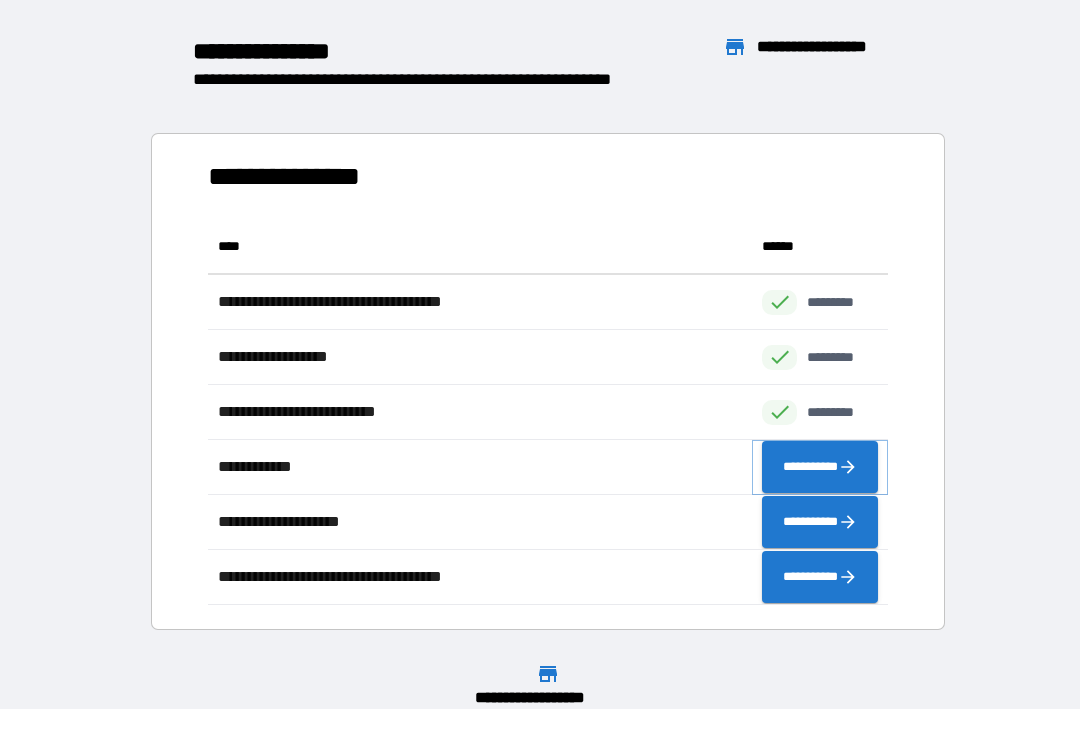click on "**********" at bounding box center [820, 467] 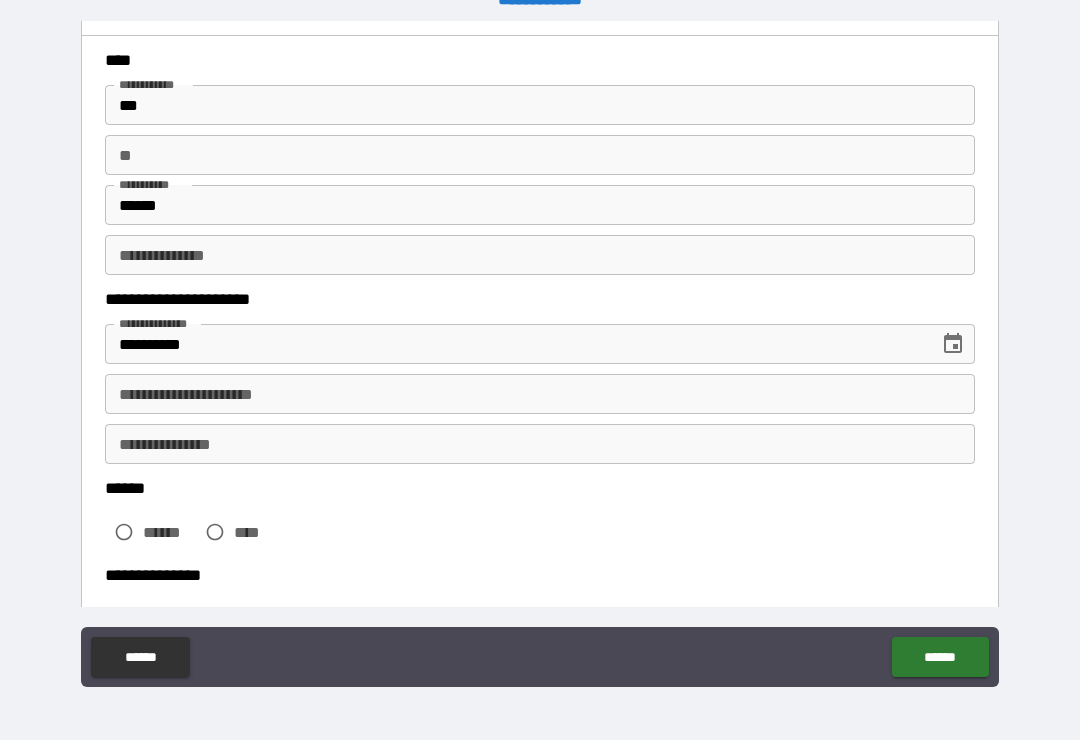 scroll, scrollTop: 88, scrollLeft: 0, axis: vertical 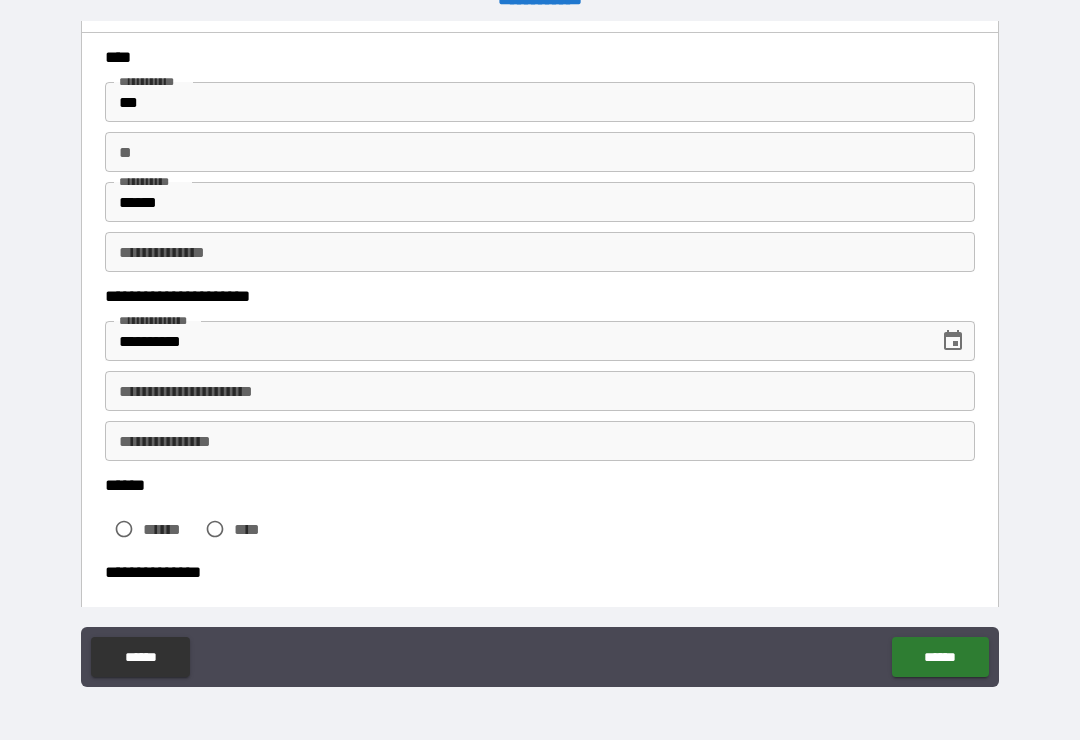click on "**********" at bounding box center [540, 391] 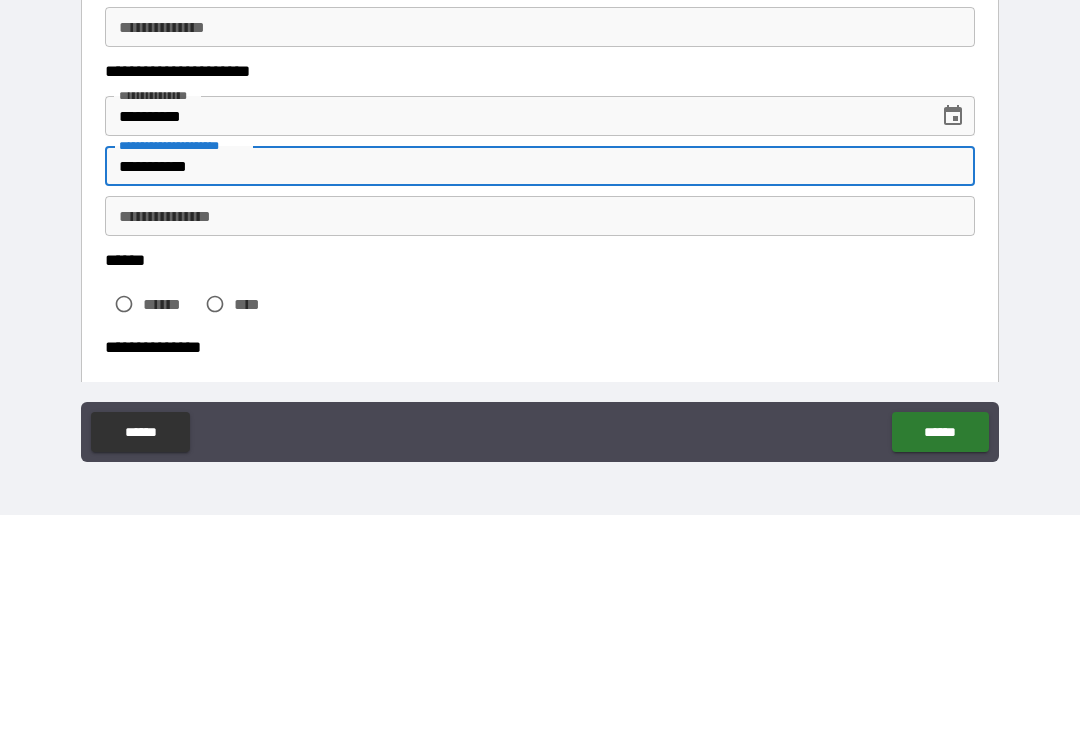 click on "**********" at bounding box center [540, 441] 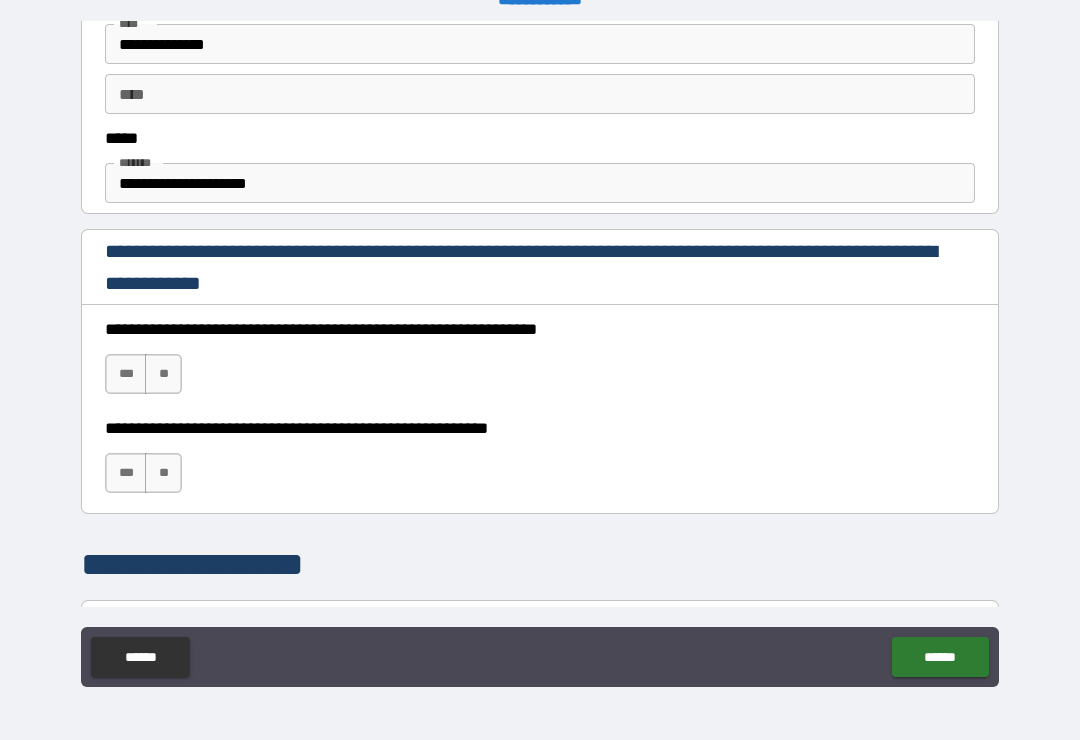 scroll, scrollTop: 1143, scrollLeft: 0, axis: vertical 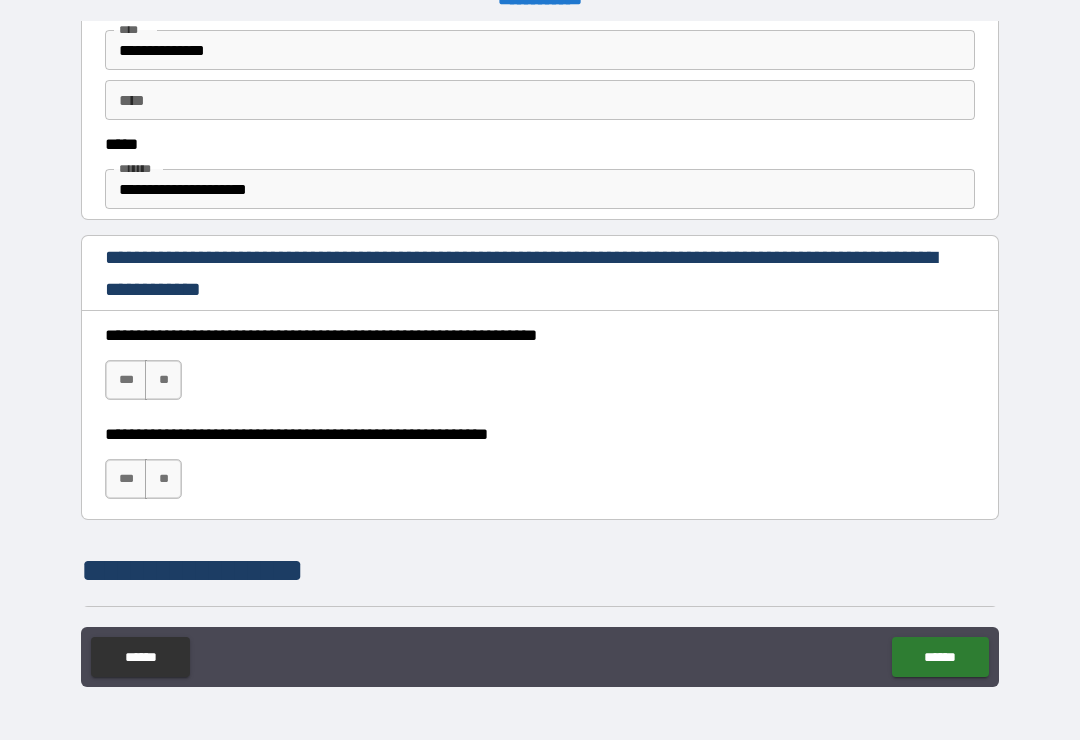 click on "***" at bounding box center (126, 380) 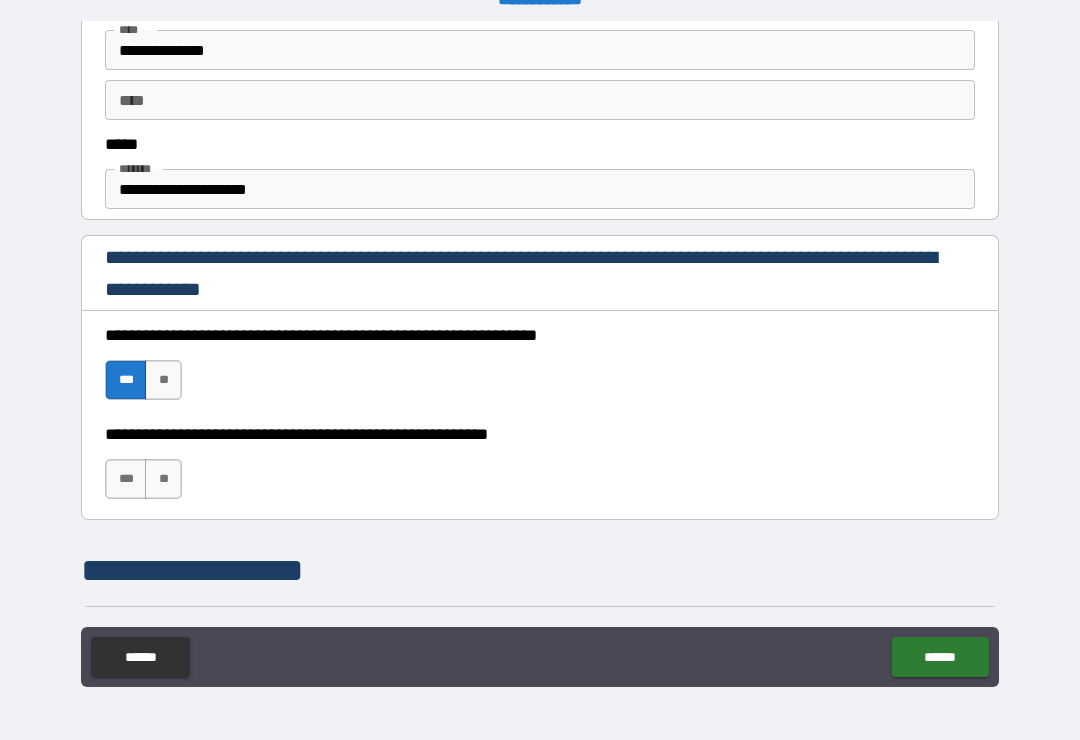 click on "***" at bounding box center (126, 479) 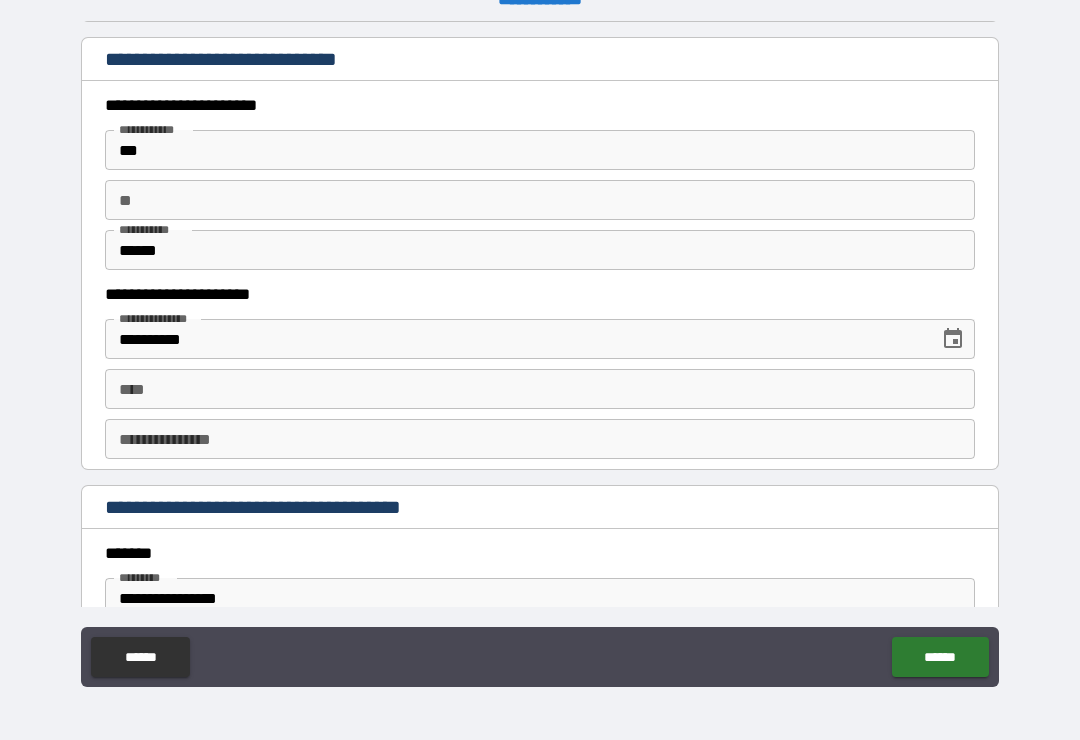 scroll, scrollTop: 1913, scrollLeft: 0, axis: vertical 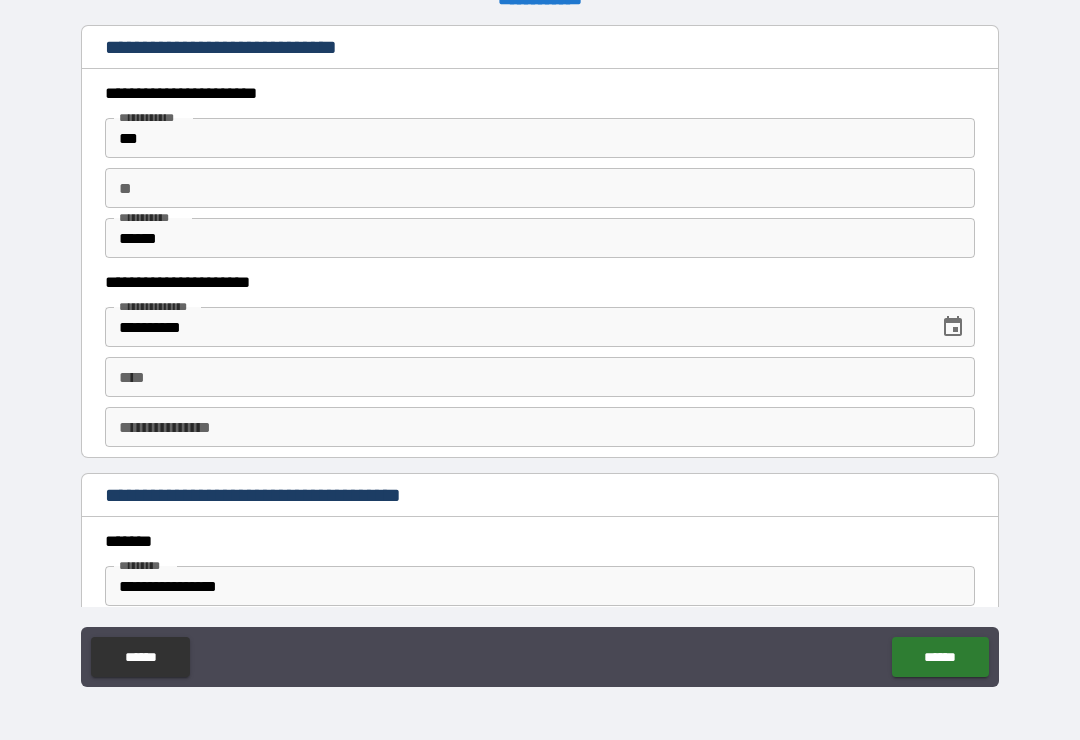 click on "**** ****" at bounding box center [540, 377] 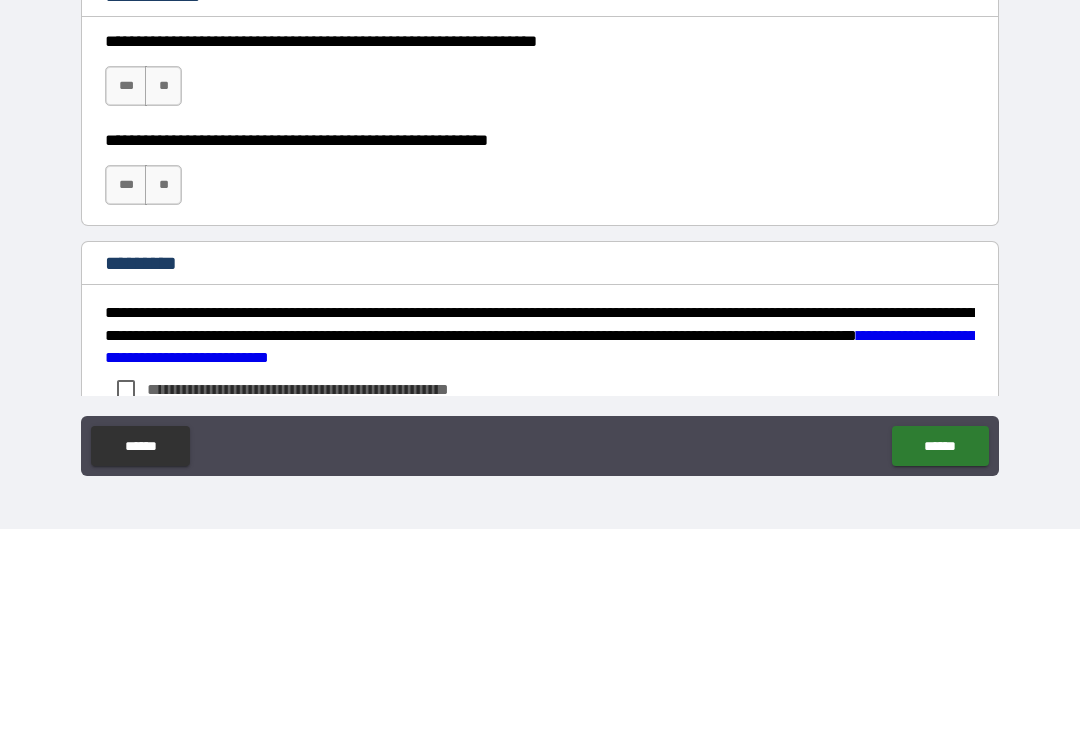 scroll, scrollTop: 2870, scrollLeft: 0, axis: vertical 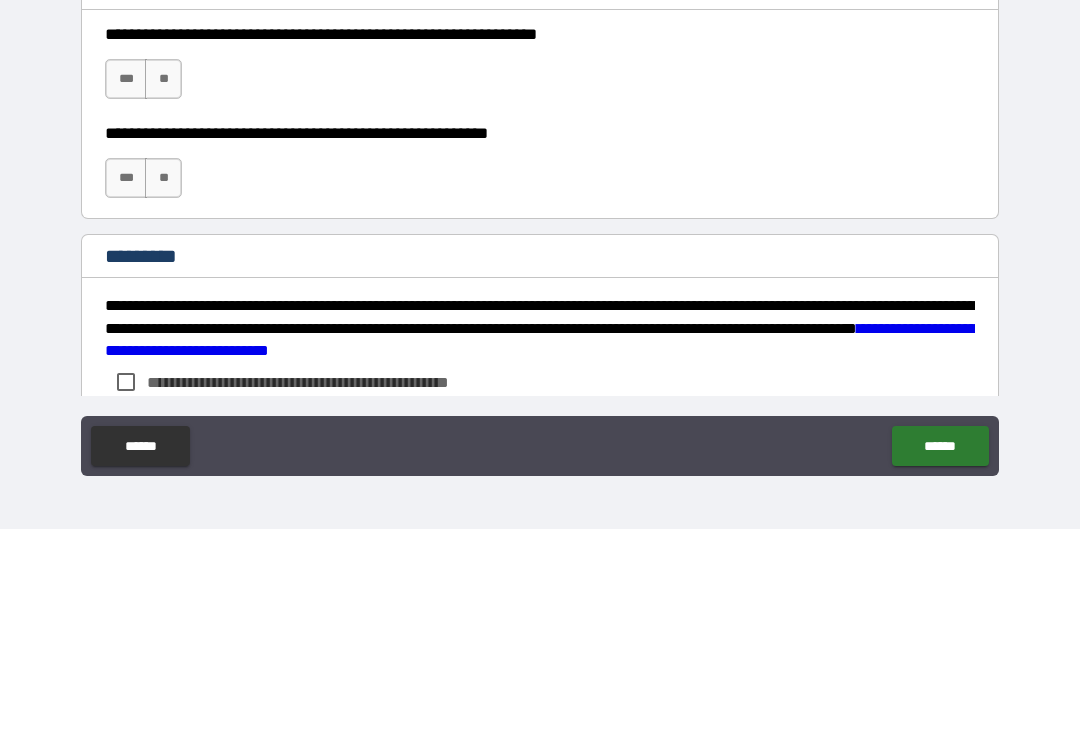 click on "***" at bounding box center [126, 290] 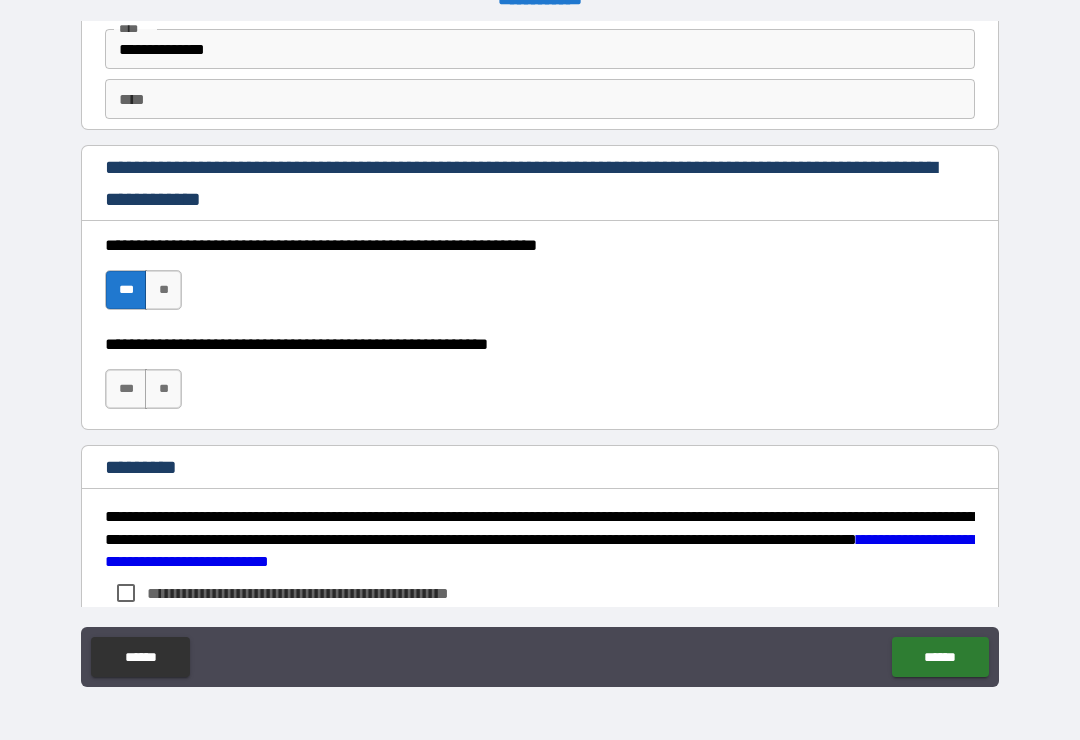 click on "***" at bounding box center [126, 389] 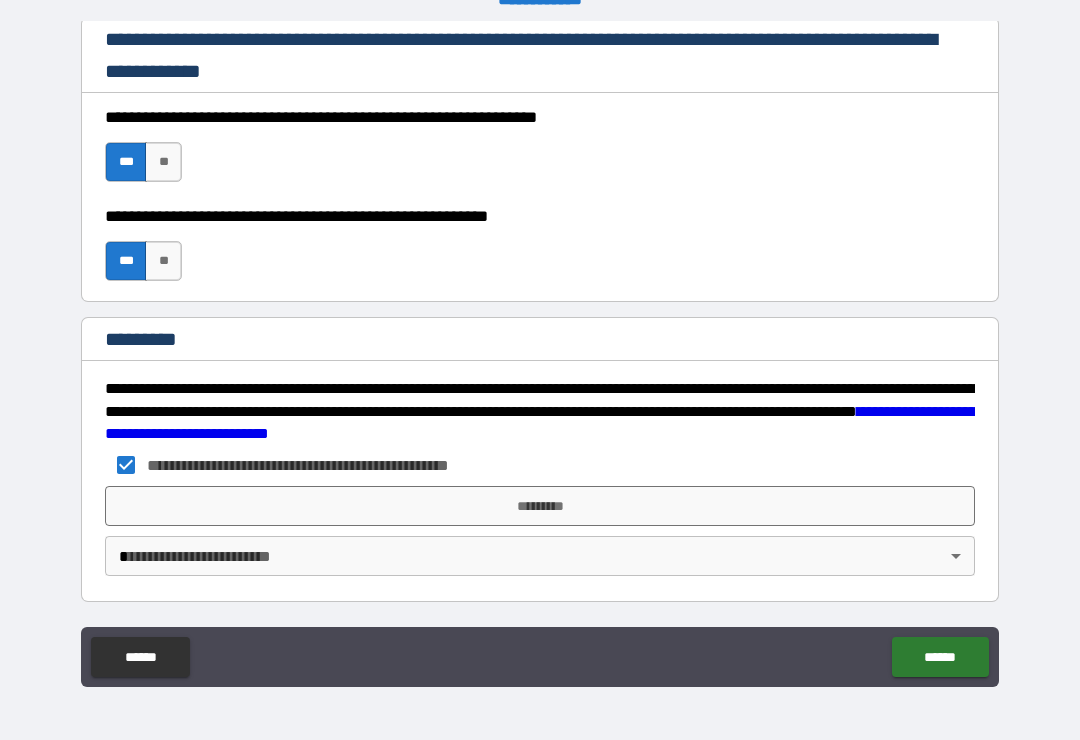 scroll, scrollTop: 2998, scrollLeft: 0, axis: vertical 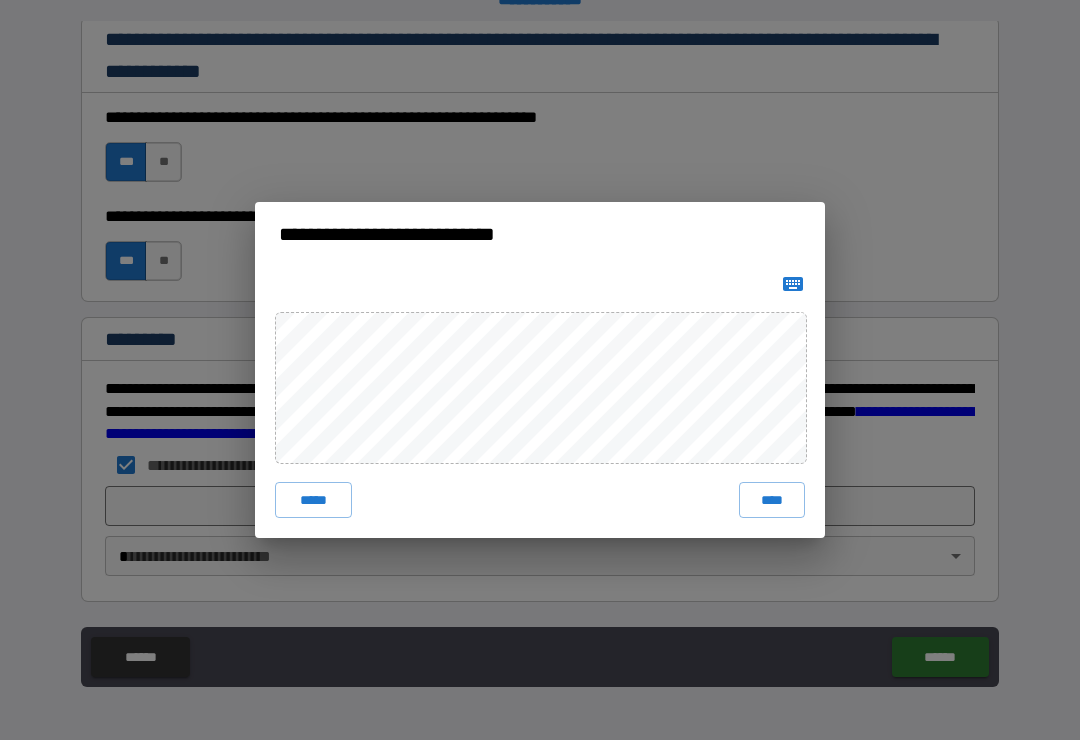 click on "****" at bounding box center [772, 500] 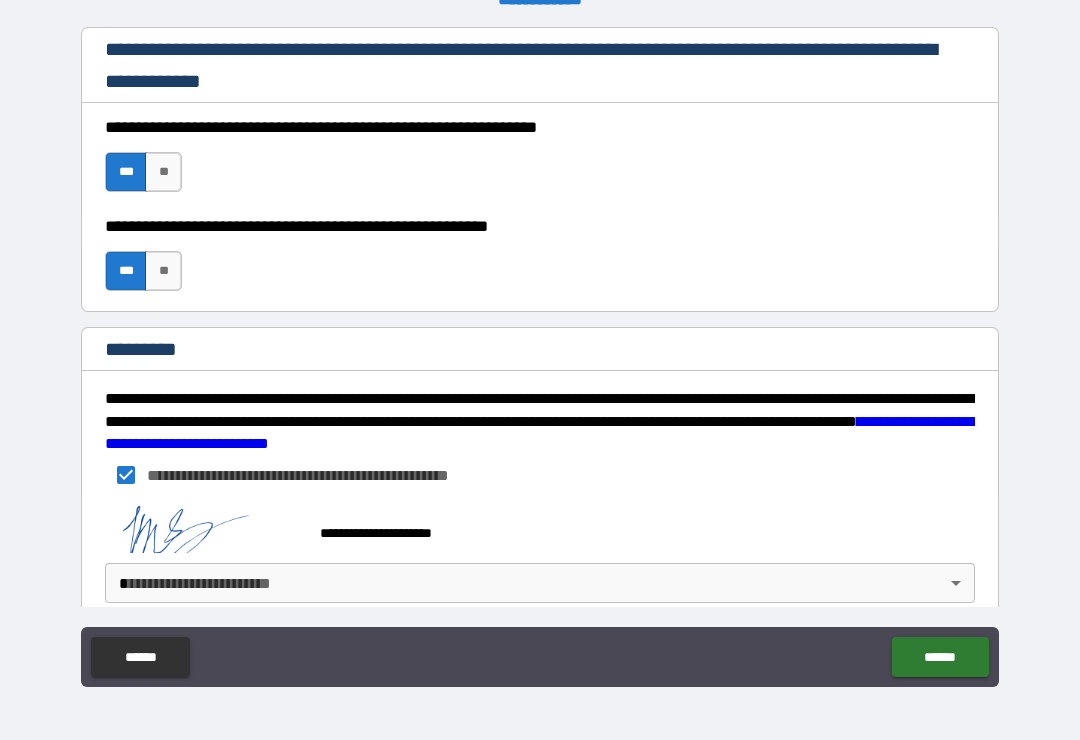 scroll, scrollTop: 3010, scrollLeft: 0, axis: vertical 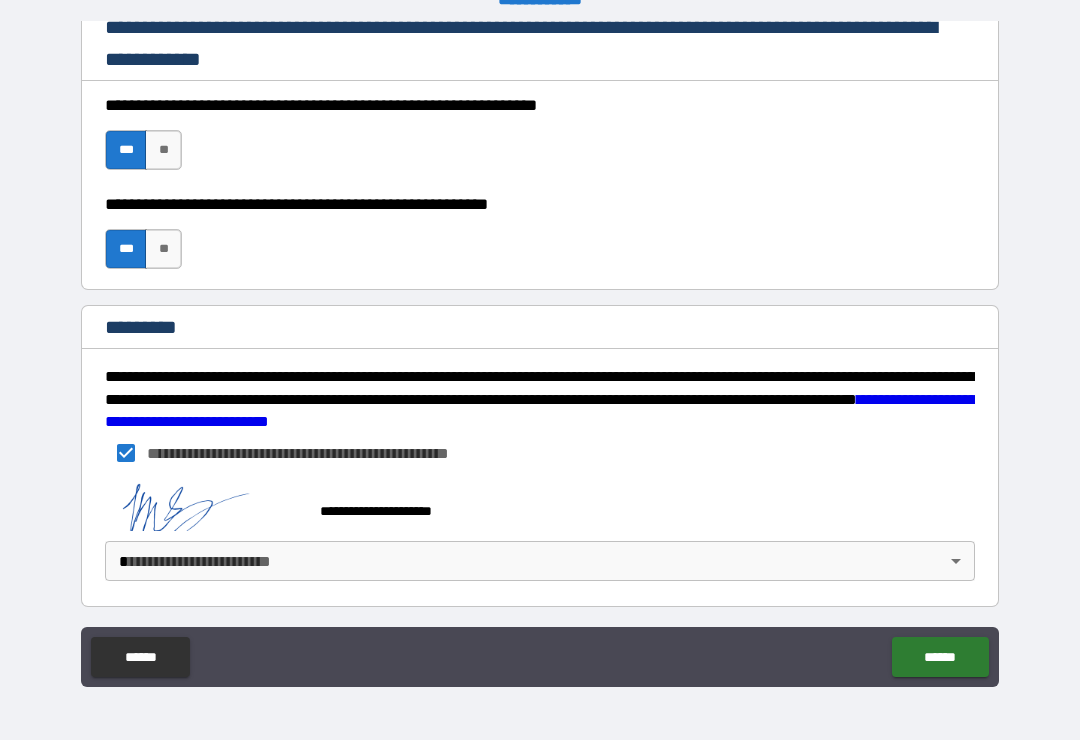 click on "**********" at bounding box center (540, 354) 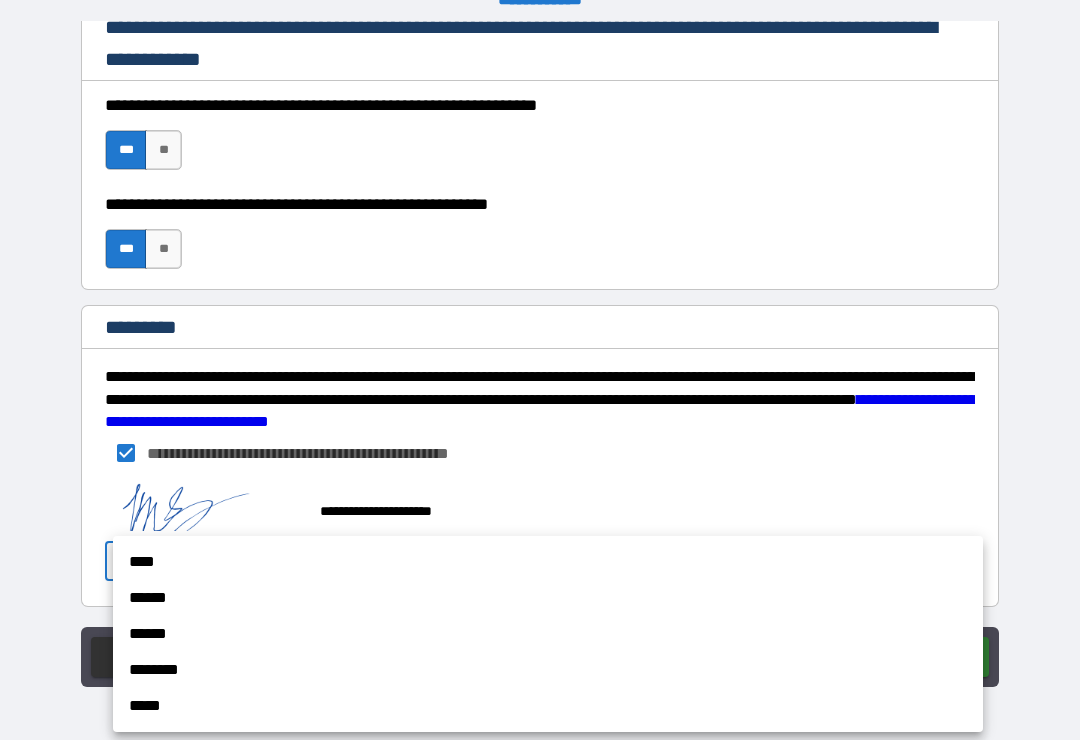 click on "****" at bounding box center (548, 562) 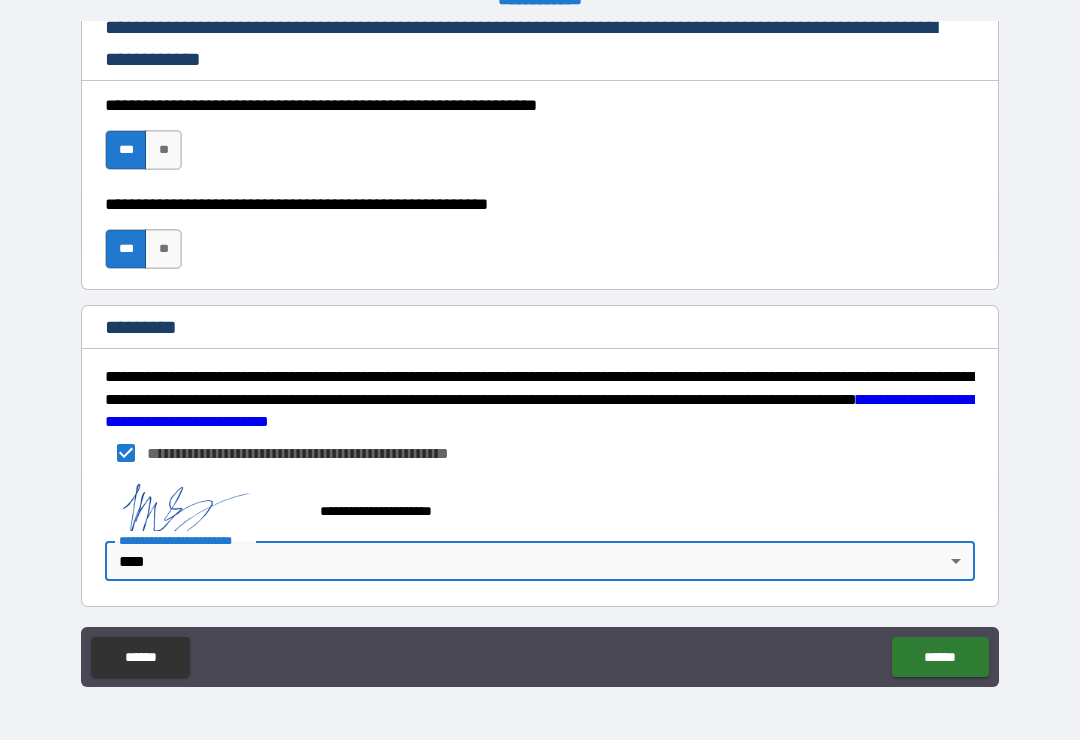 click on "******" at bounding box center (940, 657) 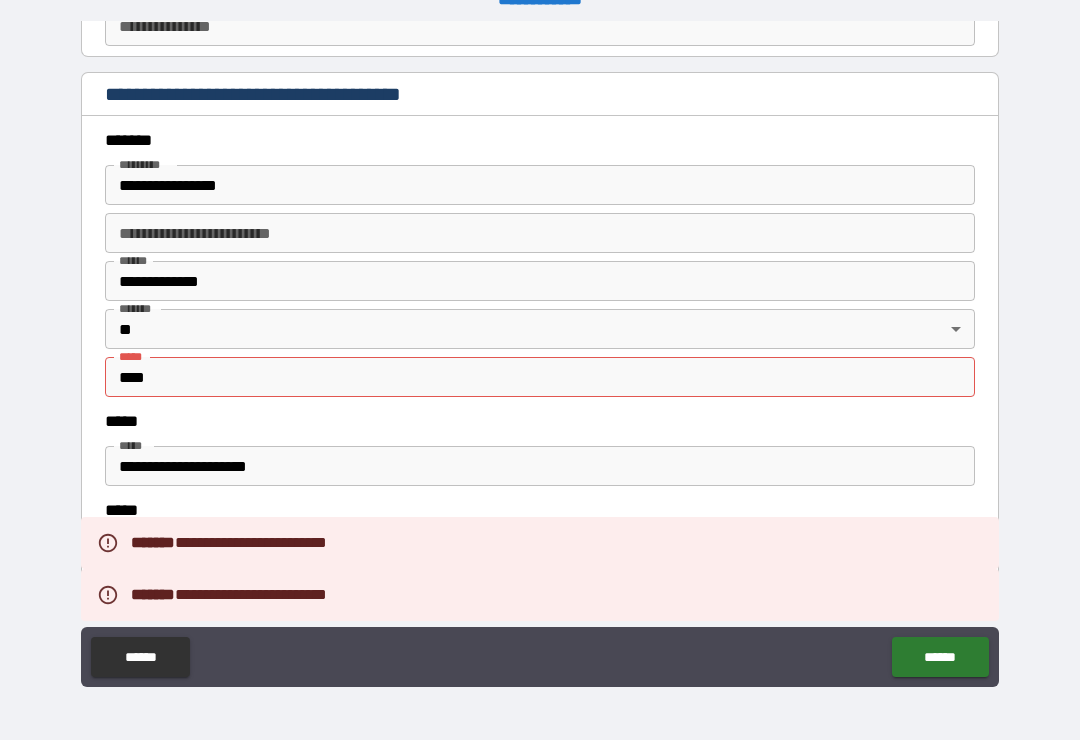 scroll, scrollTop: 2314, scrollLeft: 0, axis: vertical 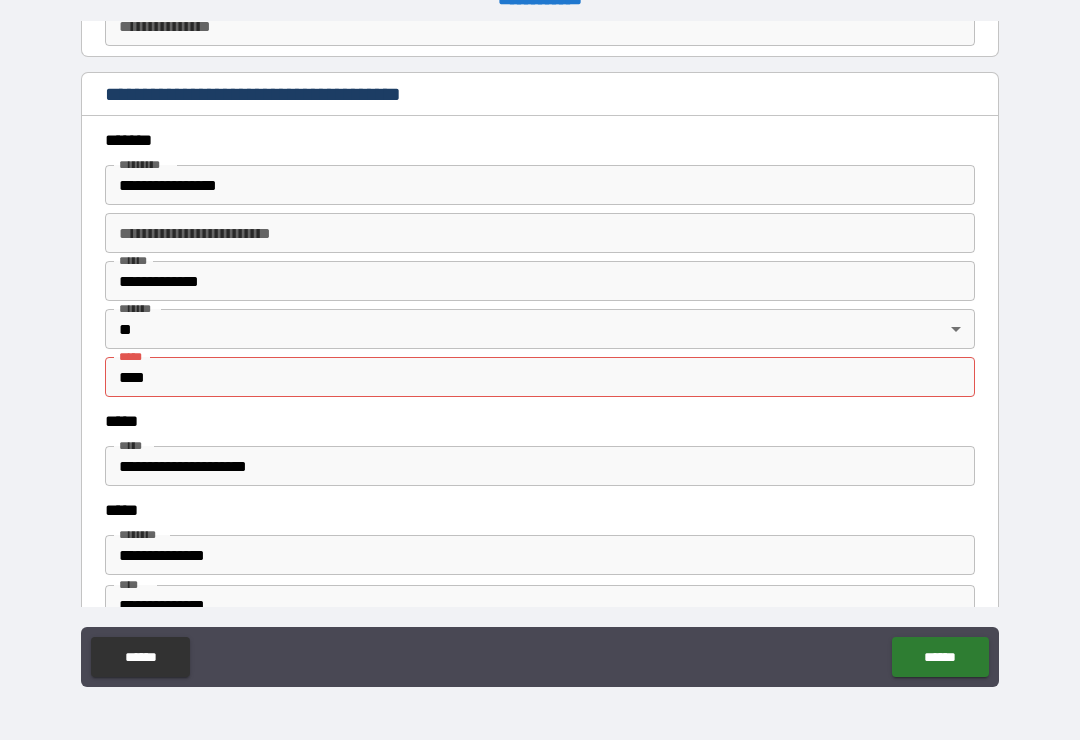click on "****" at bounding box center (540, 377) 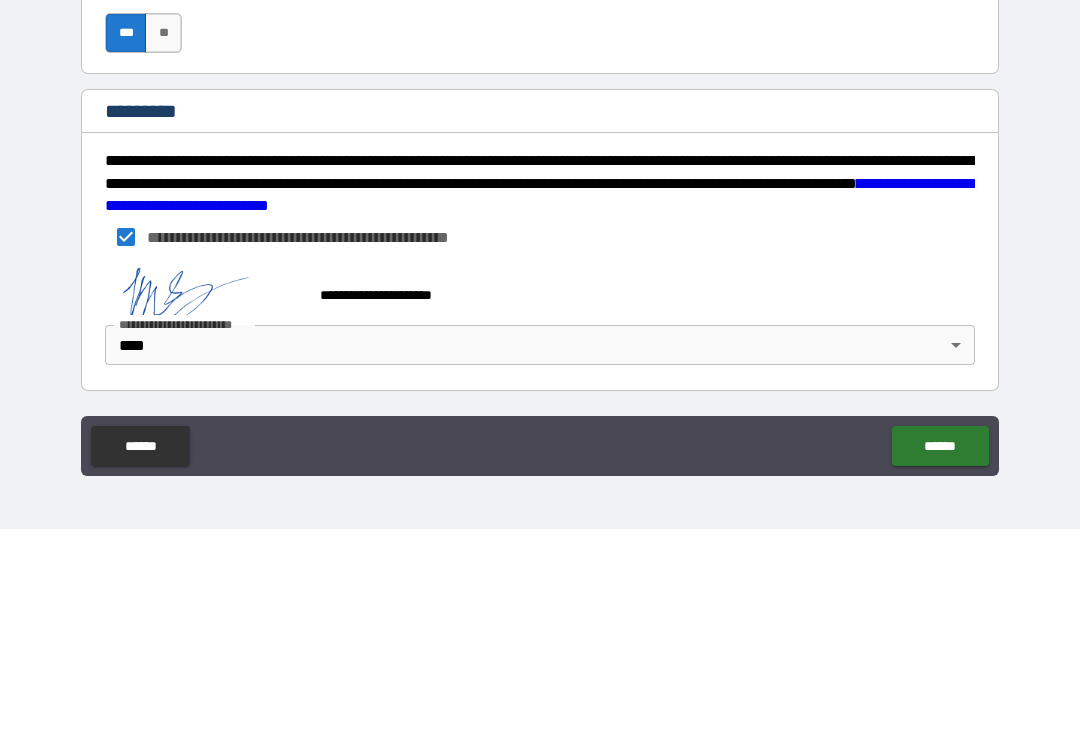 scroll, scrollTop: 3015, scrollLeft: 0, axis: vertical 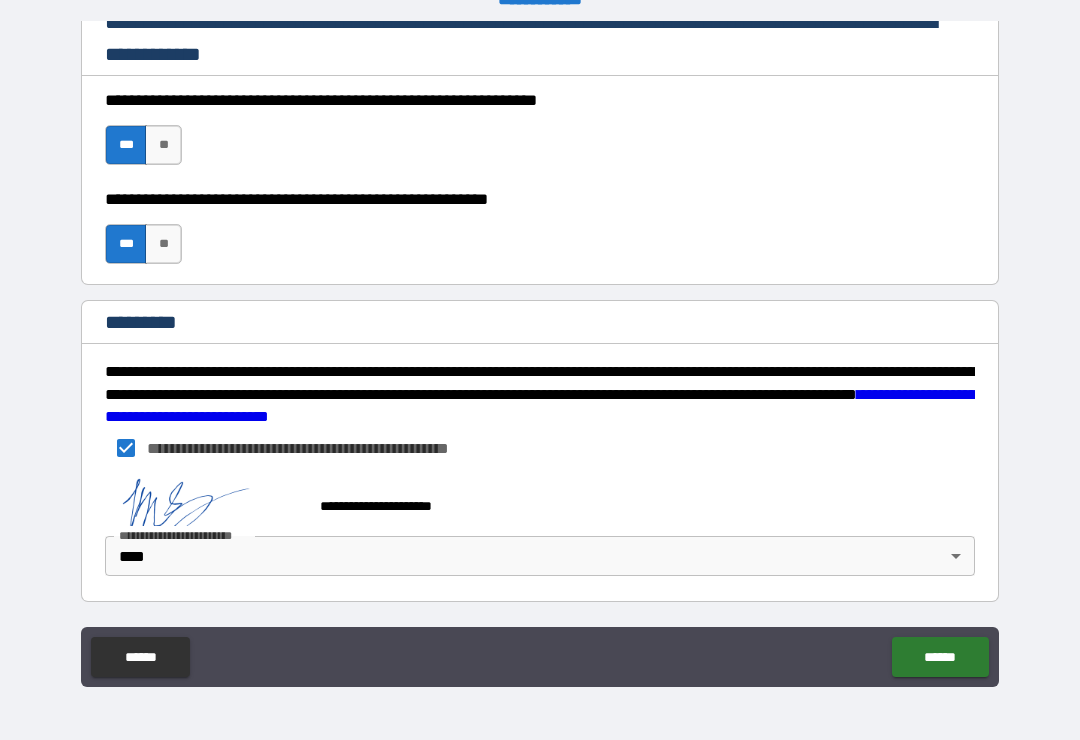 click on "******" at bounding box center (940, 657) 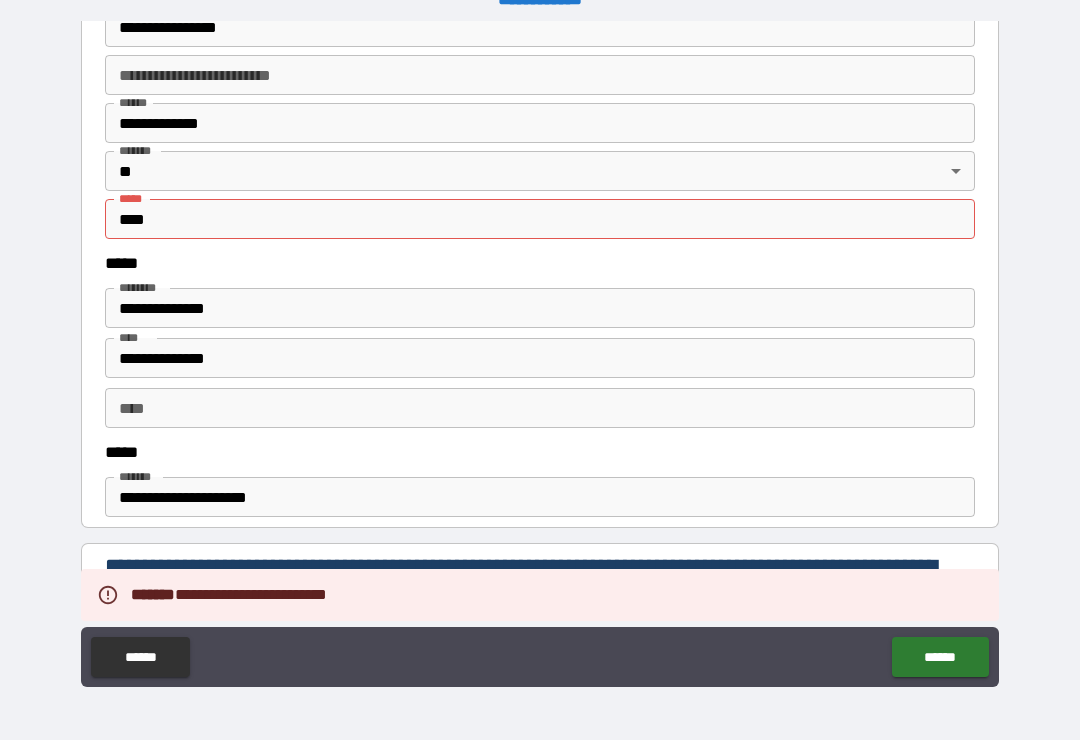 scroll, scrollTop: 837, scrollLeft: 0, axis: vertical 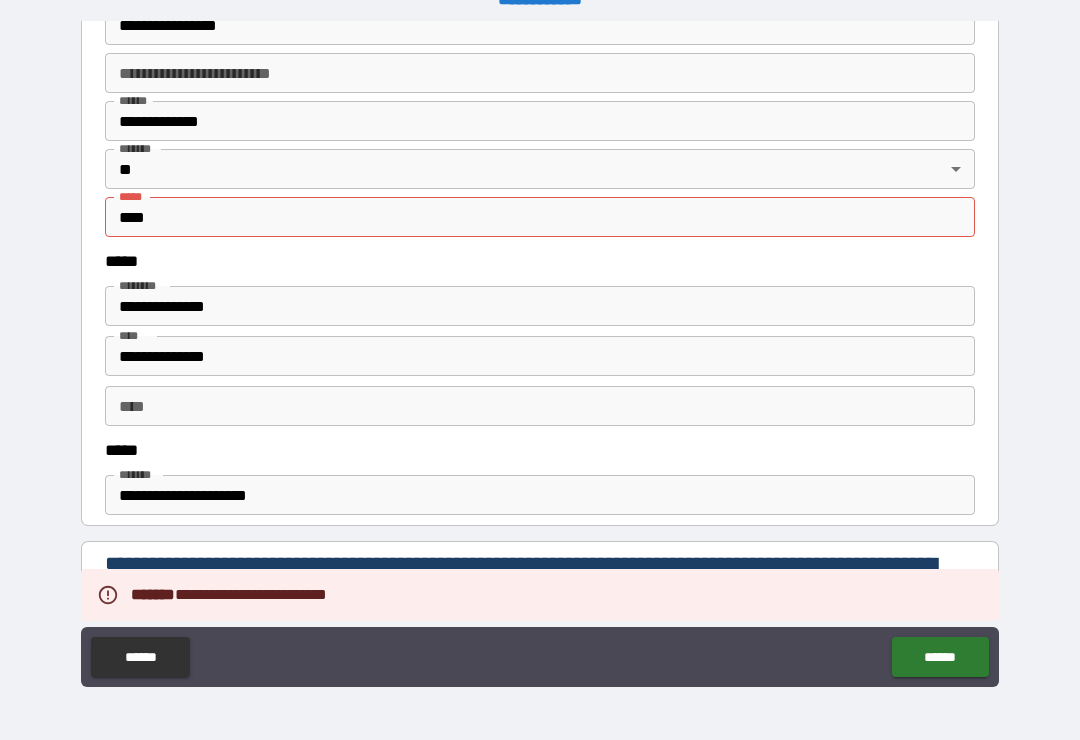 click on "****" at bounding box center (540, 217) 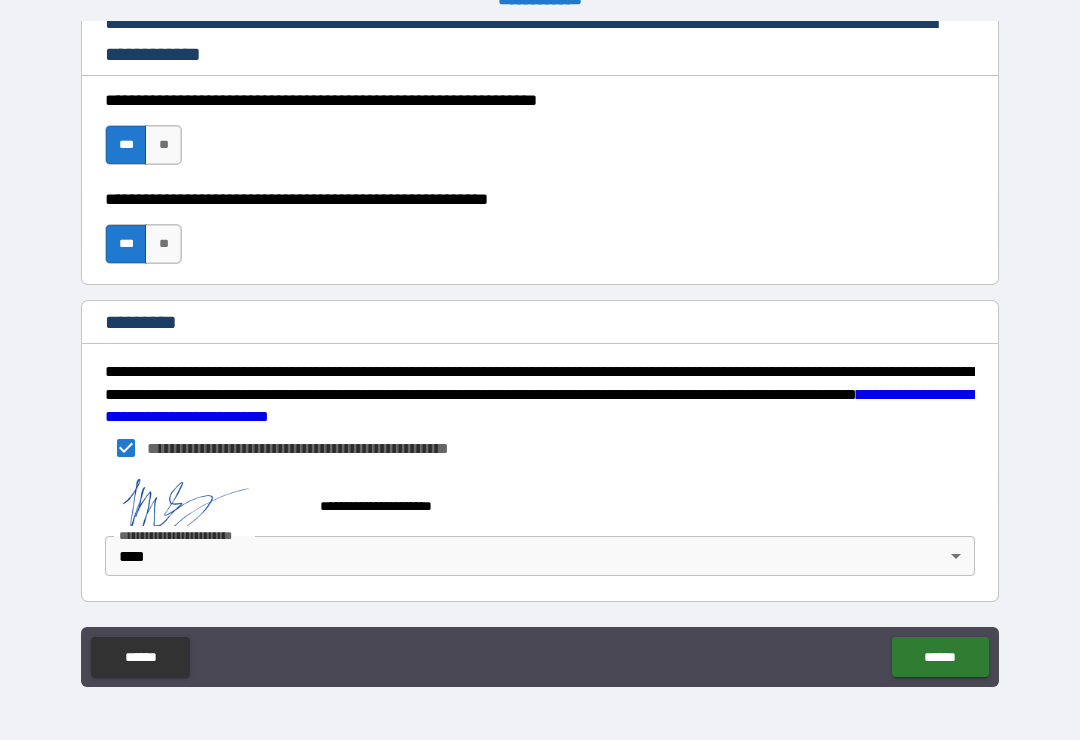 scroll, scrollTop: 3015, scrollLeft: 0, axis: vertical 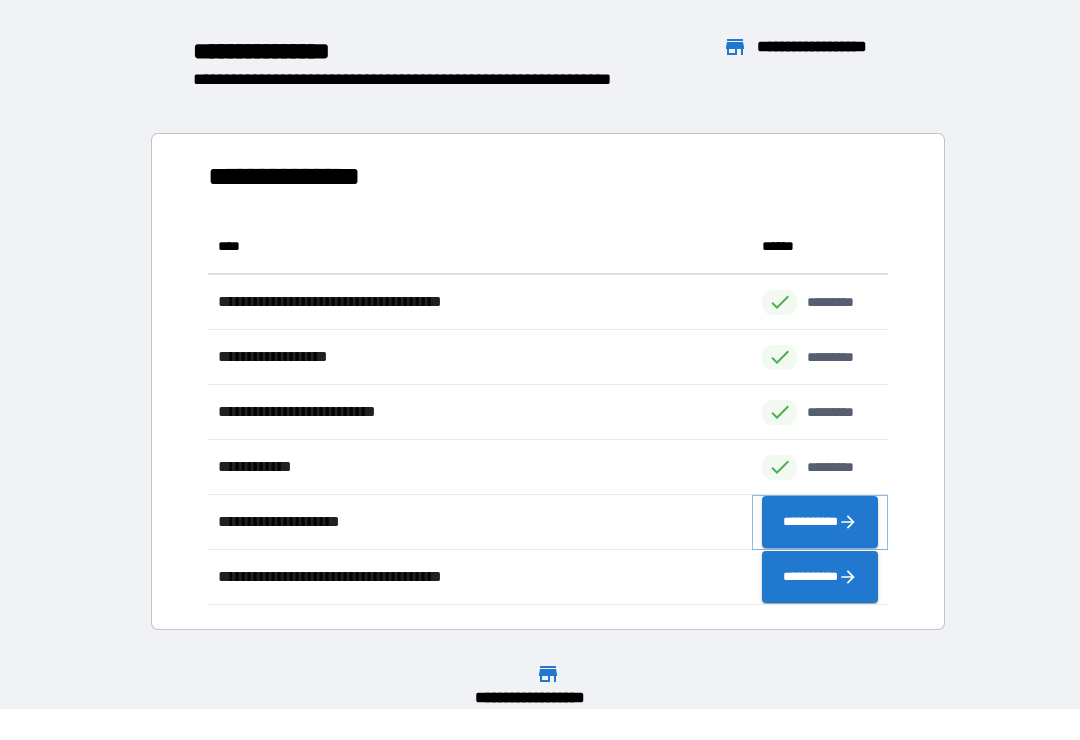 click on "**********" at bounding box center [820, 522] 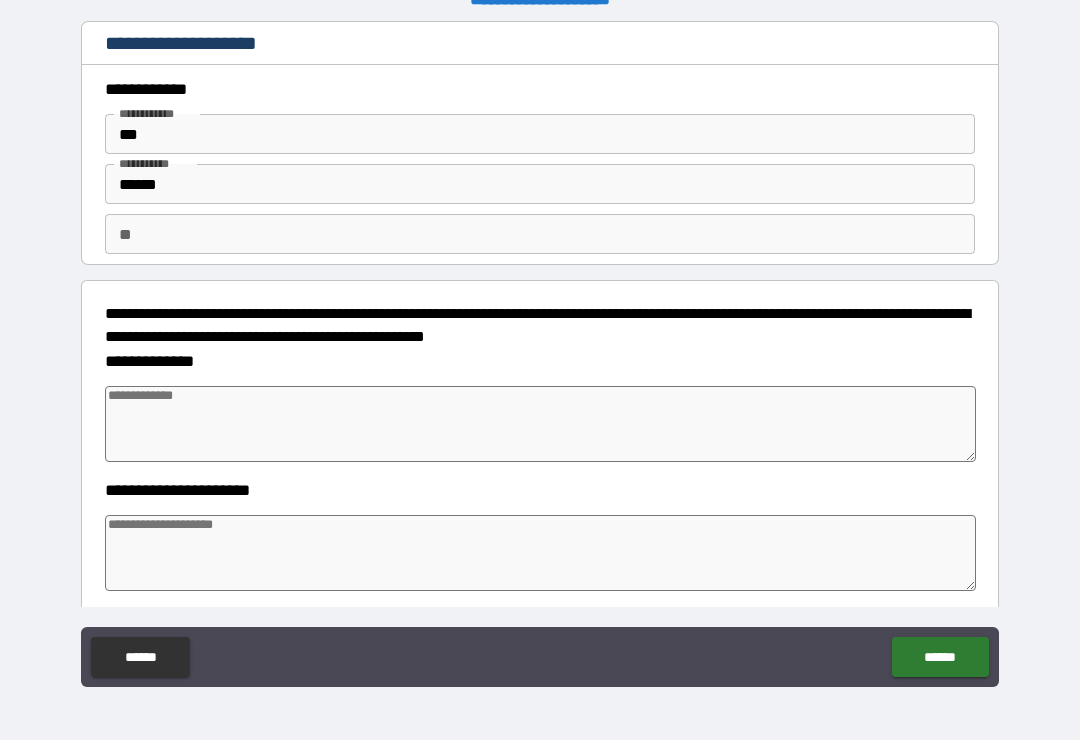 click at bounding box center [540, 424] 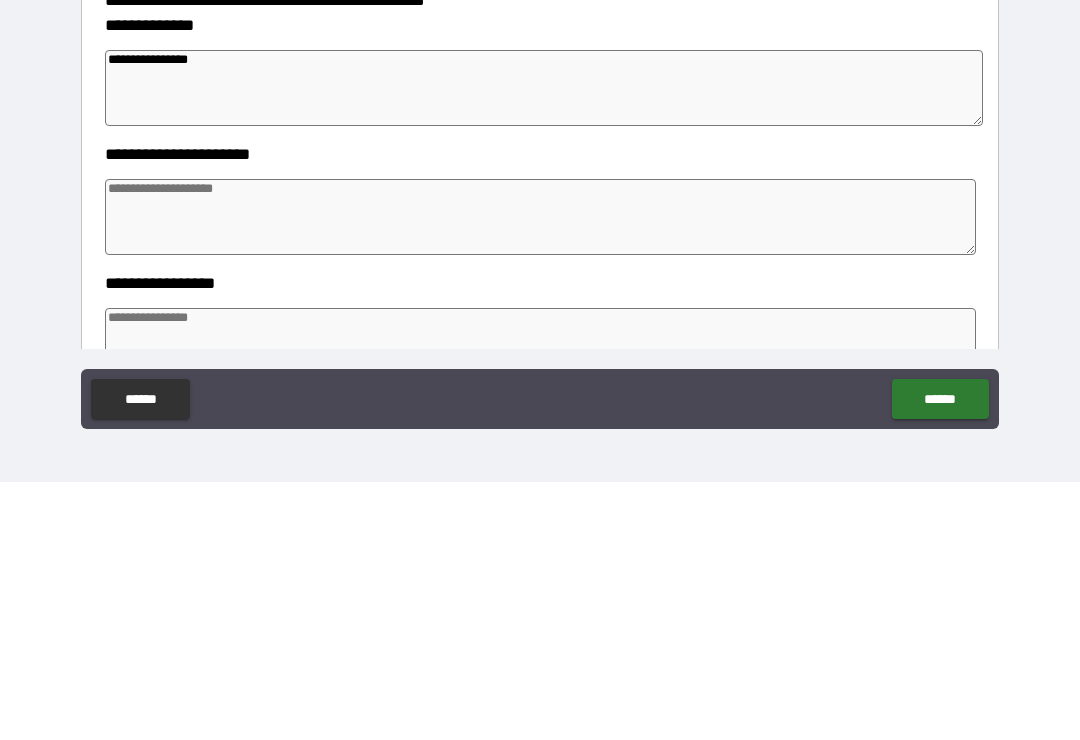 scroll, scrollTop: 79, scrollLeft: 0, axis: vertical 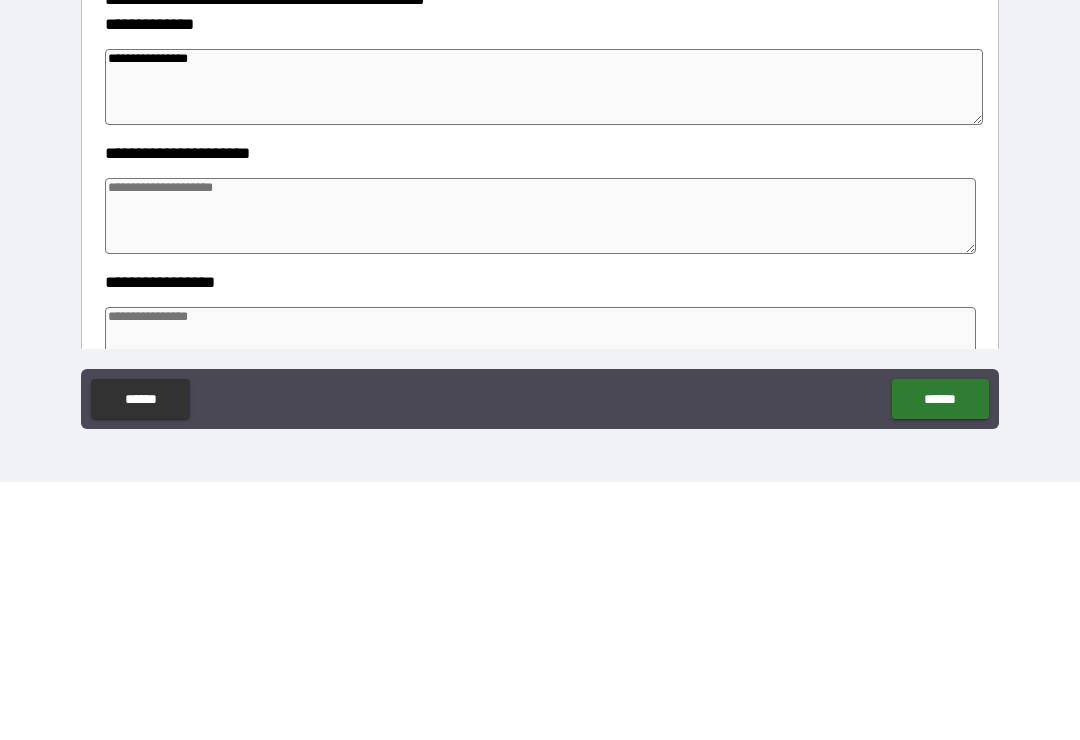 click at bounding box center (540, 474) 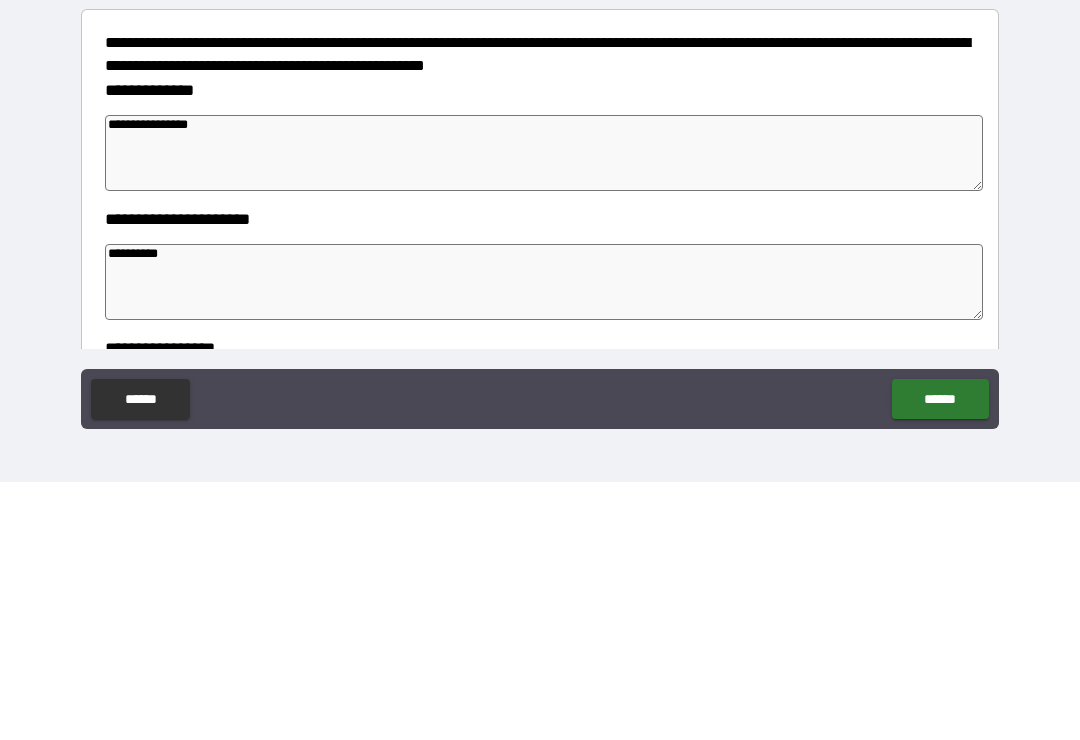 scroll, scrollTop: 16, scrollLeft: 0, axis: vertical 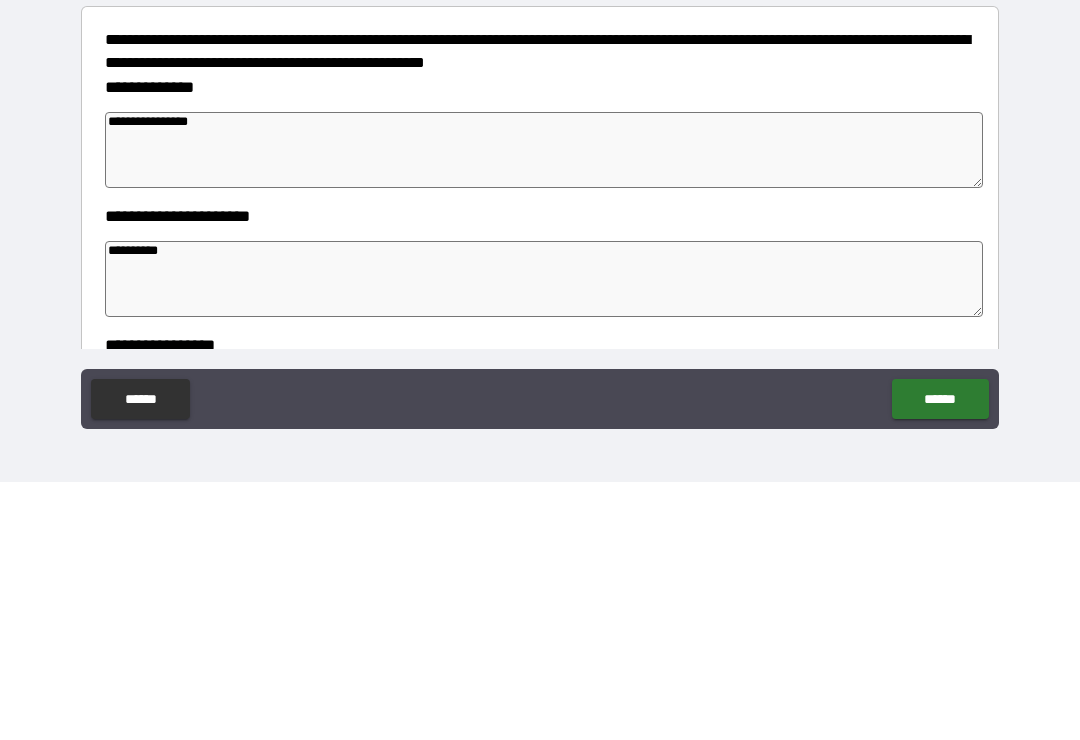 click on "**********" at bounding box center [544, 408] 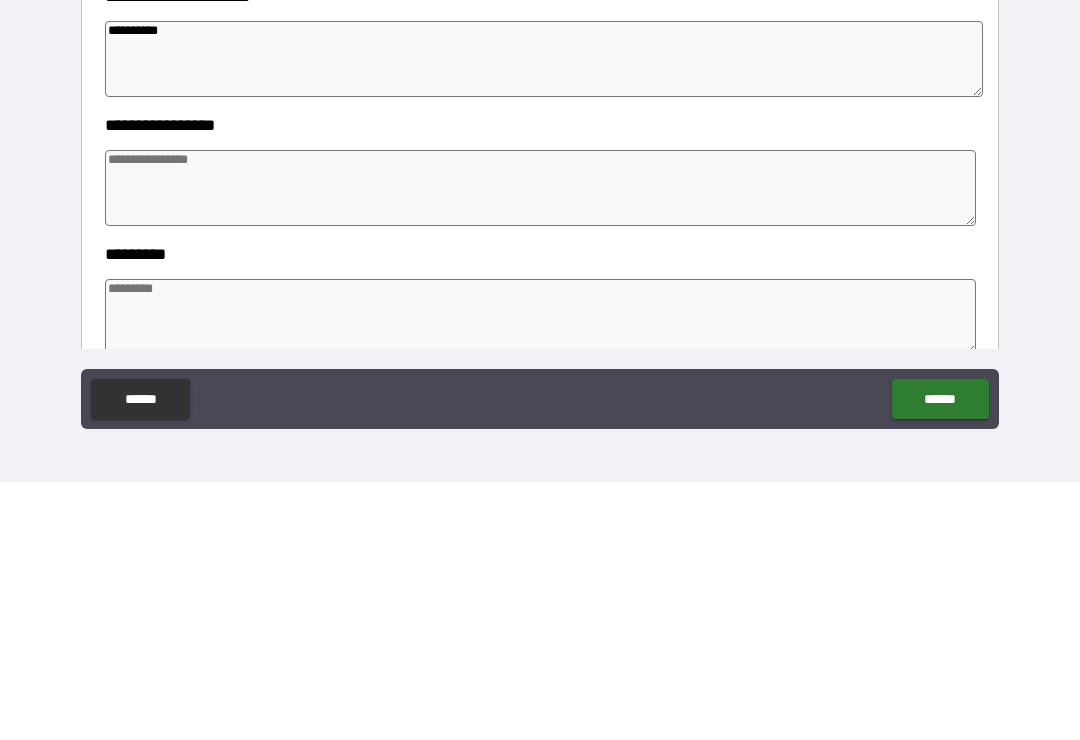 scroll, scrollTop: 240, scrollLeft: 0, axis: vertical 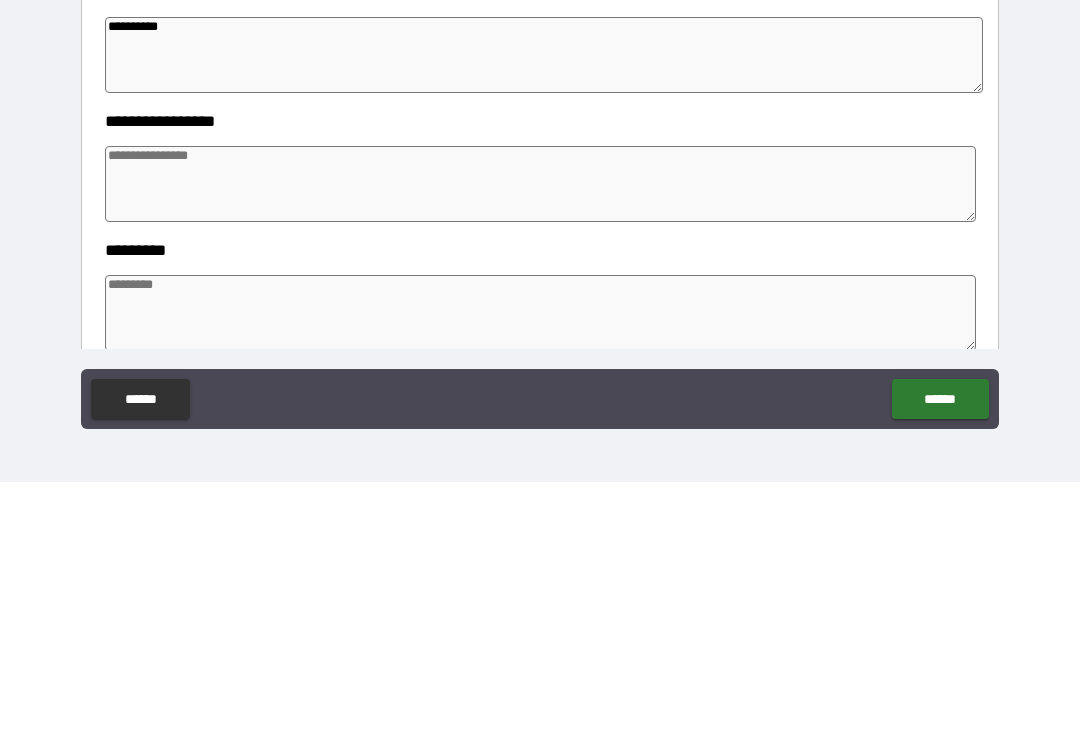 click at bounding box center (540, 442) 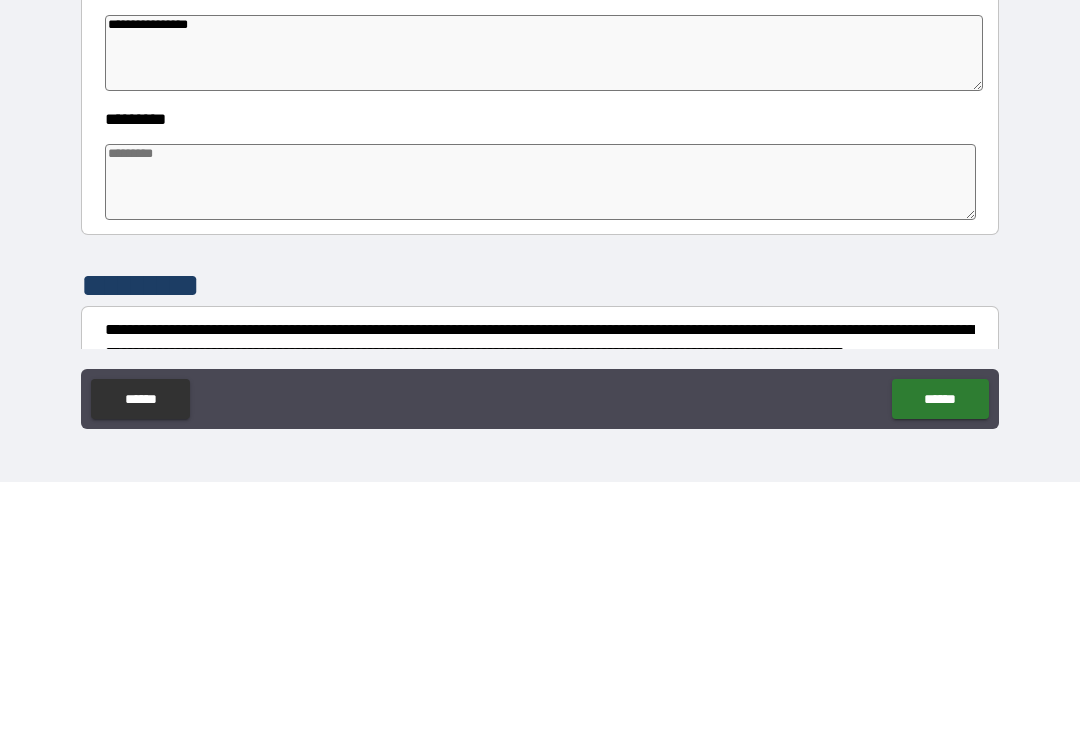 scroll, scrollTop: 373, scrollLeft: 0, axis: vertical 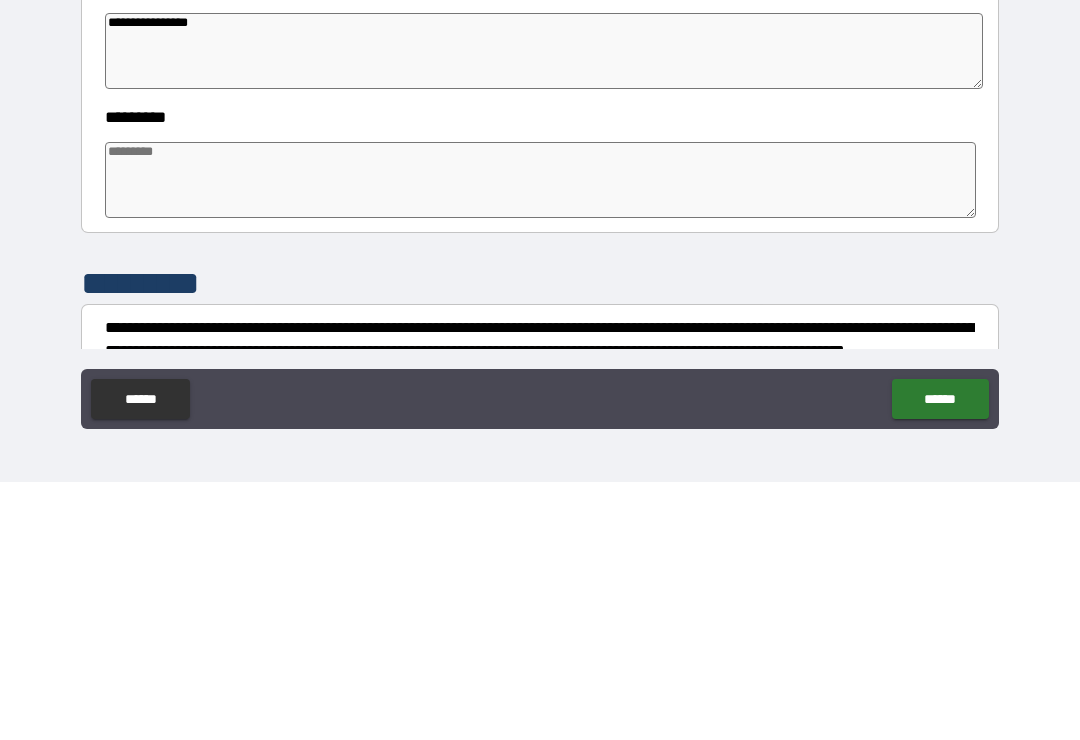 click at bounding box center (540, 438) 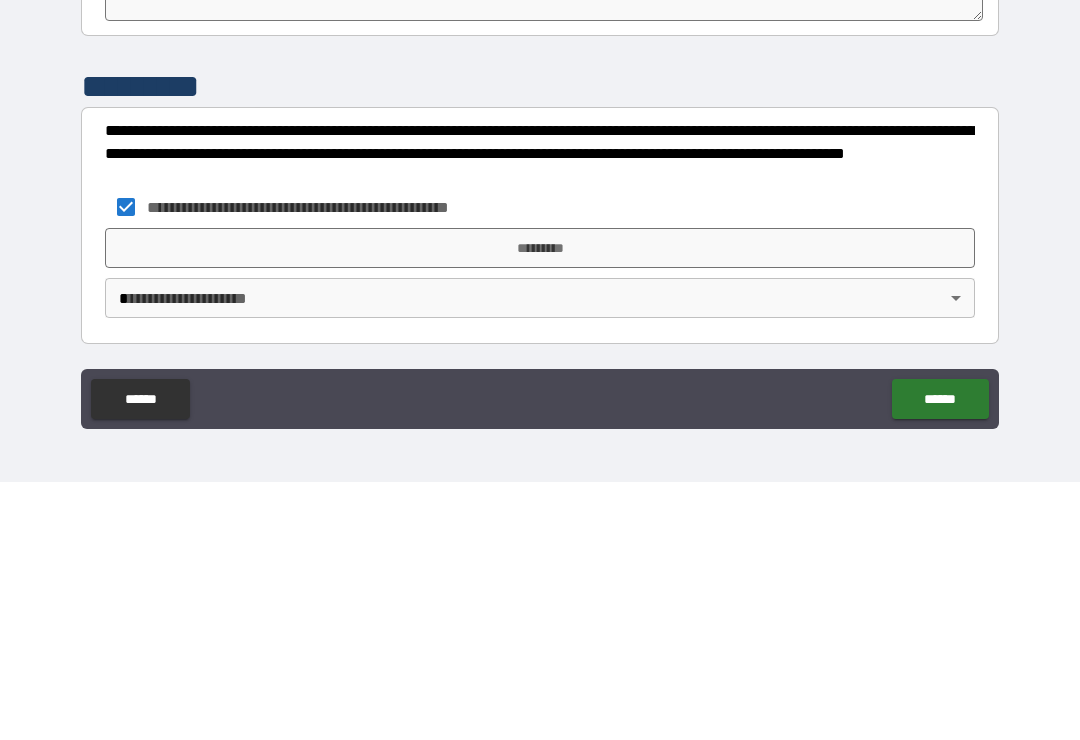 scroll, scrollTop: 570, scrollLeft: 0, axis: vertical 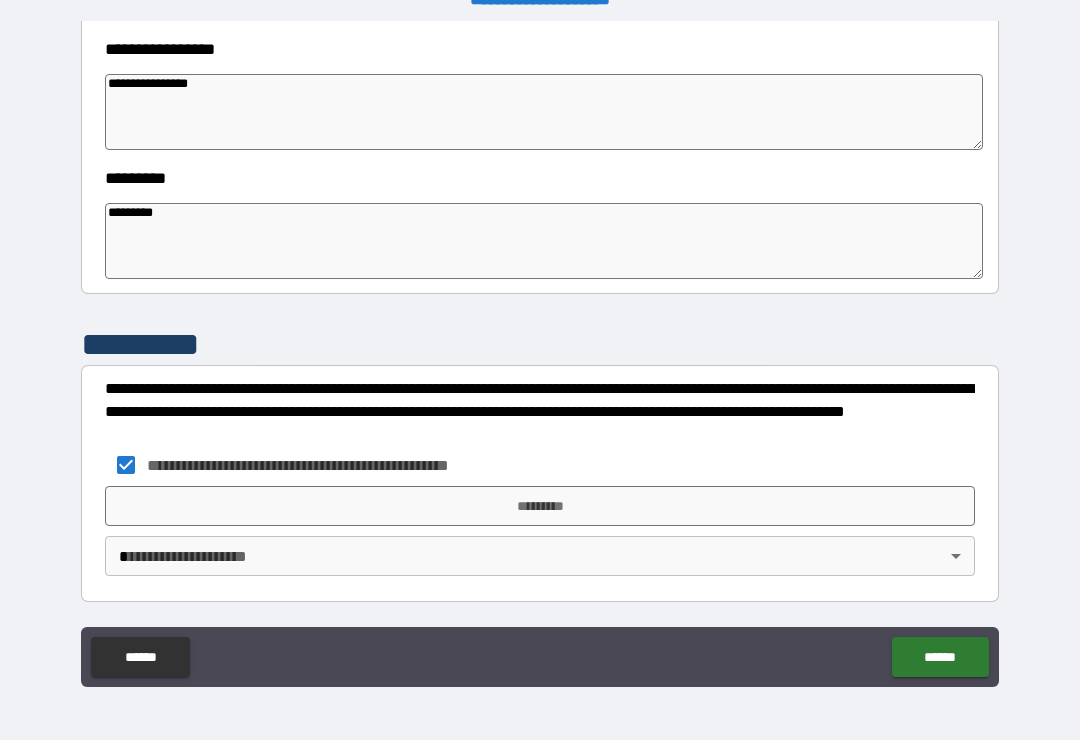 click on "*********" at bounding box center [540, 506] 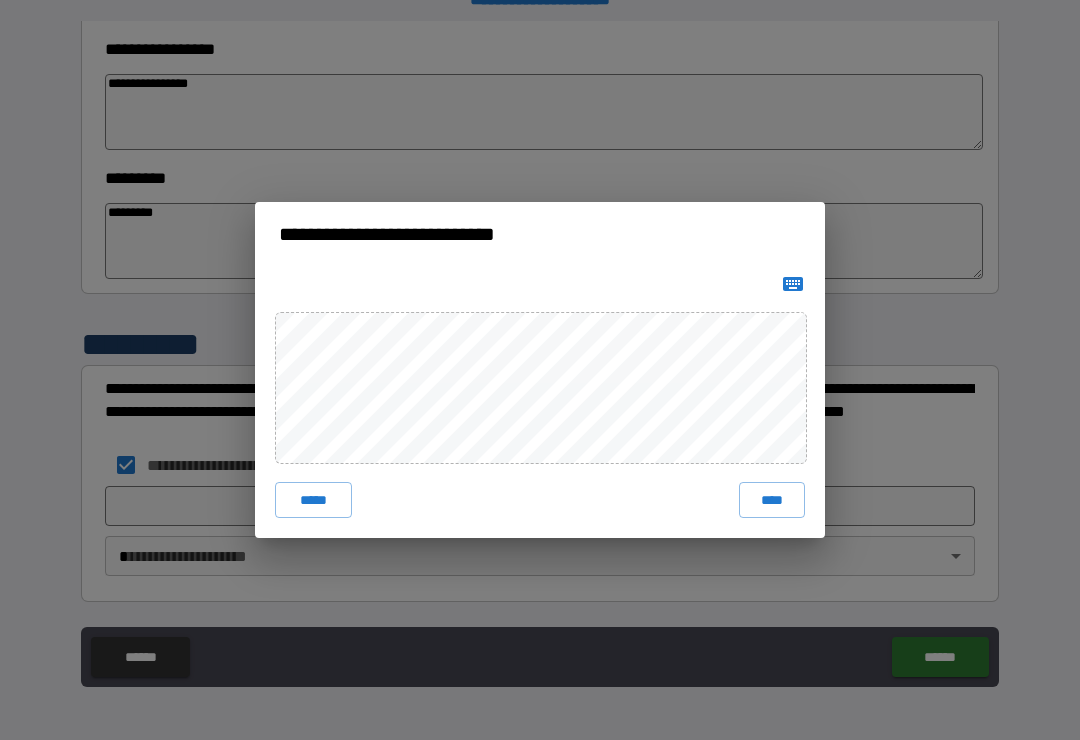 click on "*****" at bounding box center [313, 500] 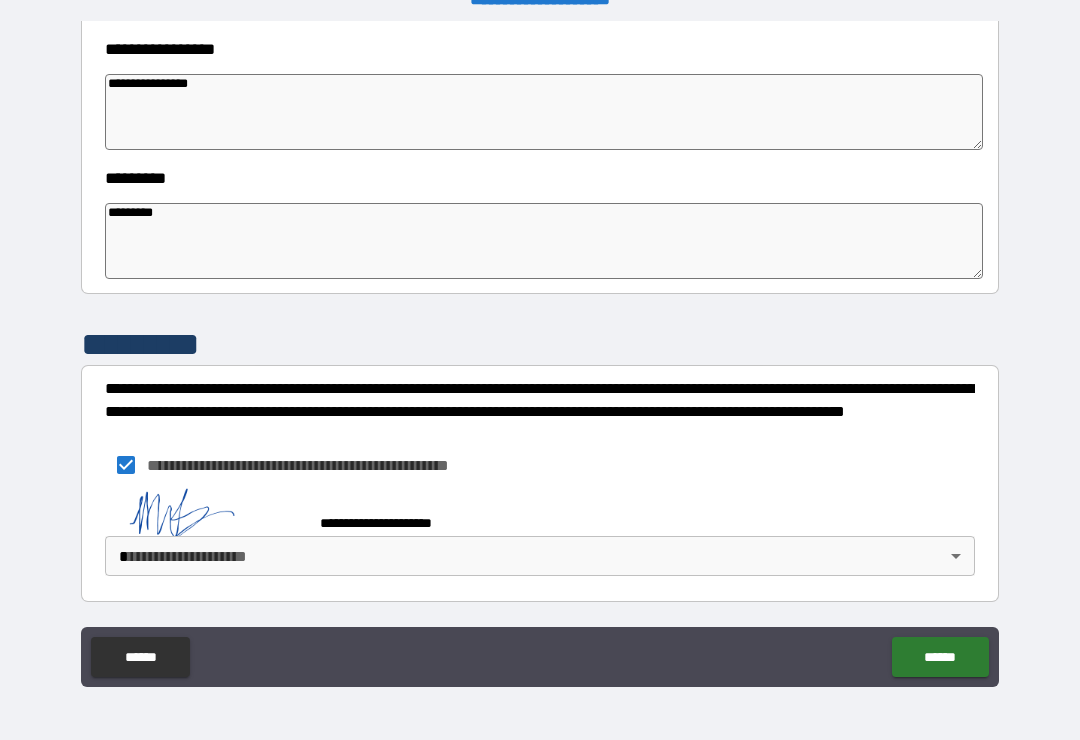 scroll, scrollTop: 560, scrollLeft: 0, axis: vertical 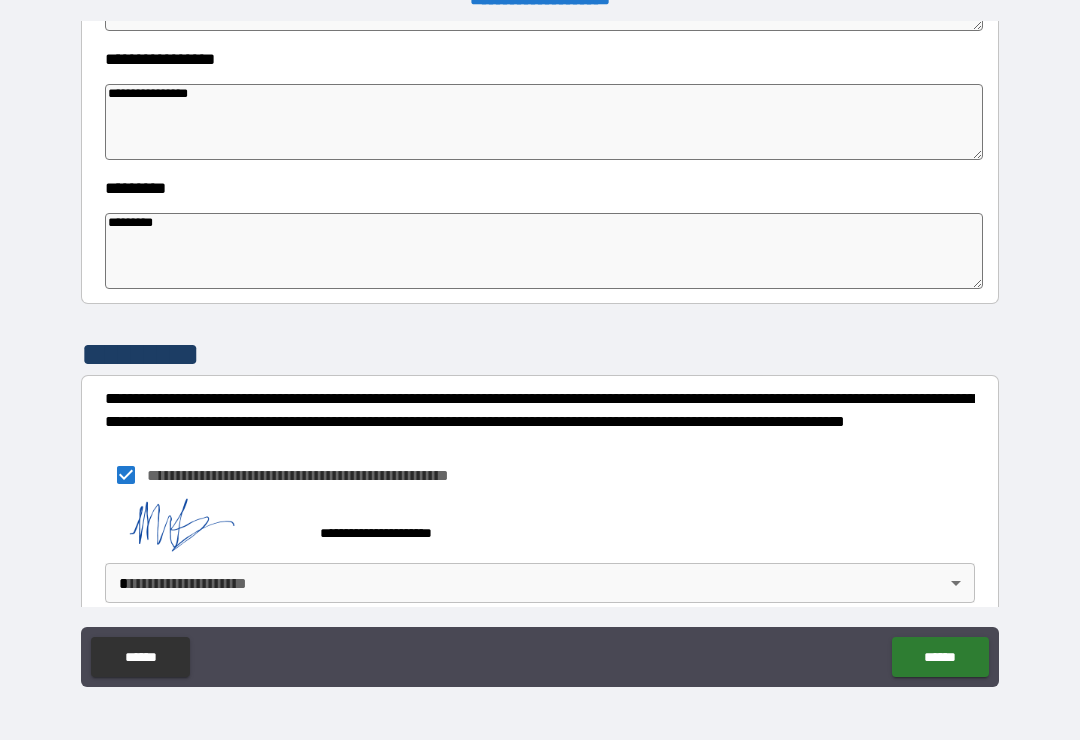 click on "**********" at bounding box center [540, 354] 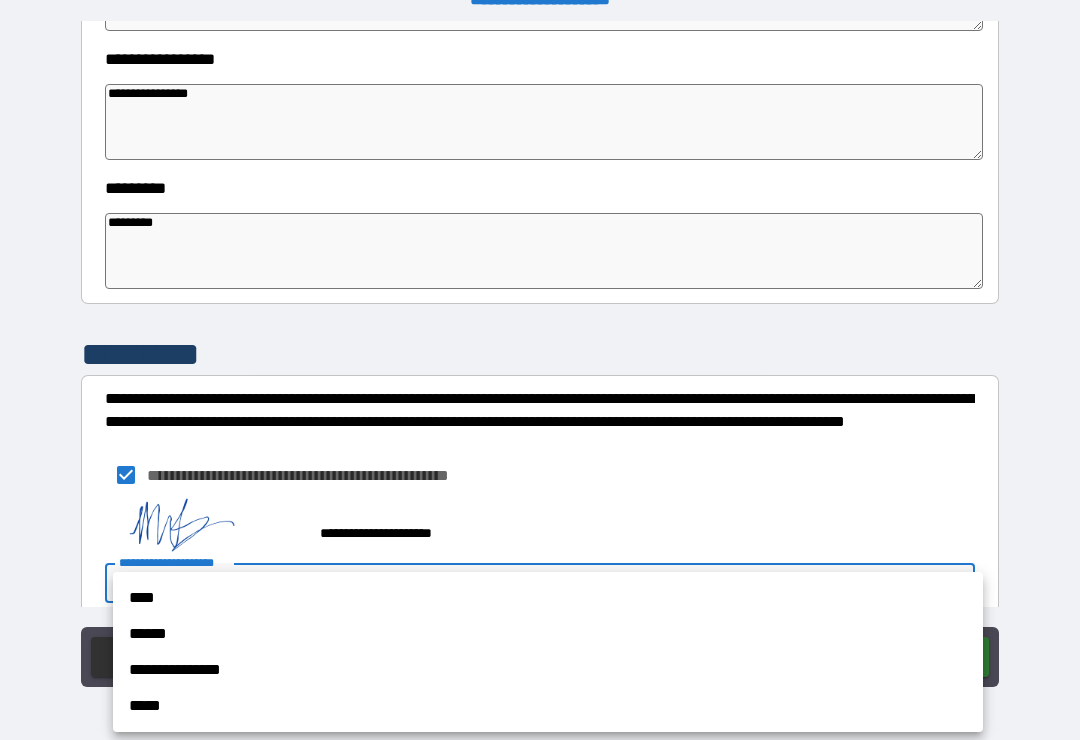 click on "****" at bounding box center (548, 598) 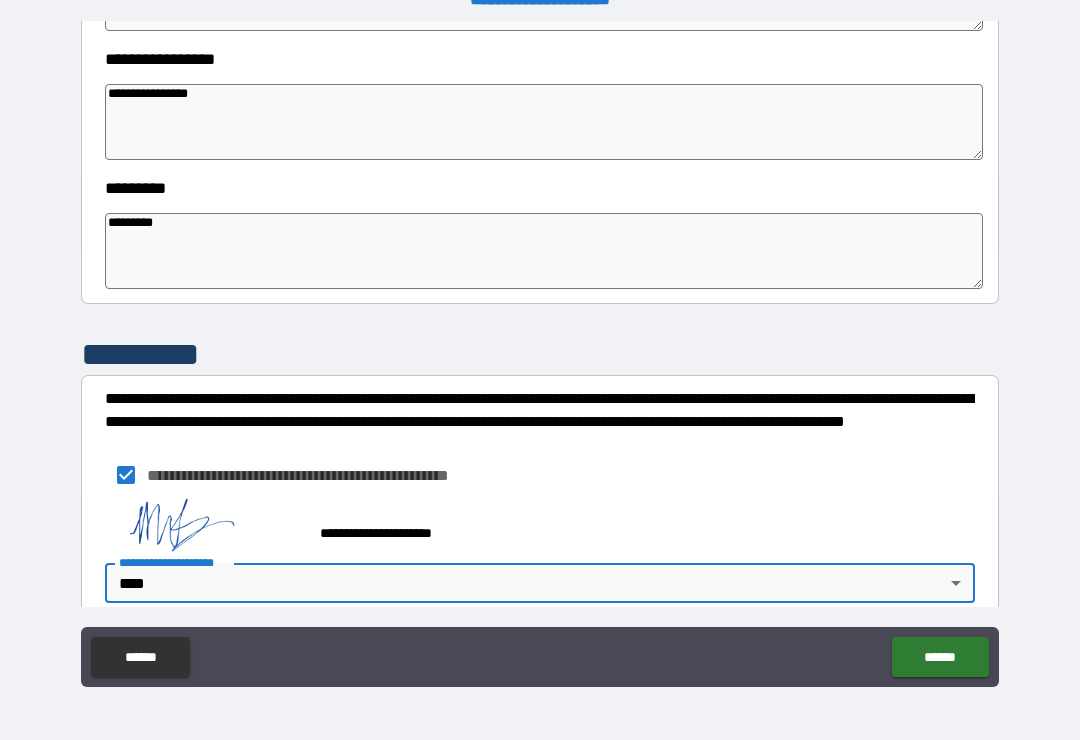 click on "******" at bounding box center [940, 657] 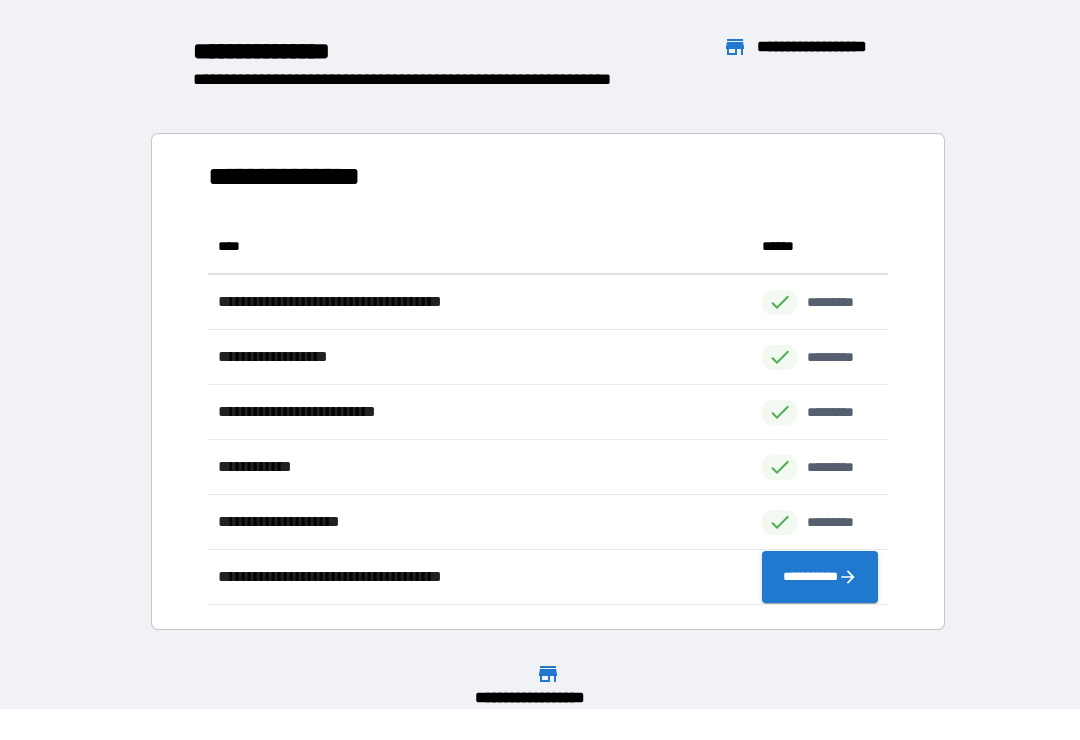 scroll, scrollTop: 1, scrollLeft: 1, axis: both 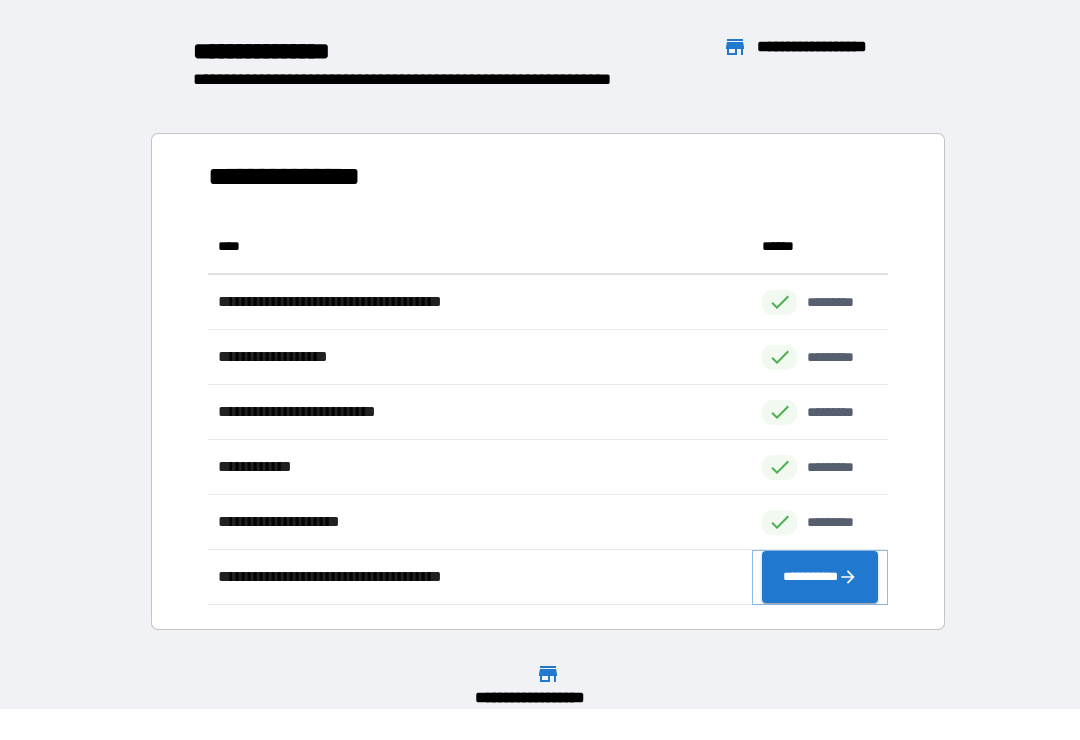 click 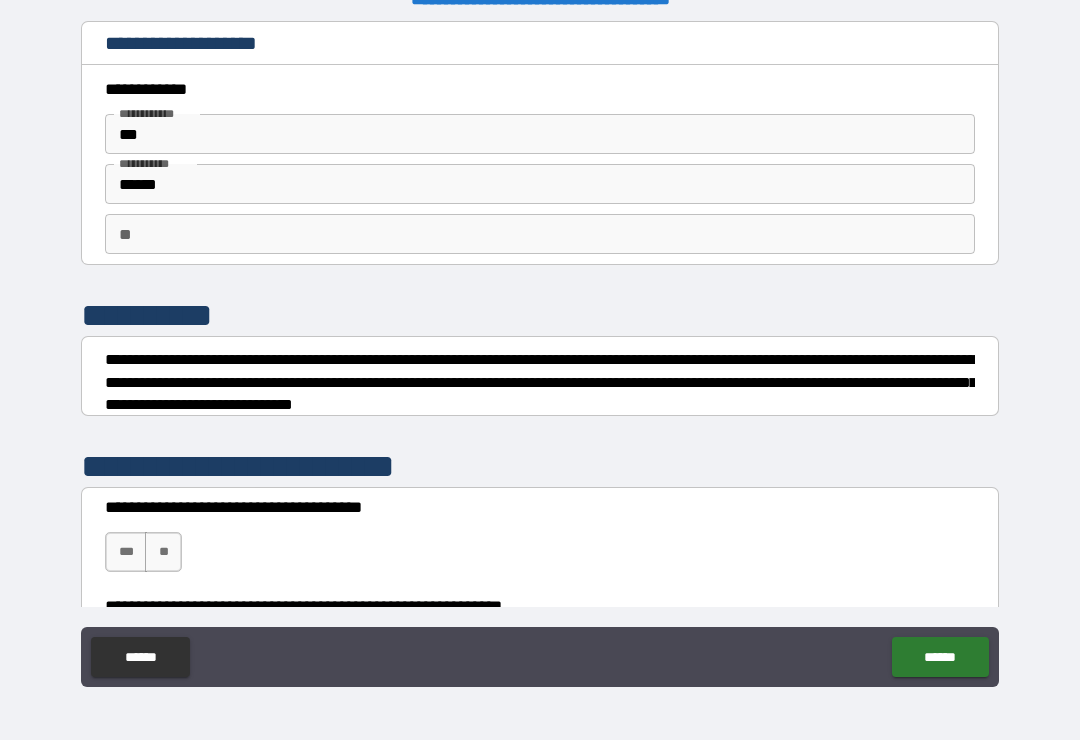 click on "**" at bounding box center [540, 234] 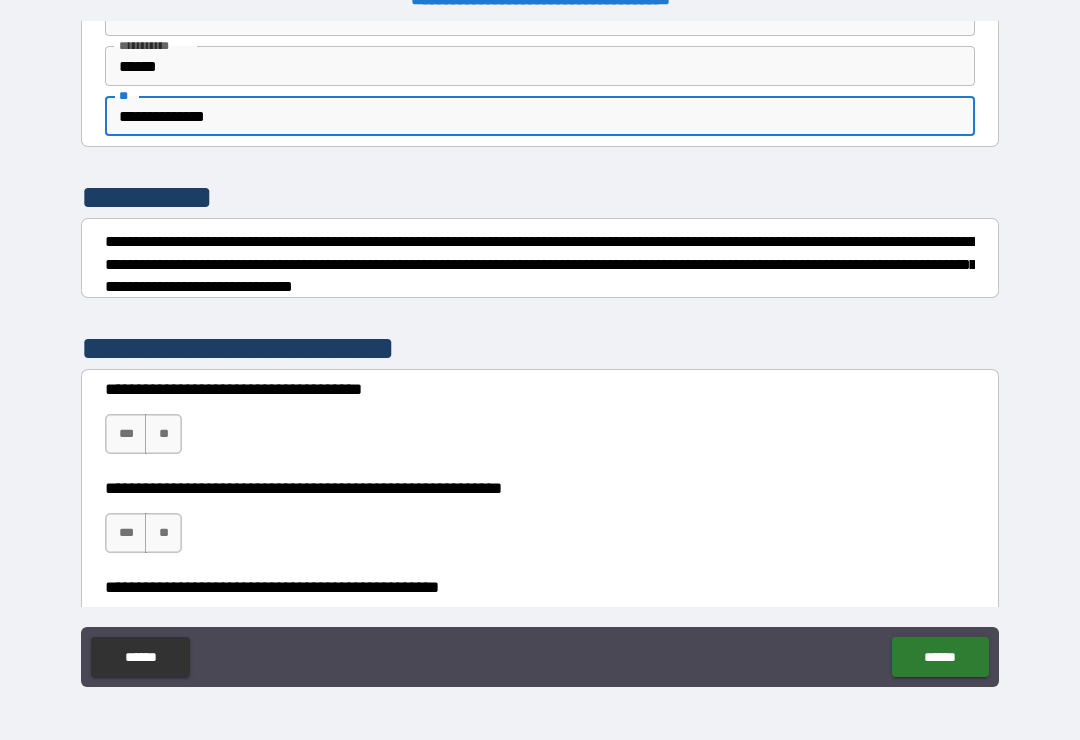 scroll, scrollTop: 154, scrollLeft: 0, axis: vertical 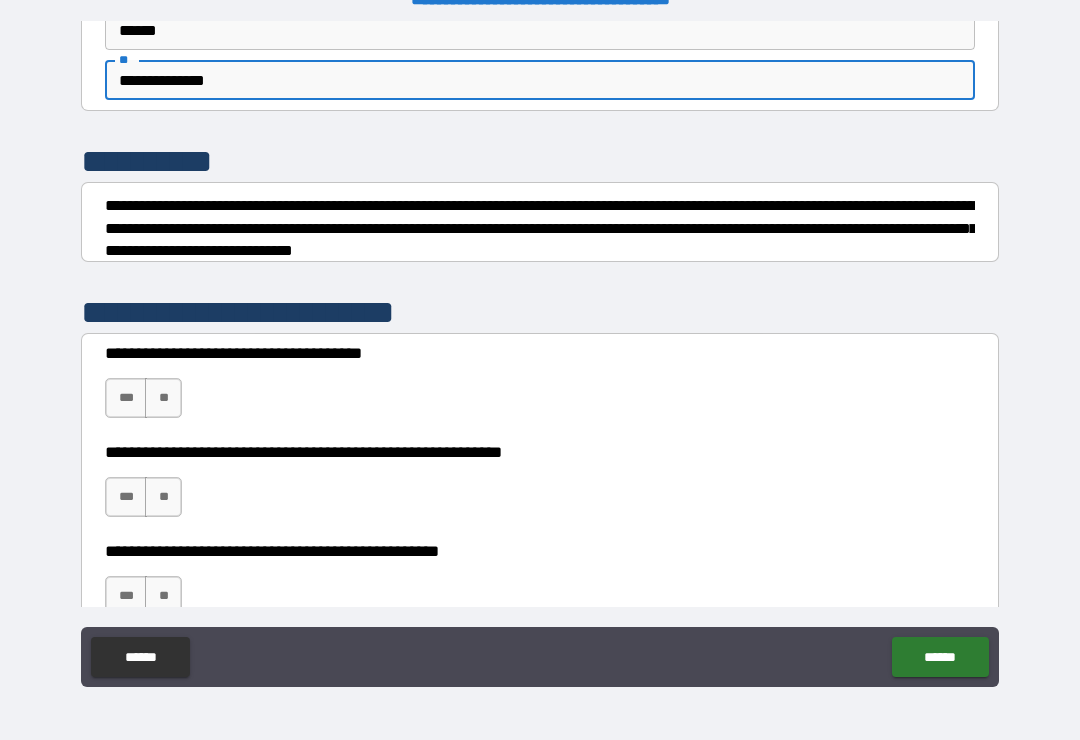 click on "**********" at bounding box center [540, 357] 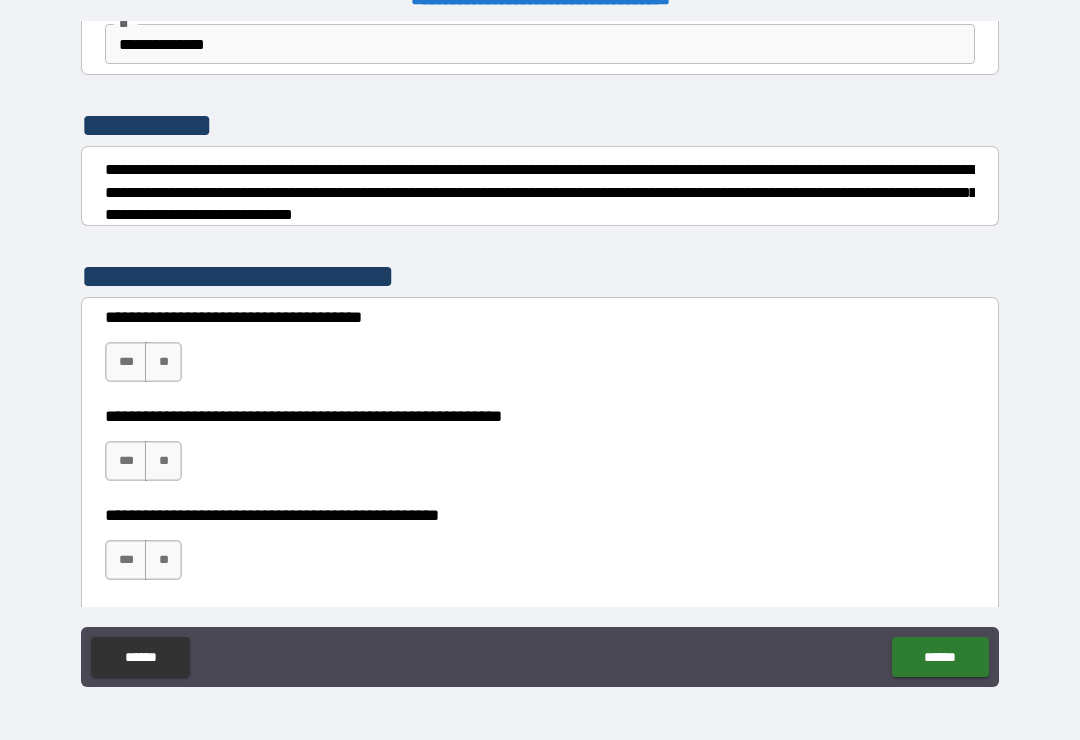 scroll, scrollTop: 219, scrollLeft: 0, axis: vertical 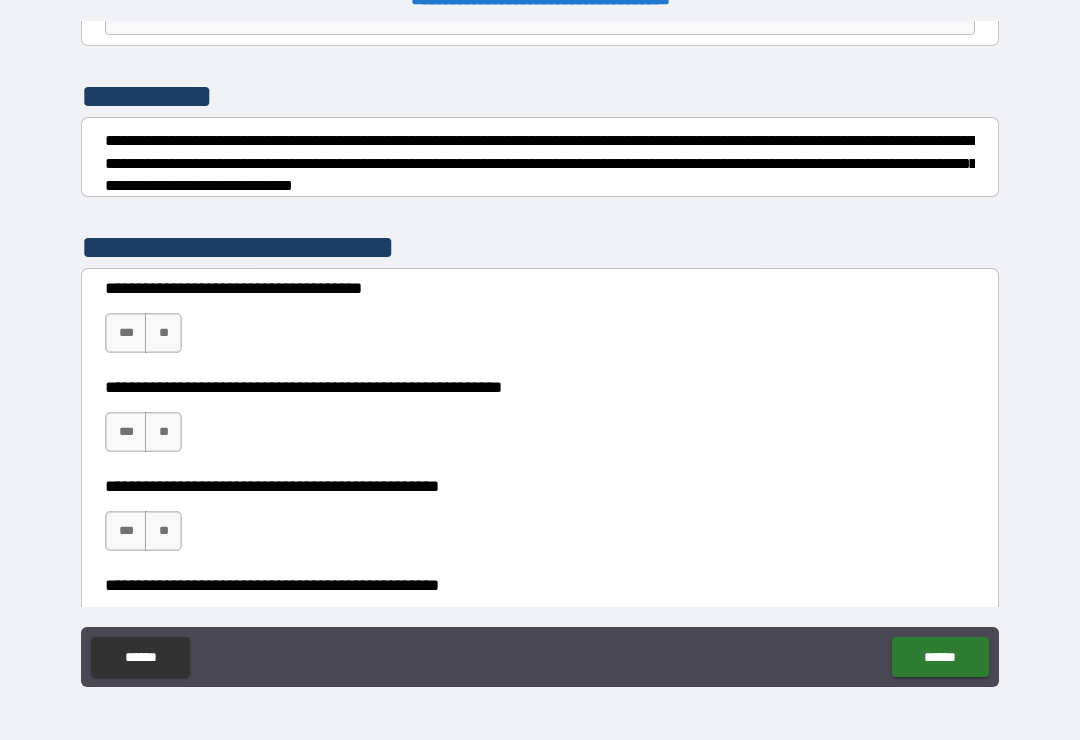 click on "**" at bounding box center [163, 333] 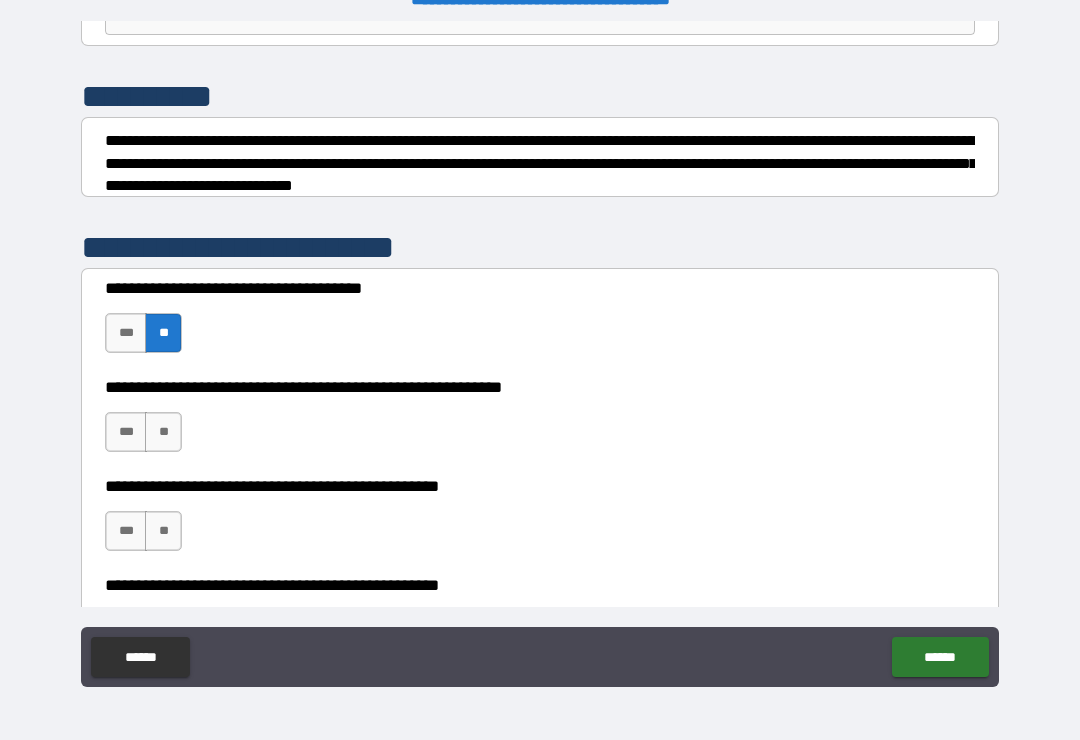 click on "**" at bounding box center [163, 432] 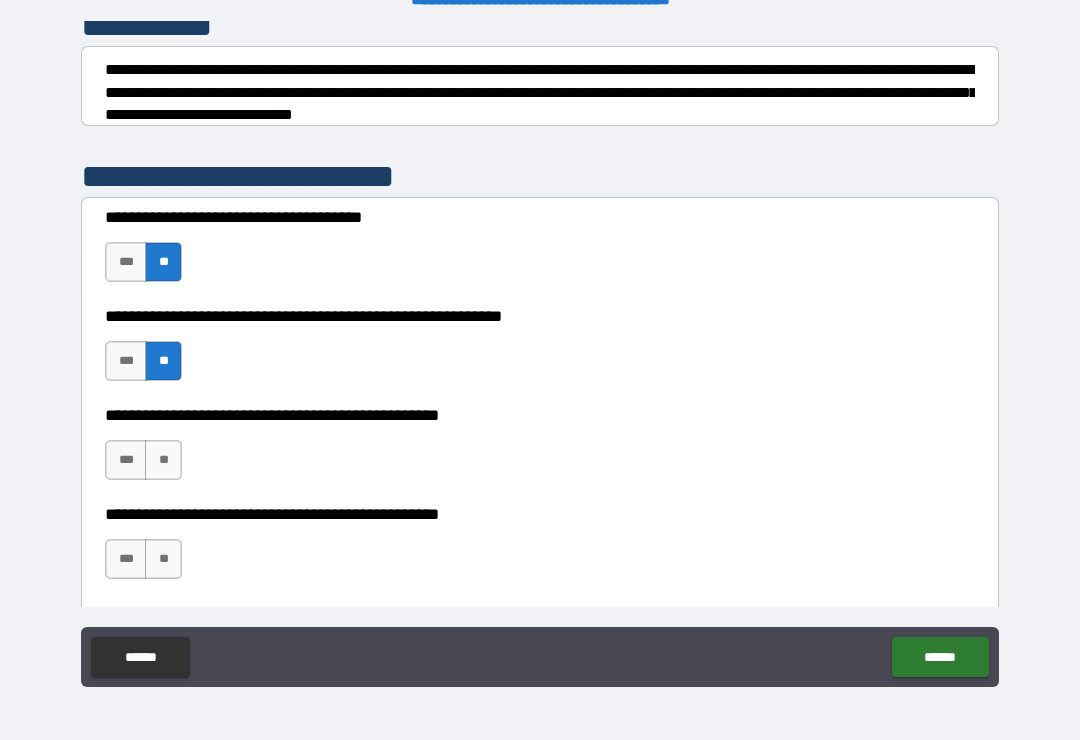 scroll, scrollTop: 292, scrollLeft: 0, axis: vertical 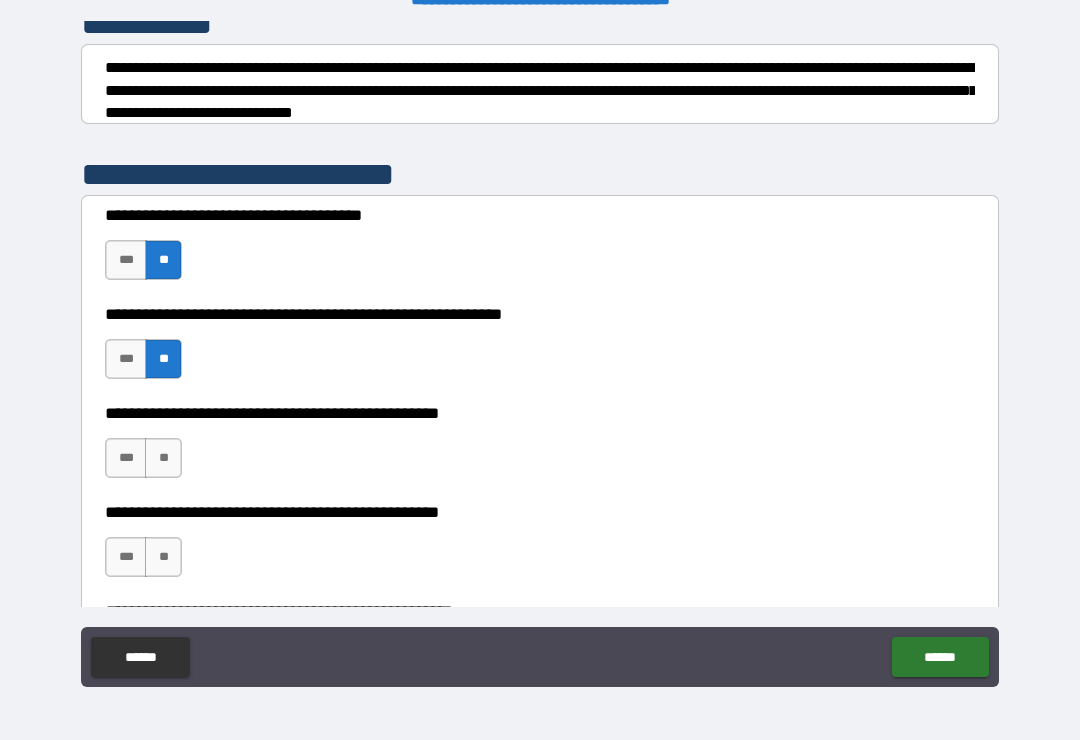 click on "**" at bounding box center (163, 458) 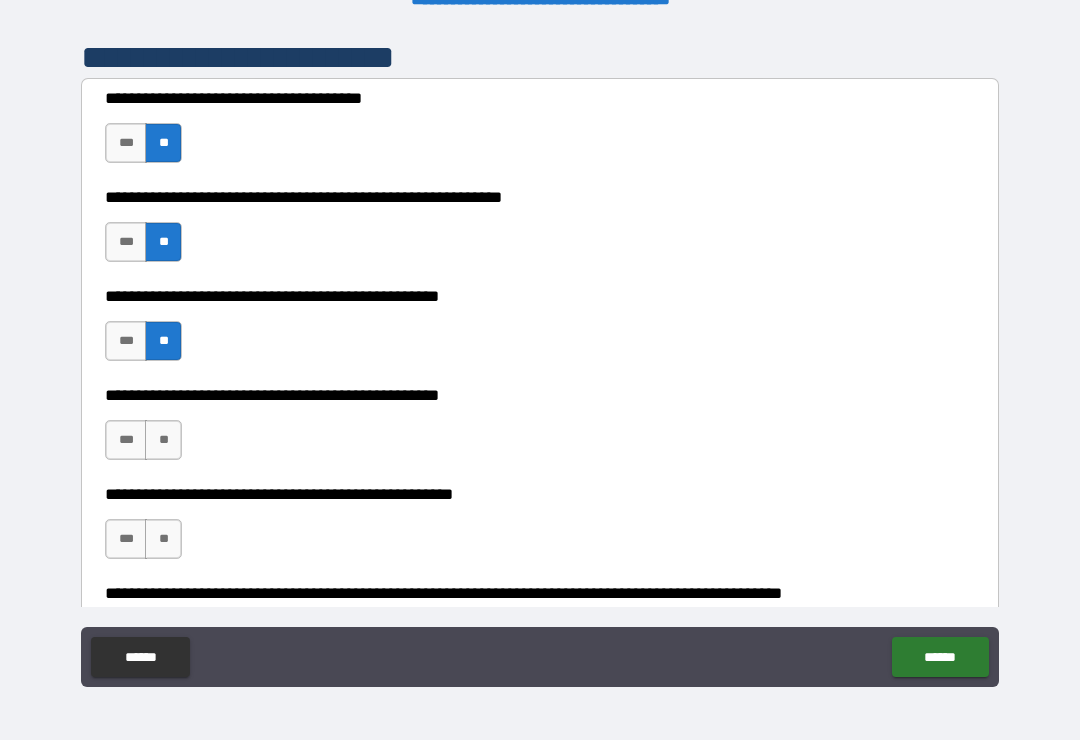 scroll, scrollTop: 410, scrollLeft: 0, axis: vertical 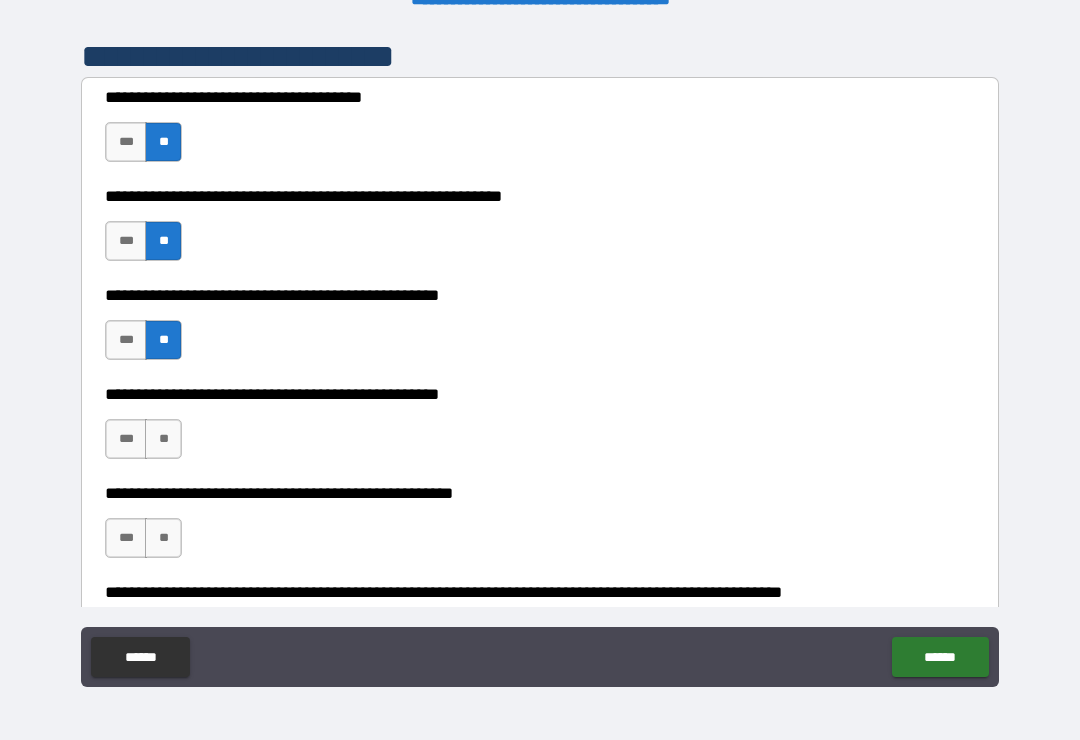 click on "**" at bounding box center [163, 439] 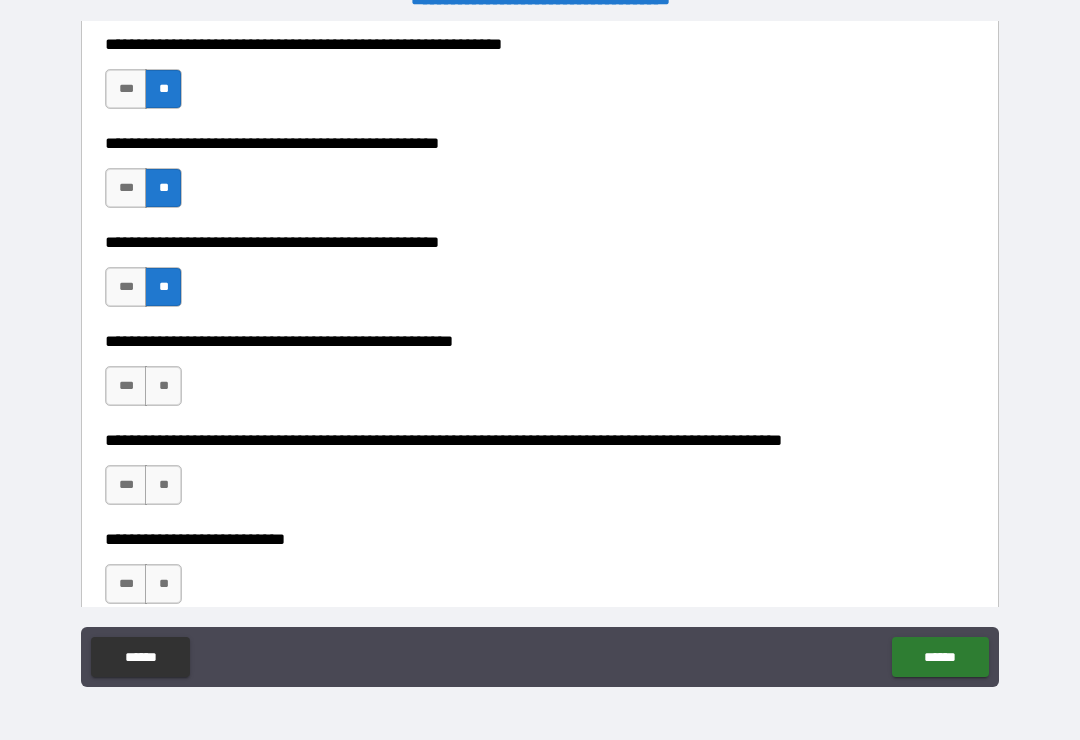 scroll, scrollTop: 566, scrollLeft: 0, axis: vertical 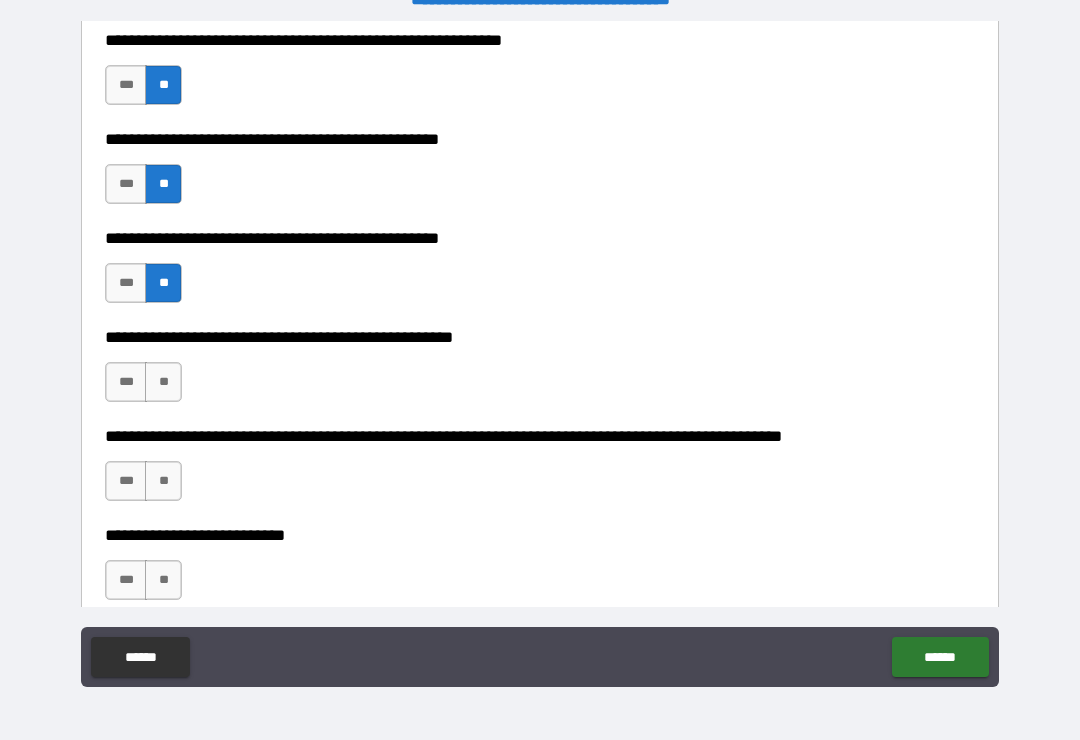 click on "**" at bounding box center (163, 382) 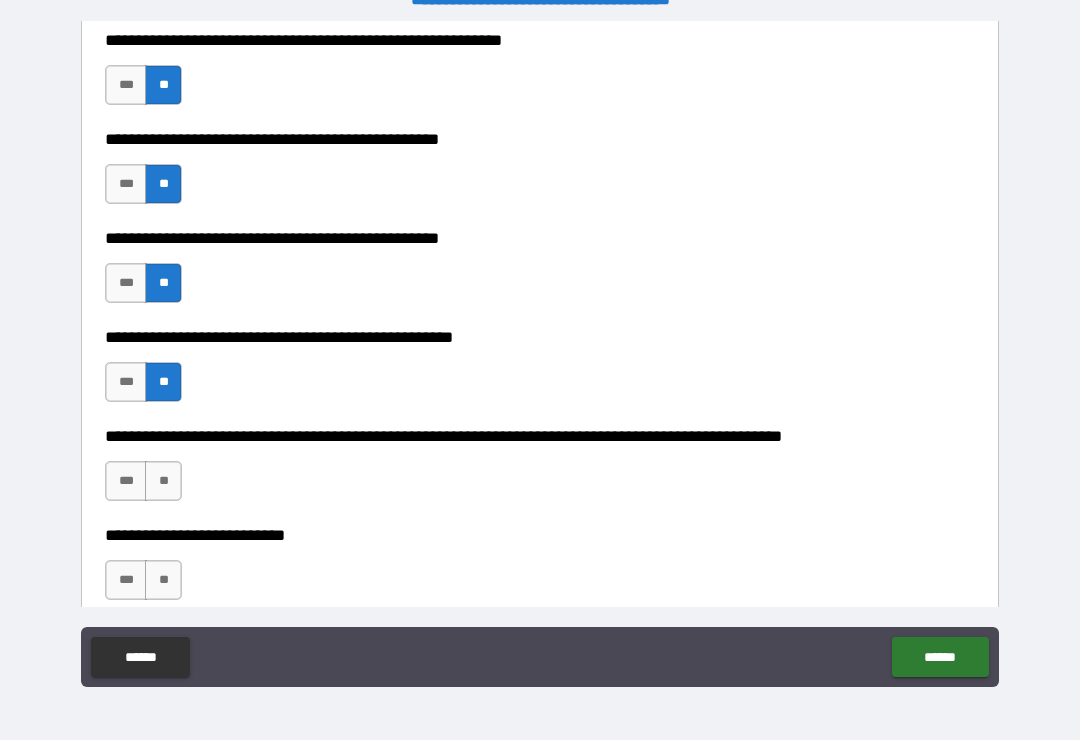 click on "**" at bounding box center (163, 481) 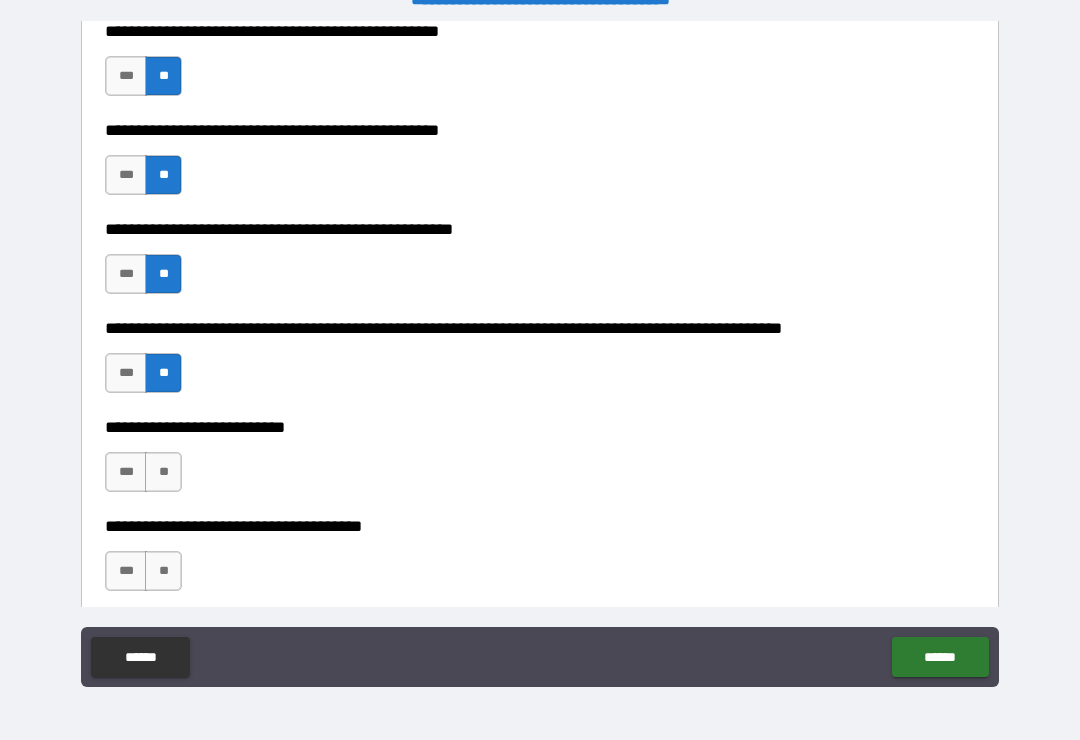 scroll, scrollTop: 679, scrollLeft: 0, axis: vertical 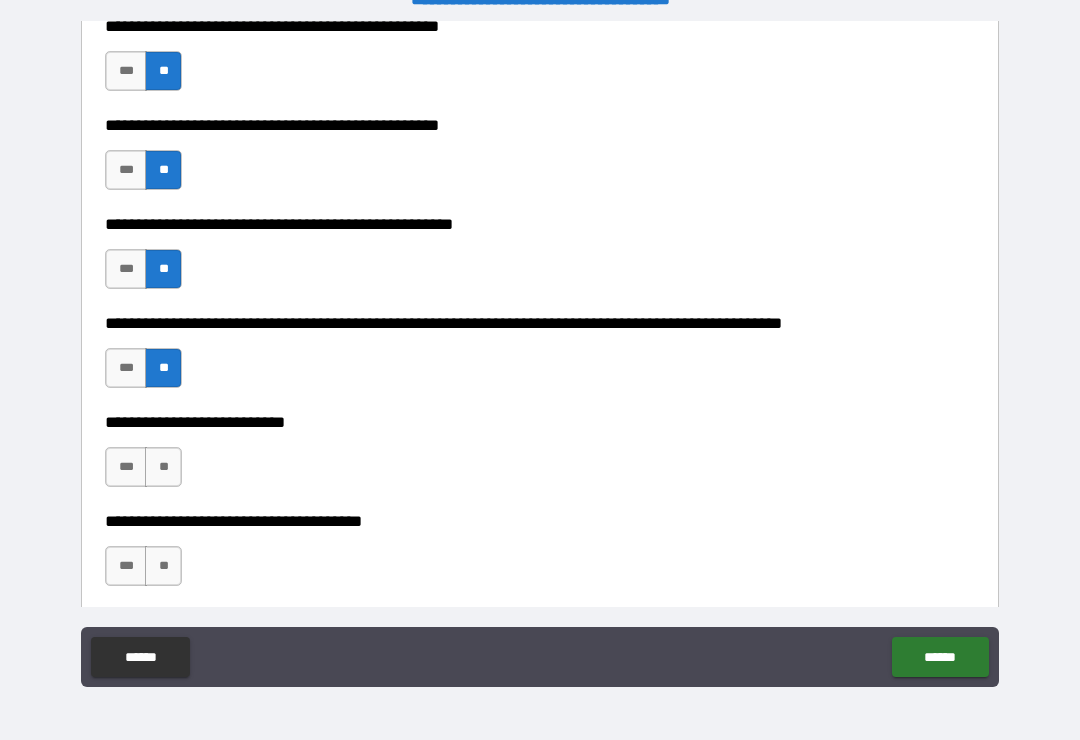 click on "**" at bounding box center (163, 467) 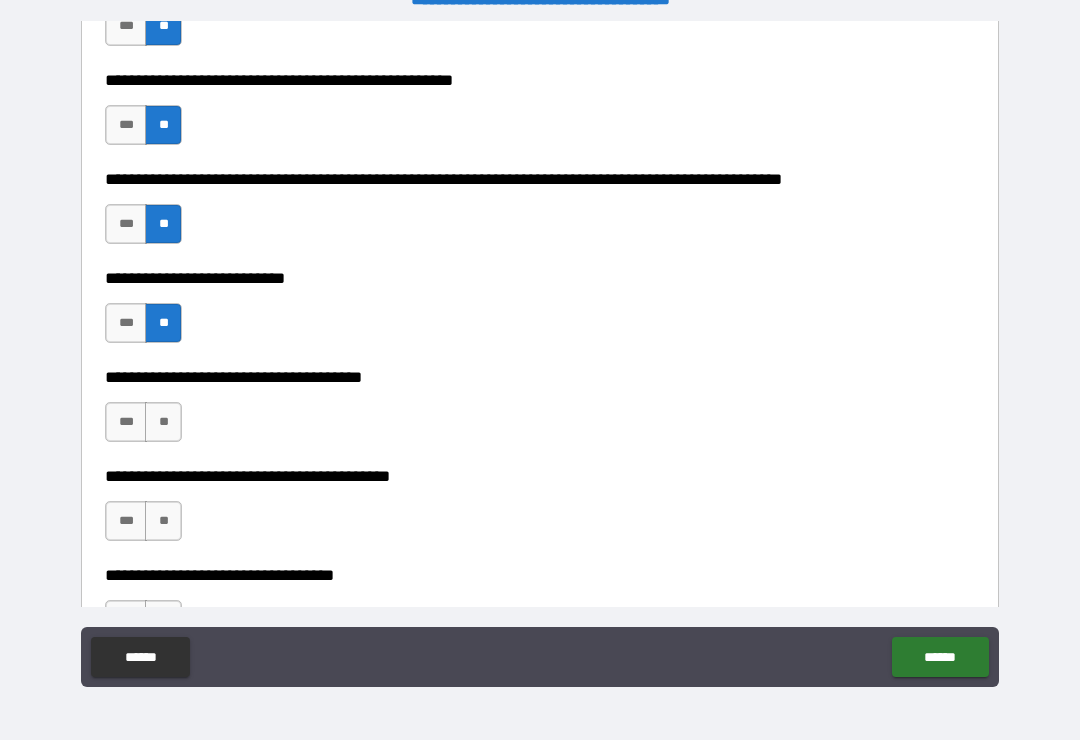 scroll, scrollTop: 825, scrollLeft: 0, axis: vertical 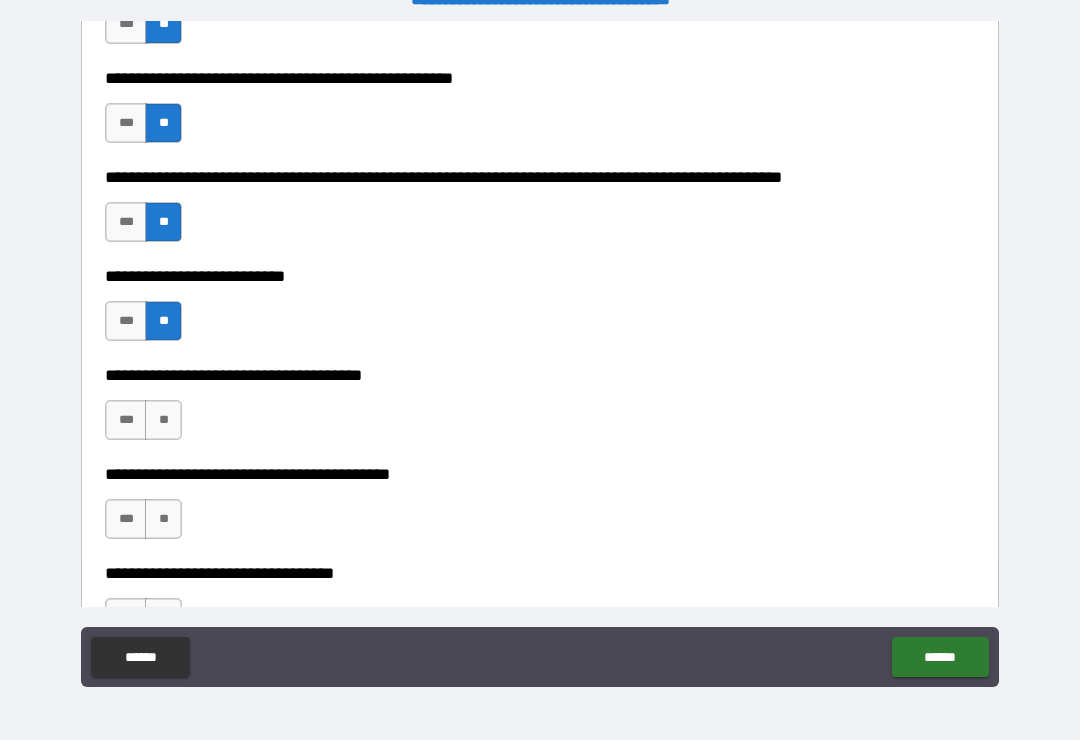 click on "***" at bounding box center [126, 420] 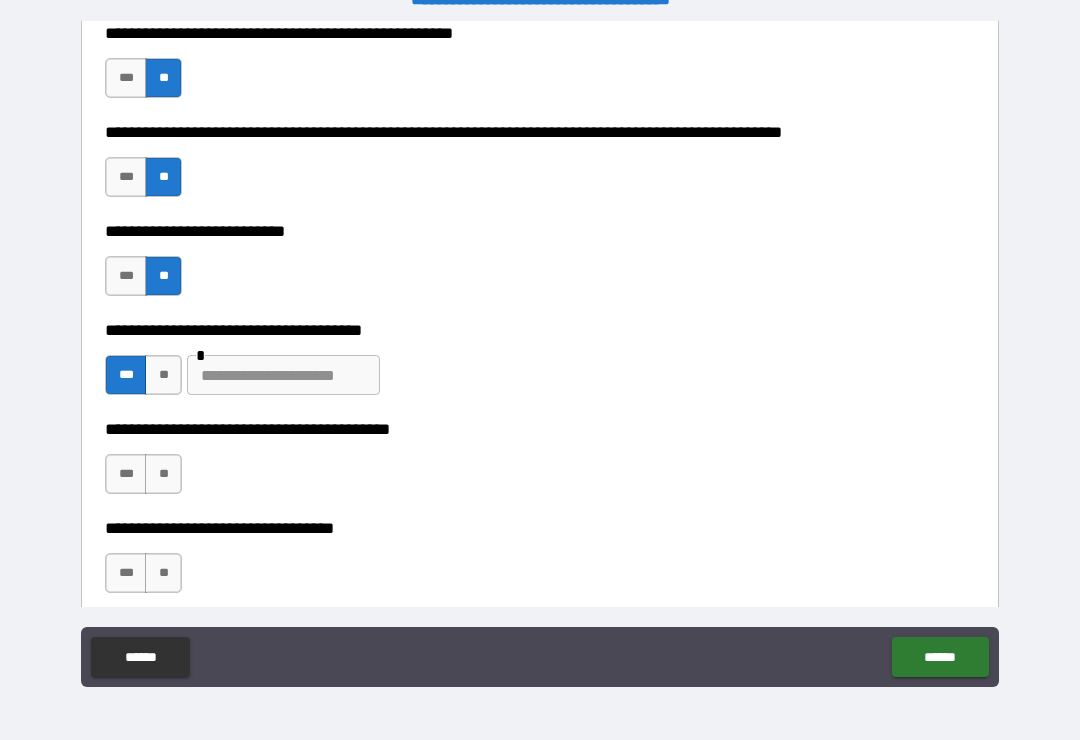 scroll, scrollTop: 874, scrollLeft: 0, axis: vertical 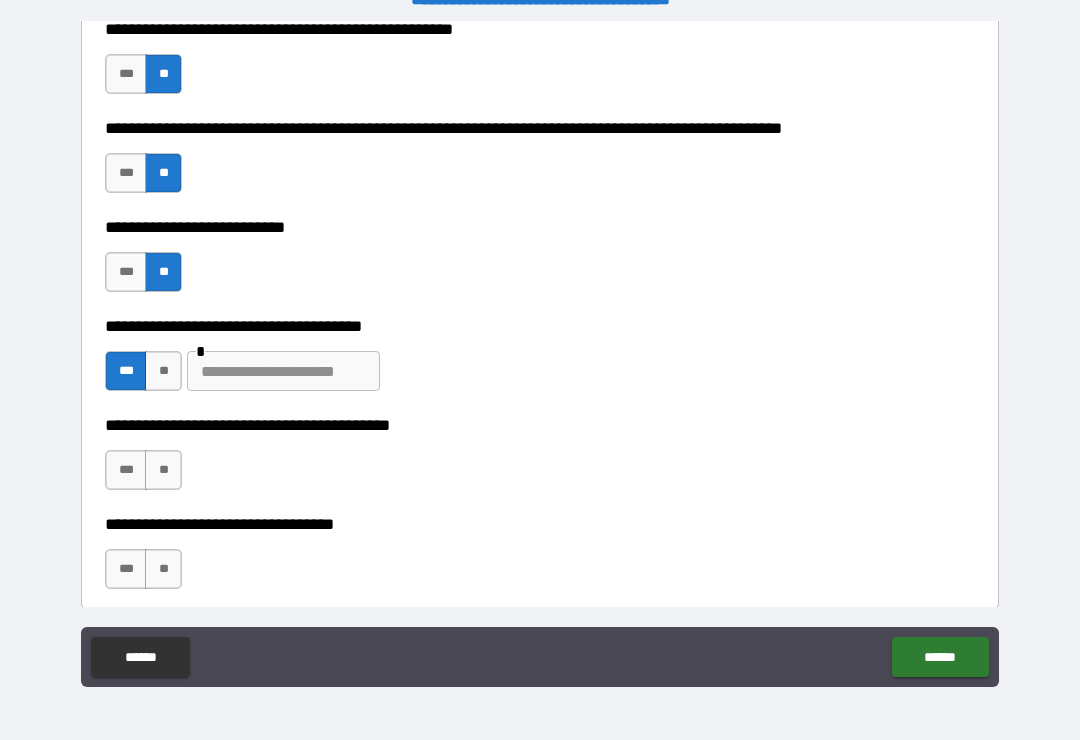 click at bounding box center [283, 371] 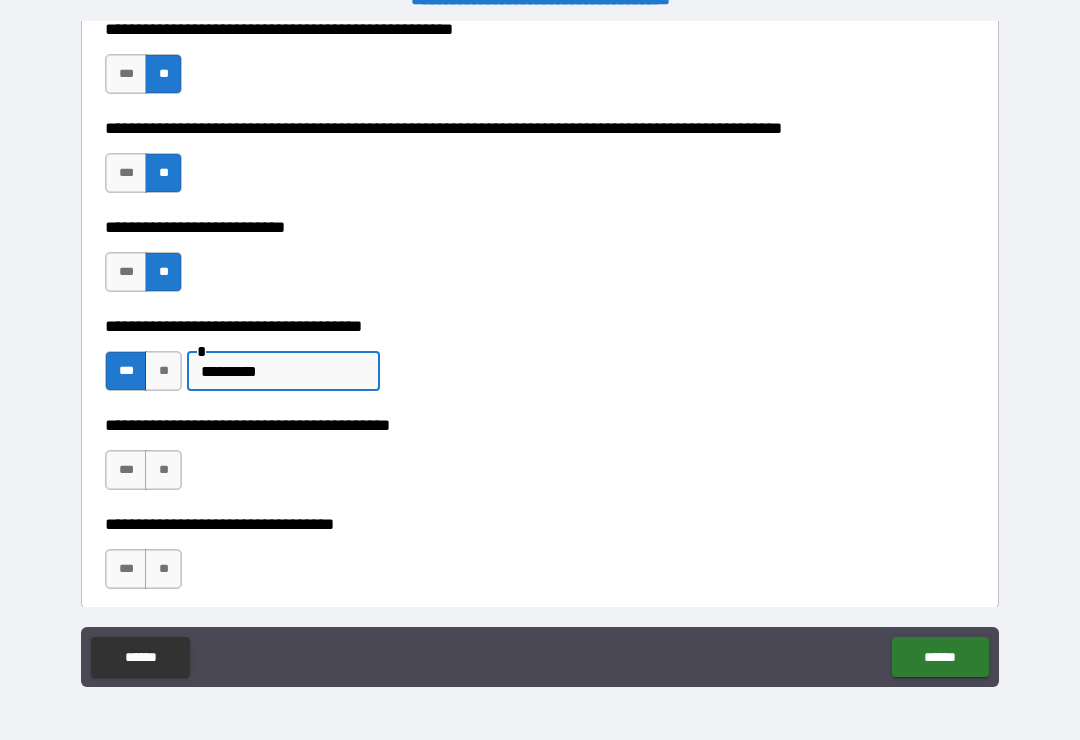 click on "**" at bounding box center [163, 470] 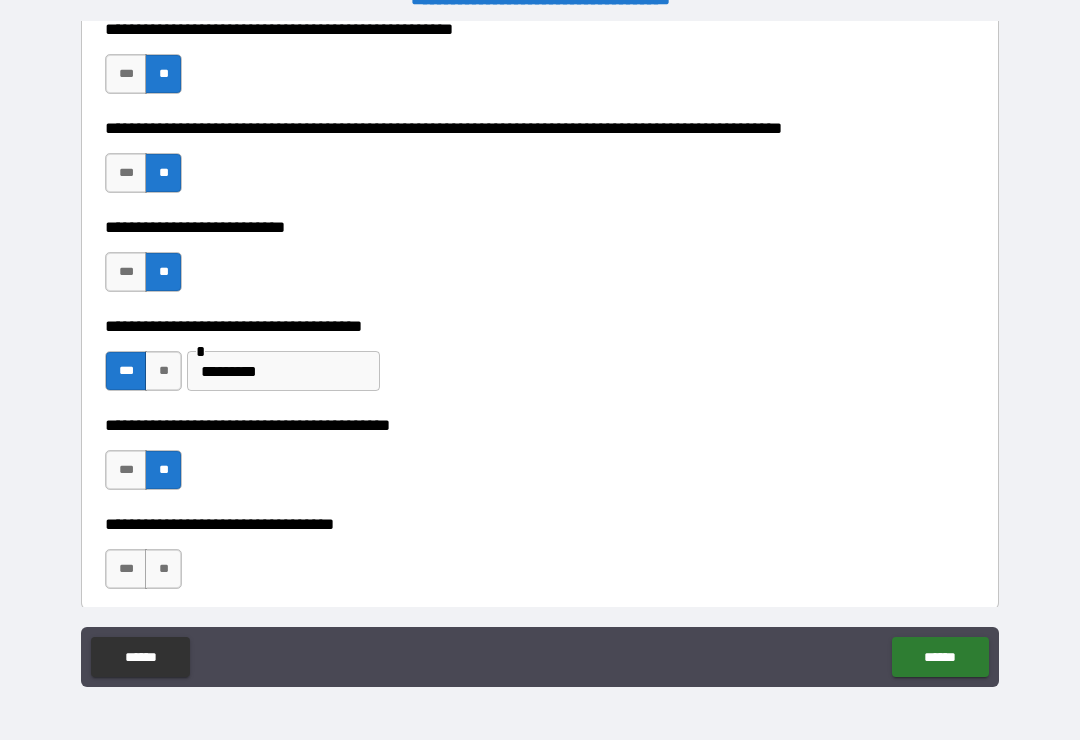 click on "***" at bounding box center [126, 569] 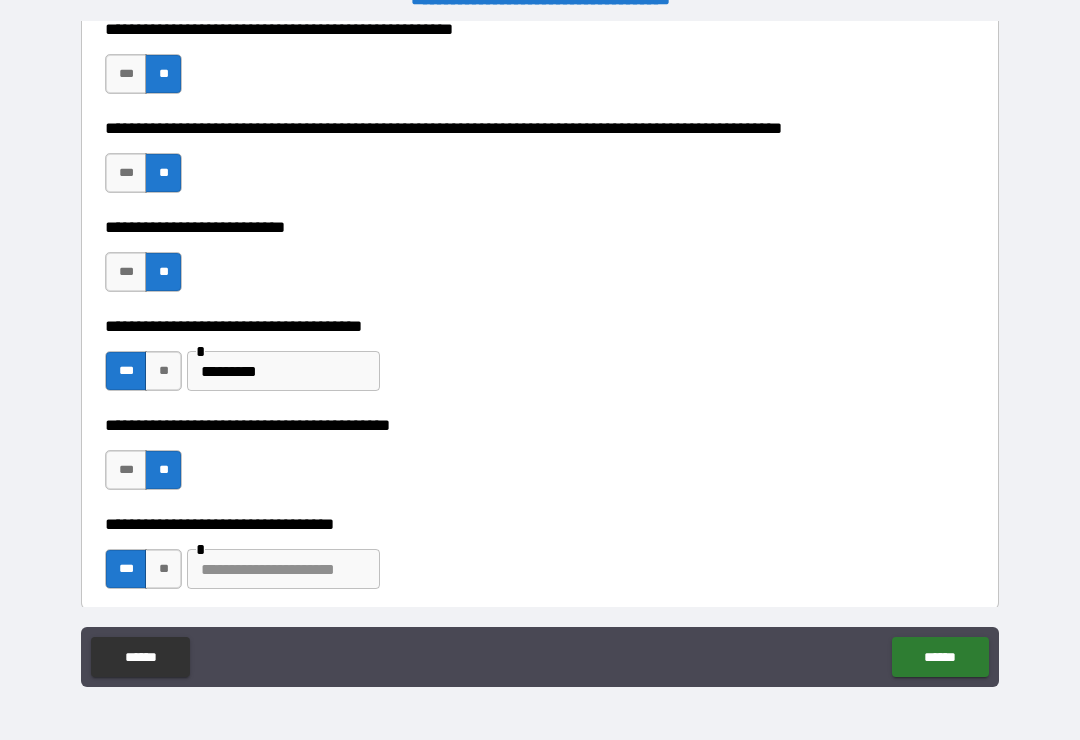 click at bounding box center [283, 569] 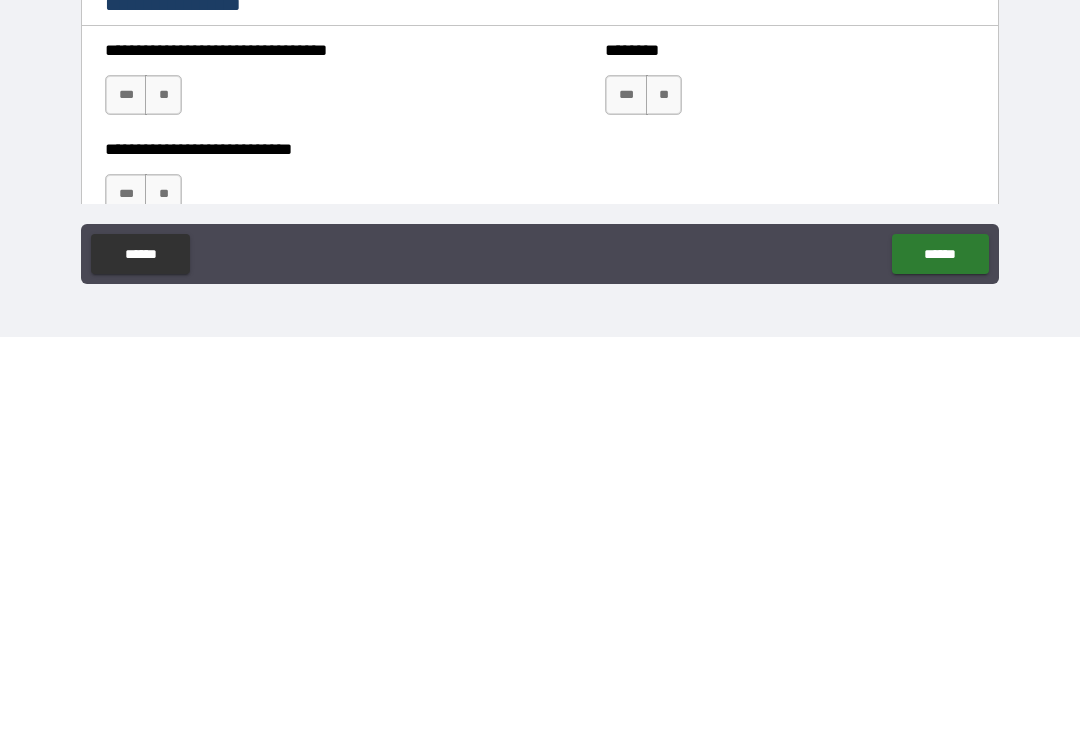 scroll, scrollTop: 1190, scrollLeft: 0, axis: vertical 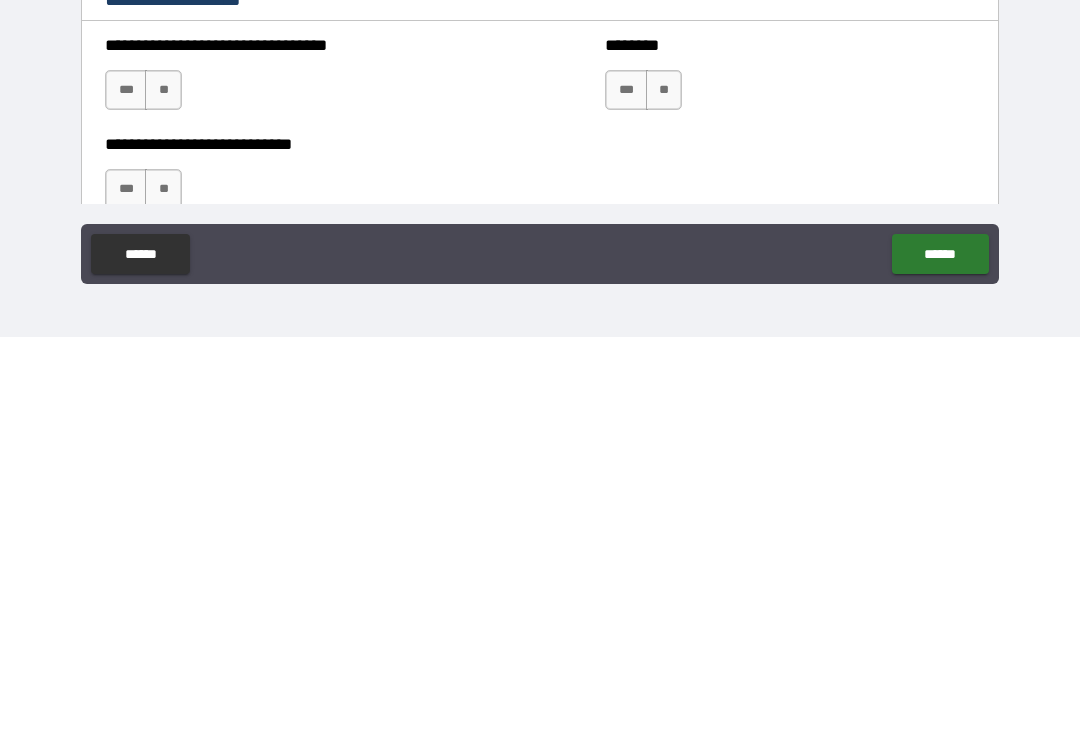 click on "**" at bounding box center (163, 493) 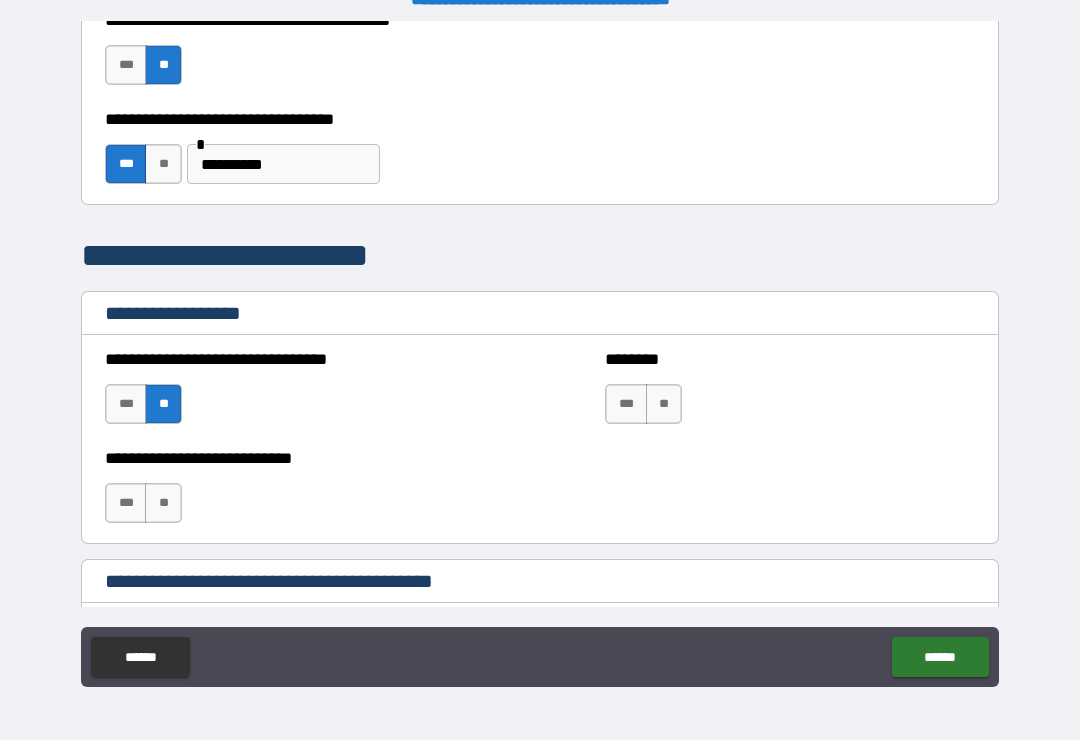 scroll, scrollTop: 1408, scrollLeft: 0, axis: vertical 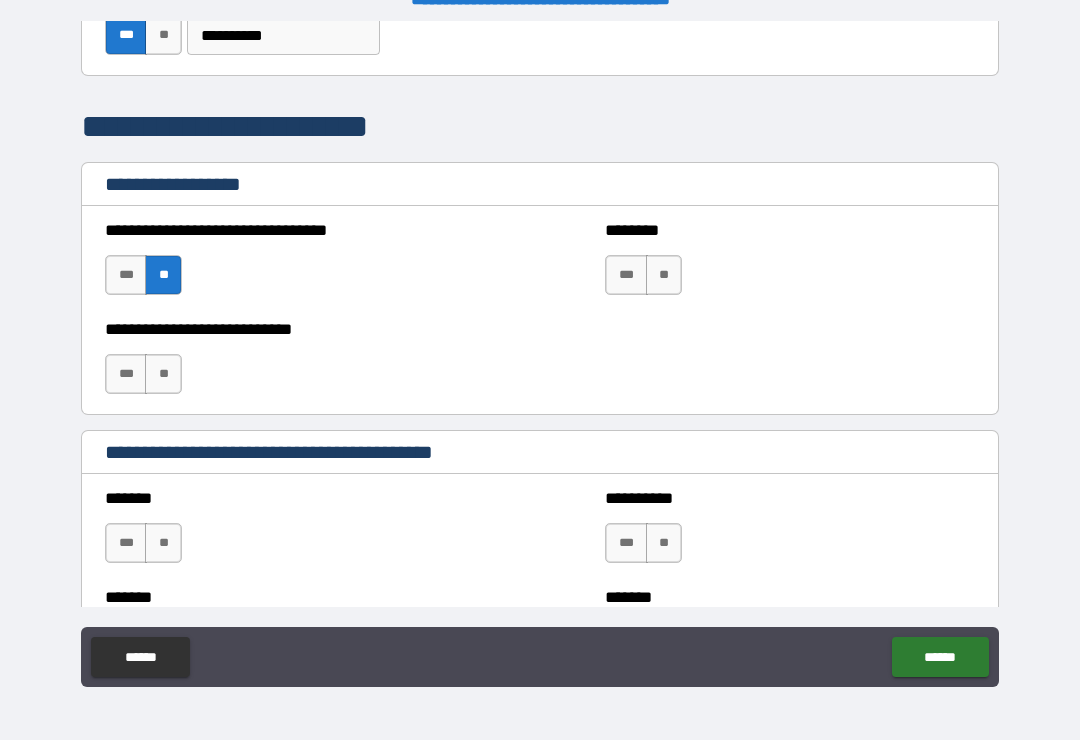 click on "**" at bounding box center [664, 275] 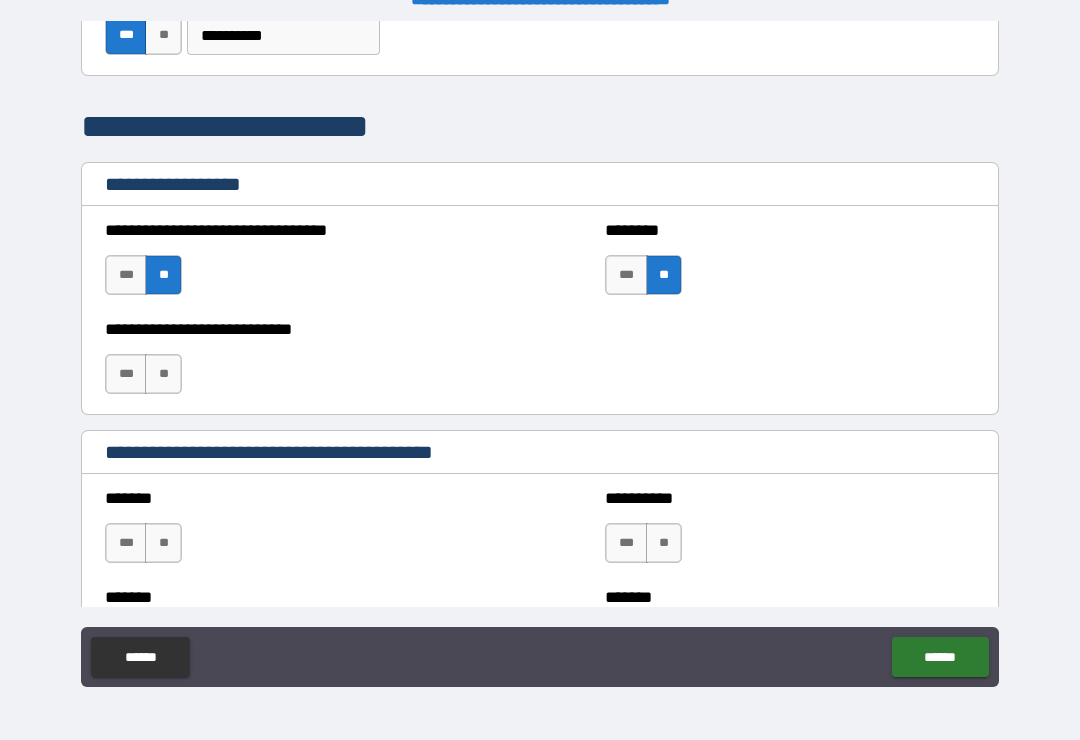 click on "**" at bounding box center (163, 374) 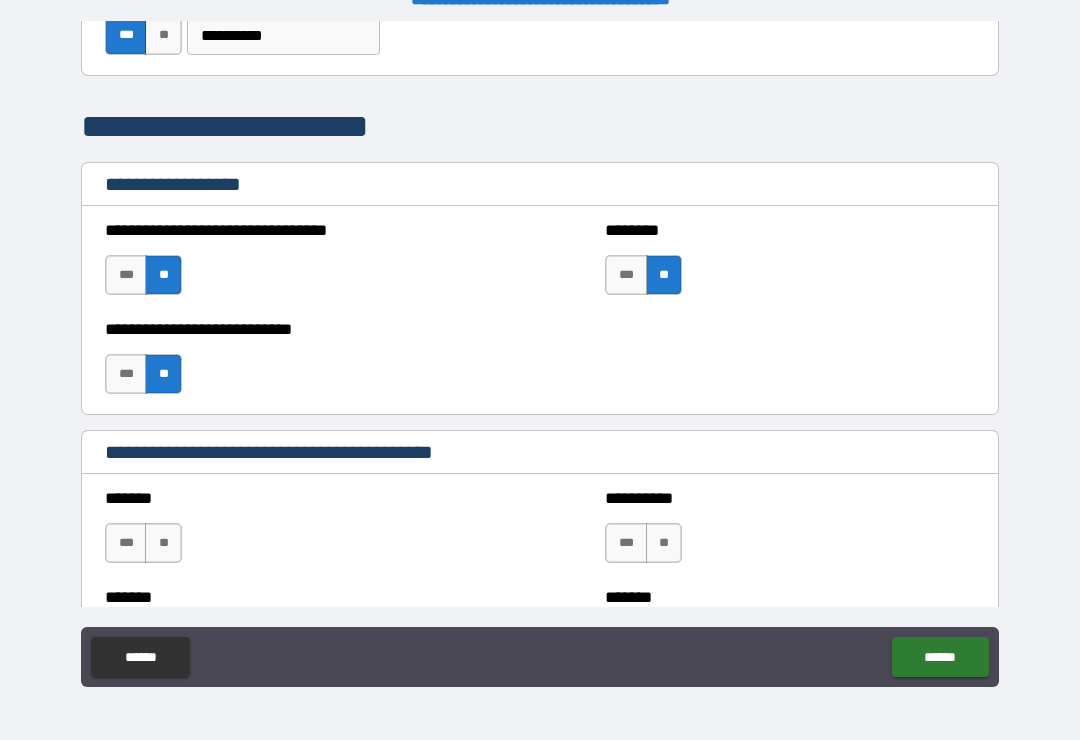click on "***" at bounding box center [126, 374] 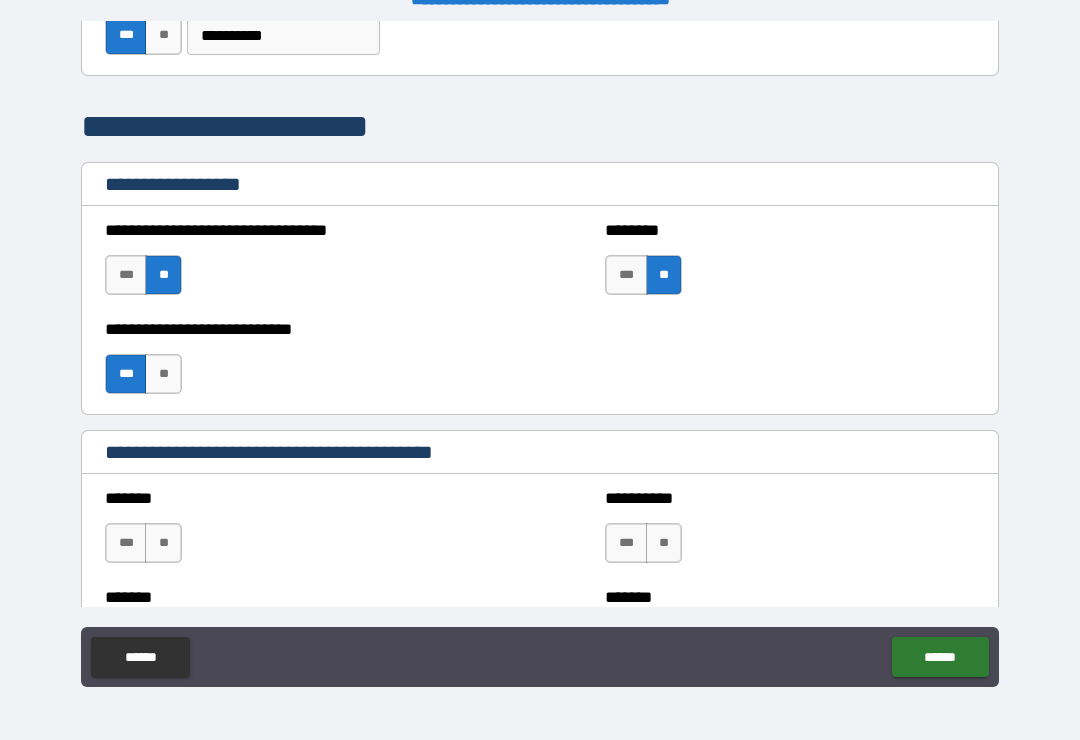 click on "**" at bounding box center (163, 374) 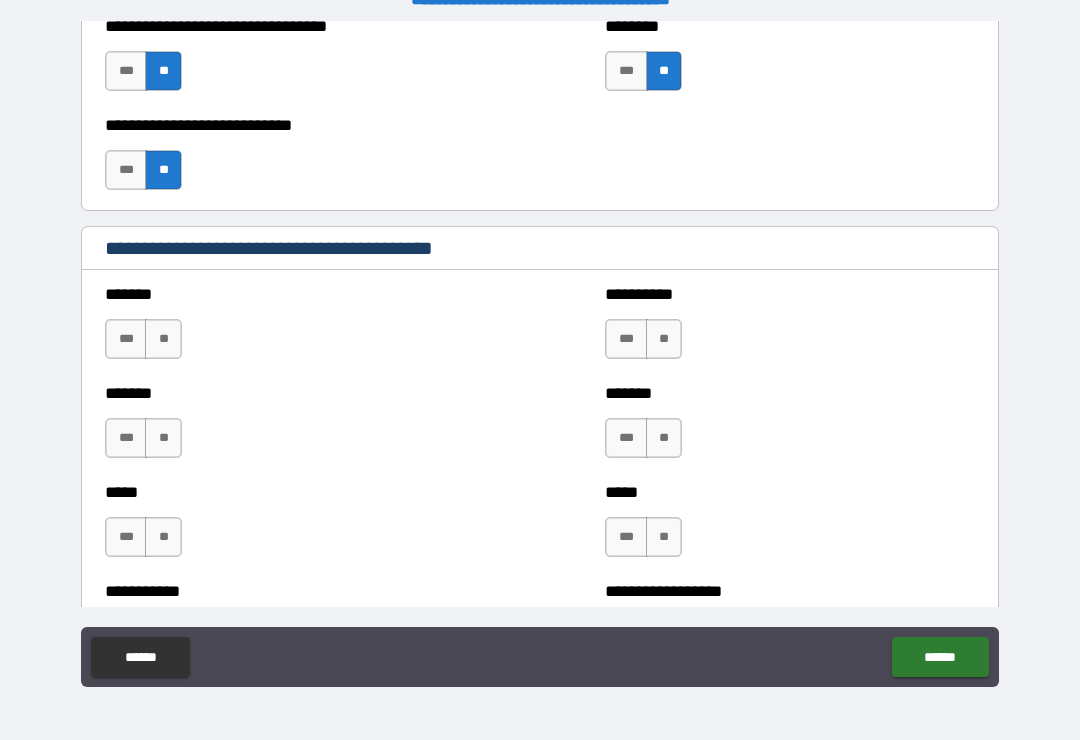 scroll, scrollTop: 1615, scrollLeft: 0, axis: vertical 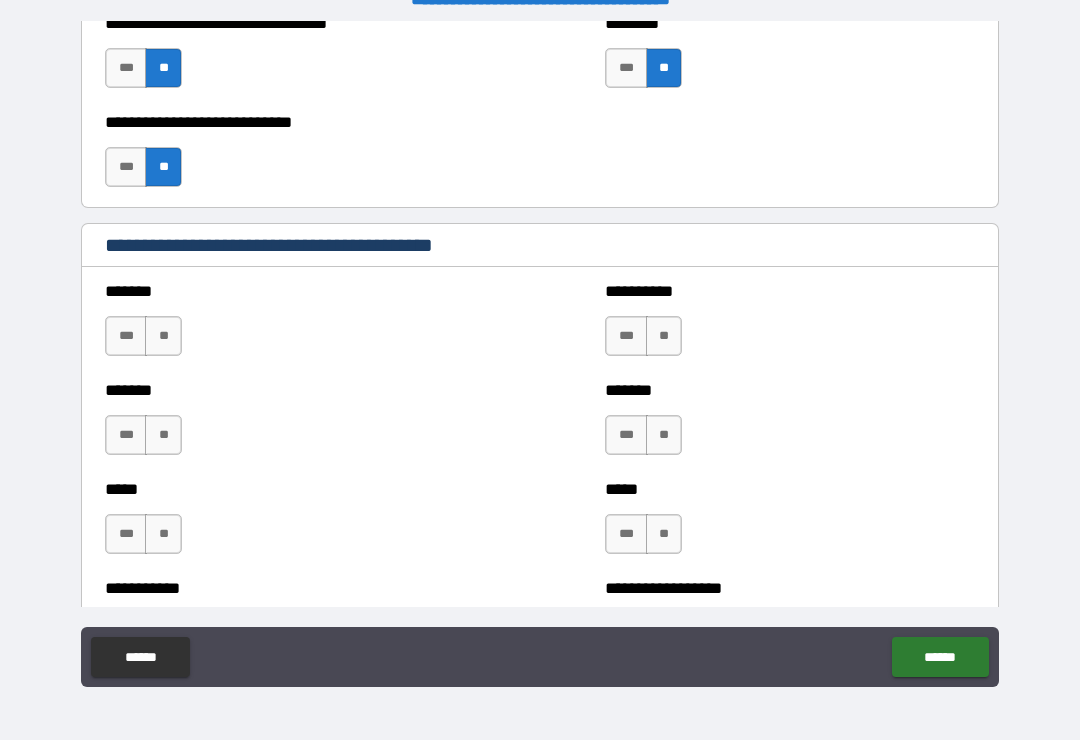 click on "**" at bounding box center (163, 336) 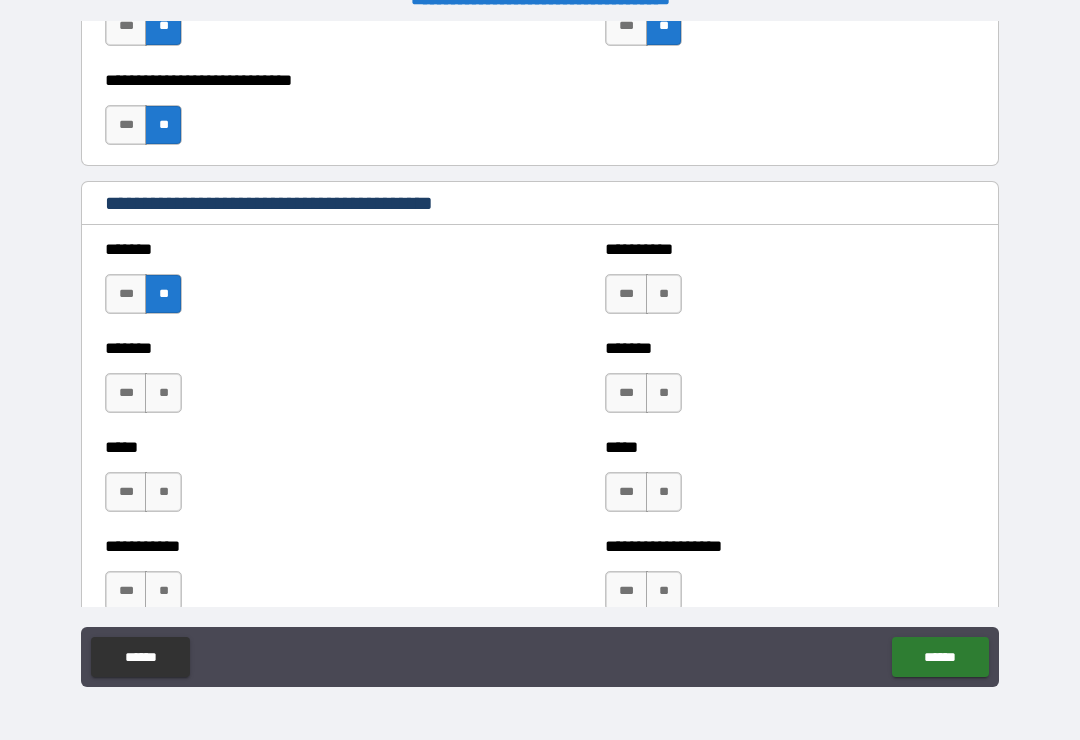 scroll, scrollTop: 1657, scrollLeft: 0, axis: vertical 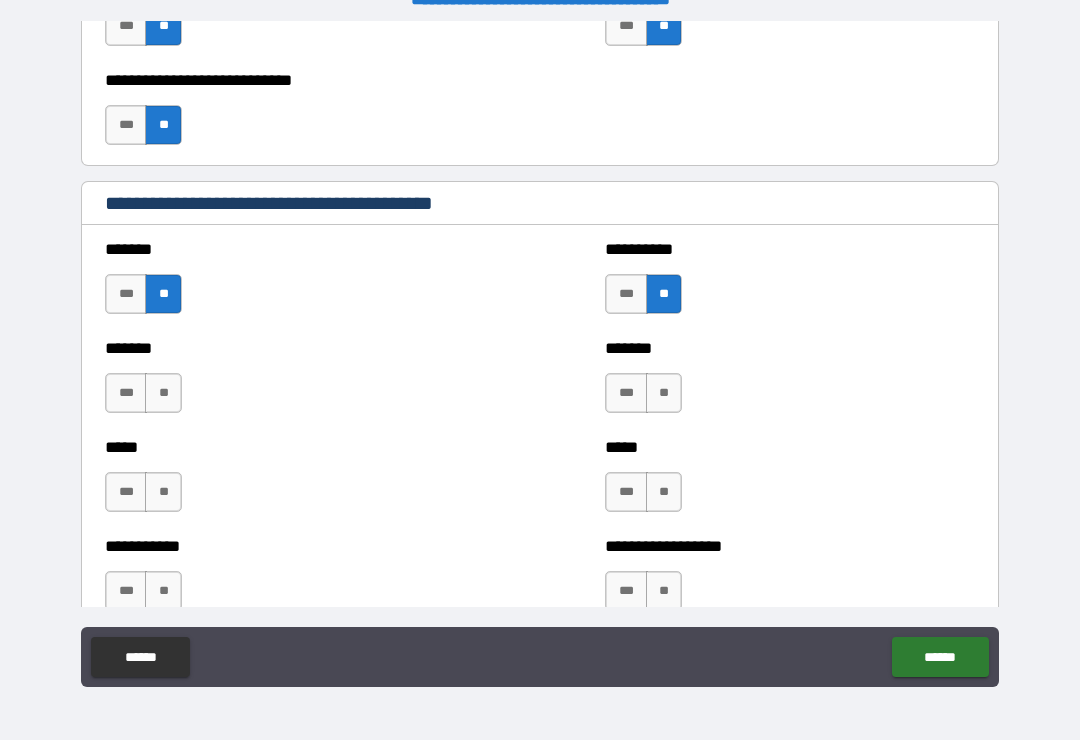 click on "**" at bounding box center [664, 393] 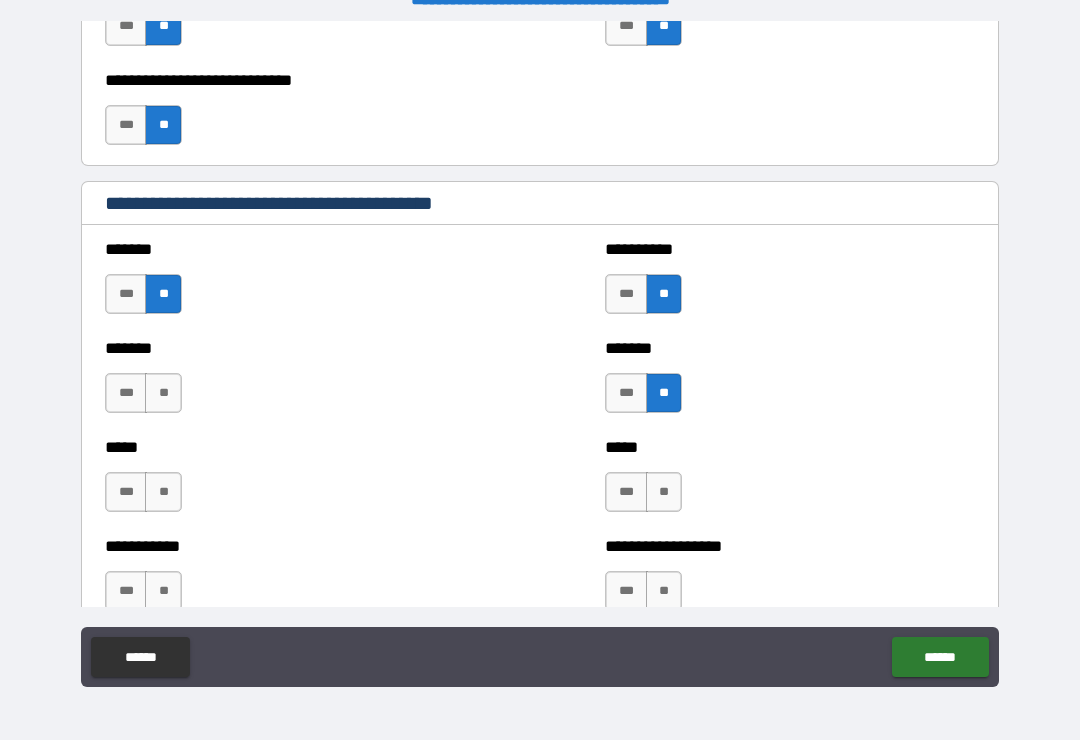 click on "**" at bounding box center (163, 393) 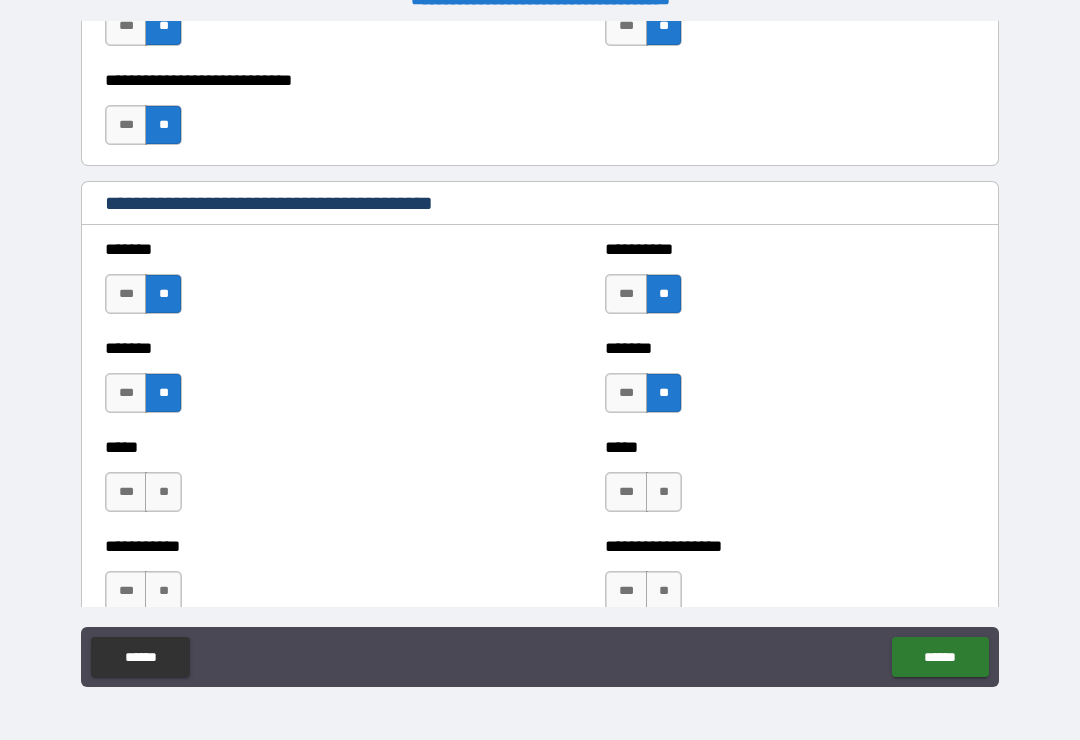 click on "**" at bounding box center [163, 492] 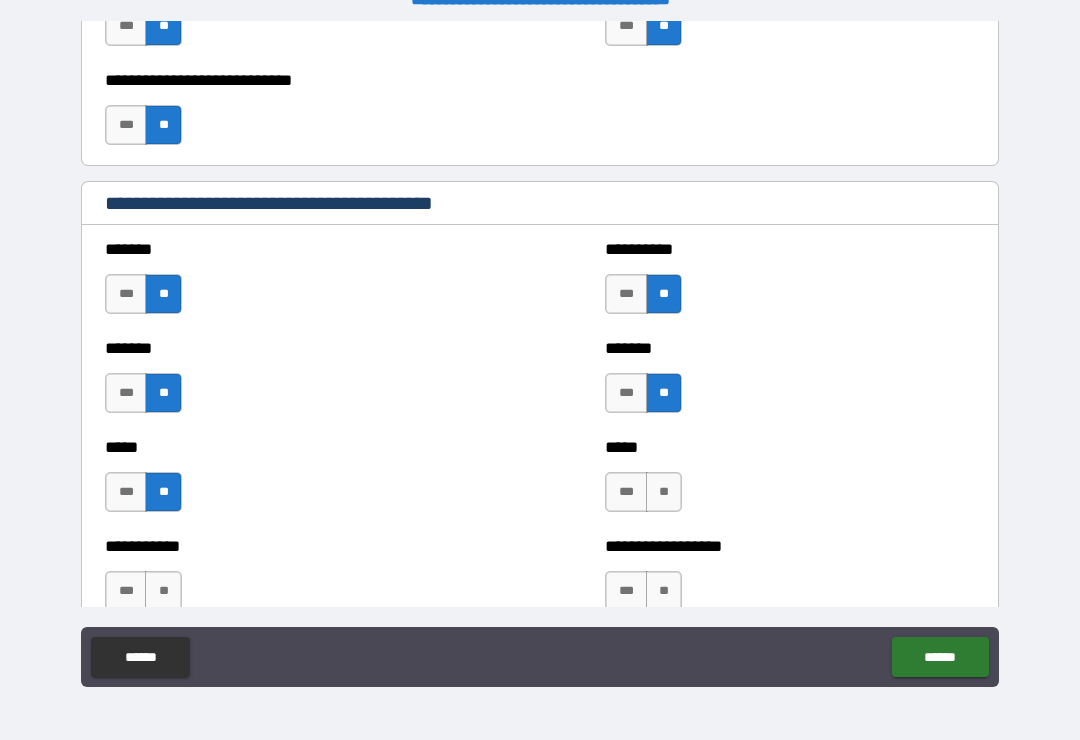 click on "**" at bounding box center (664, 492) 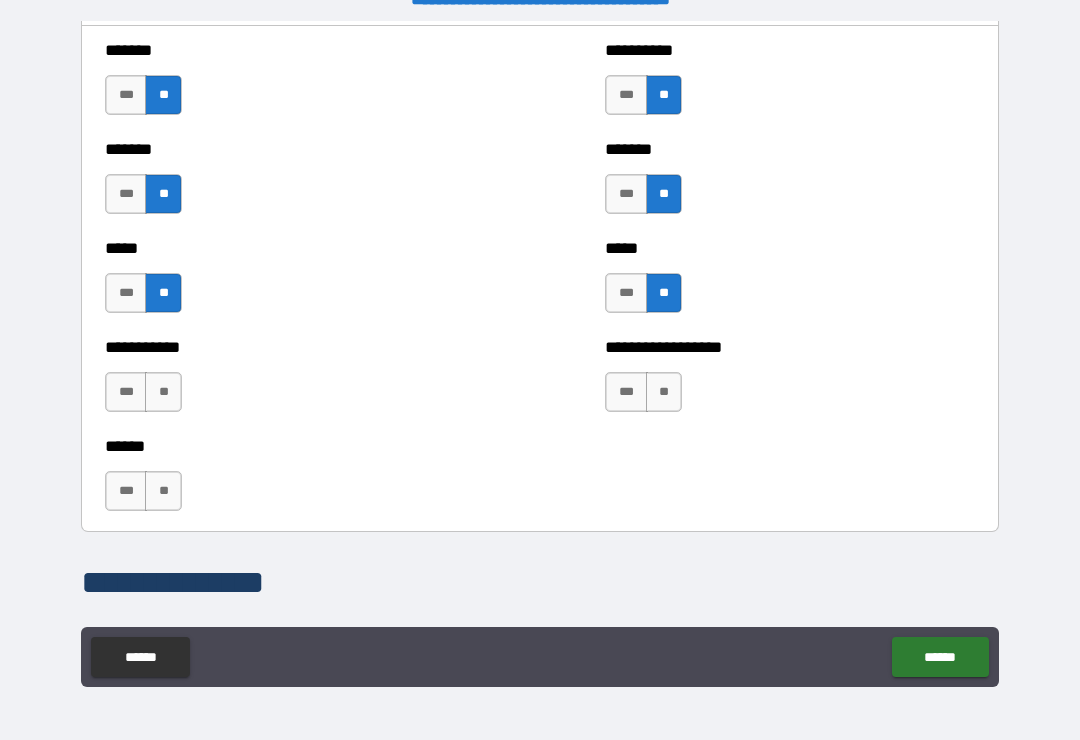 scroll, scrollTop: 1858, scrollLeft: 0, axis: vertical 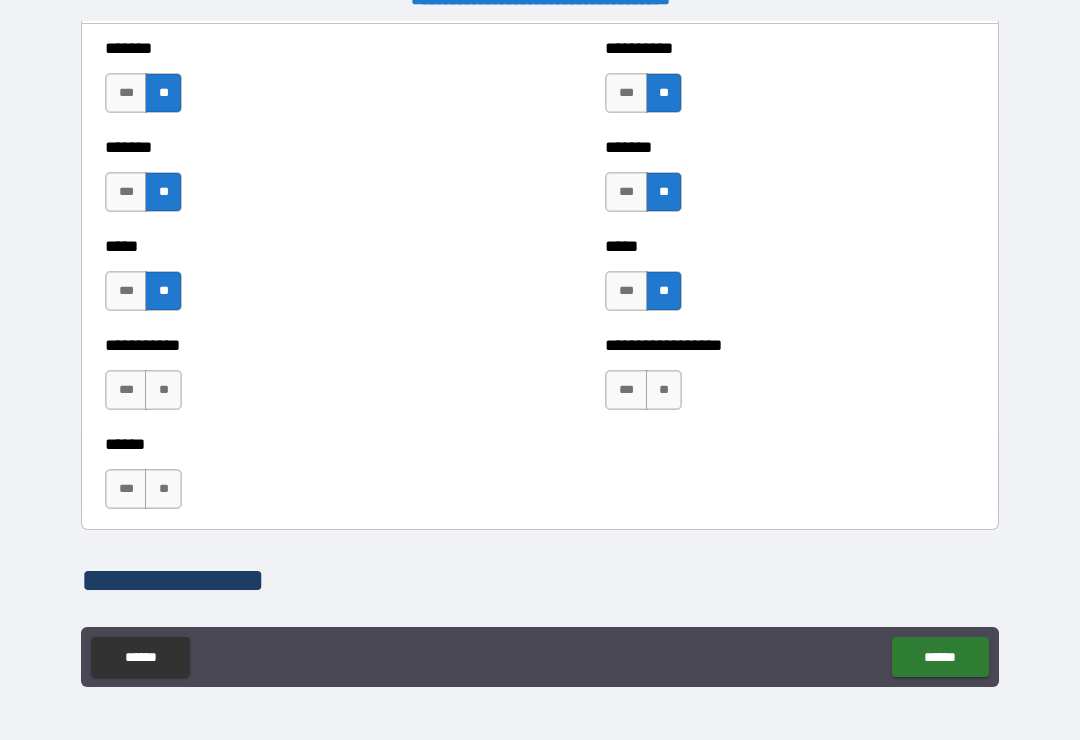 click on "**" at bounding box center (163, 390) 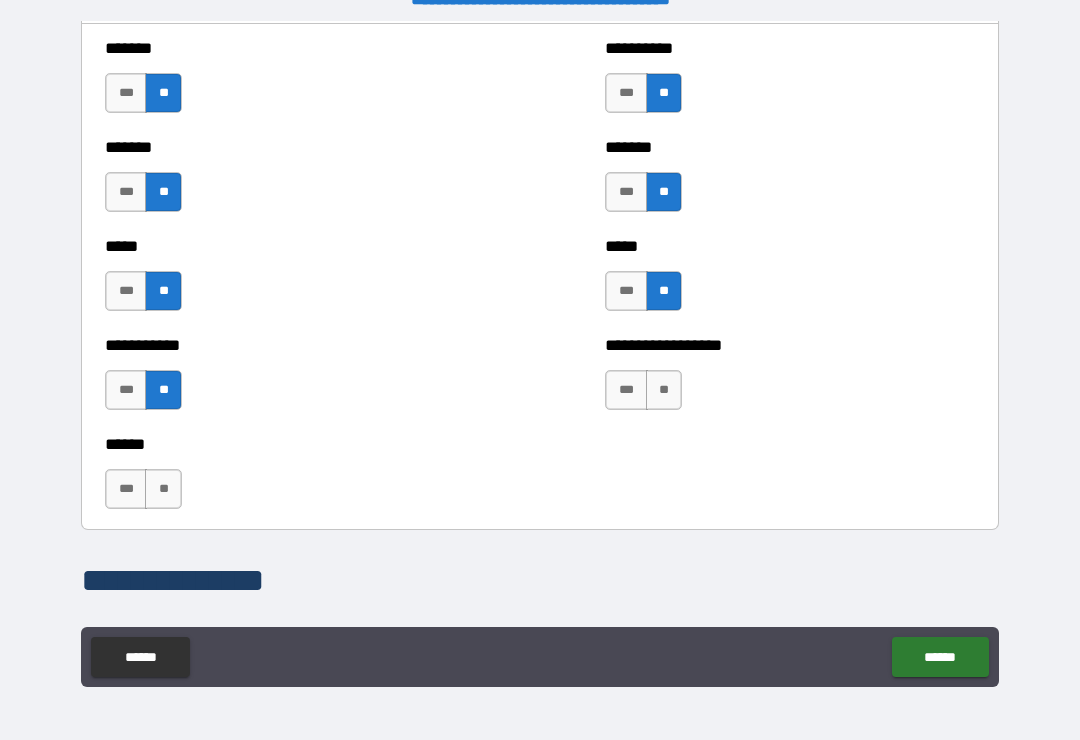 click on "**" at bounding box center (664, 390) 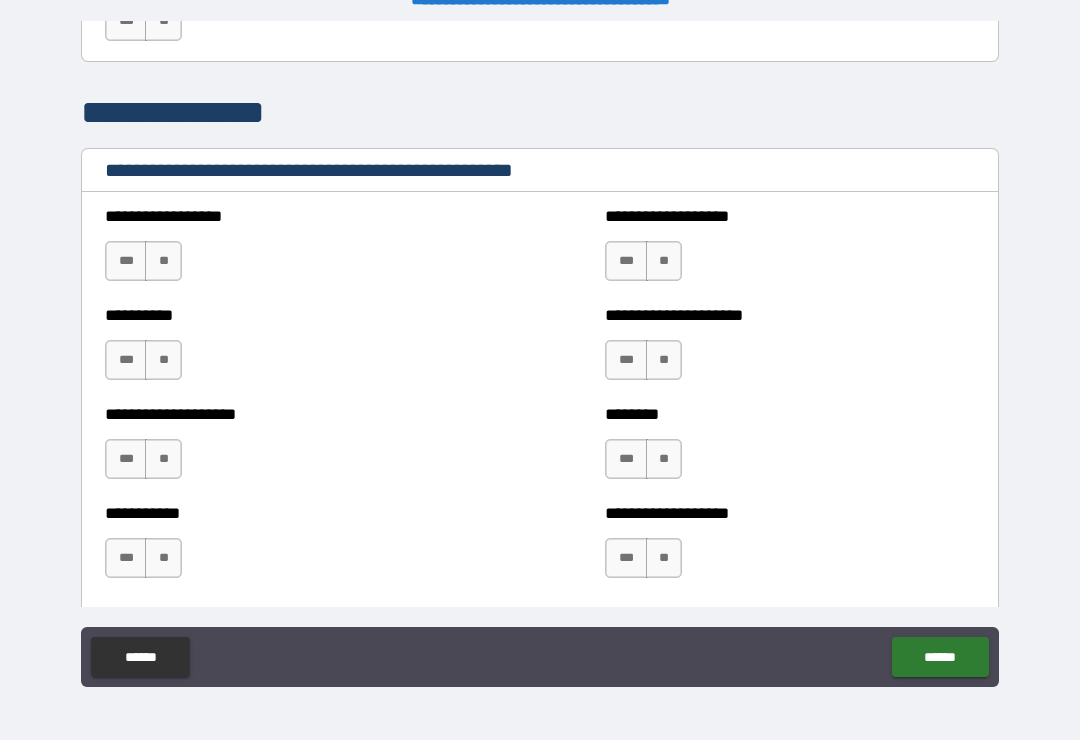scroll, scrollTop: 2335, scrollLeft: 0, axis: vertical 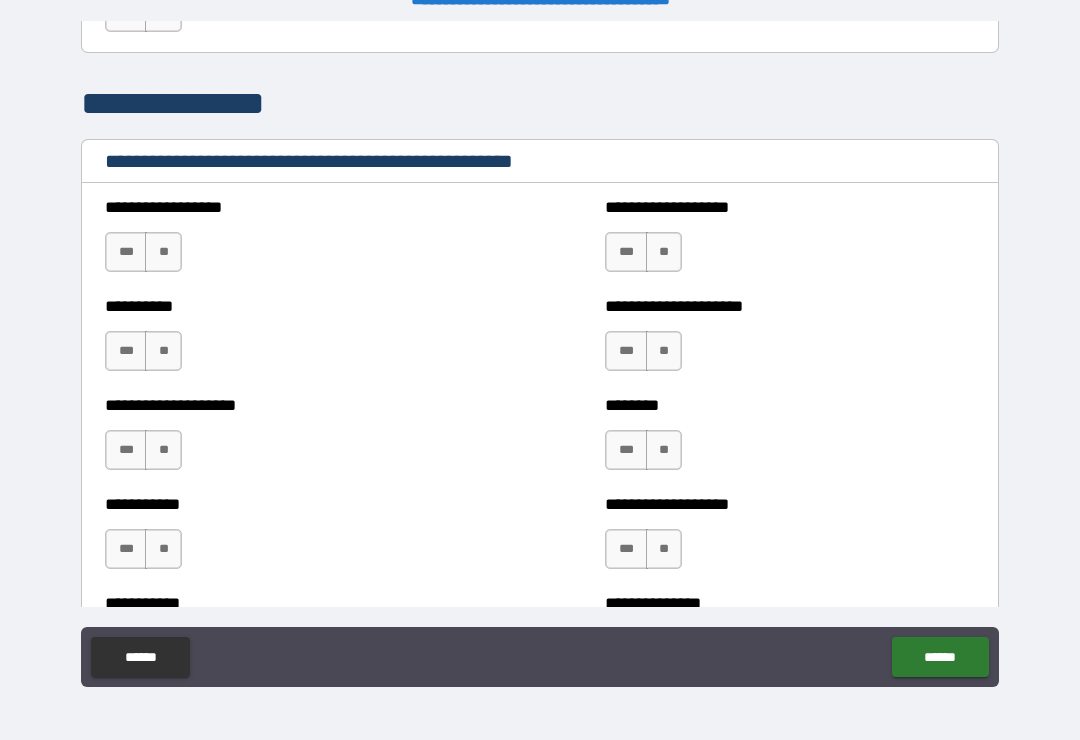 click on "**" at bounding box center [163, 252] 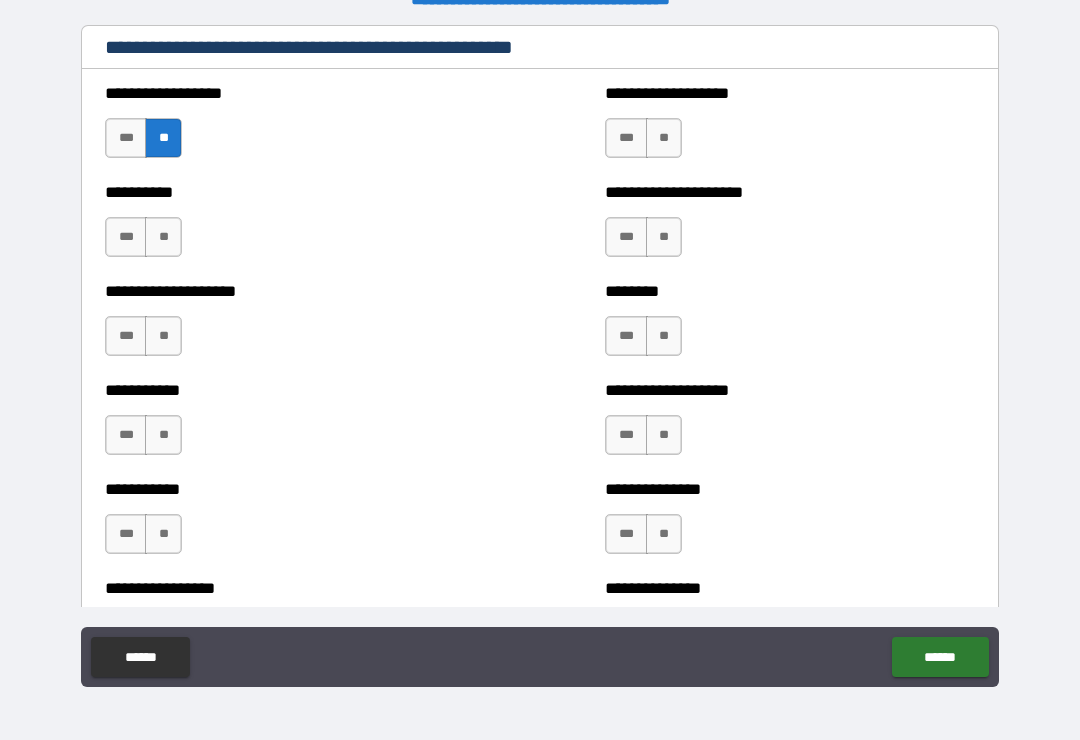 scroll, scrollTop: 2454, scrollLeft: 0, axis: vertical 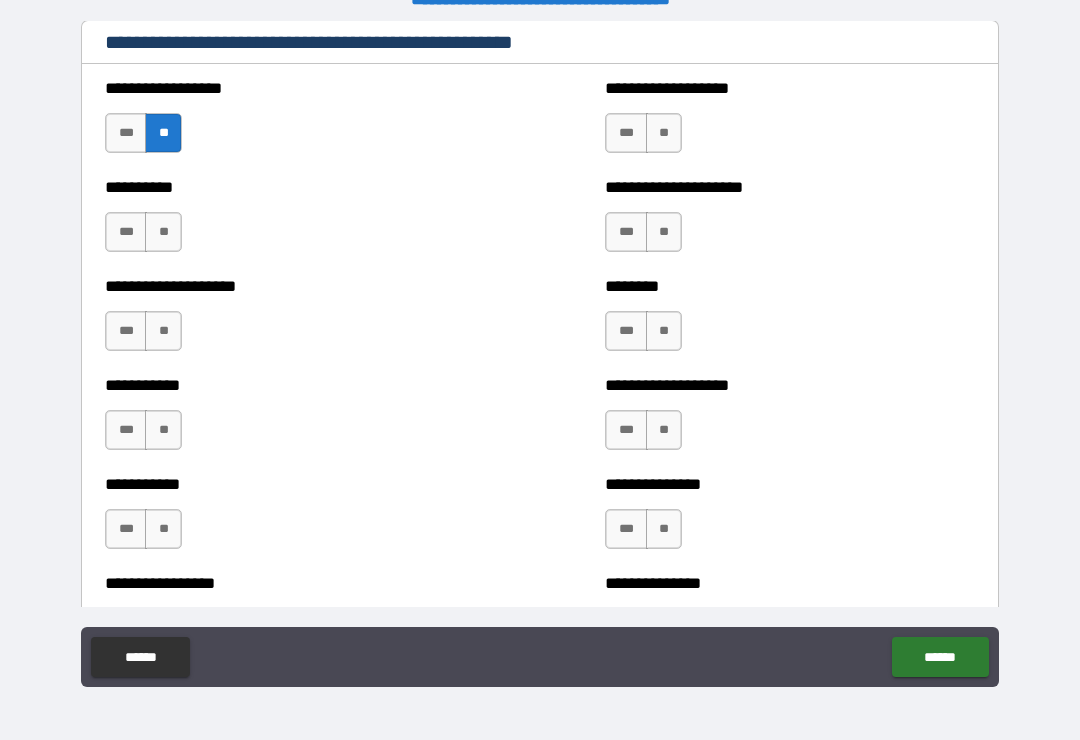 click on "**" at bounding box center [163, 232] 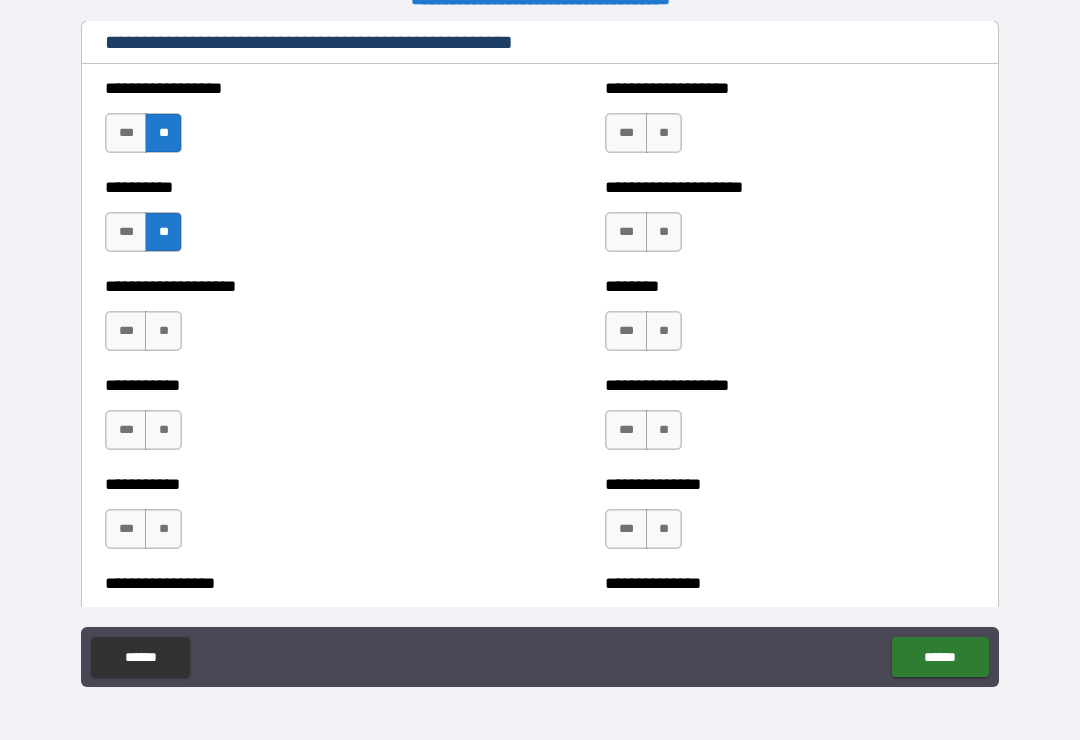 click on "**" at bounding box center (163, 331) 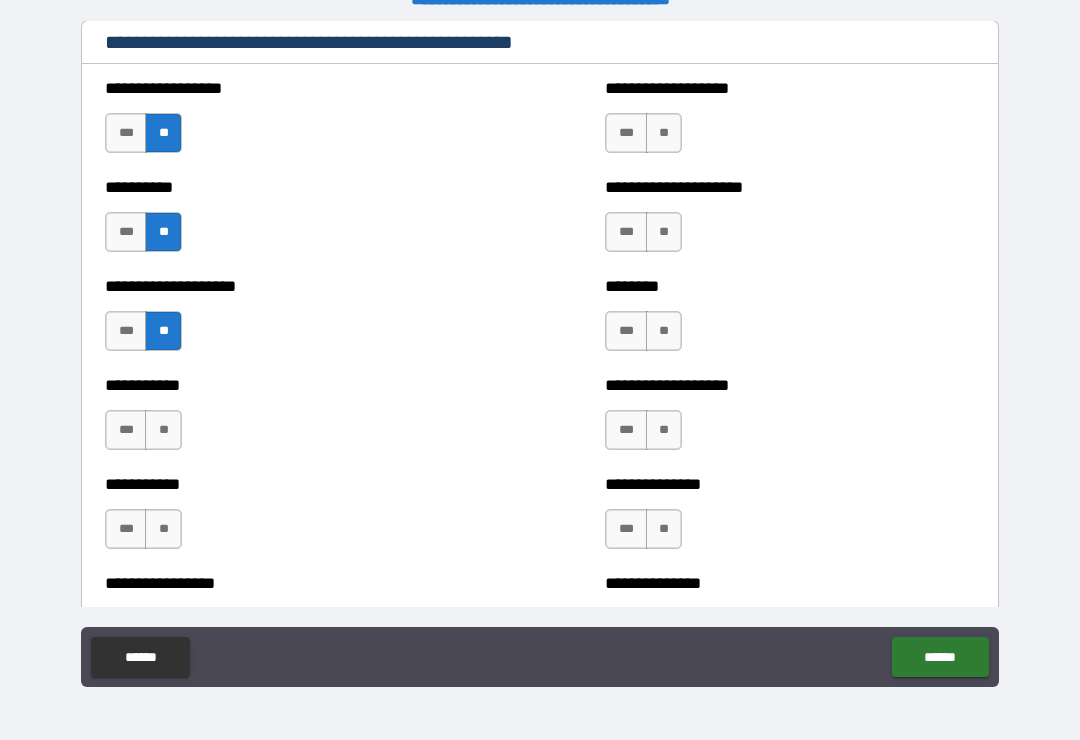 click on "**" at bounding box center [163, 430] 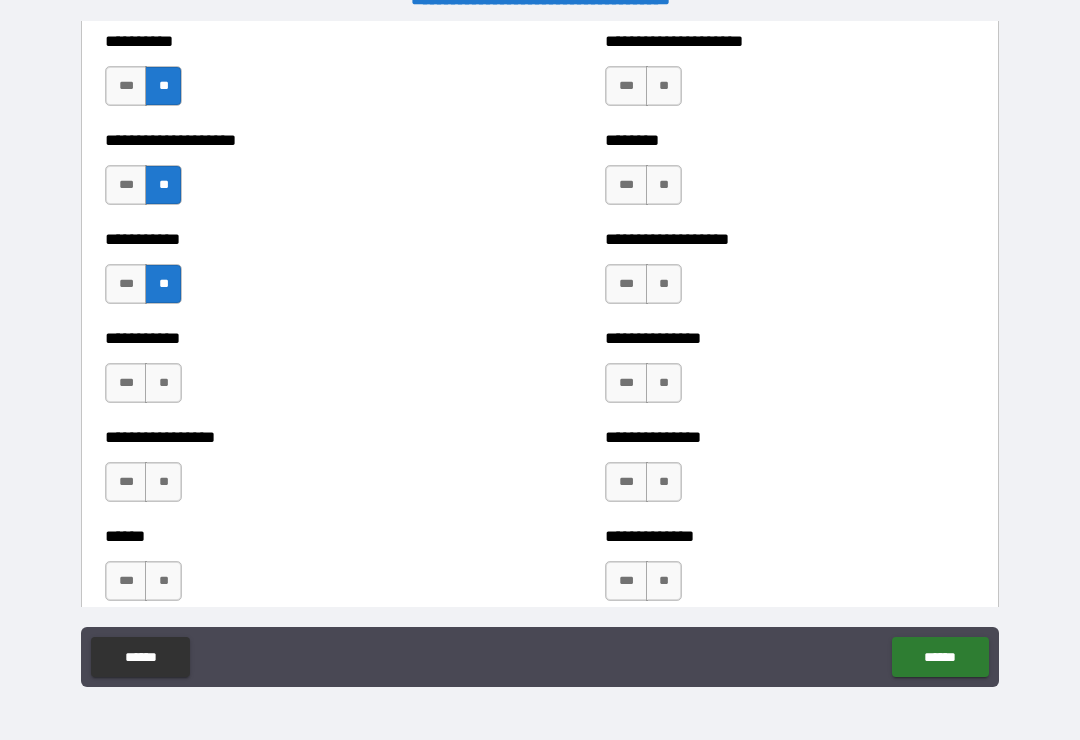 scroll, scrollTop: 2605, scrollLeft: 0, axis: vertical 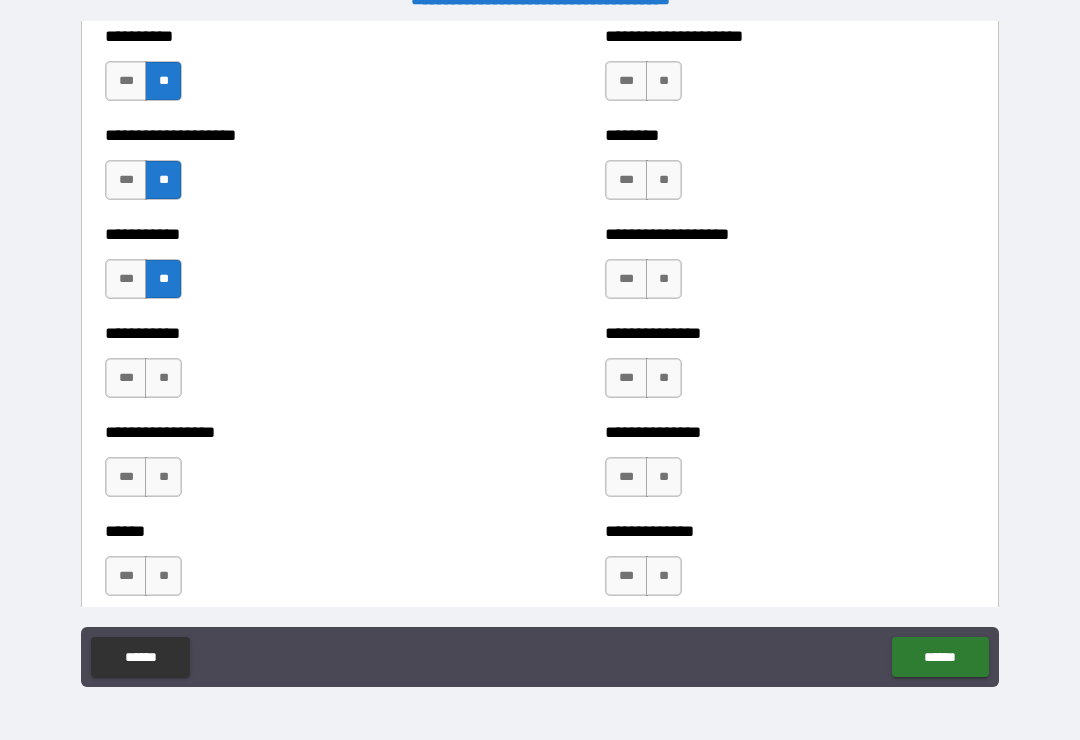 click on "**" at bounding box center [163, 378] 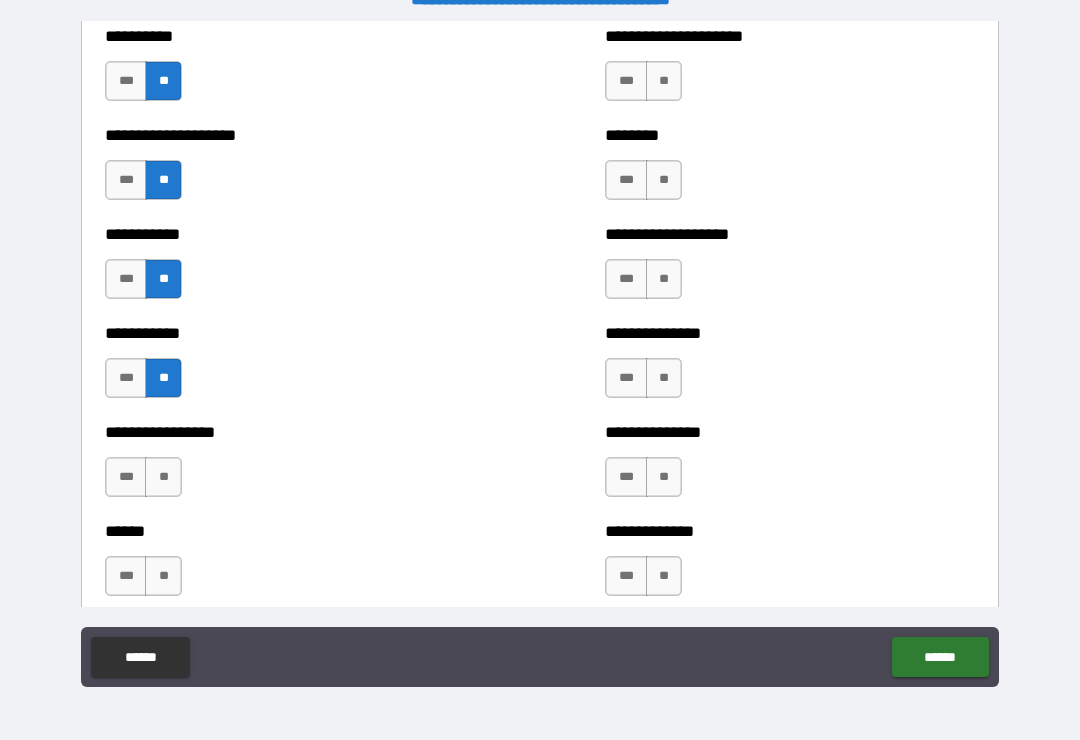 click on "**" at bounding box center [163, 477] 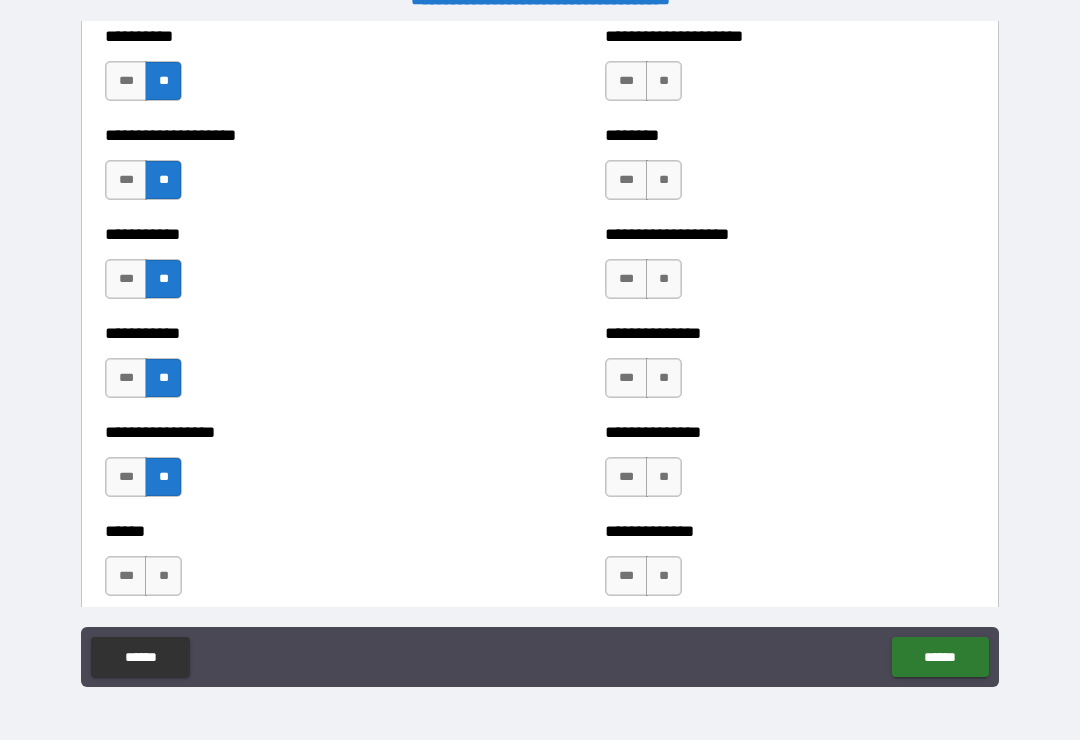 click on "**" at bounding box center (163, 576) 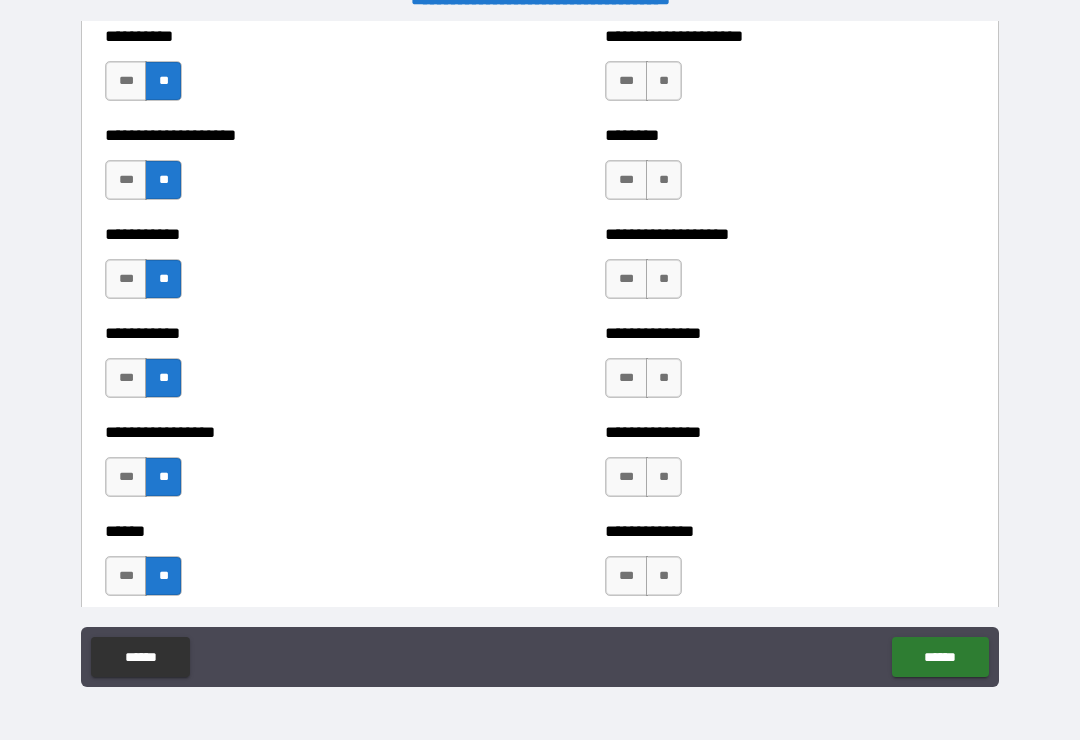 click on "**" at bounding box center [664, 81] 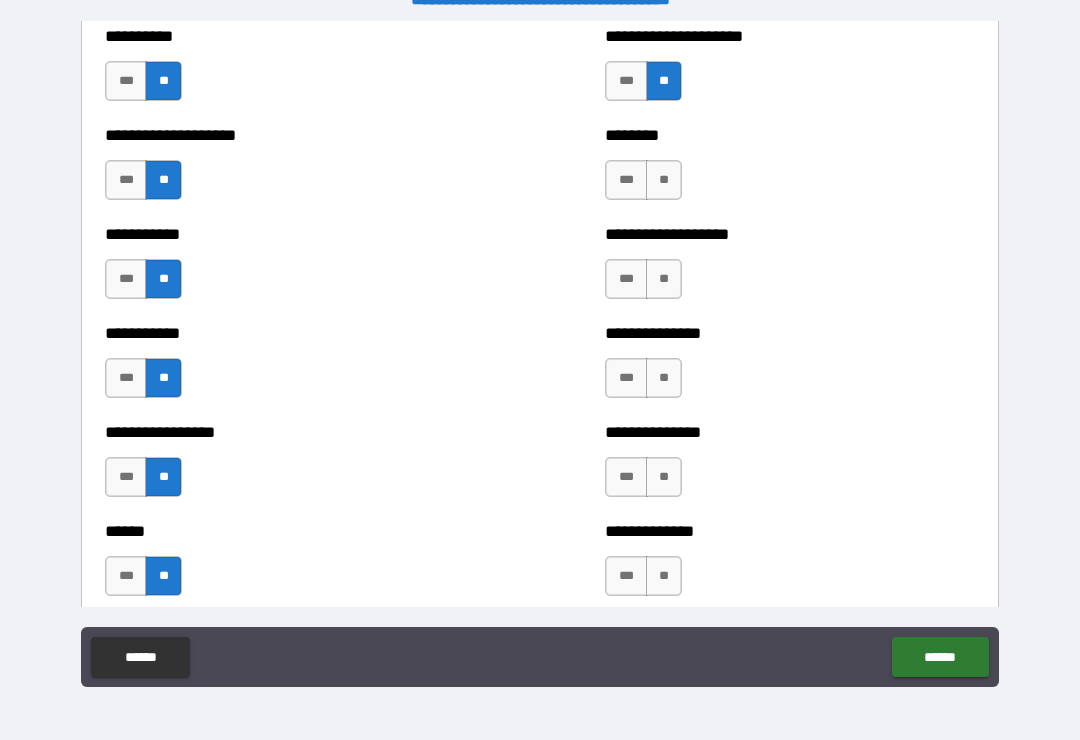 click on "**" at bounding box center (664, 180) 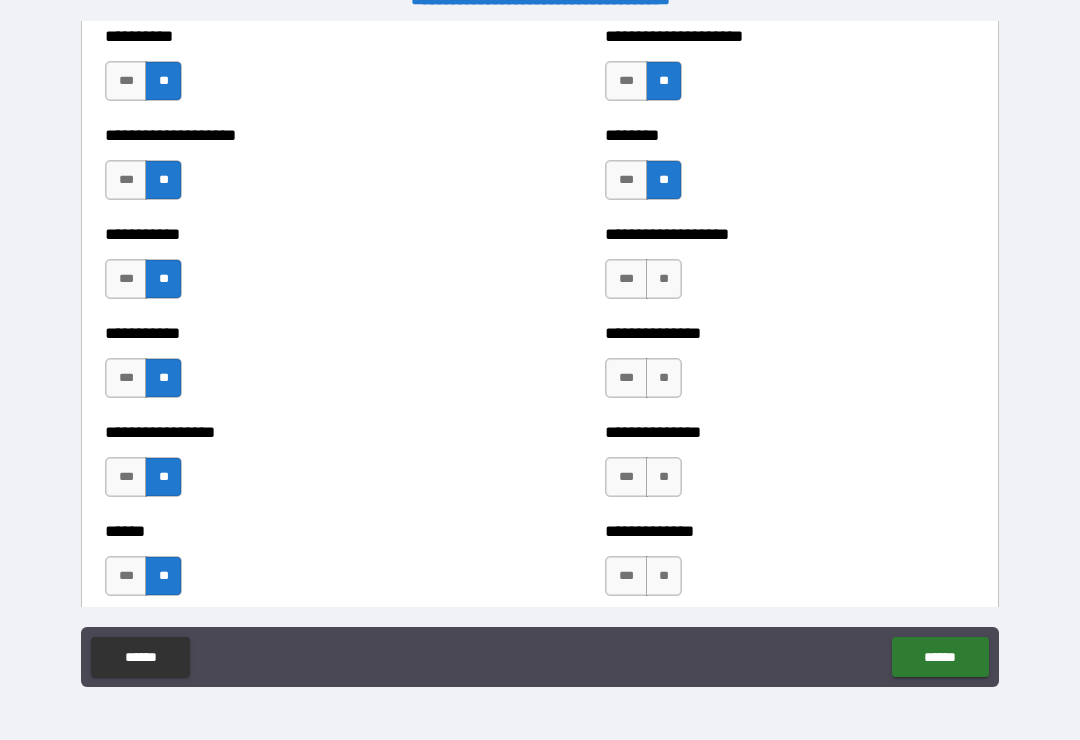click on "**" at bounding box center [664, 279] 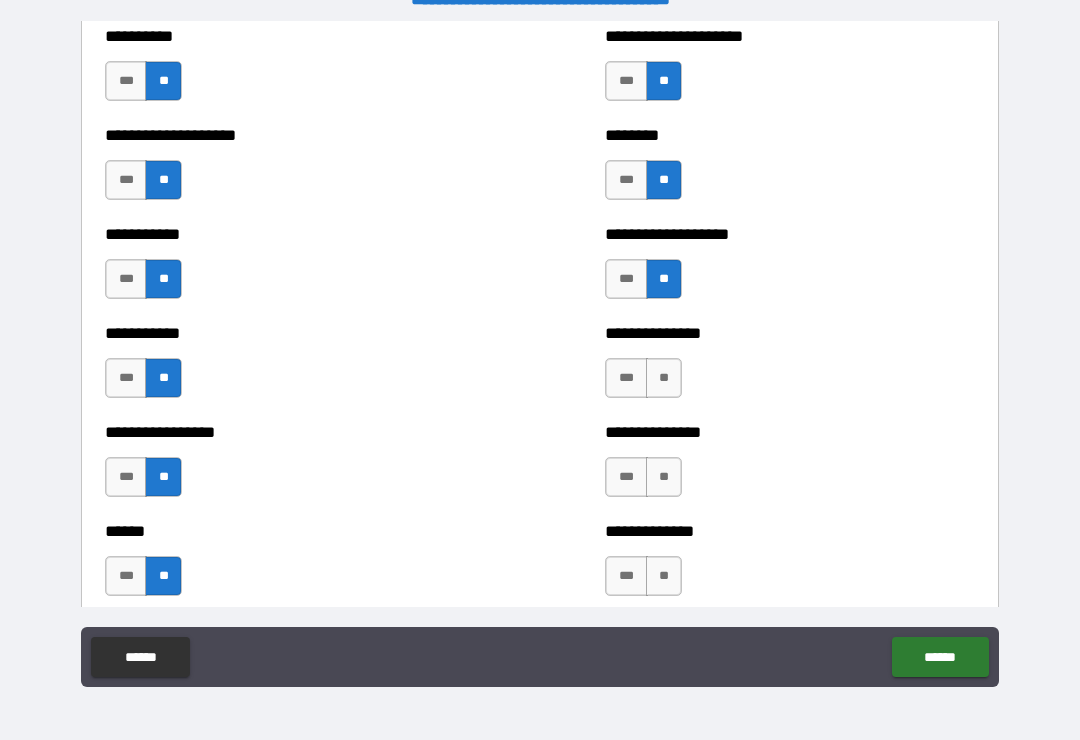 click on "**" at bounding box center [664, 378] 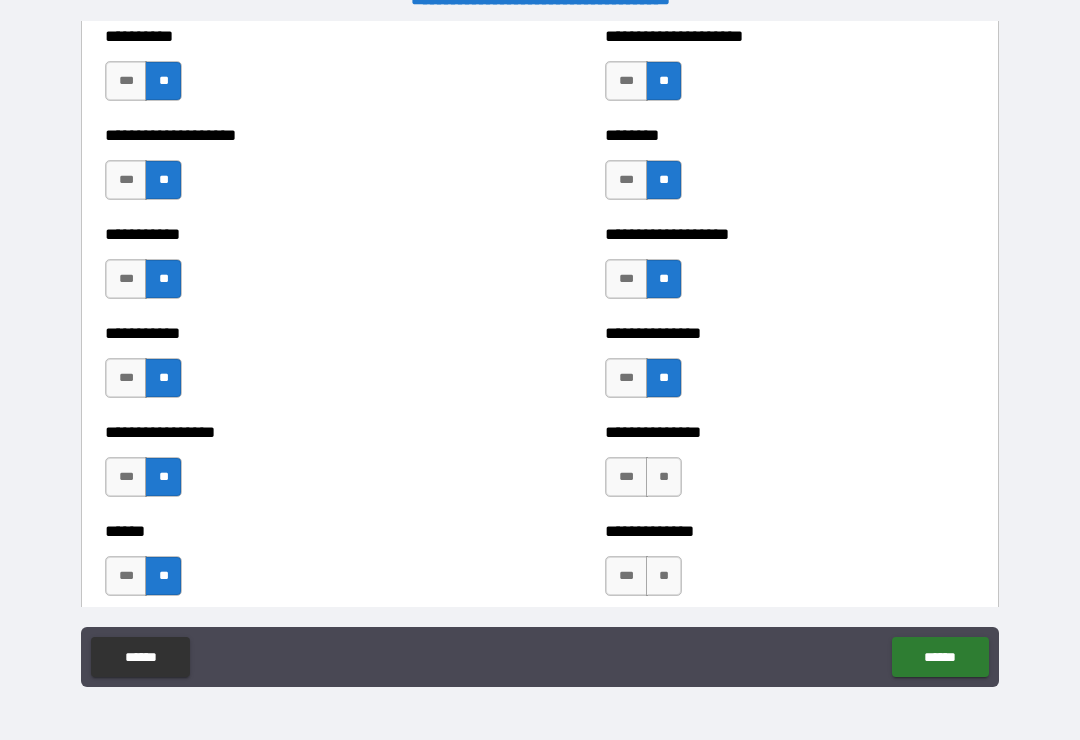 click on "**" at bounding box center (664, 477) 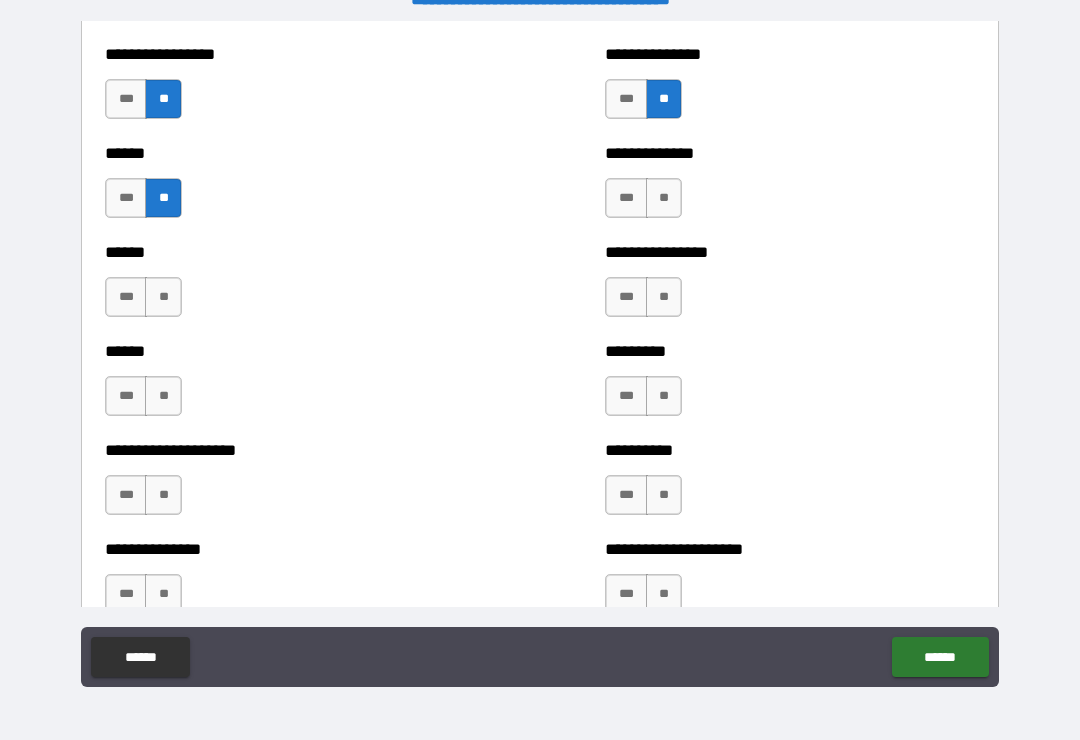 scroll, scrollTop: 2984, scrollLeft: 0, axis: vertical 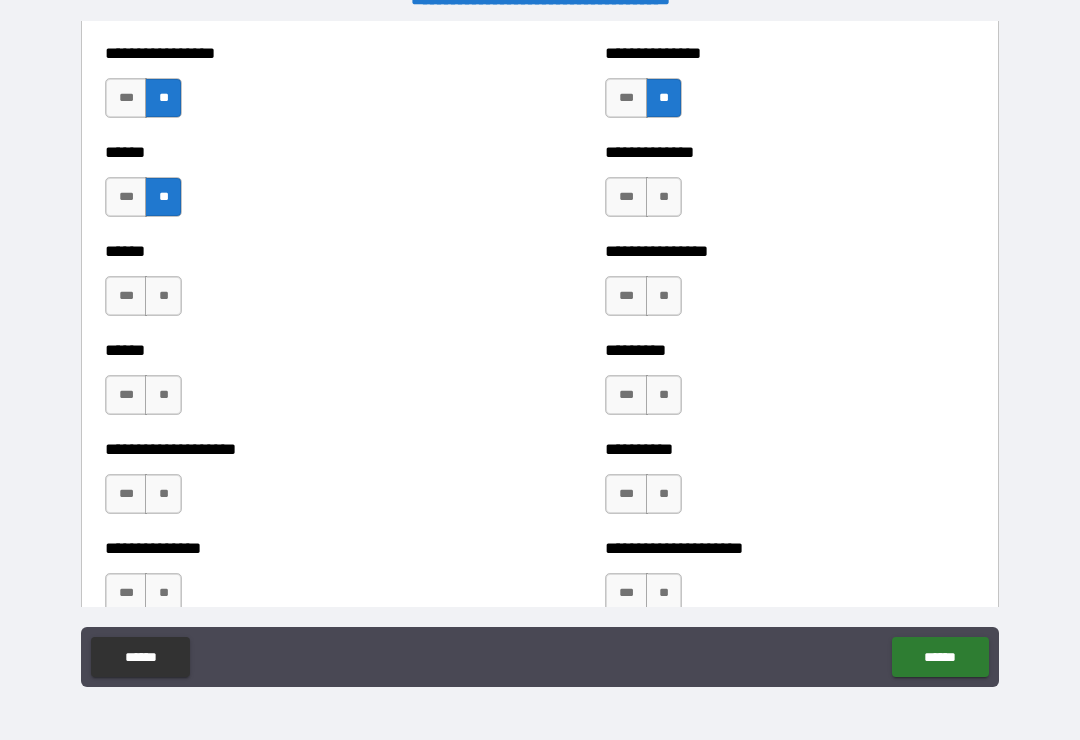 click on "**" at bounding box center (664, 197) 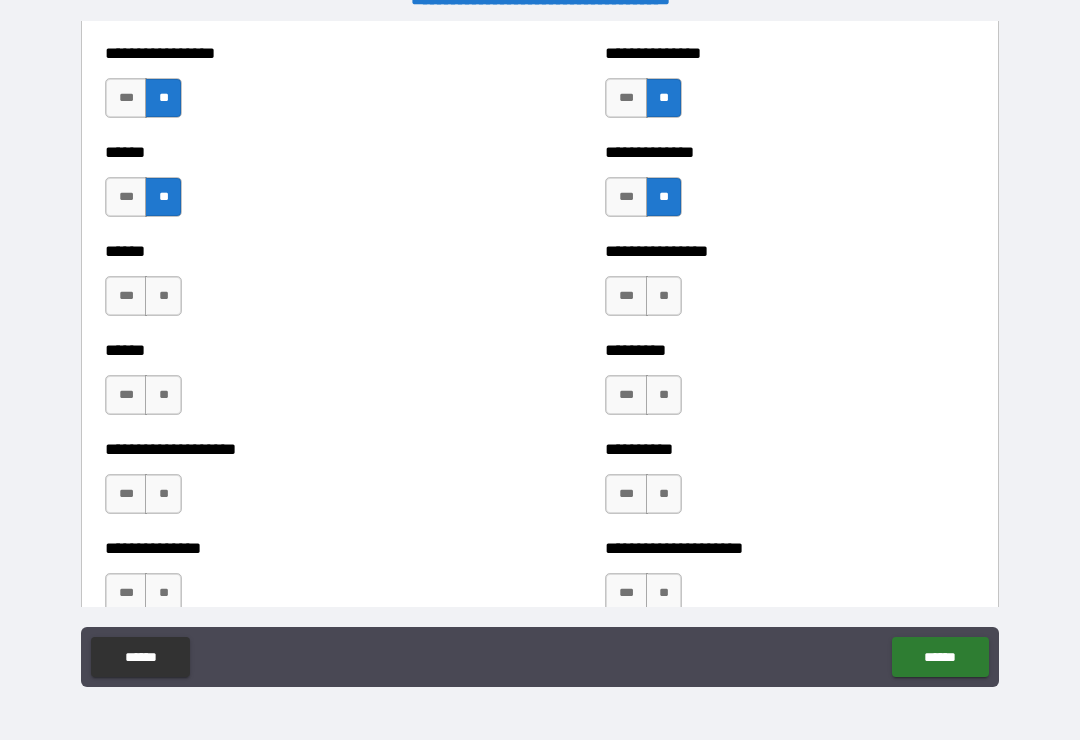 click on "**" at bounding box center [163, 296] 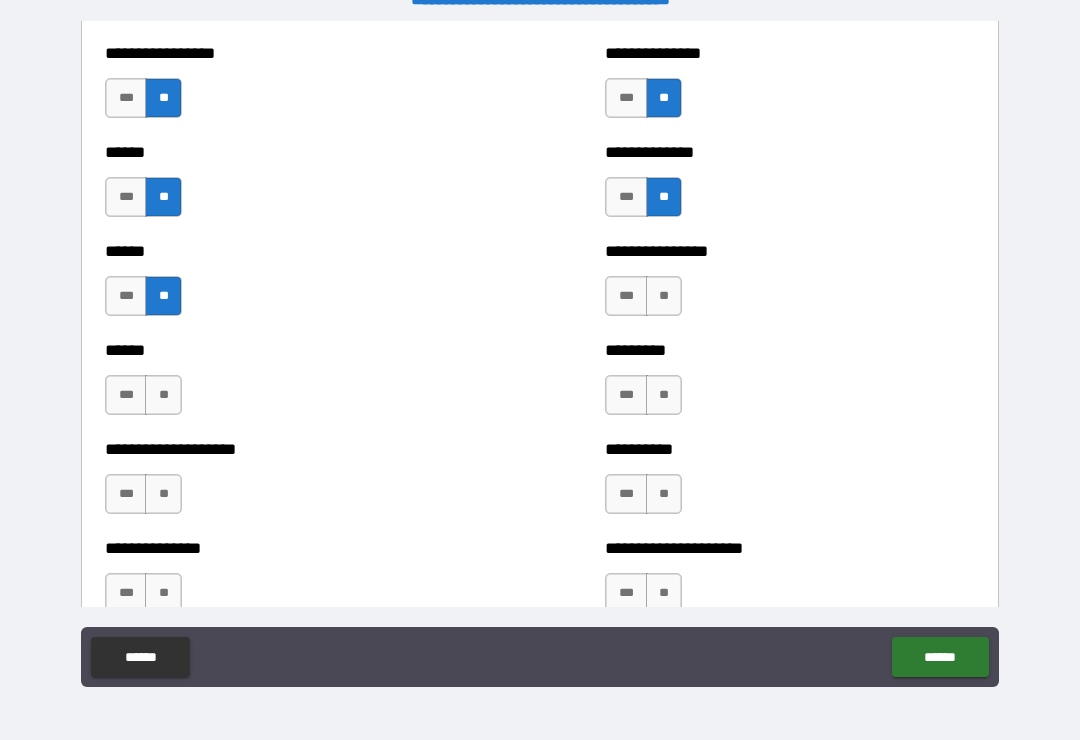 click on "**" at bounding box center (163, 395) 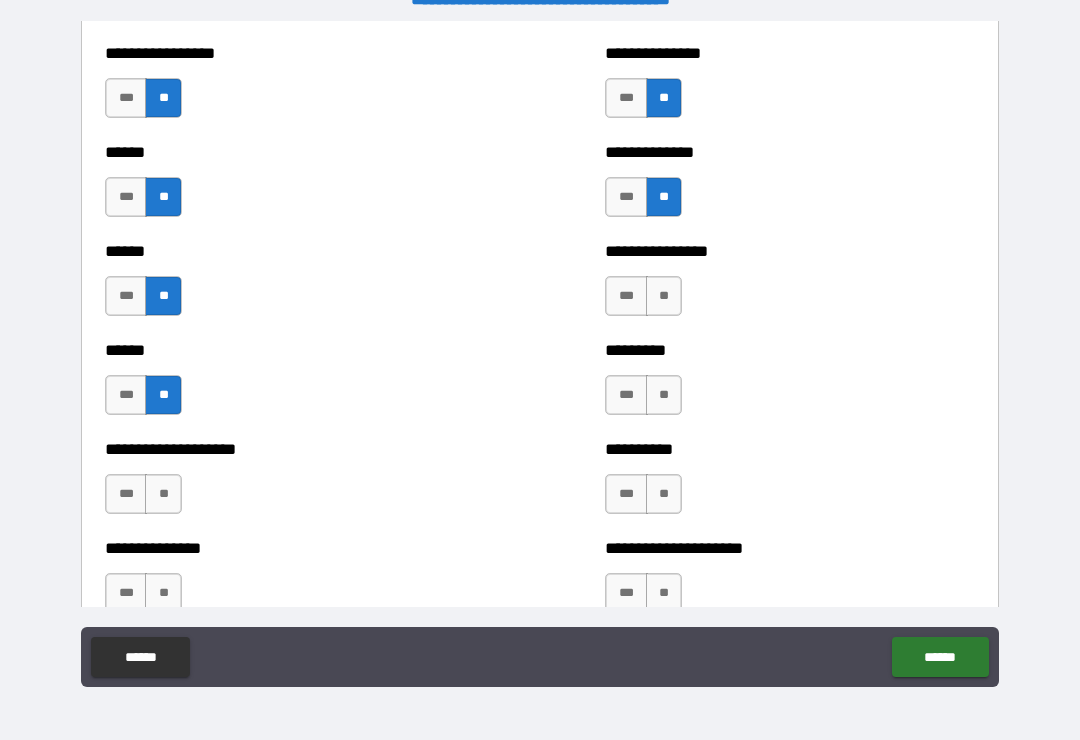 click on "**" at bounding box center (163, 494) 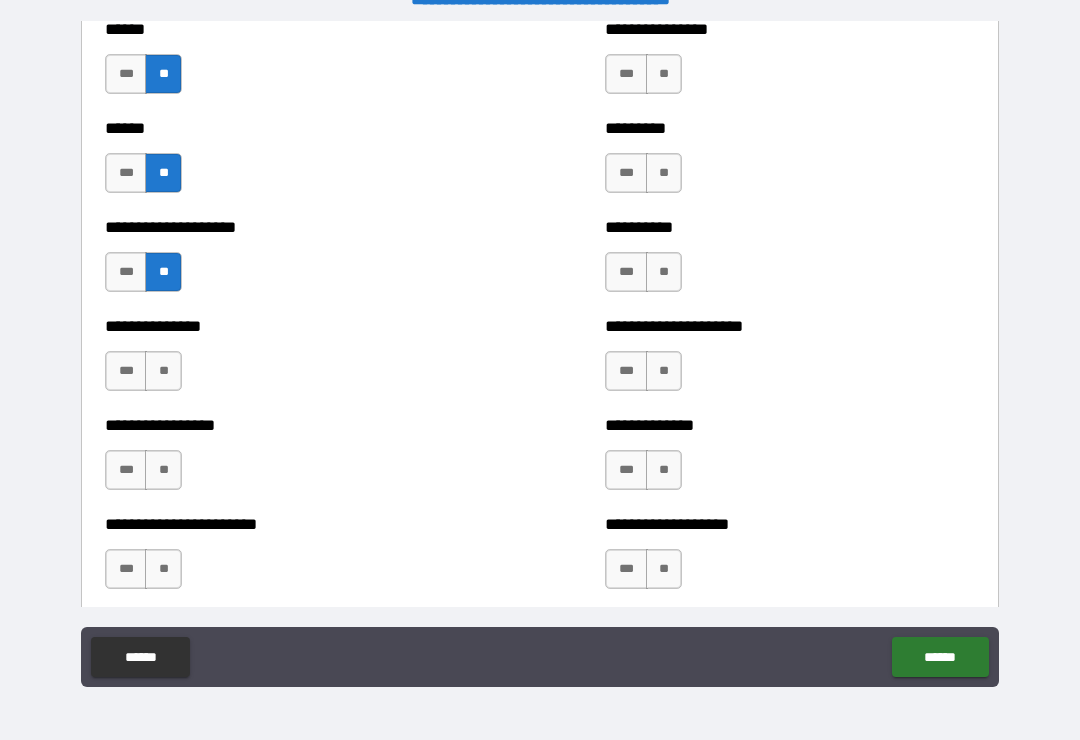 scroll, scrollTop: 3205, scrollLeft: 0, axis: vertical 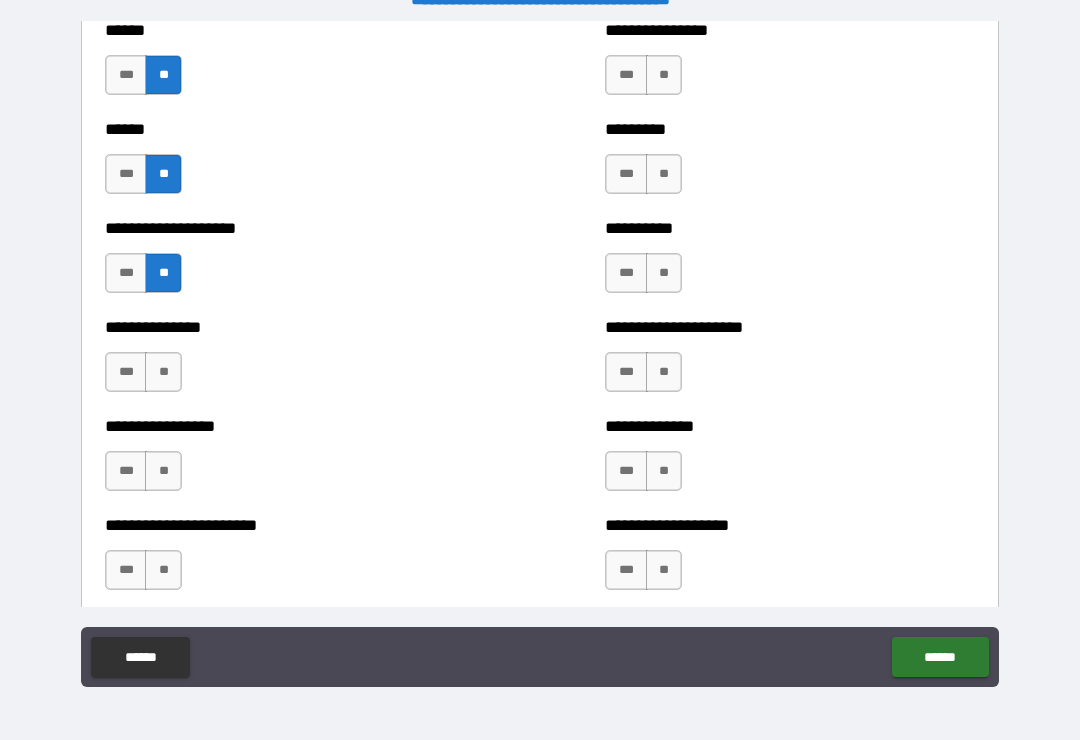 click on "**" at bounding box center (163, 372) 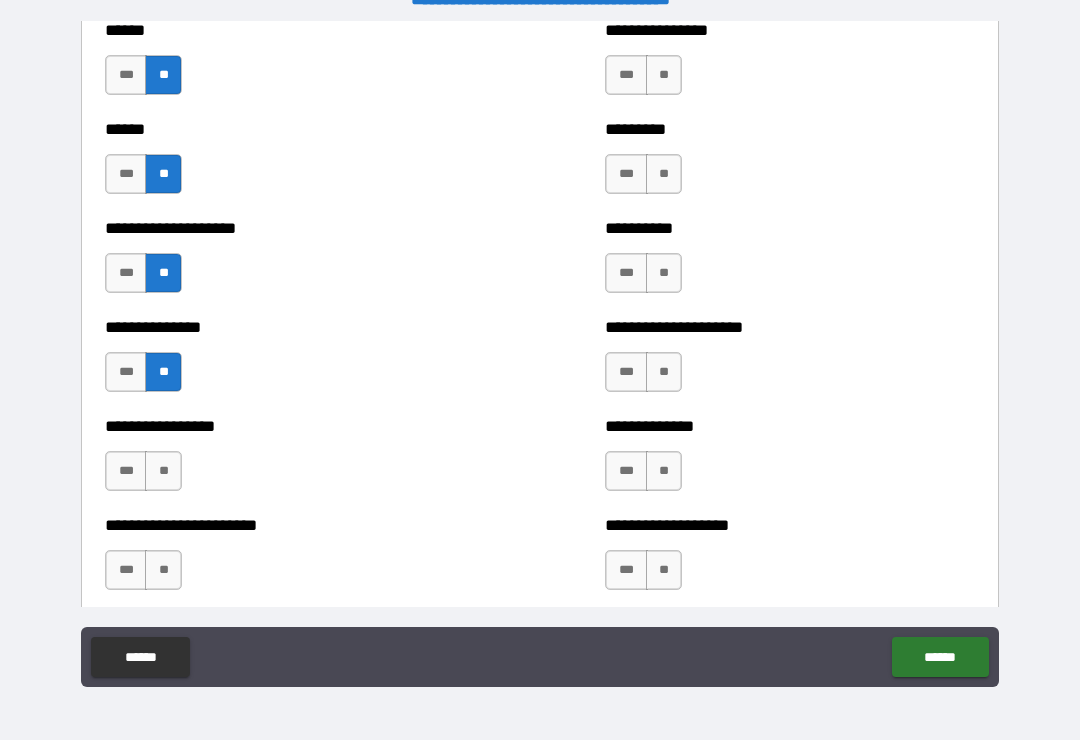 click on "**" at bounding box center [163, 471] 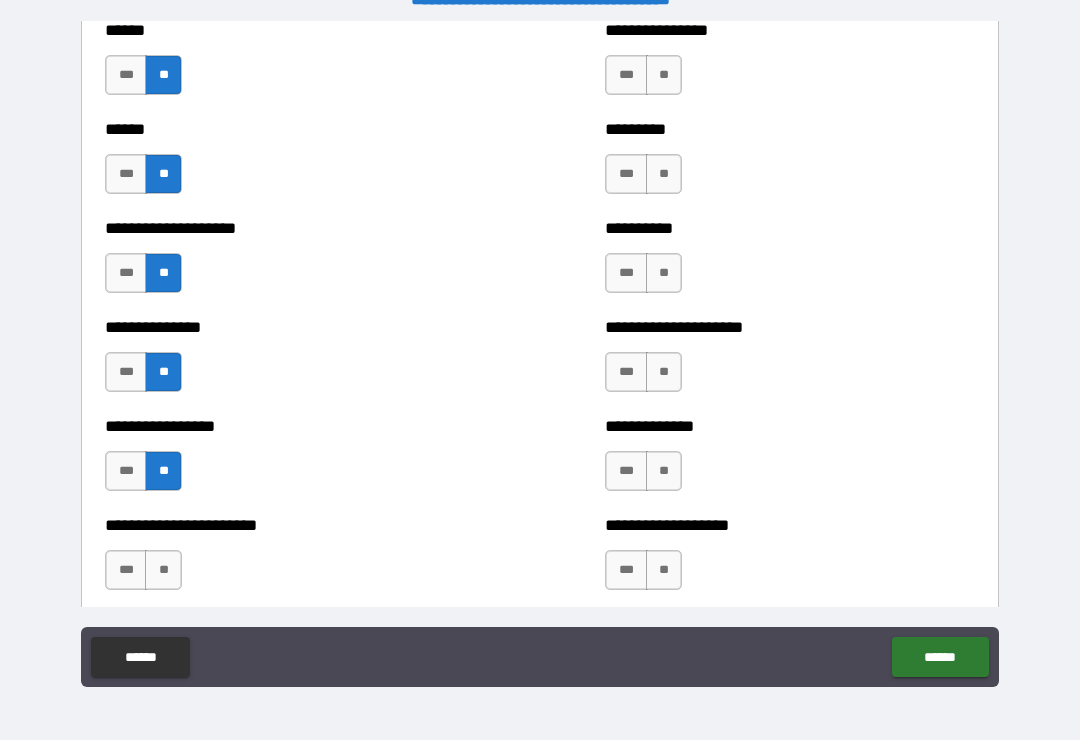 click on "**" at bounding box center [163, 570] 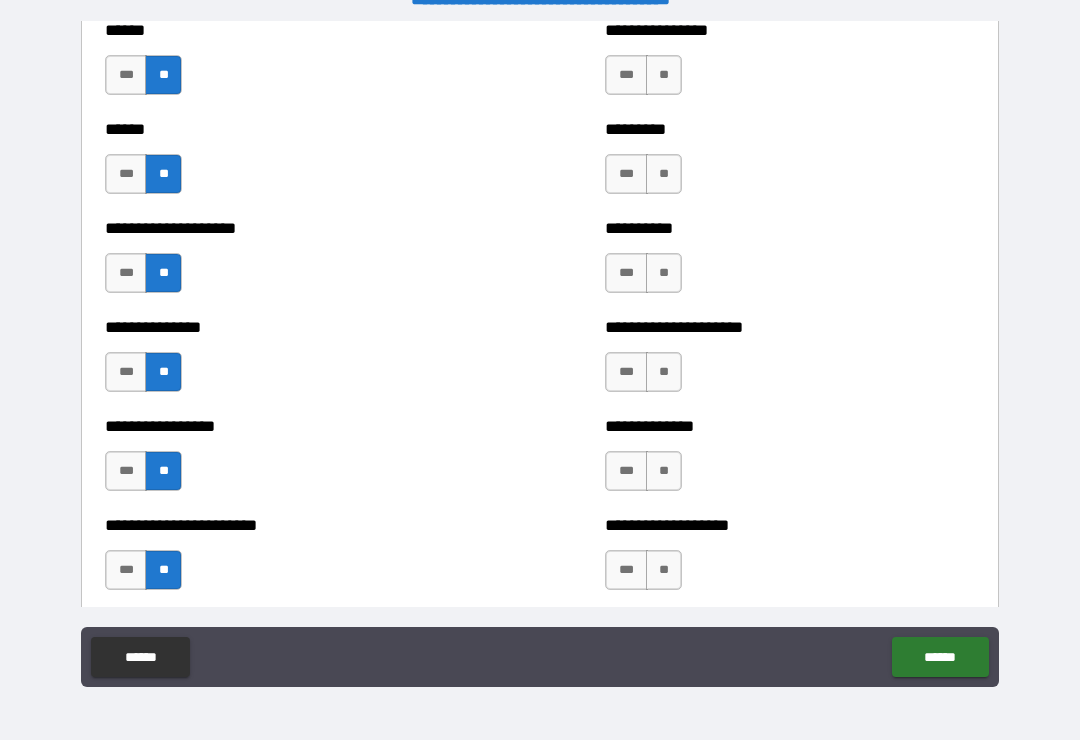 click on "**" at bounding box center (664, 570) 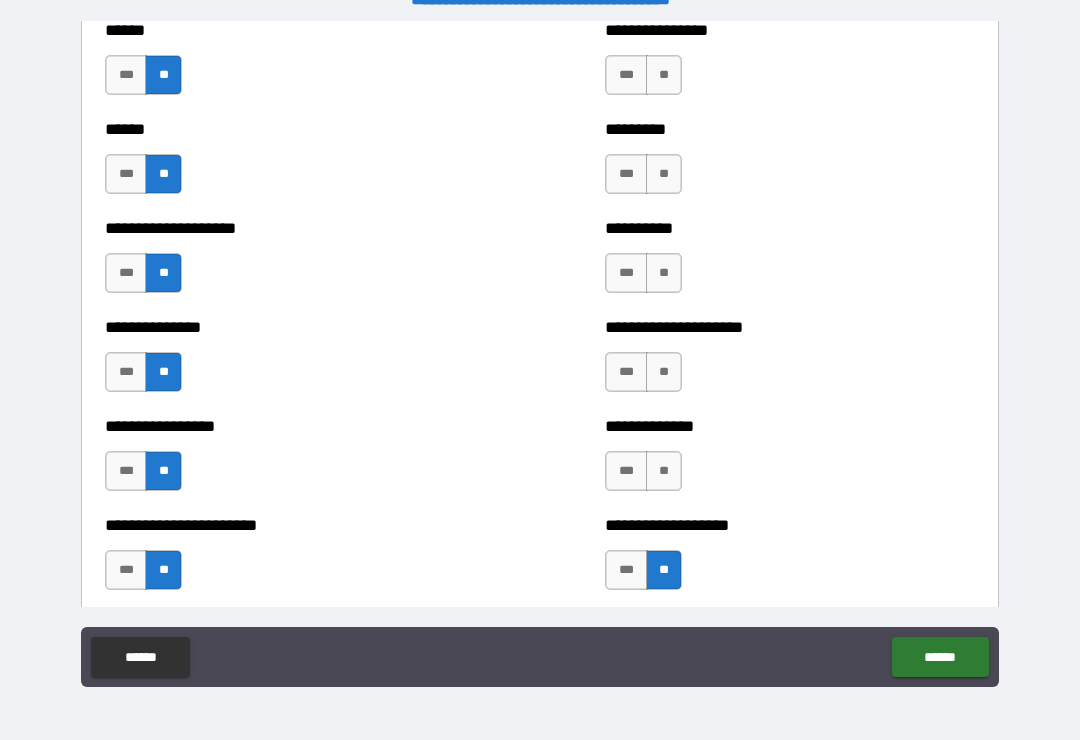 click on "**" at bounding box center (664, 471) 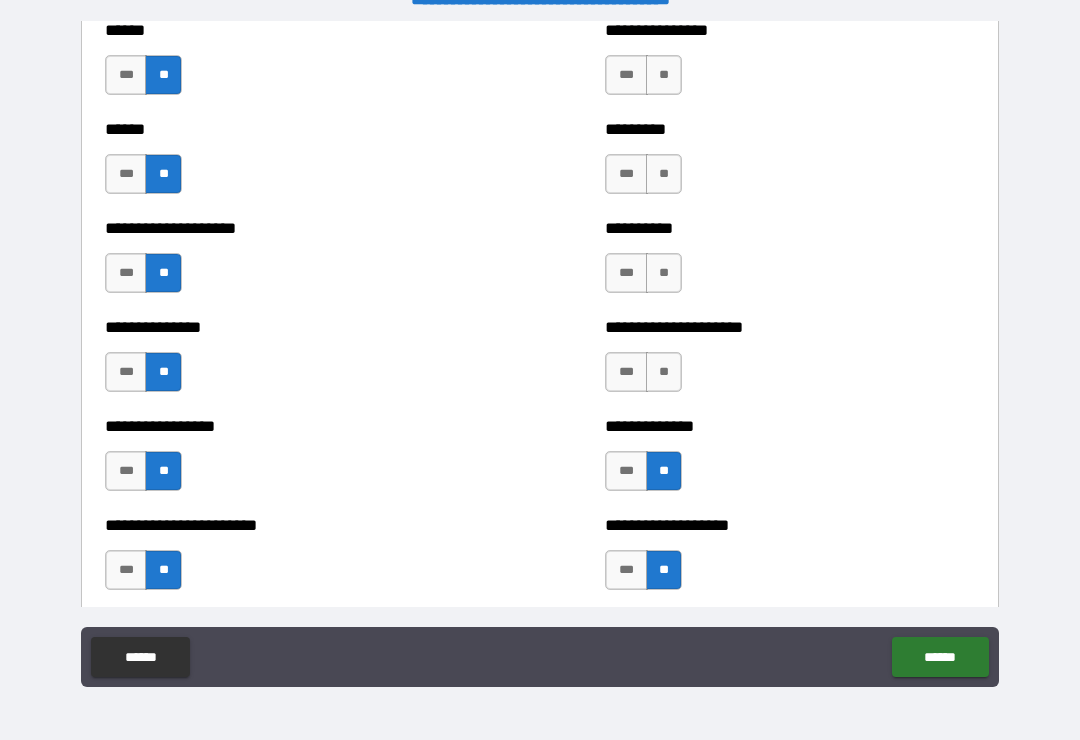 click on "**" at bounding box center [664, 372] 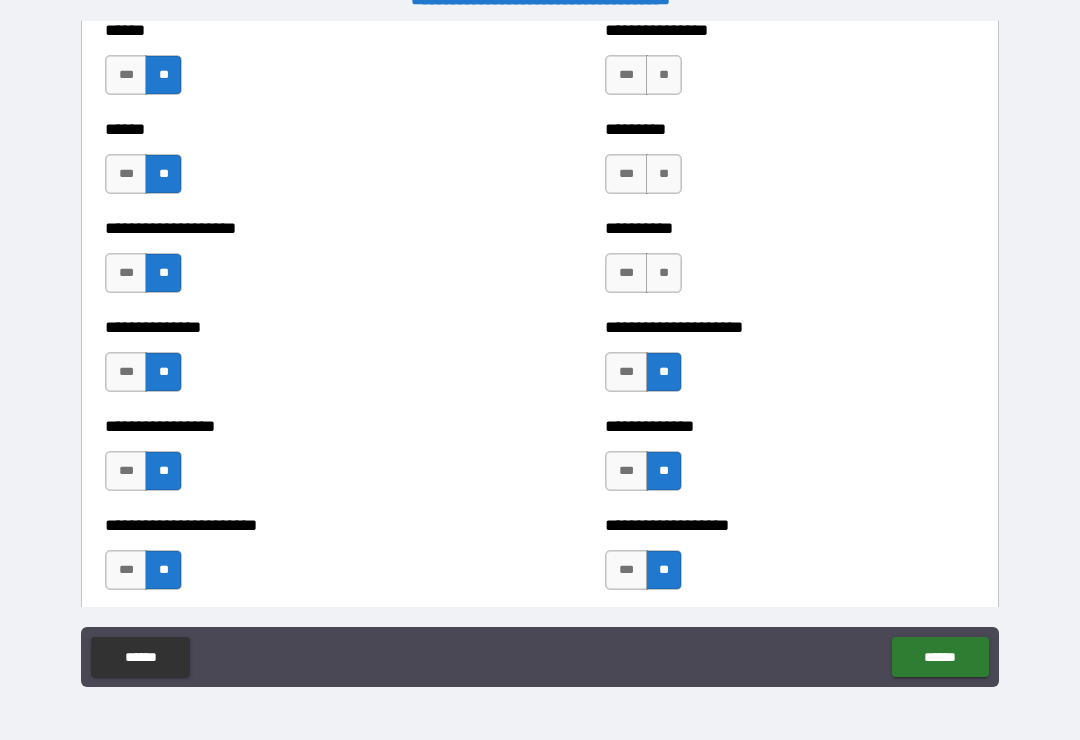 click on "**" at bounding box center [664, 273] 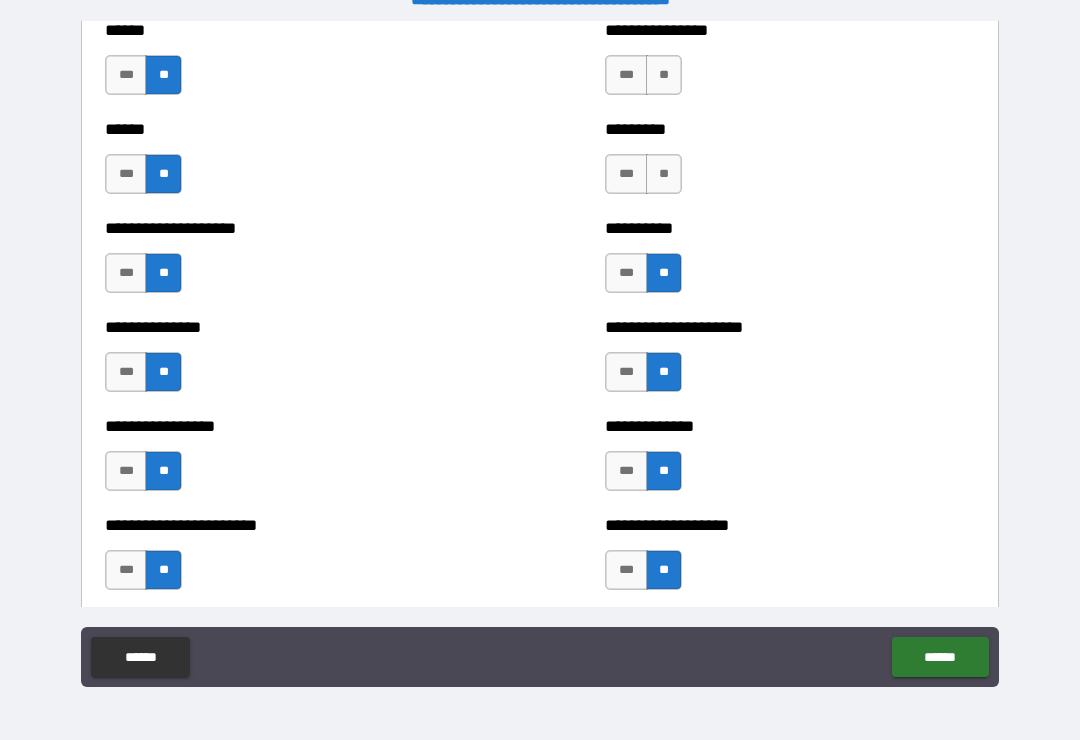 click on "**" at bounding box center [664, 174] 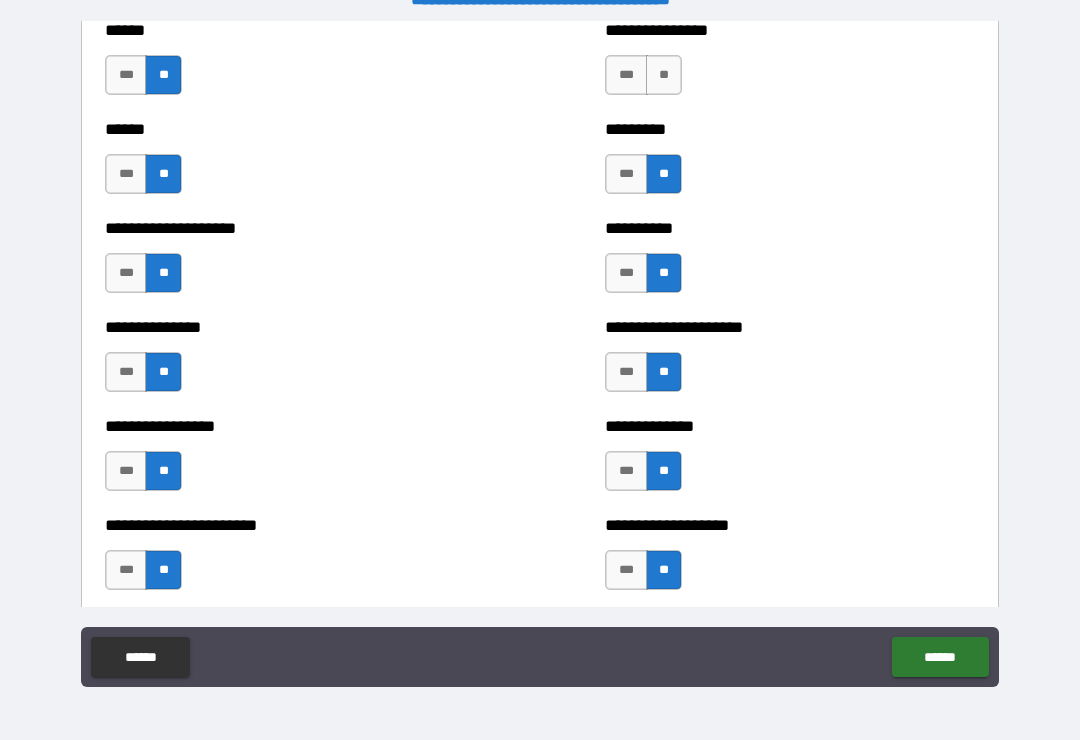 click on "**" at bounding box center [664, 75] 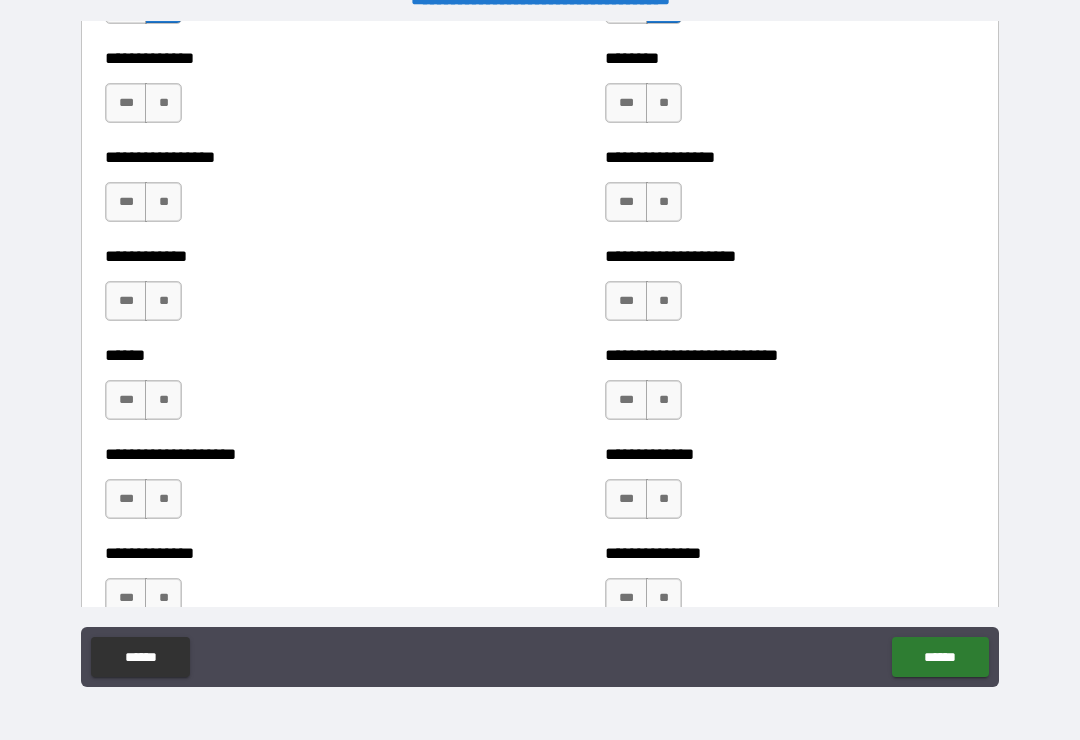 scroll, scrollTop: 3773, scrollLeft: 0, axis: vertical 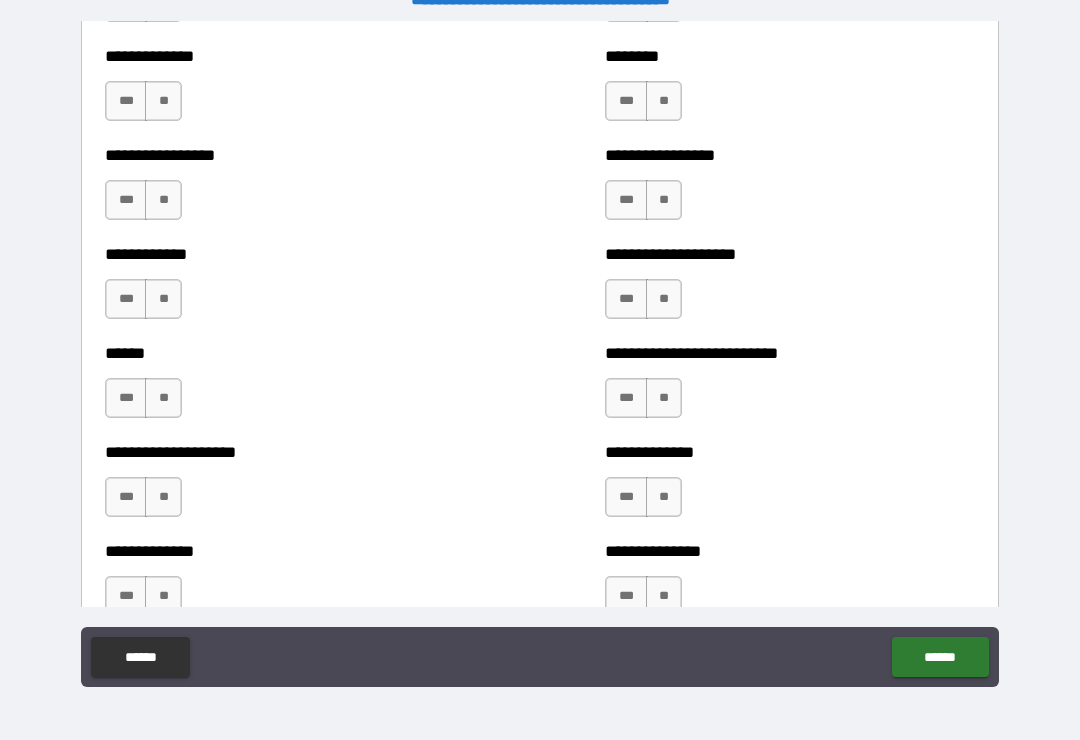 click on "**" at bounding box center (163, 596) 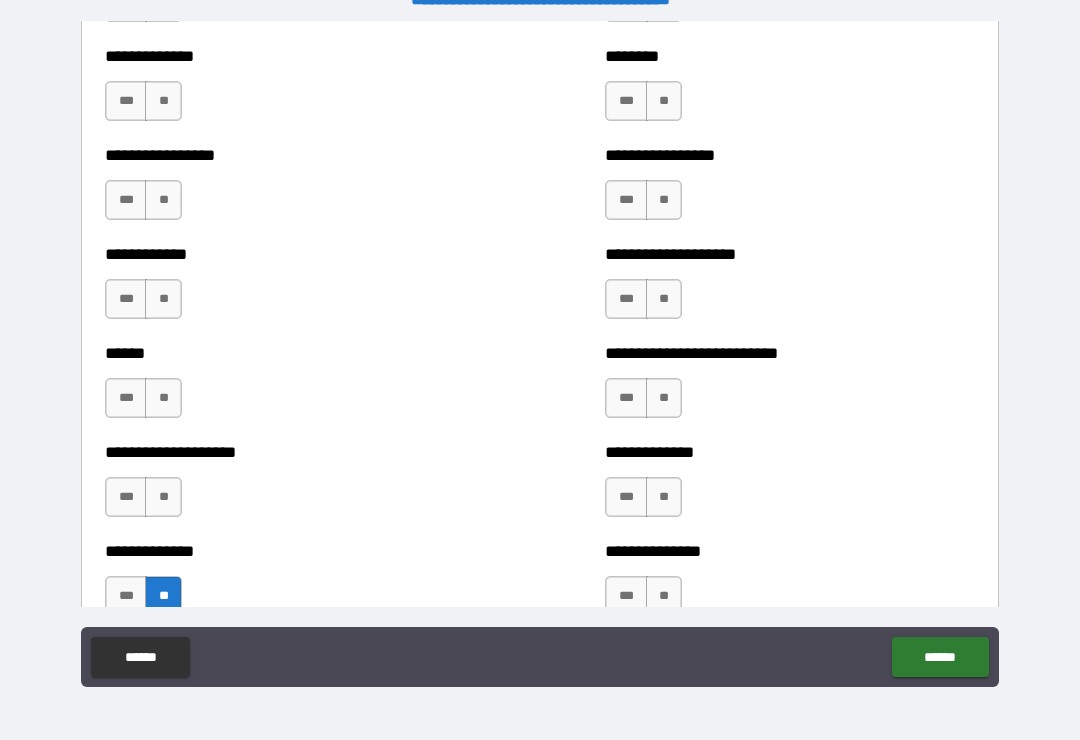 click on "**" at bounding box center (163, 497) 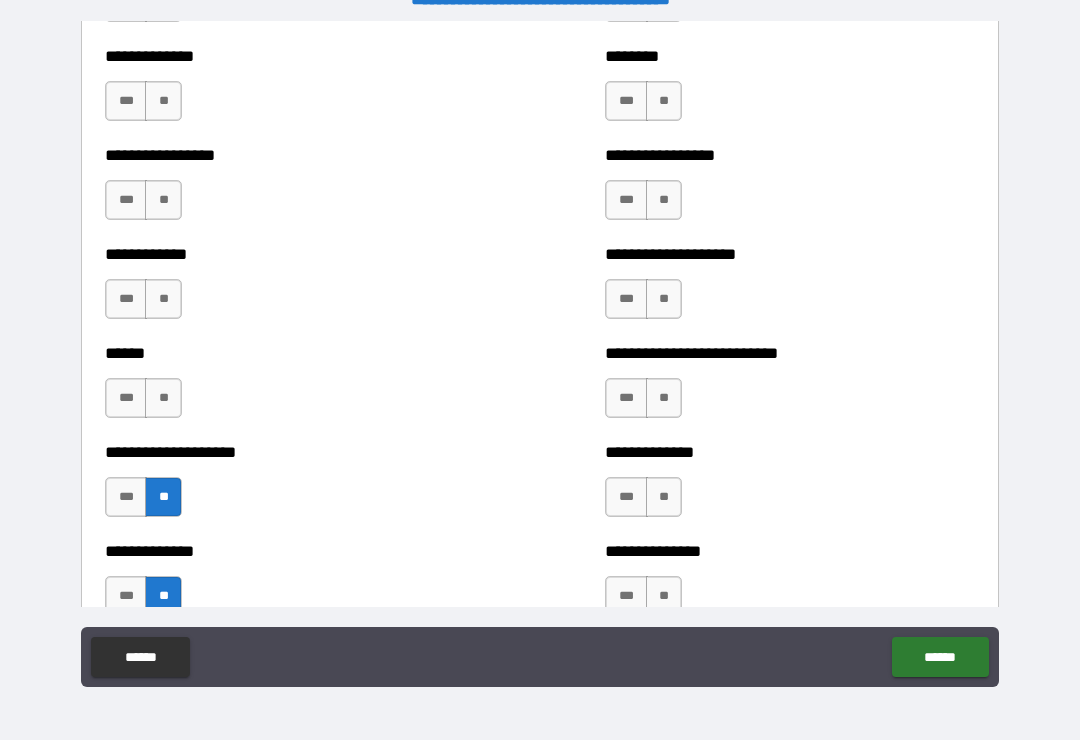 click on "**" at bounding box center (163, 497) 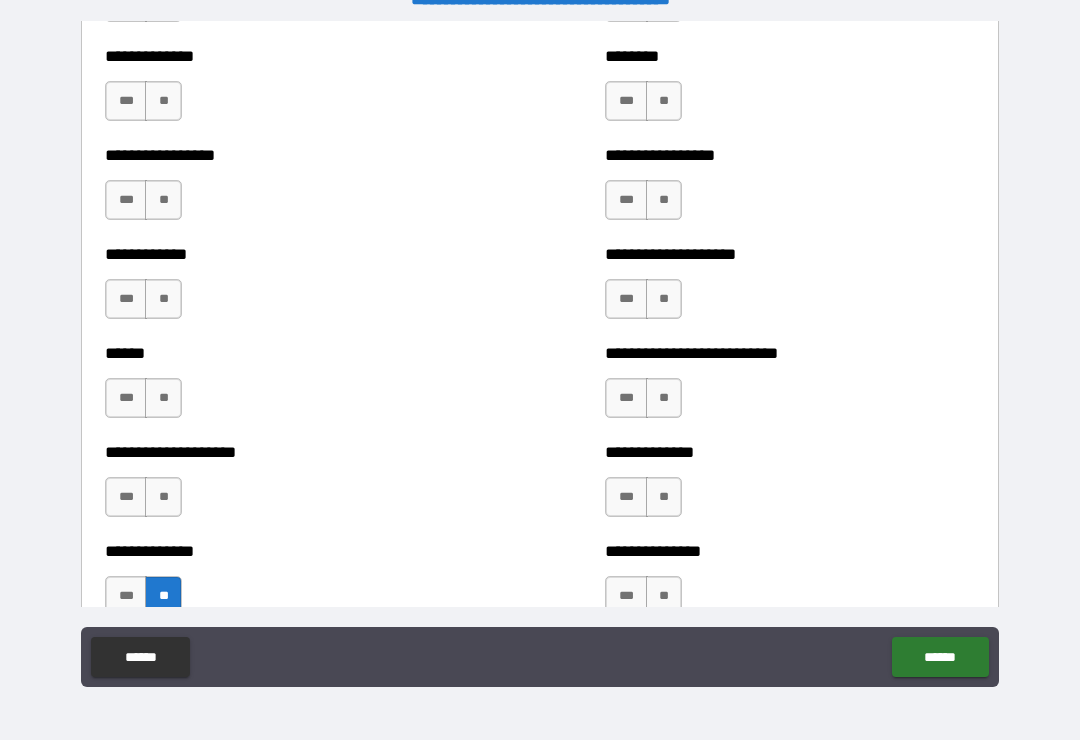 click on "**" at bounding box center (163, 101) 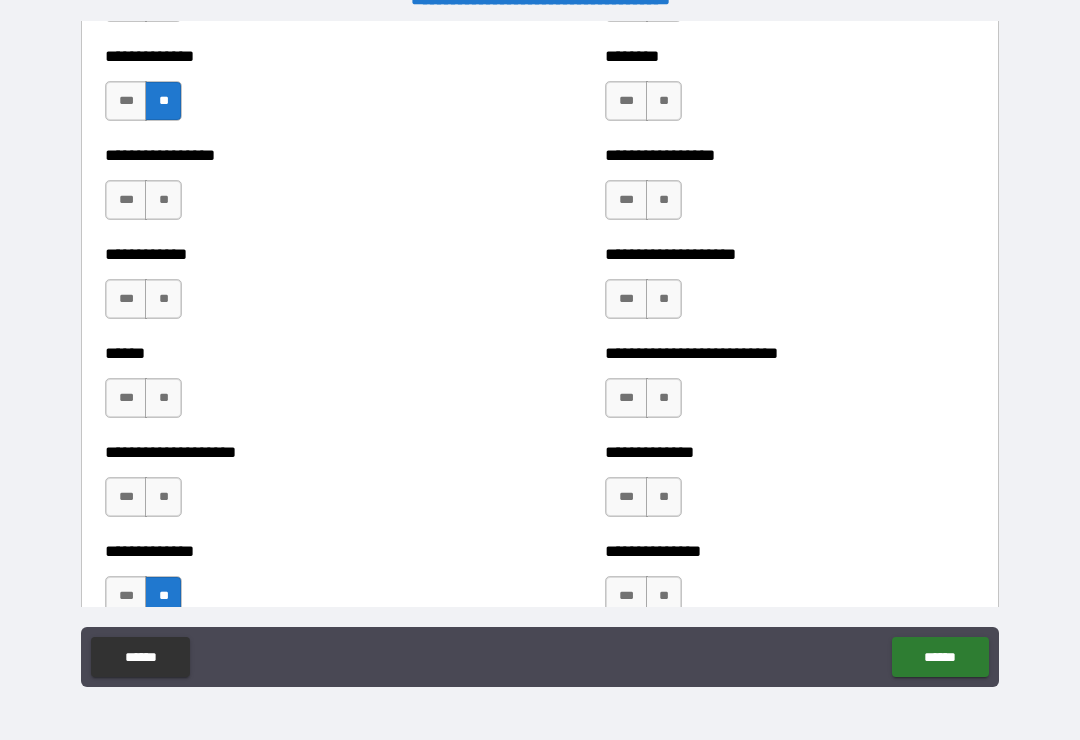 click on "**" at bounding box center (163, 200) 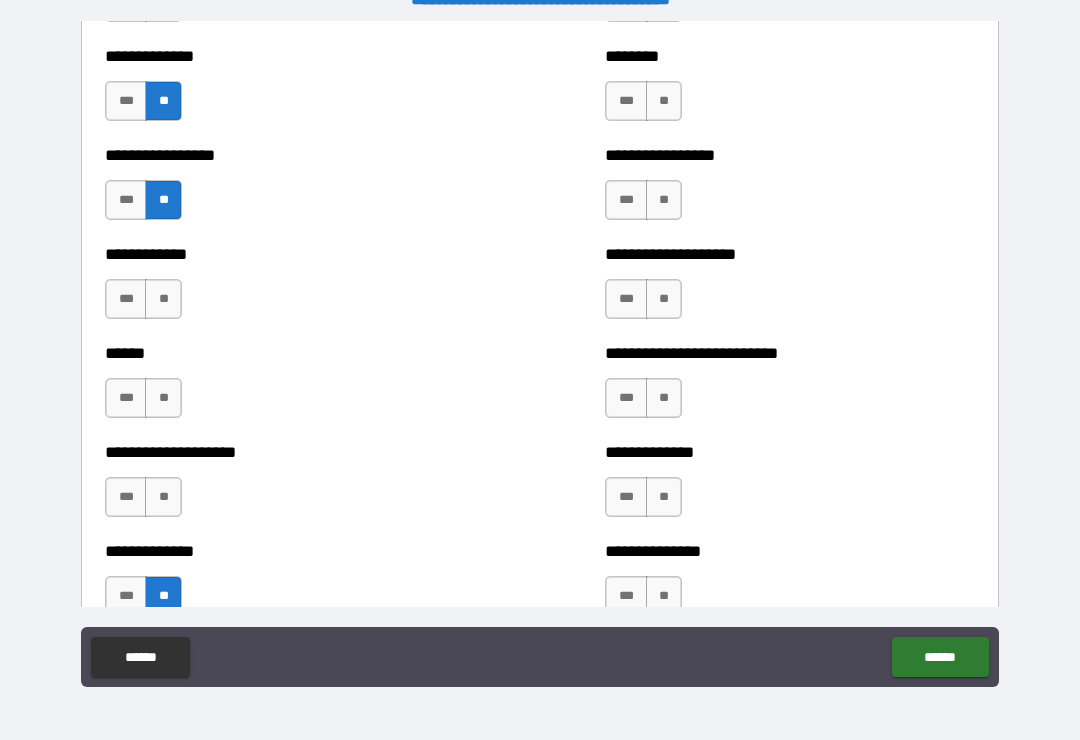 click on "**" at bounding box center (163, 299) 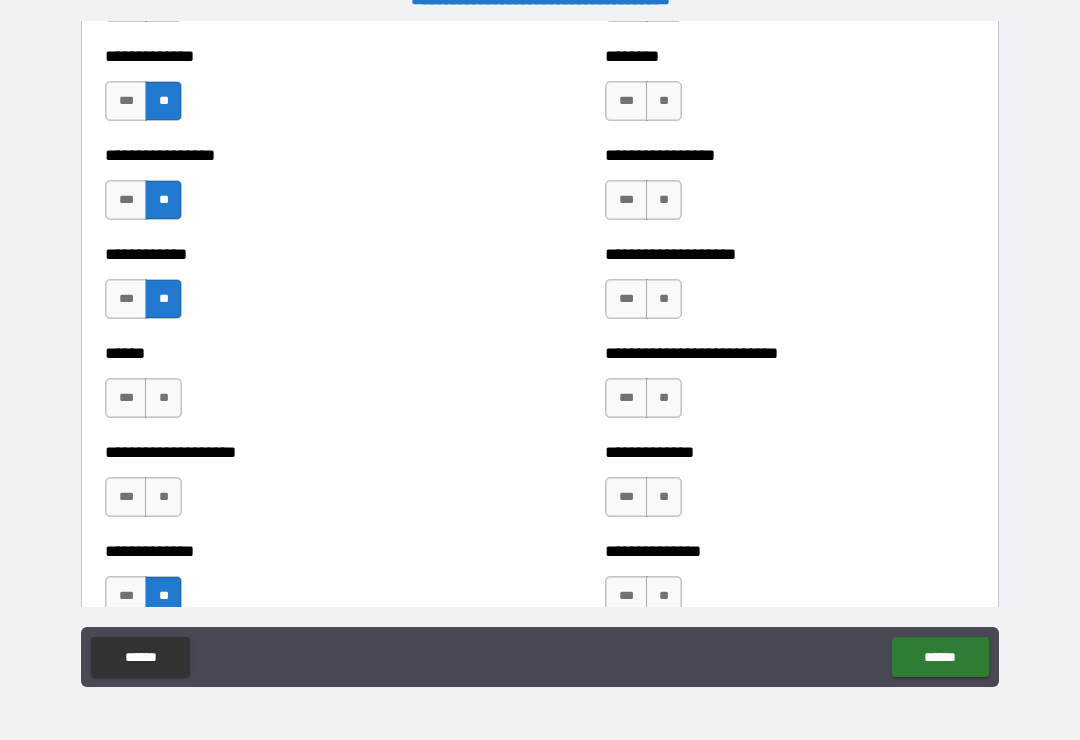 click on "**" at bounding box center [163, 398] 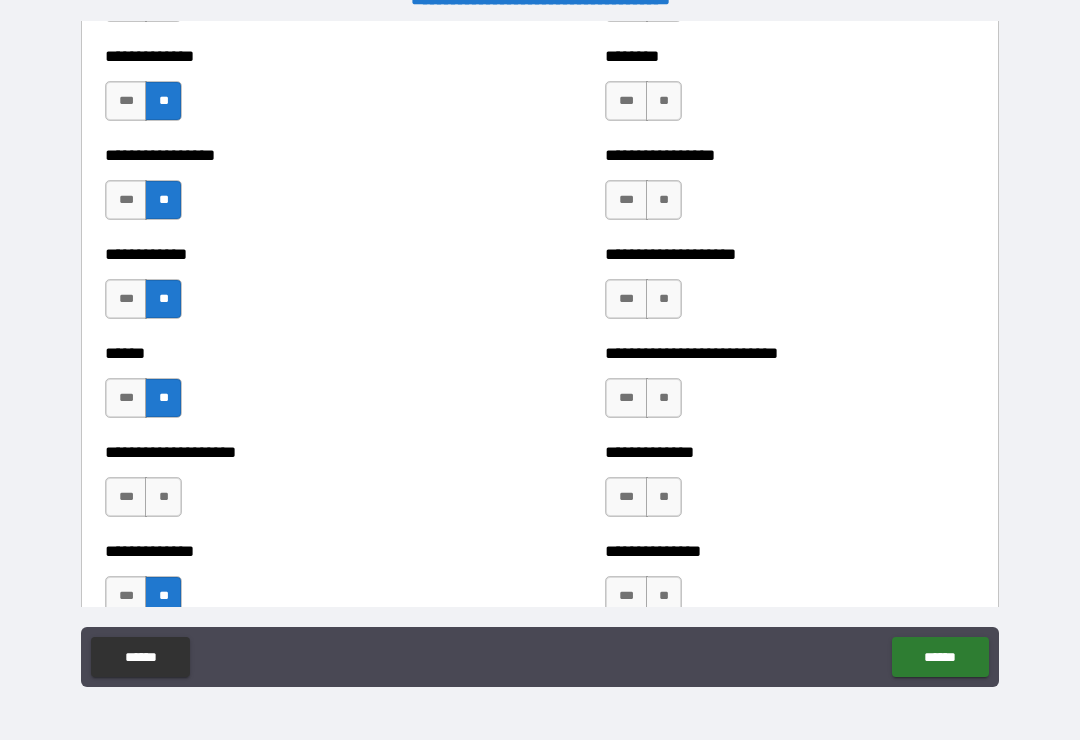 click on "**" at bounding box center (163, 497) 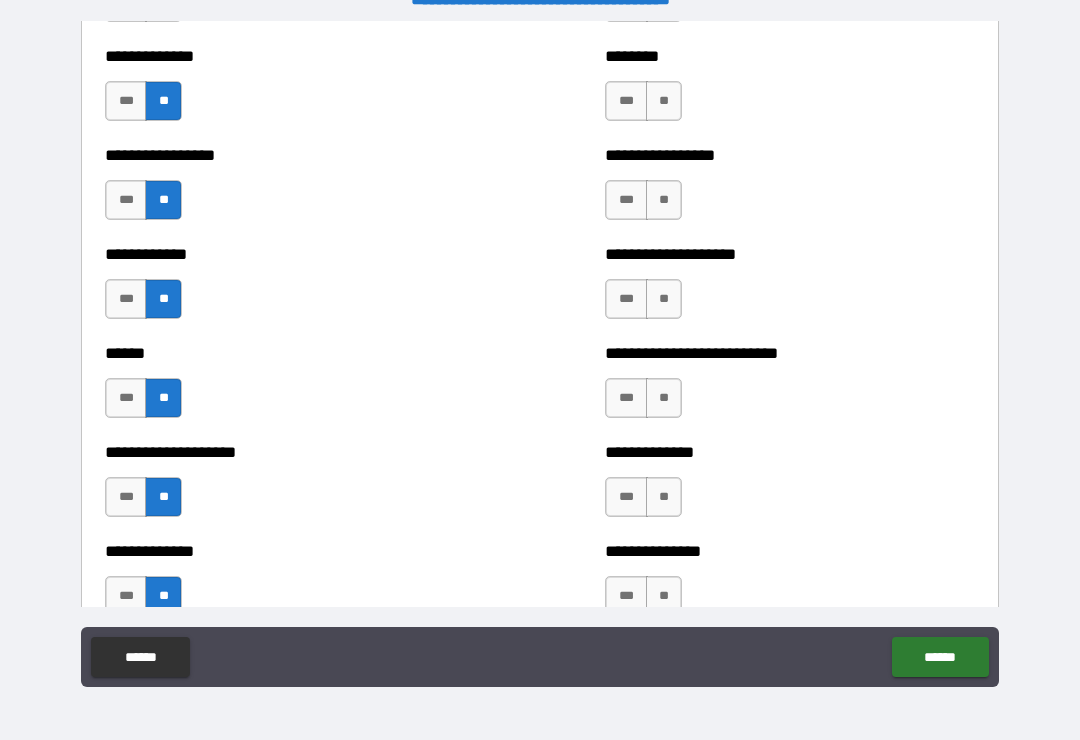 click on "***" at bounding box center [126, 497] 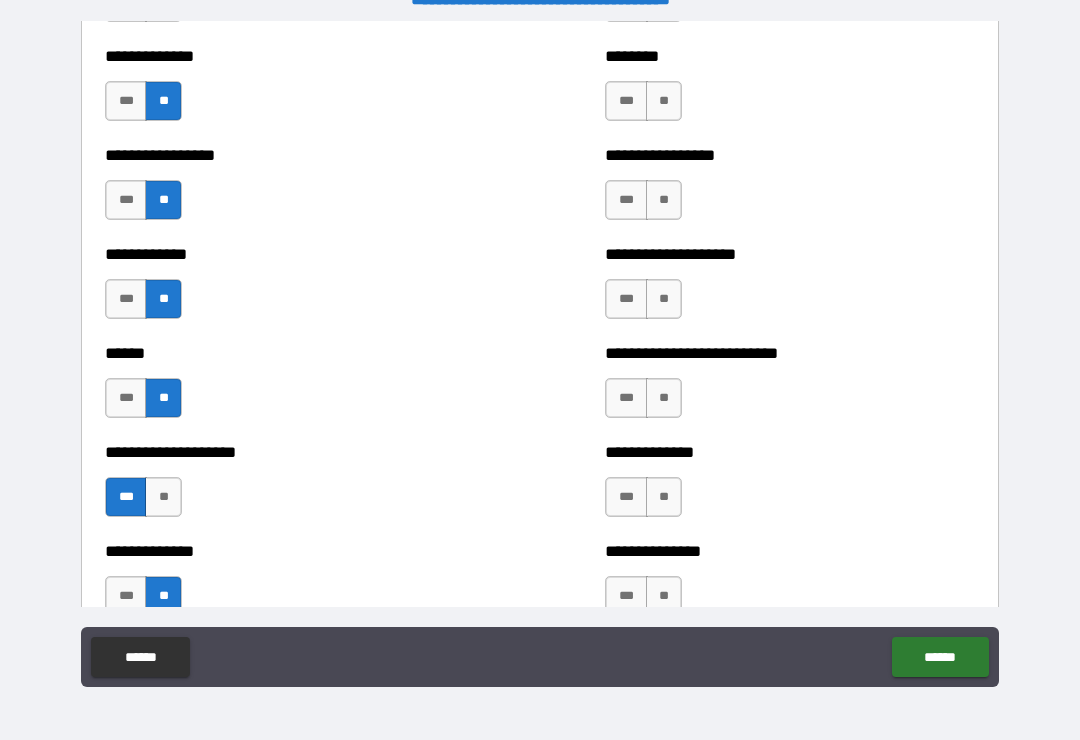 click on "**" at bounding box center [664, 596] 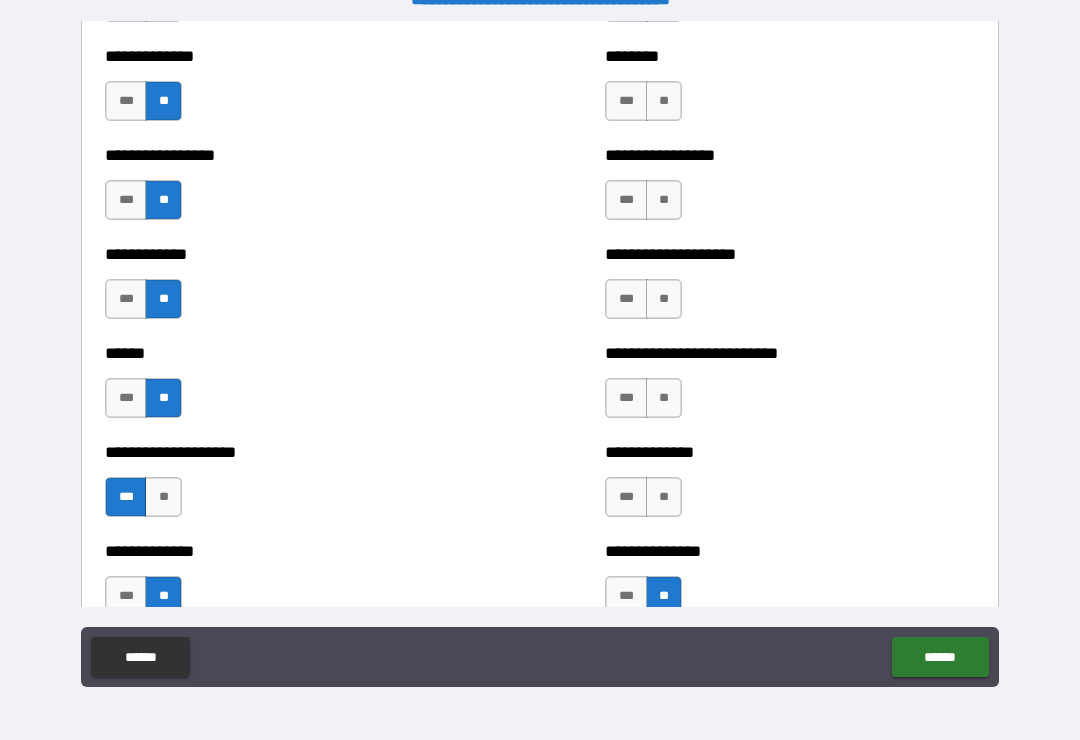 click on "**" at bounding box center [664, 497] 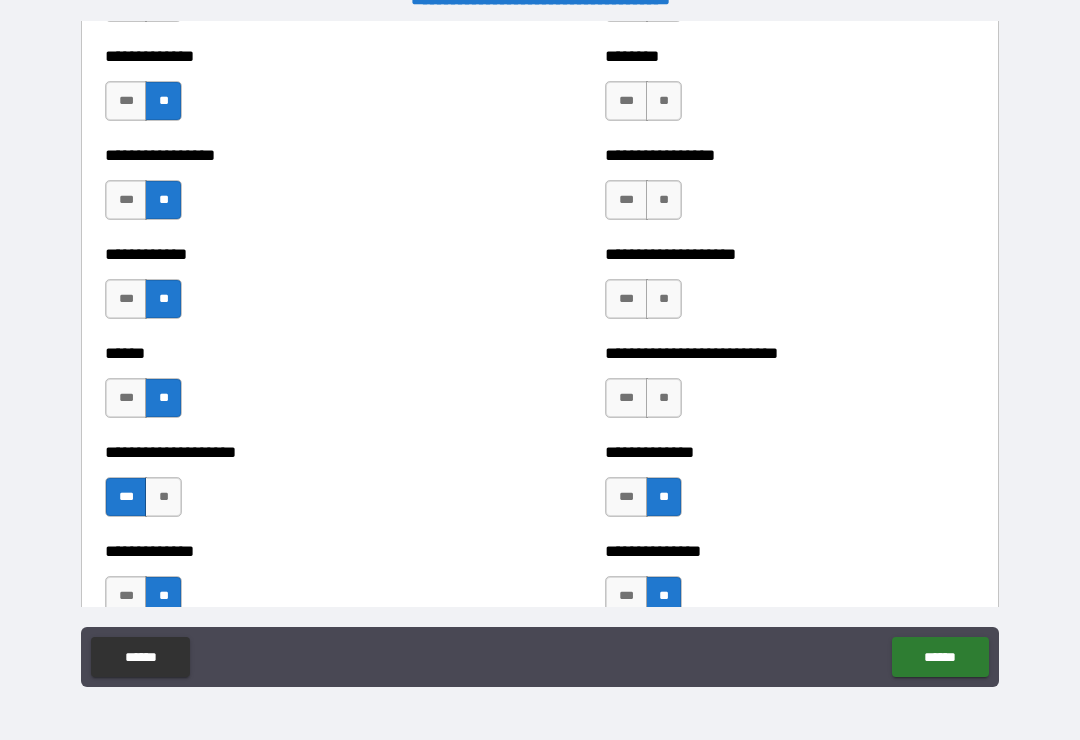 click on "**" at bounding box center [664, 398] 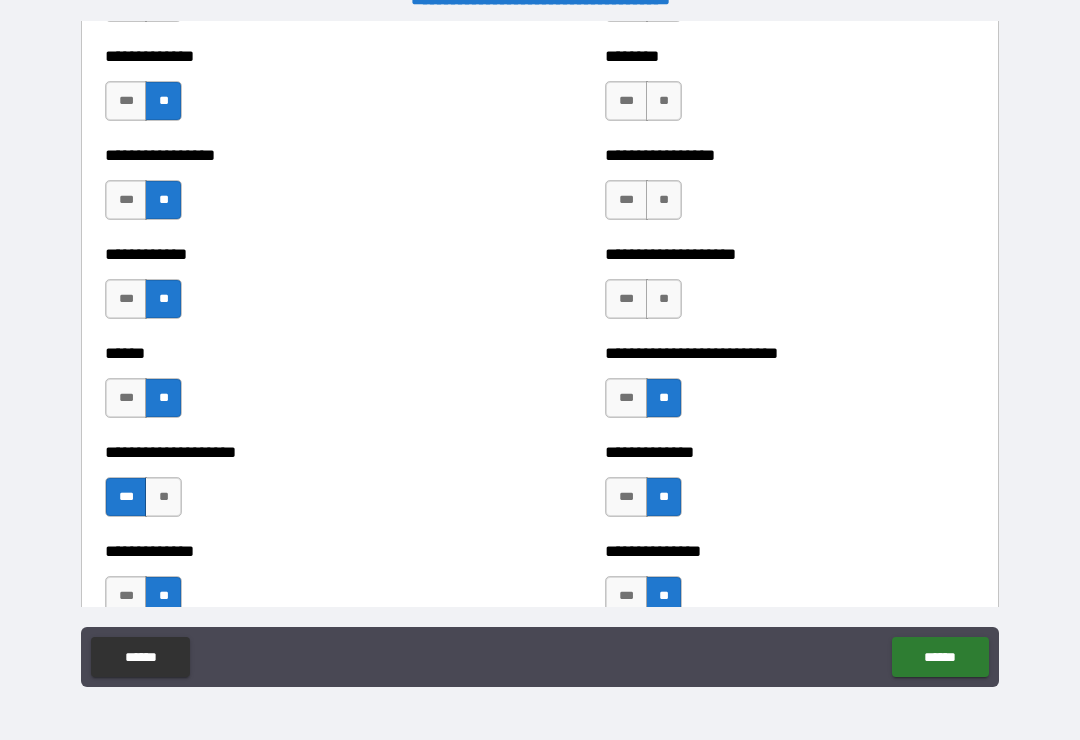 click on "**" at bounding box center [664, 299] 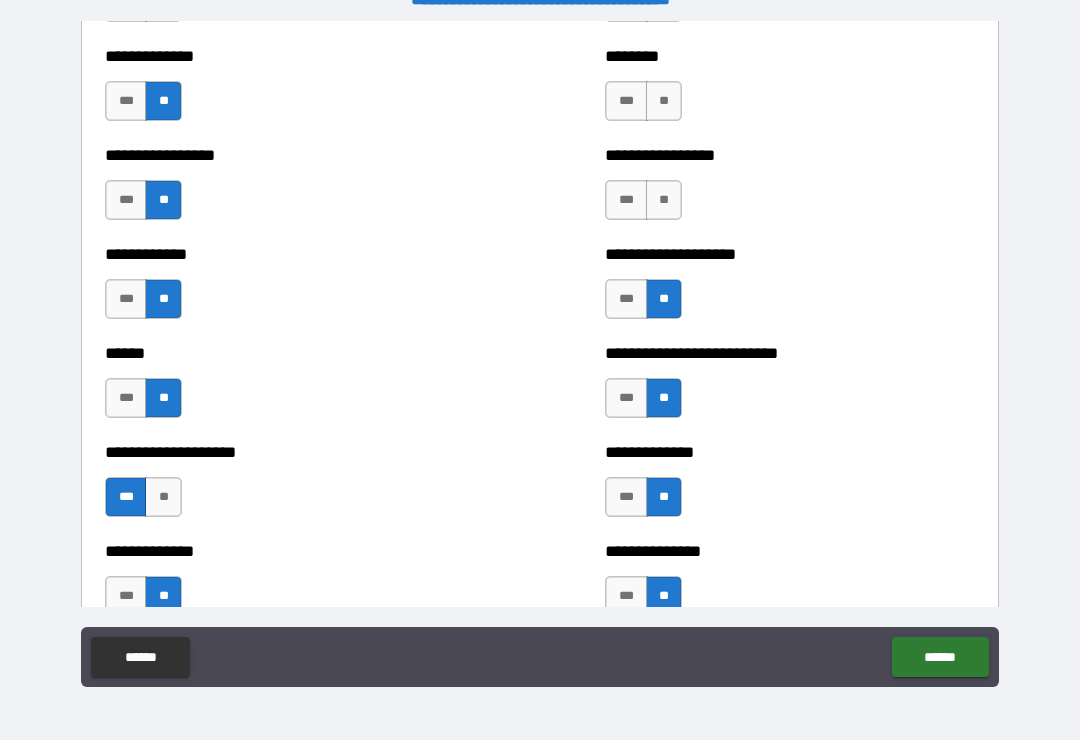 click on "**" at bounding box center (664, 200) 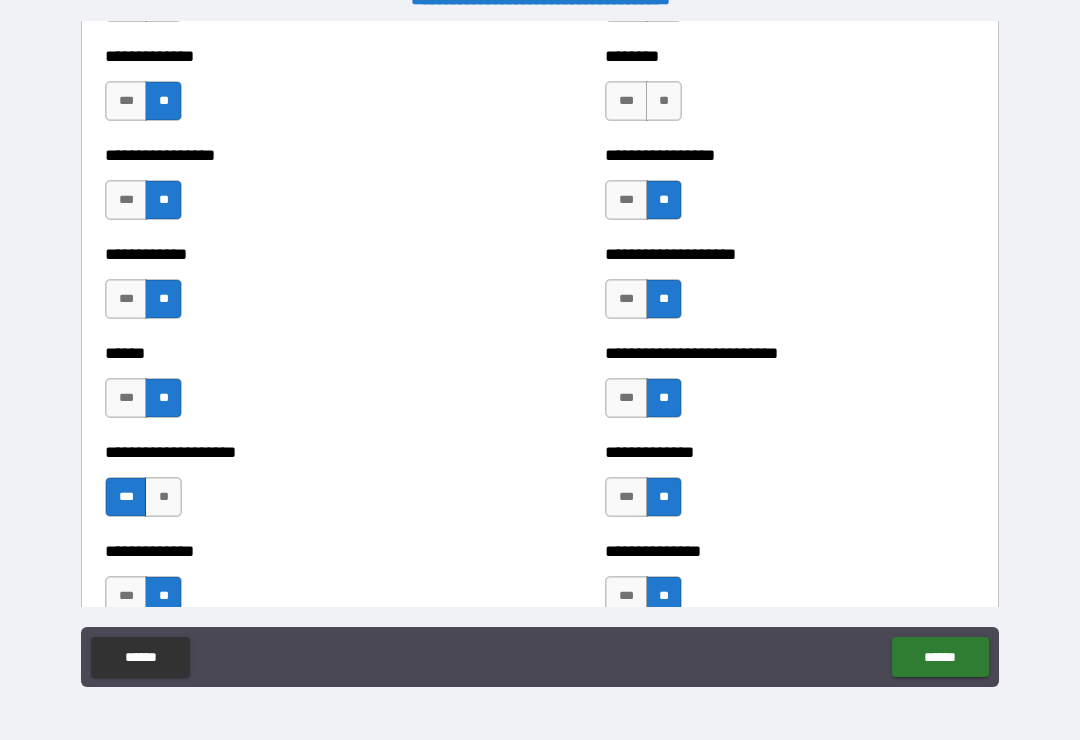click on "**" at bounding box center [664, 101] 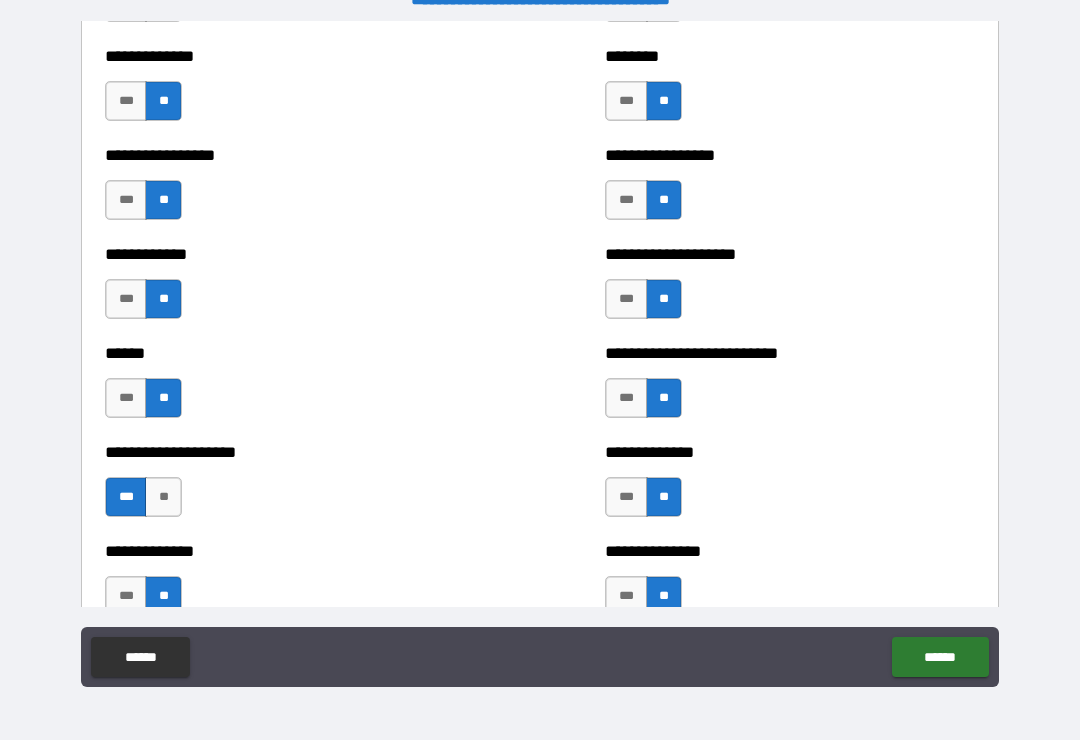 click on "**" at bounding box center (163, 497) 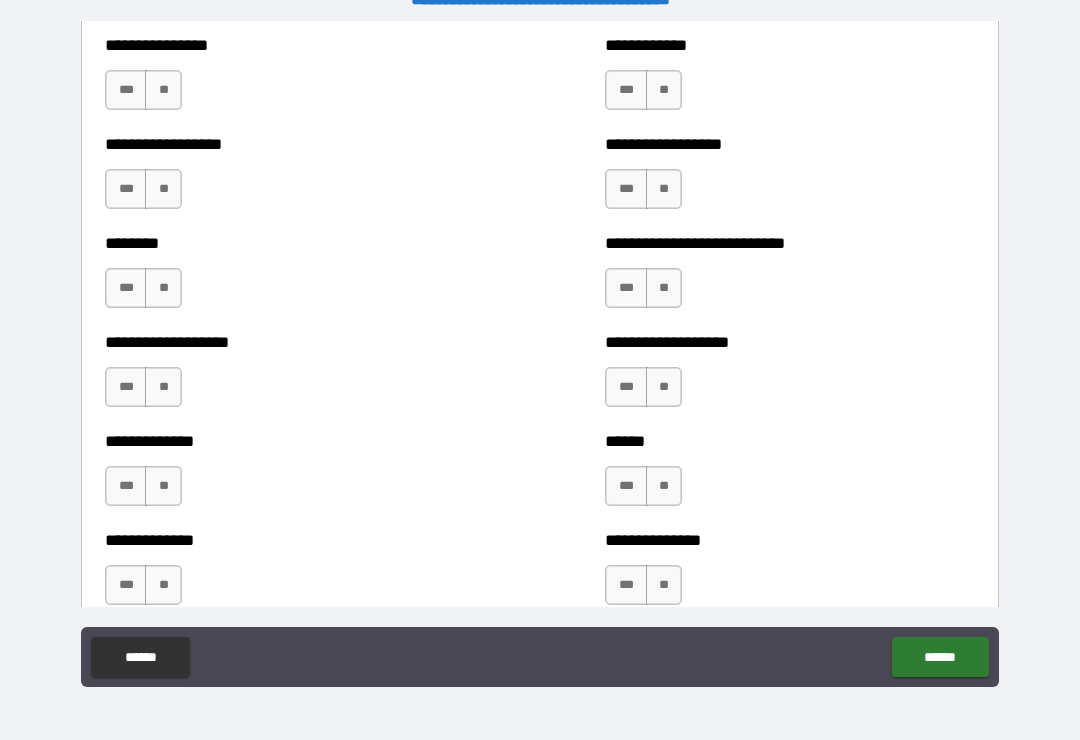 scroll, scrollTop: 4376, scrollLeft: 0, axis: vertical 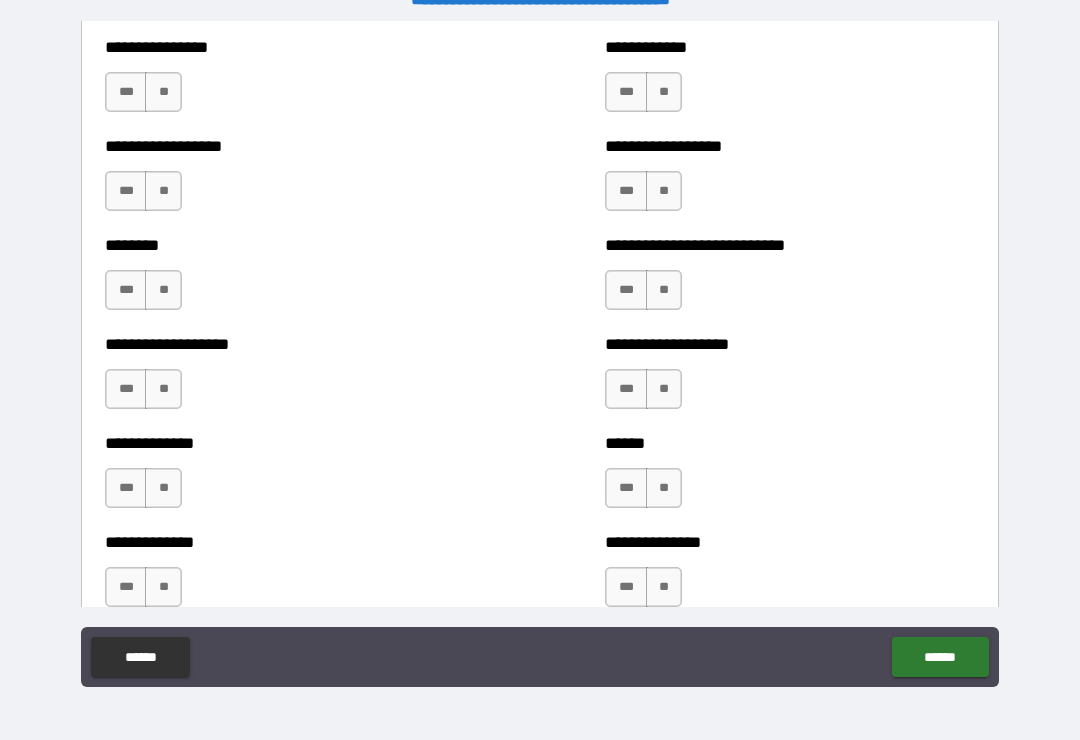 click on "**" at bounding box center [163, 92] 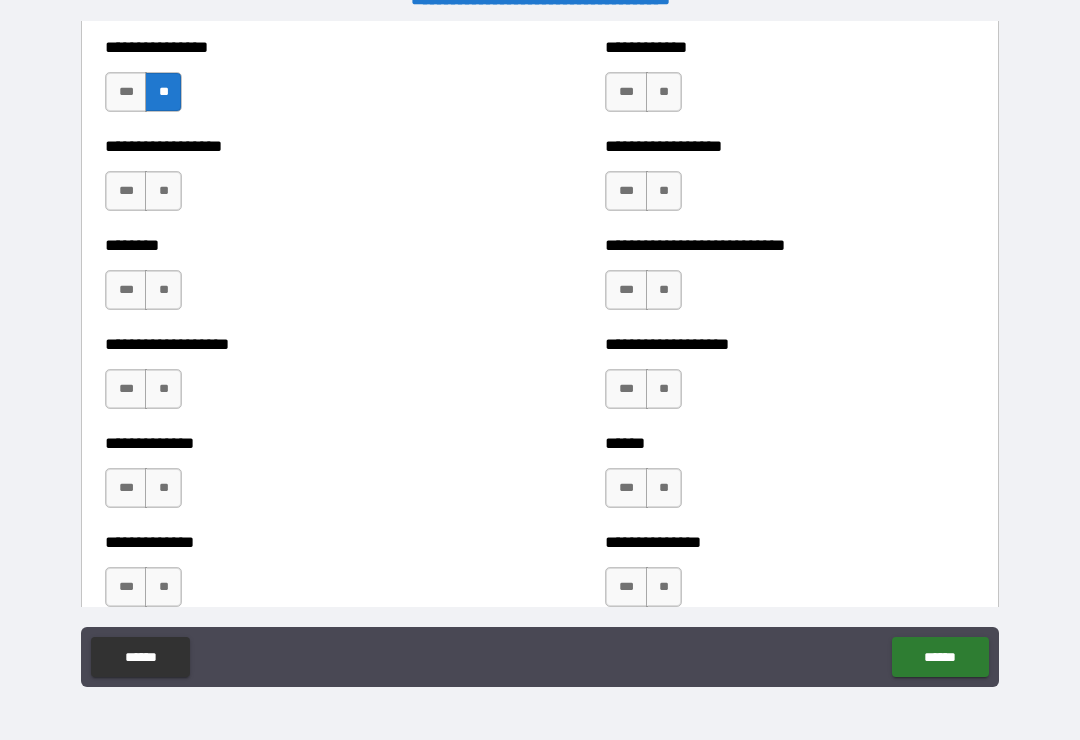 click on "**" at bounding box center [163, 191] 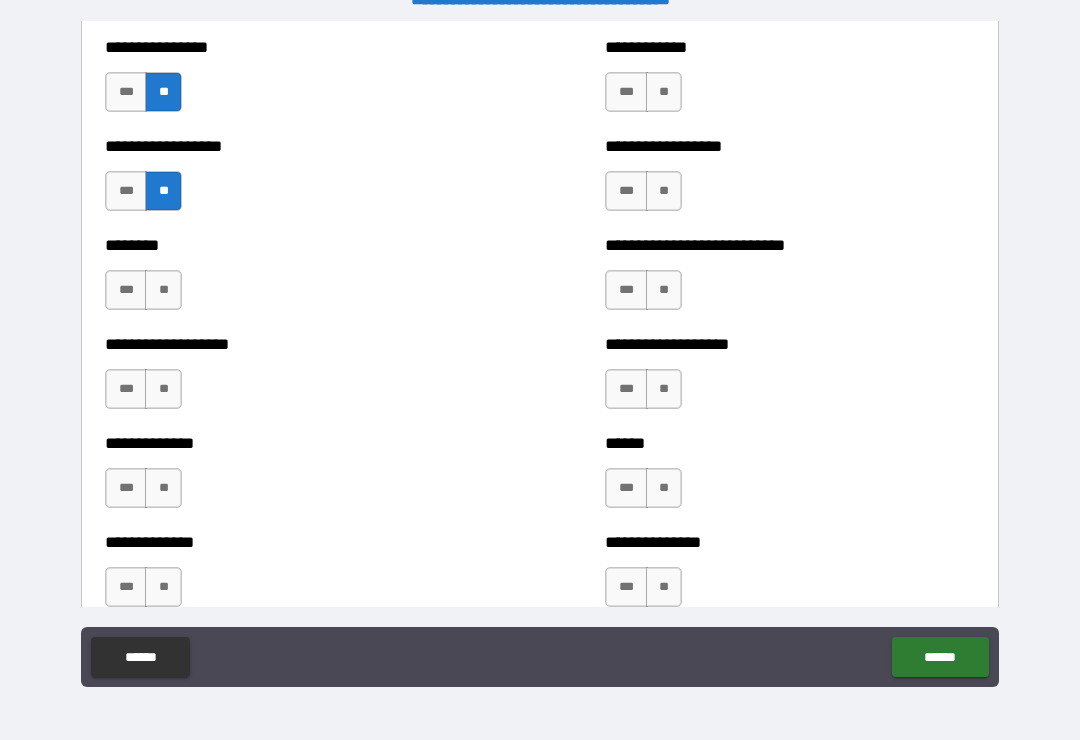 click on "**" at bounding box center [163, 290] 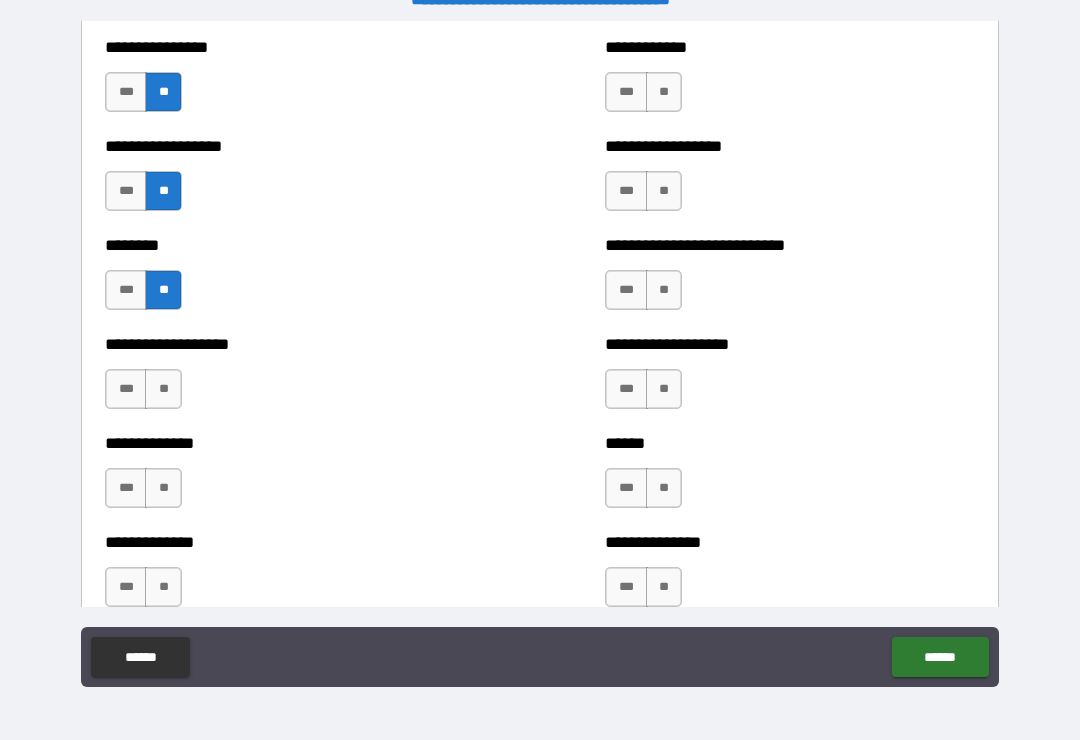 click on "**" at bounding box center [163, 389] 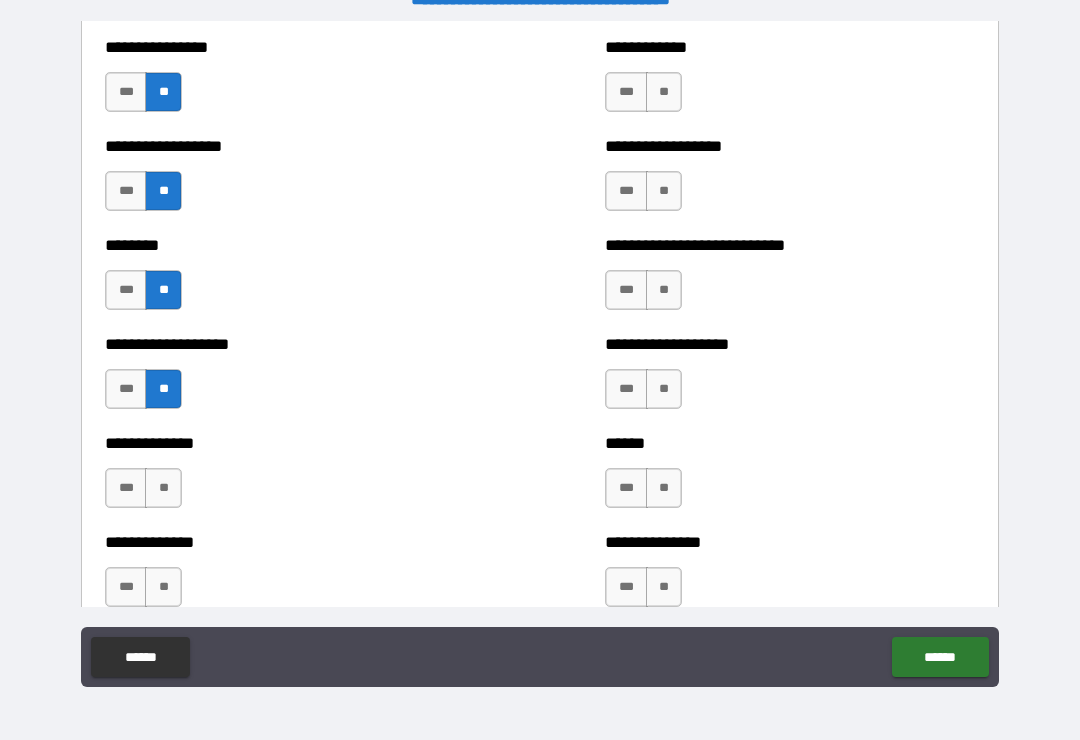 click on "**" at bounding box center [163, 488] 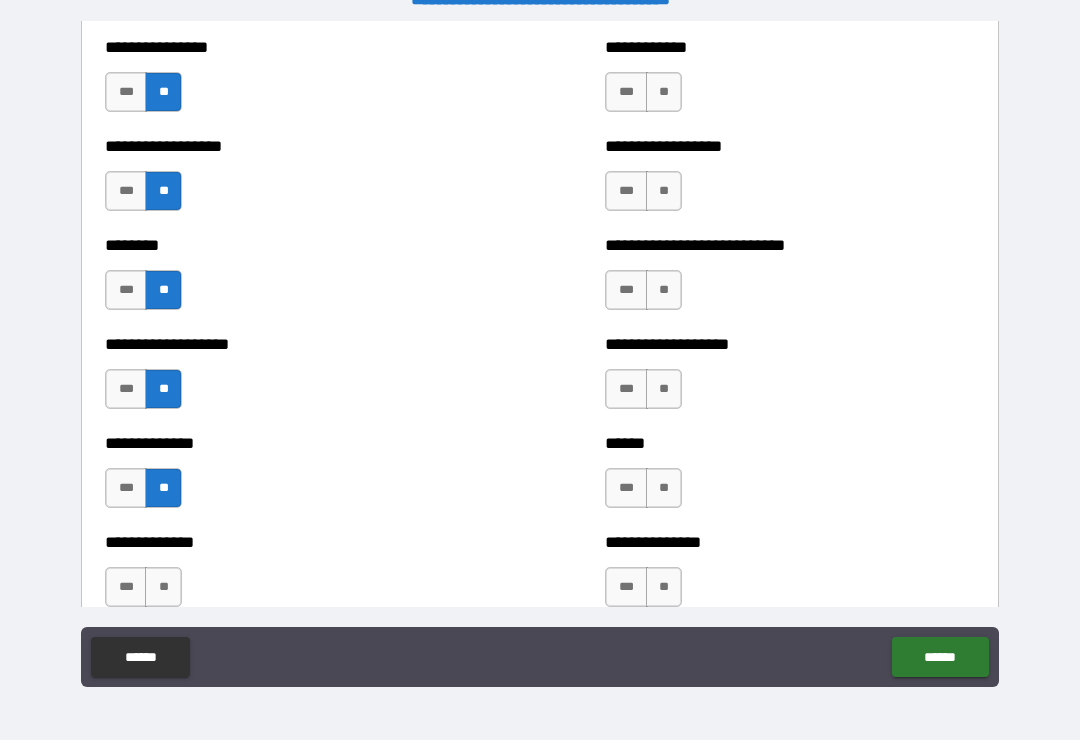 click on "**" at bounding box center [163, 587] 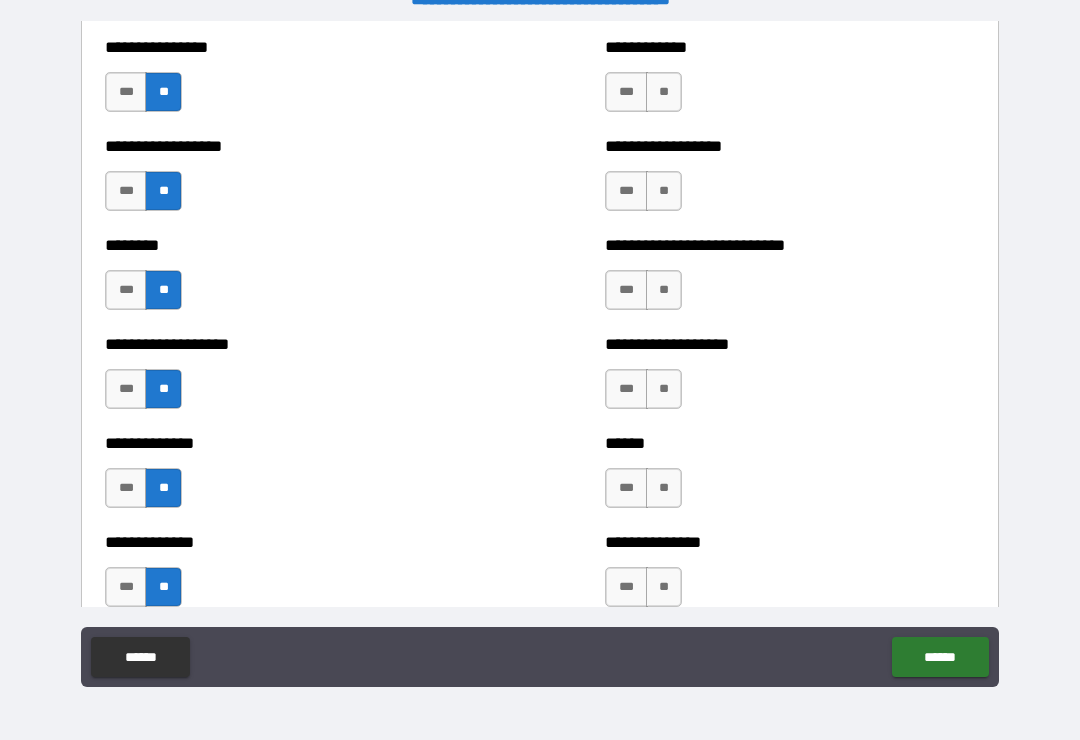 click on "***" at bounding box center (126, 587) 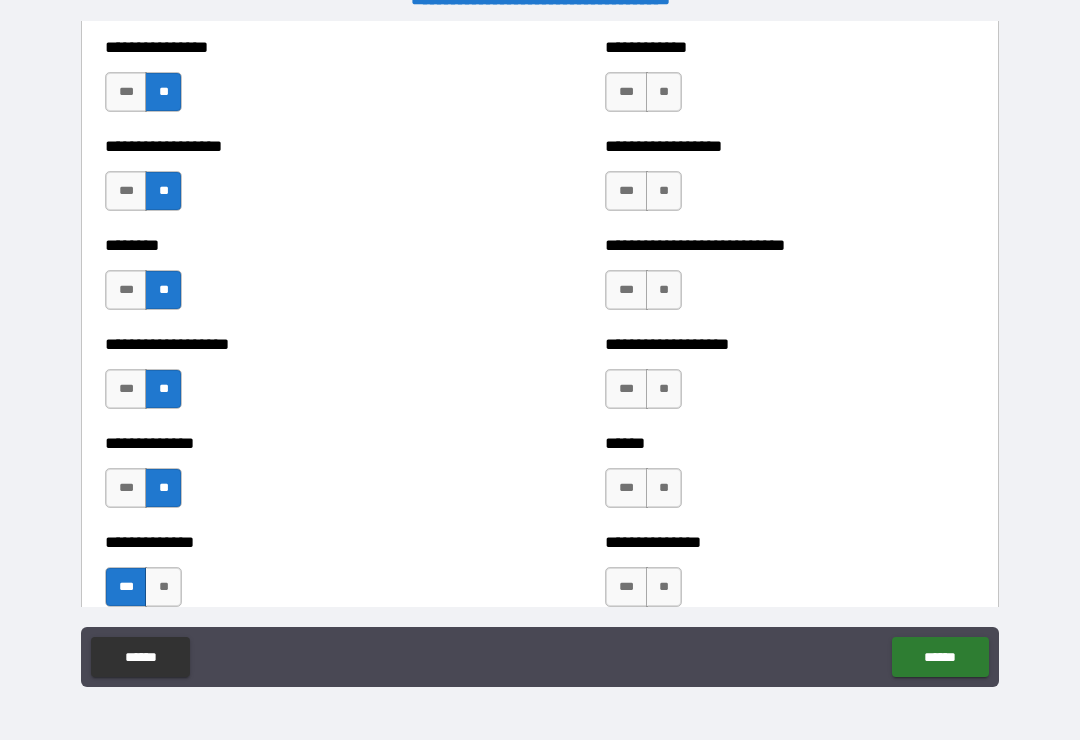 click on "**" at bounding box center (664, 587) 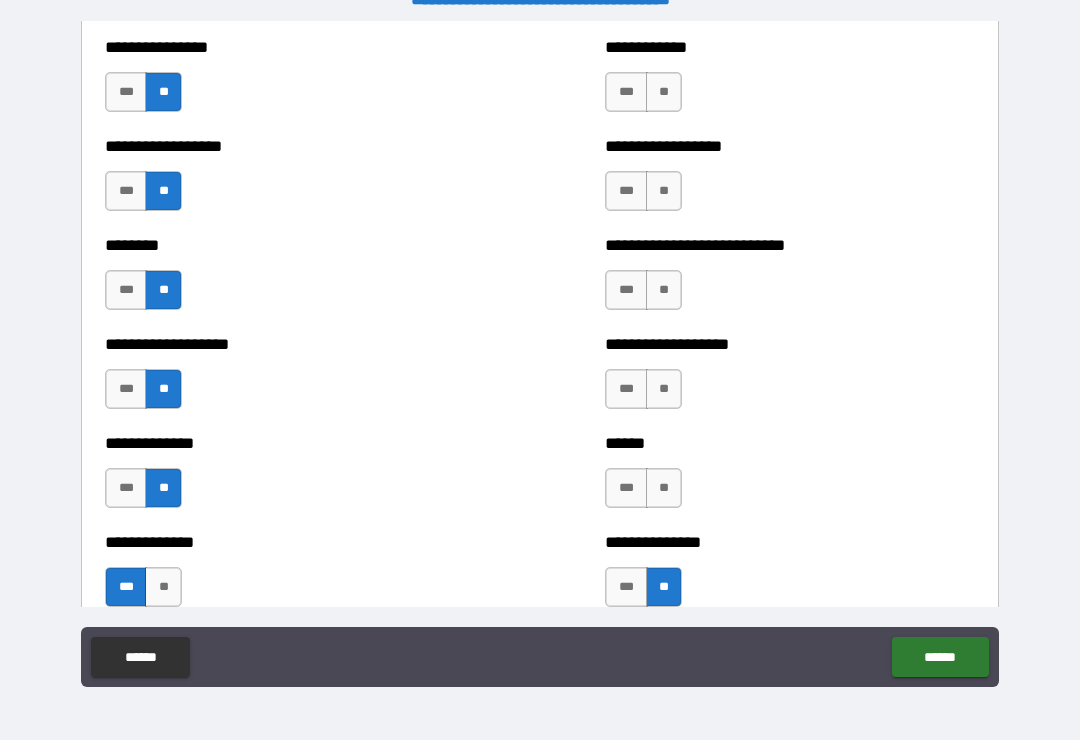 click on "**" at bounding box center (664, 488) 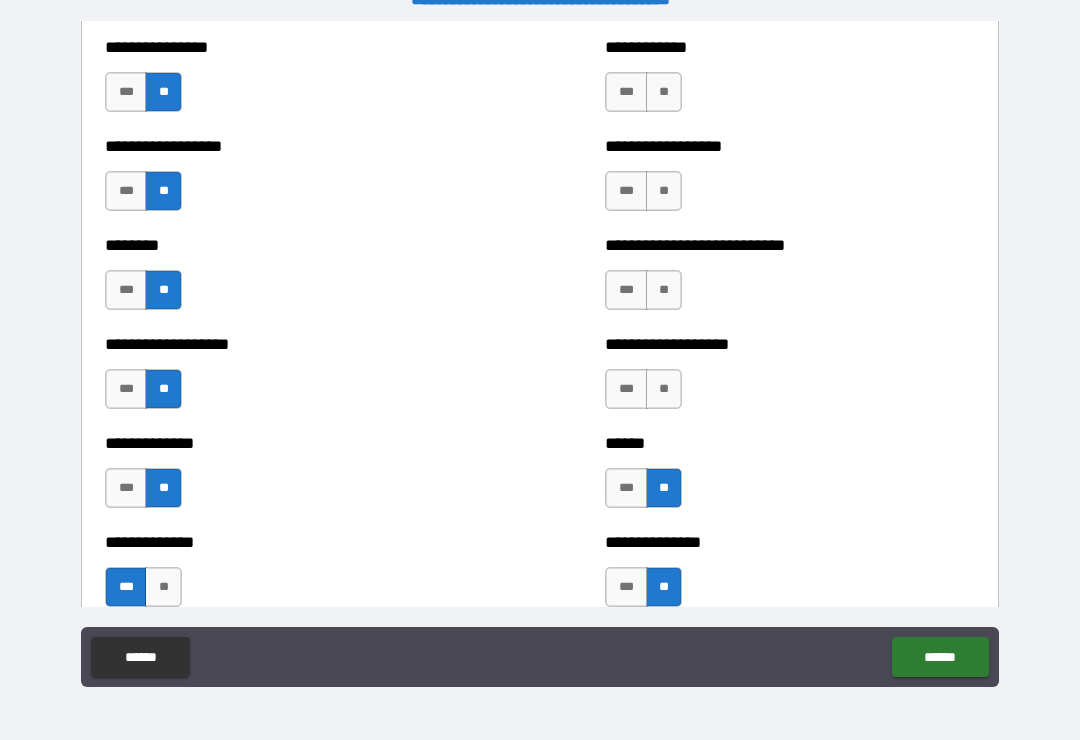 click on "**" at bounding box center [664, 389] 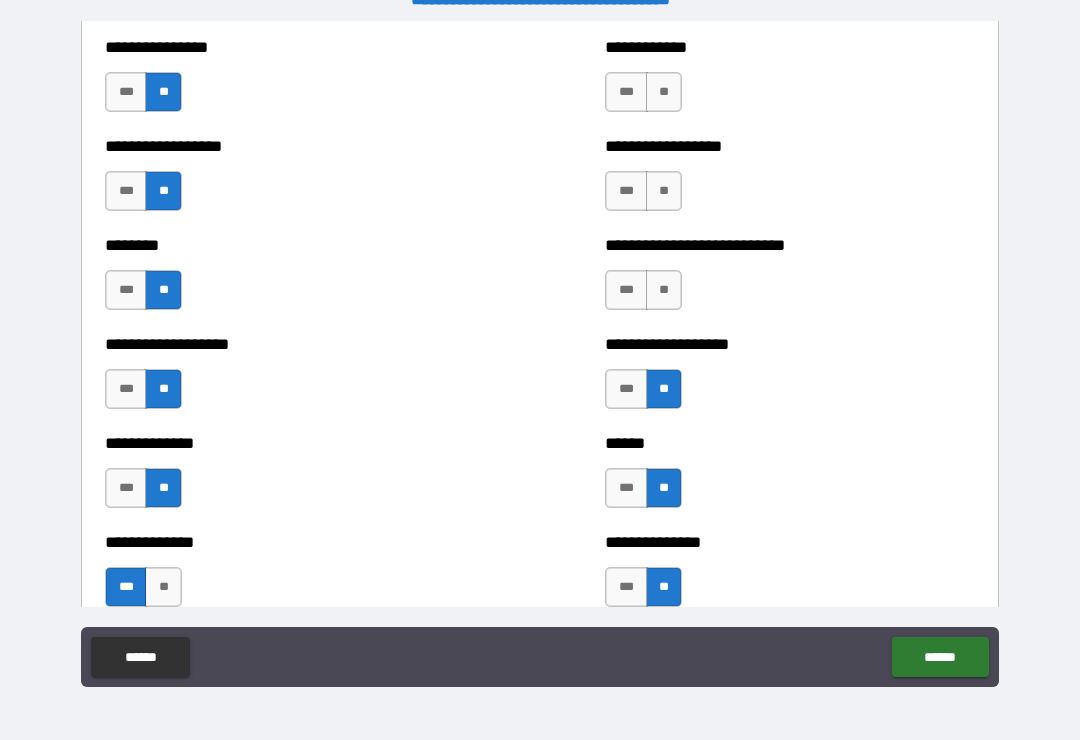 click on "**" at bounding box center [664, 290] 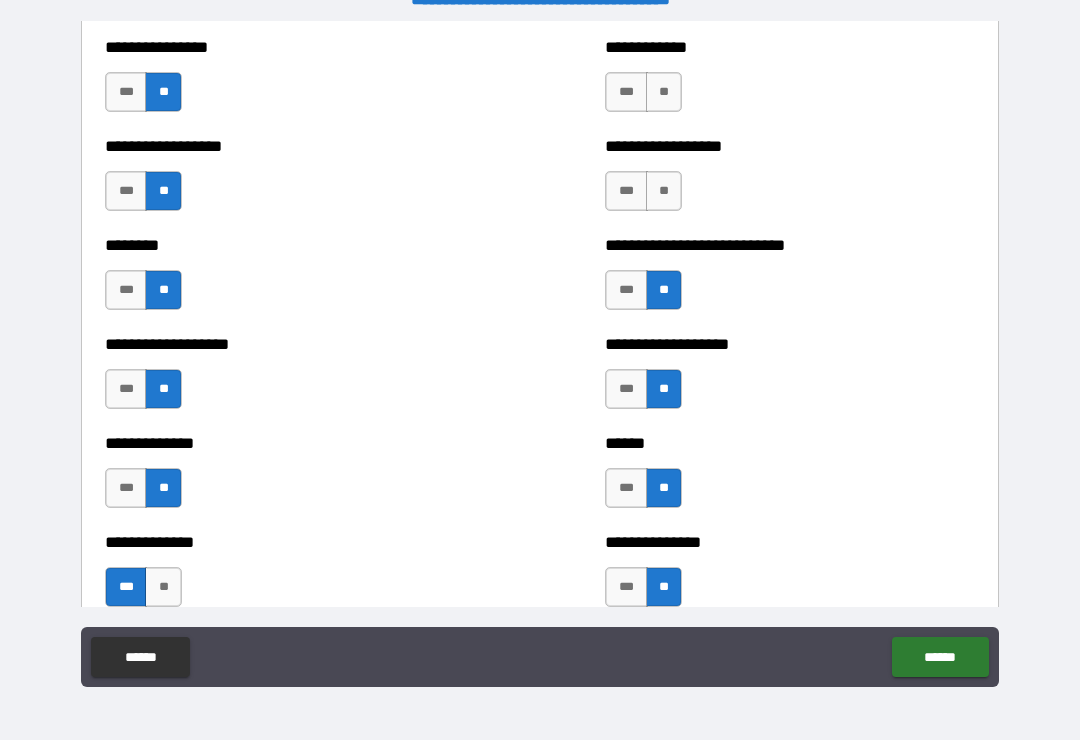 click on "**" at bounding box center [664, 191] 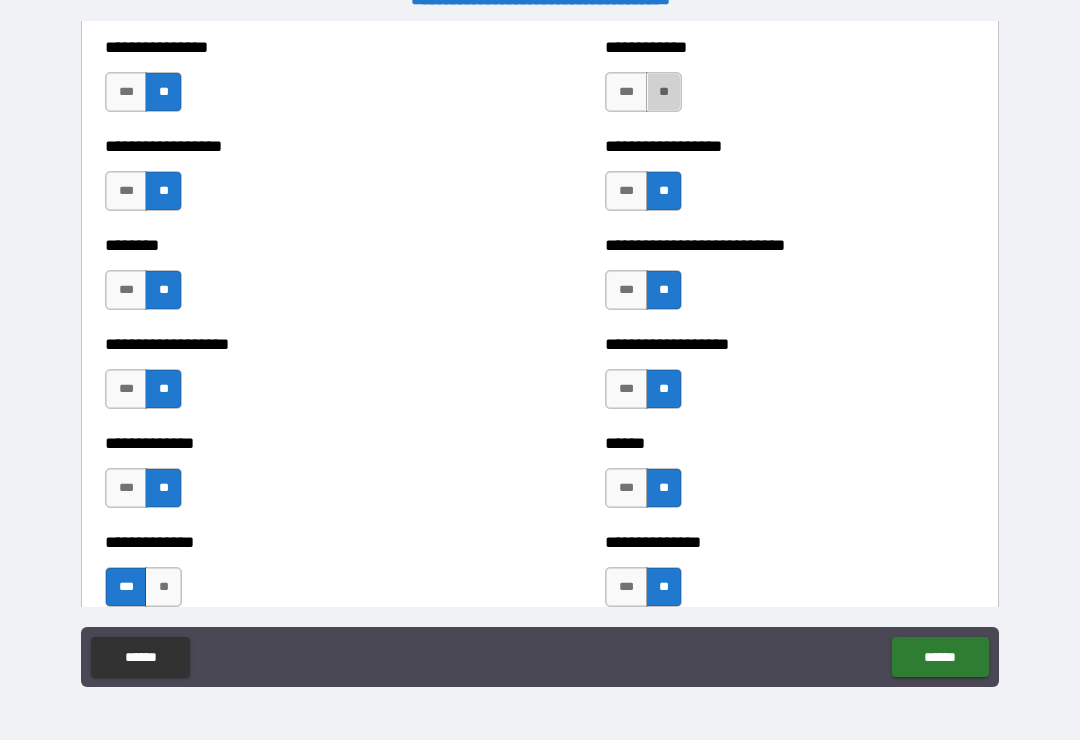 click on "**" at bounding box center [664, 92] 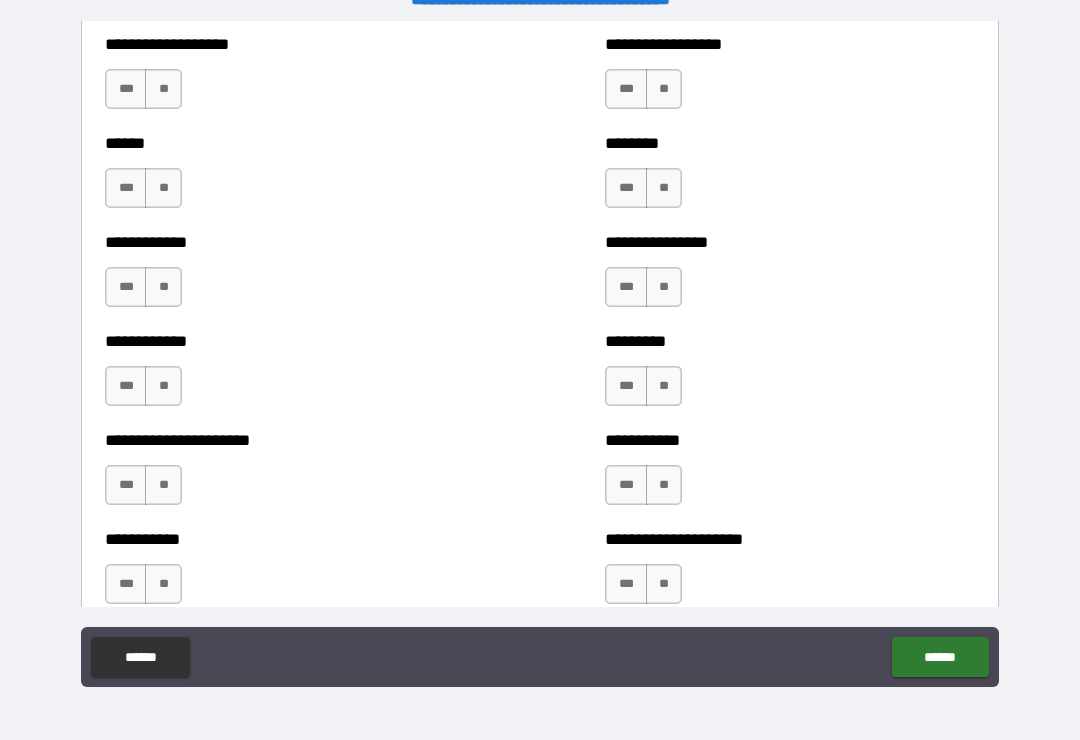scroll, scrollTop: 4972, scrollLeft: 0, axis: vertical 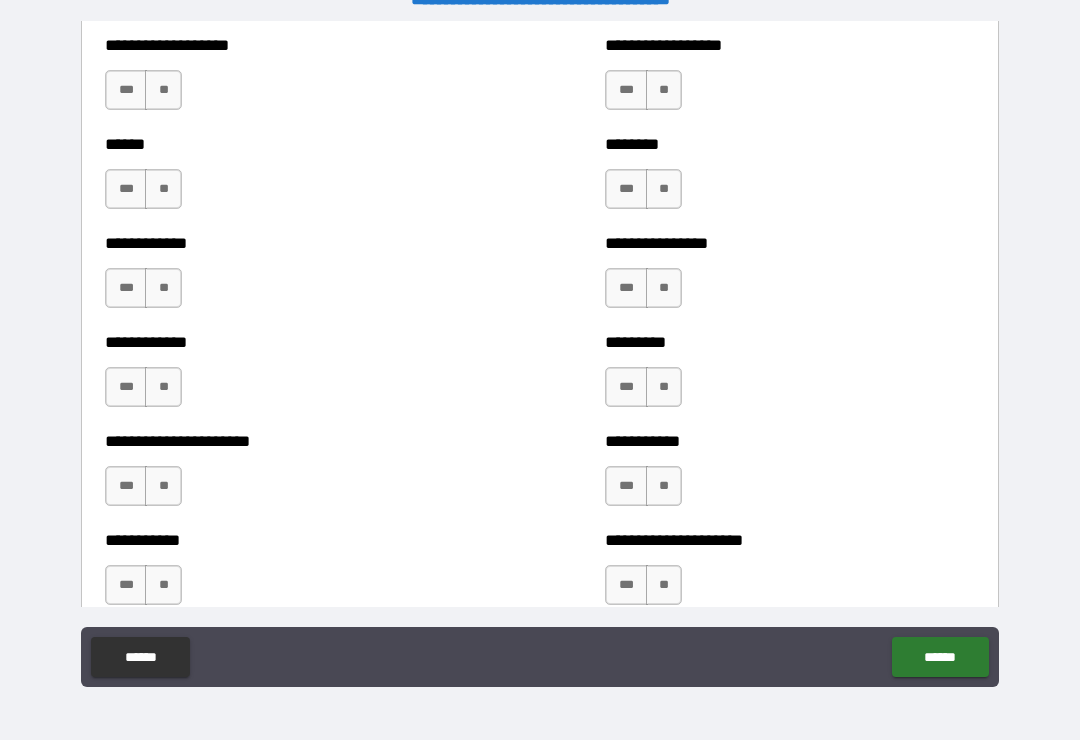 click on "**" at bounding box center (664, 90) 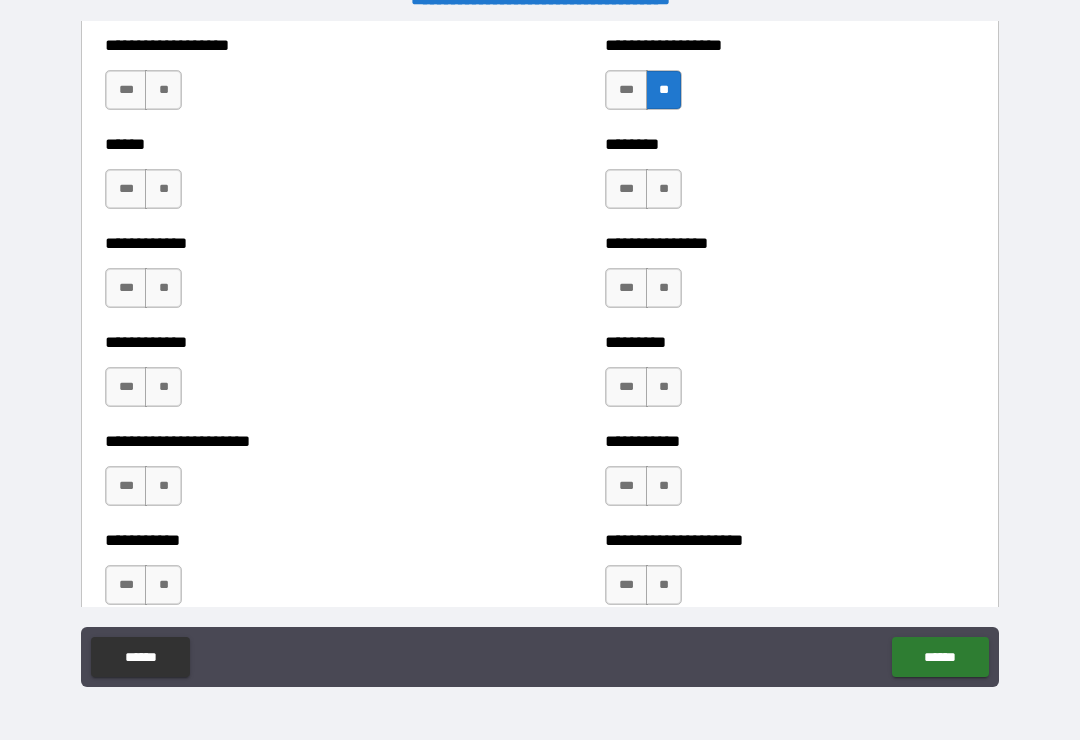 click on "**" at bounding box center (664, 189) 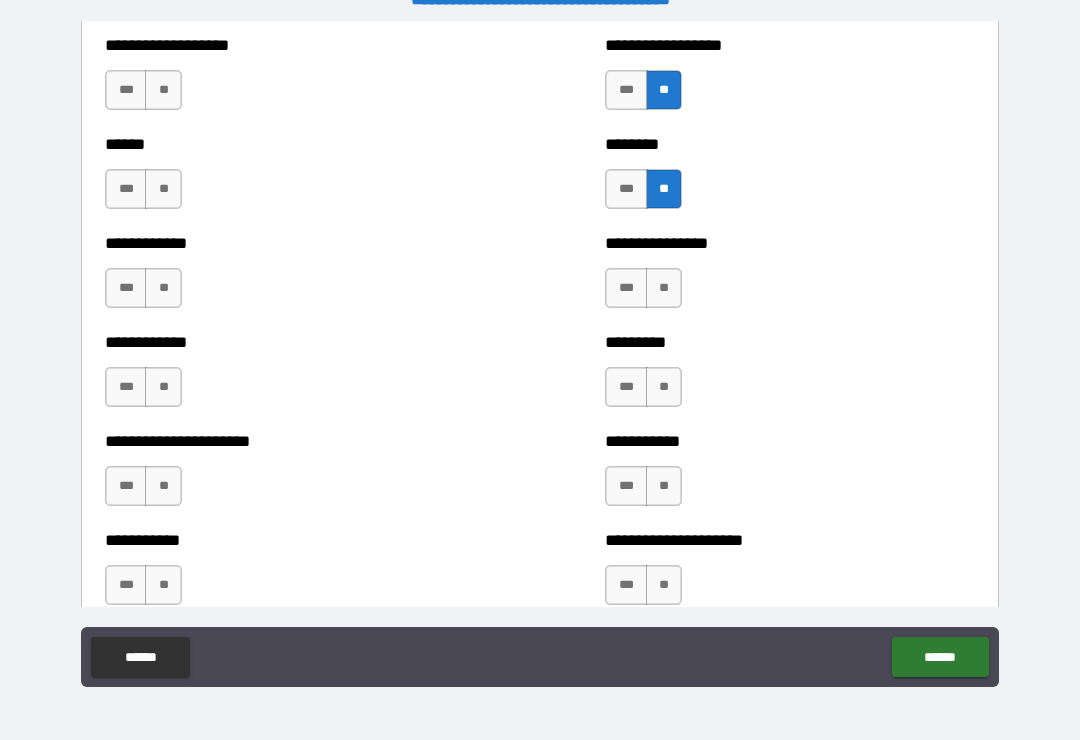 click on "**" at bounding box center [664, 288] 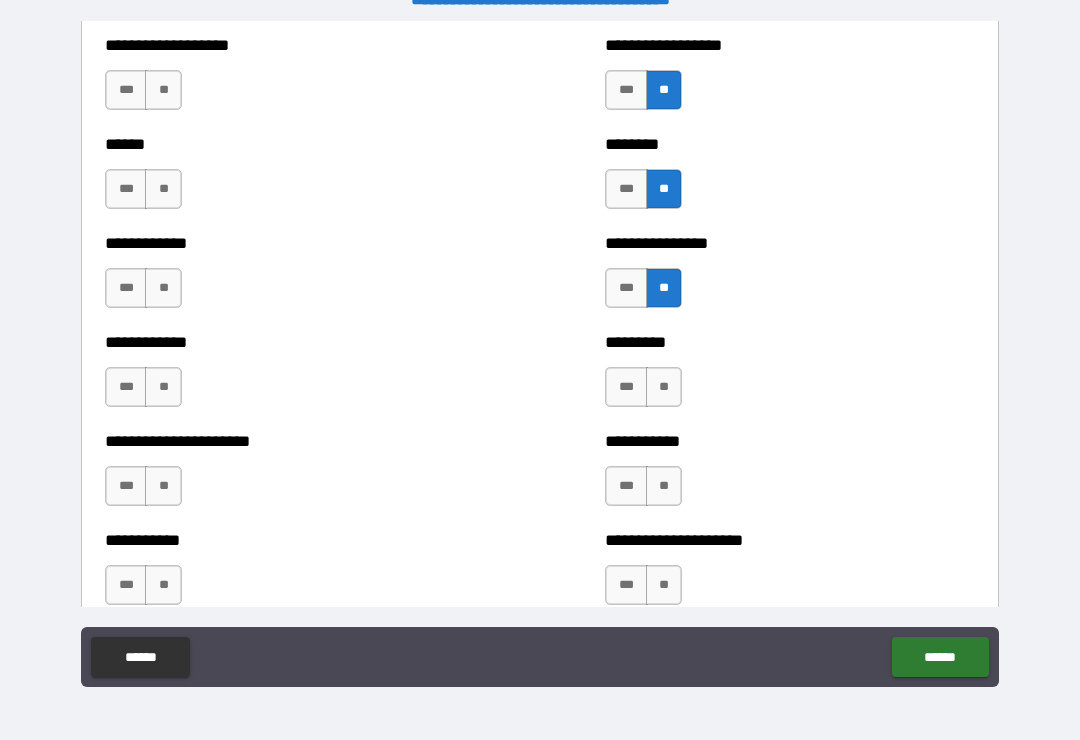 click on "**" at bounding box center (664, 387) 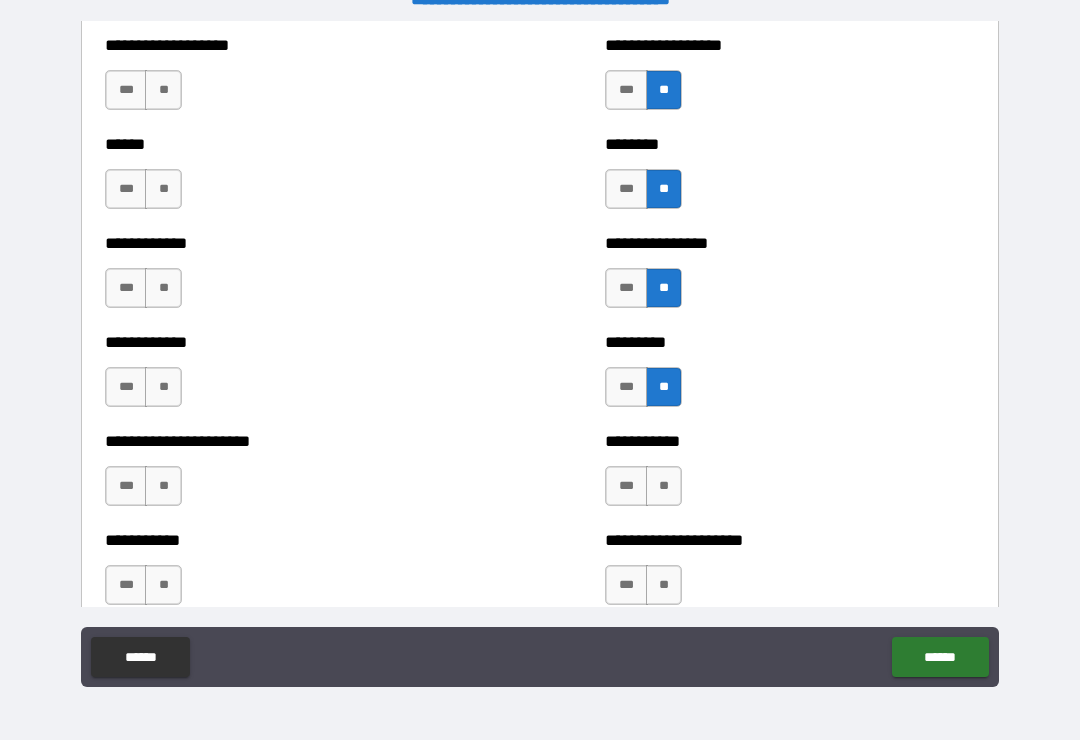 click on "**" at bounding box center [664, 486] 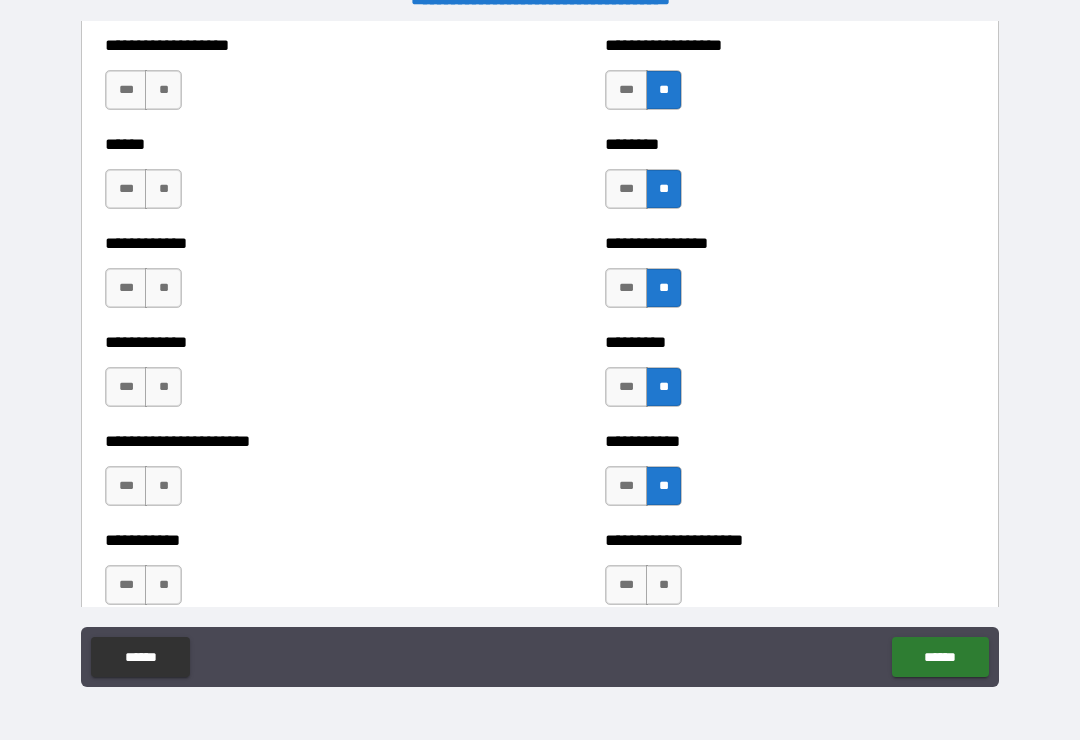 click on "**" at bounding box center (664, 585) 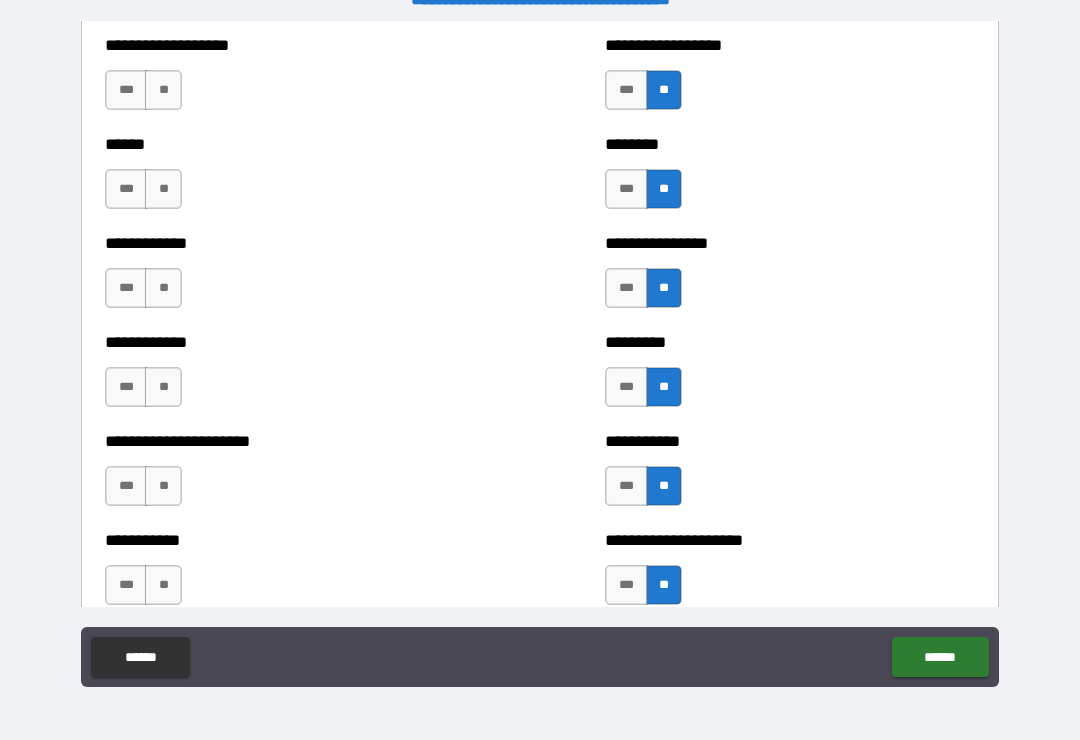 click on "**" at bounding box center (163, 585) 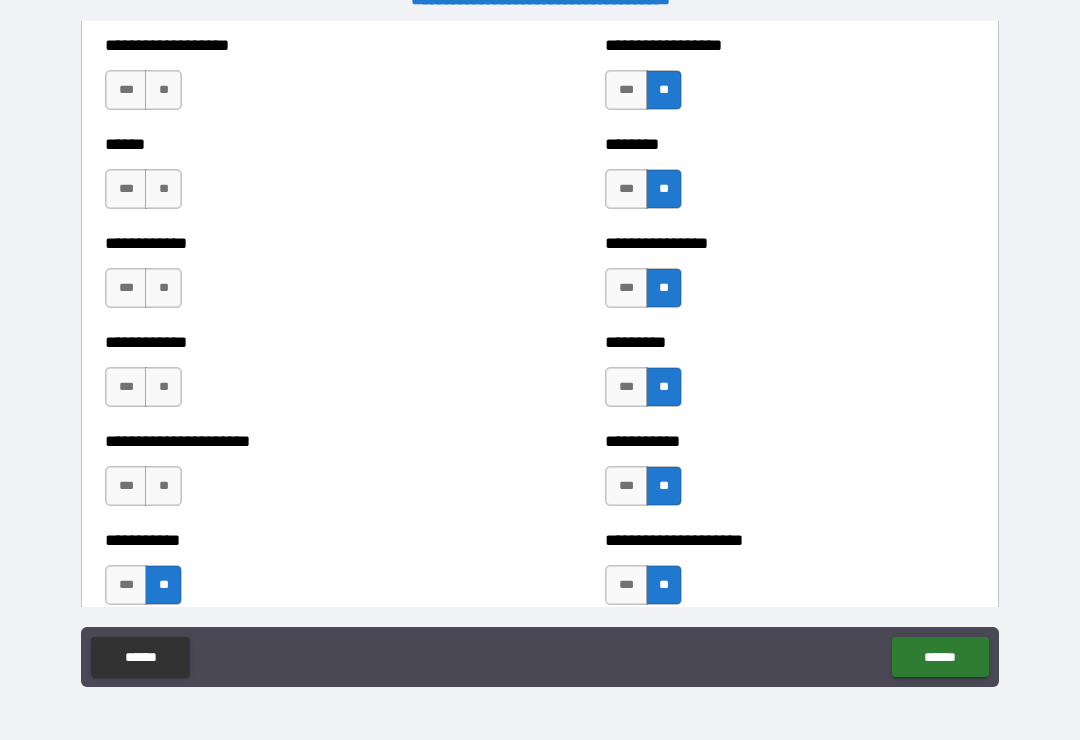 click on "**" at bounding box center (163, 486) 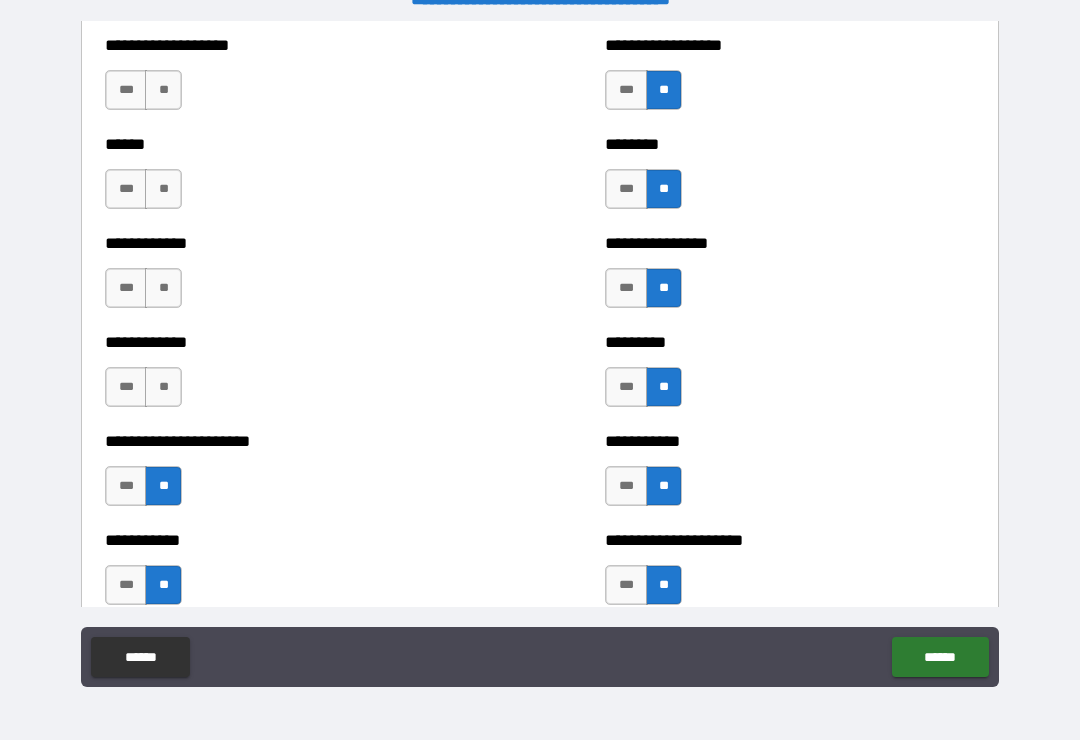 click on "**" at bounding box center [163, 387] 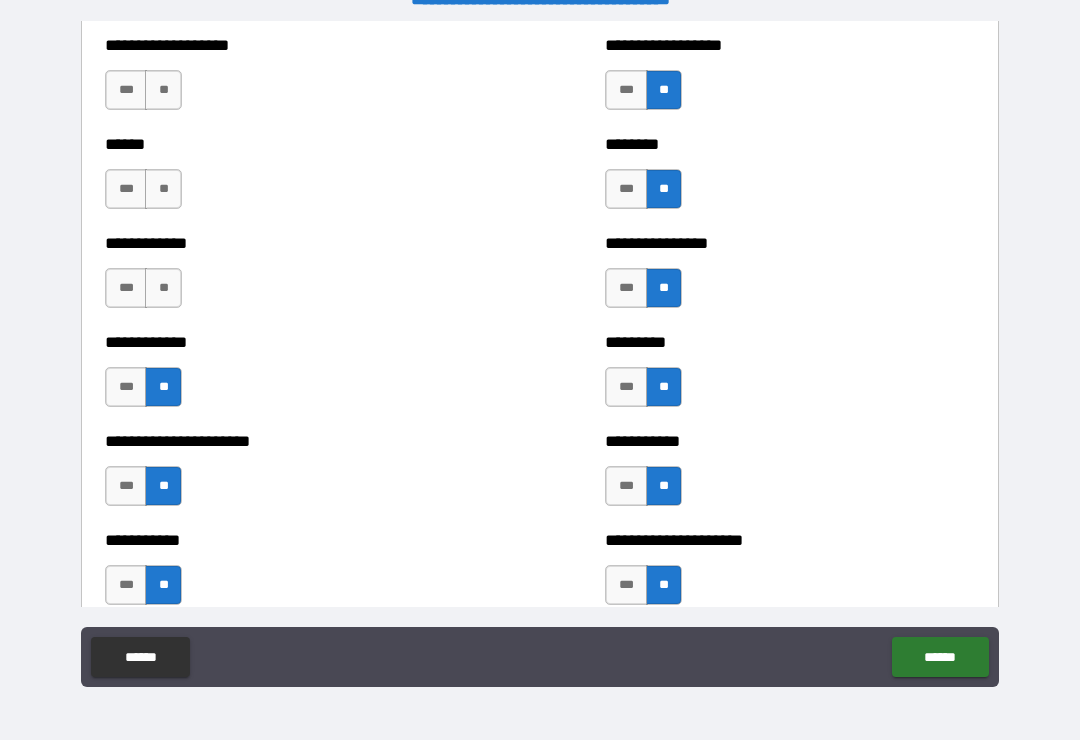 click on "**" at bounding box center [163, 288] 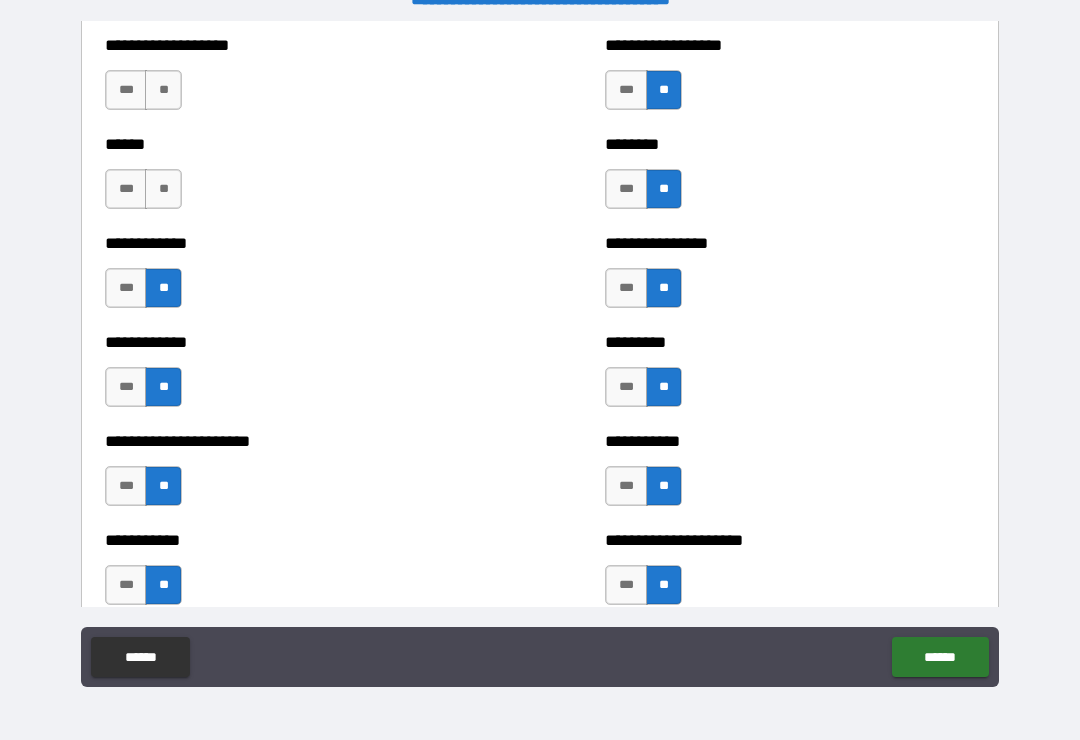 click on "**" at bounding box center (163, 189) 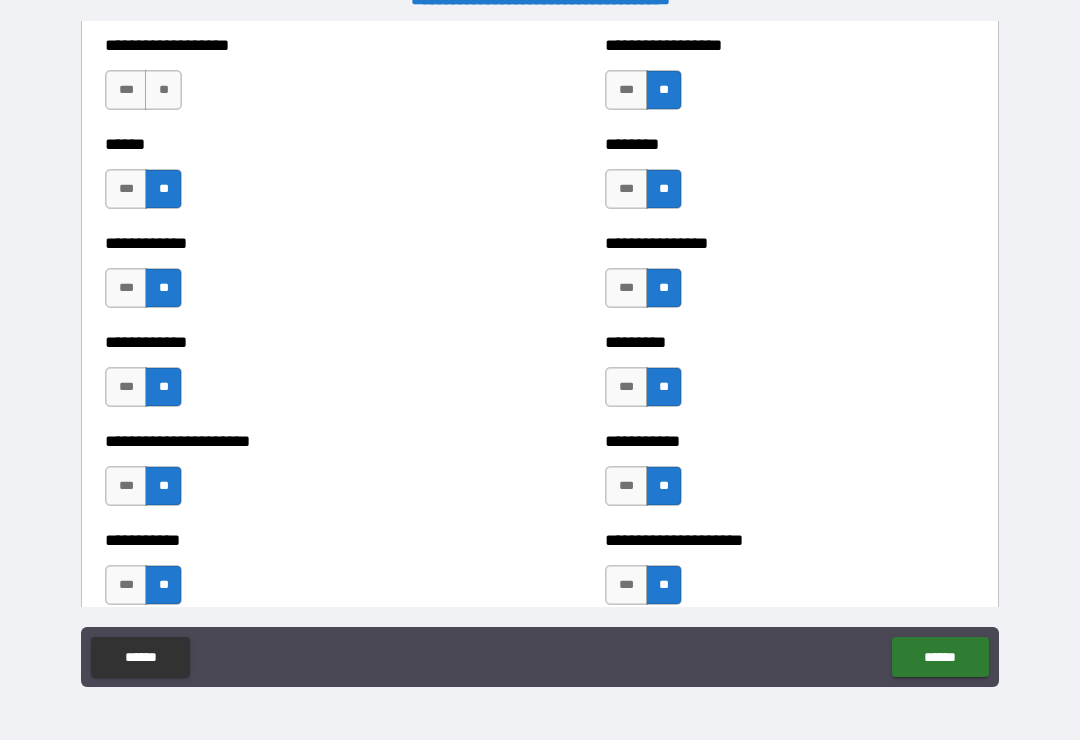 click on "**" at bounding box center [163, 90] 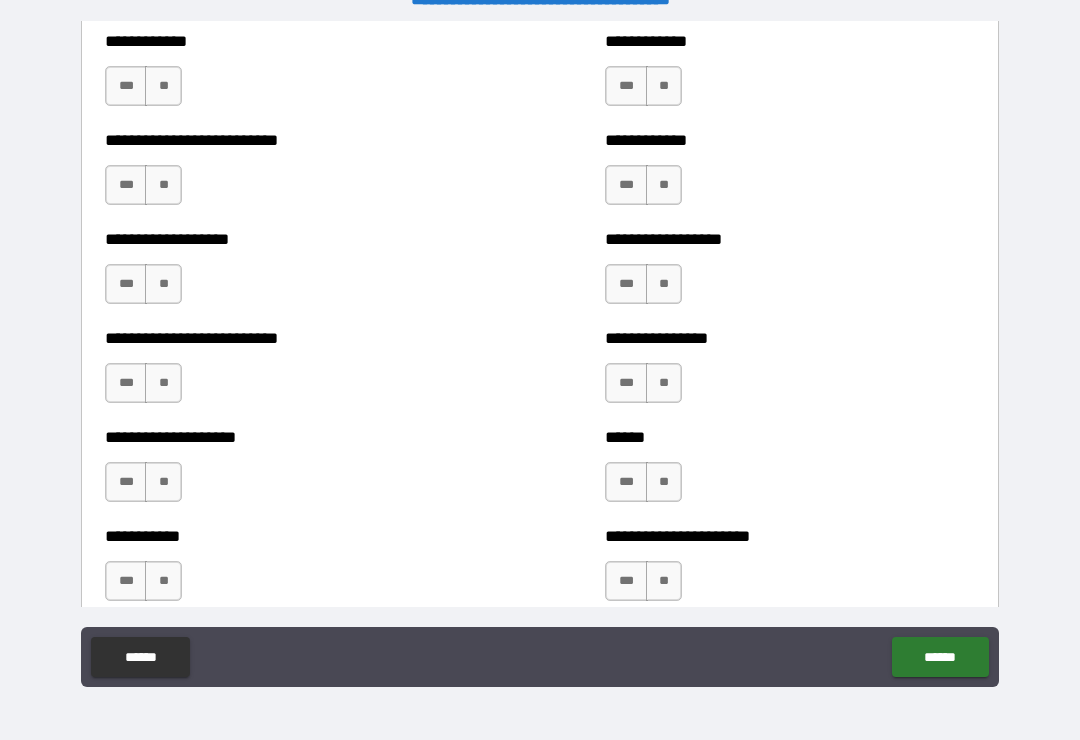 scroll, scrollTop: 5565, scrollLeft: 0, axis: vertical 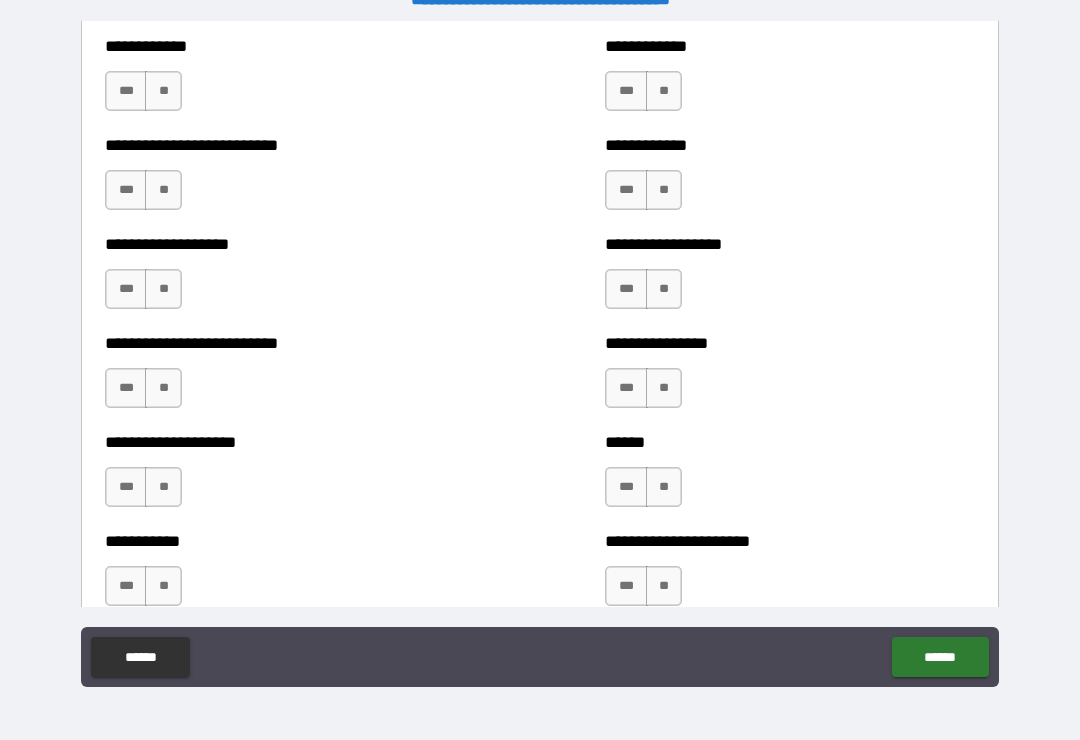 click on "**" at bounding box center (664, 91) 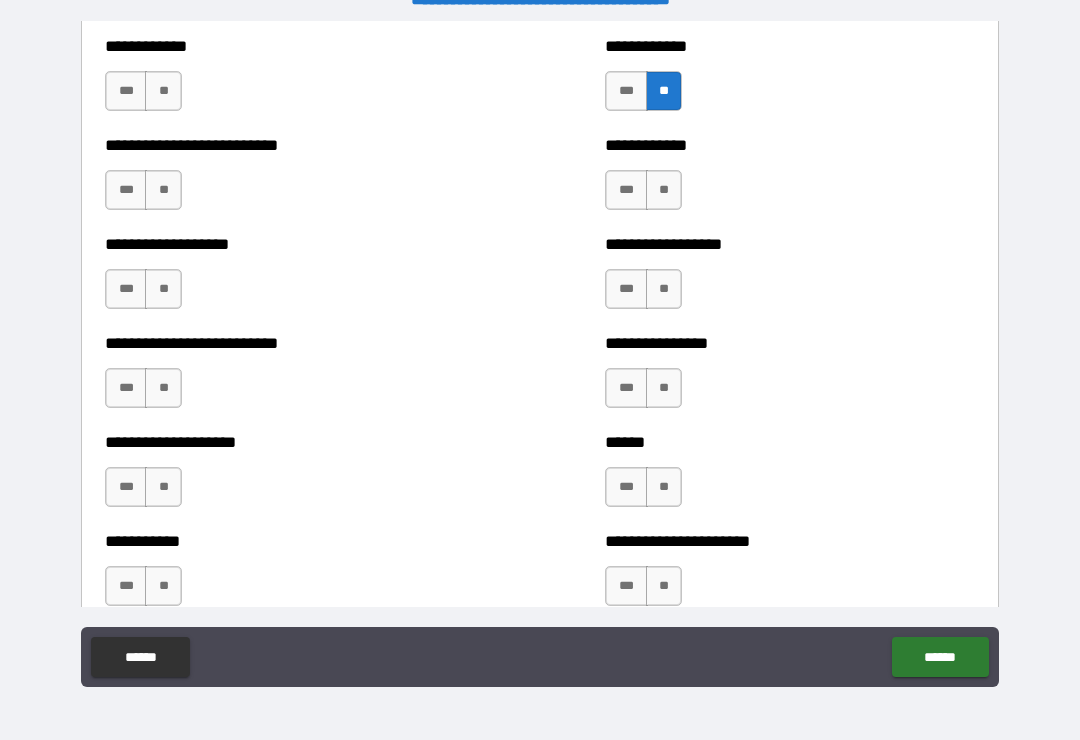 click on "**" at bounding box center (664, 190) 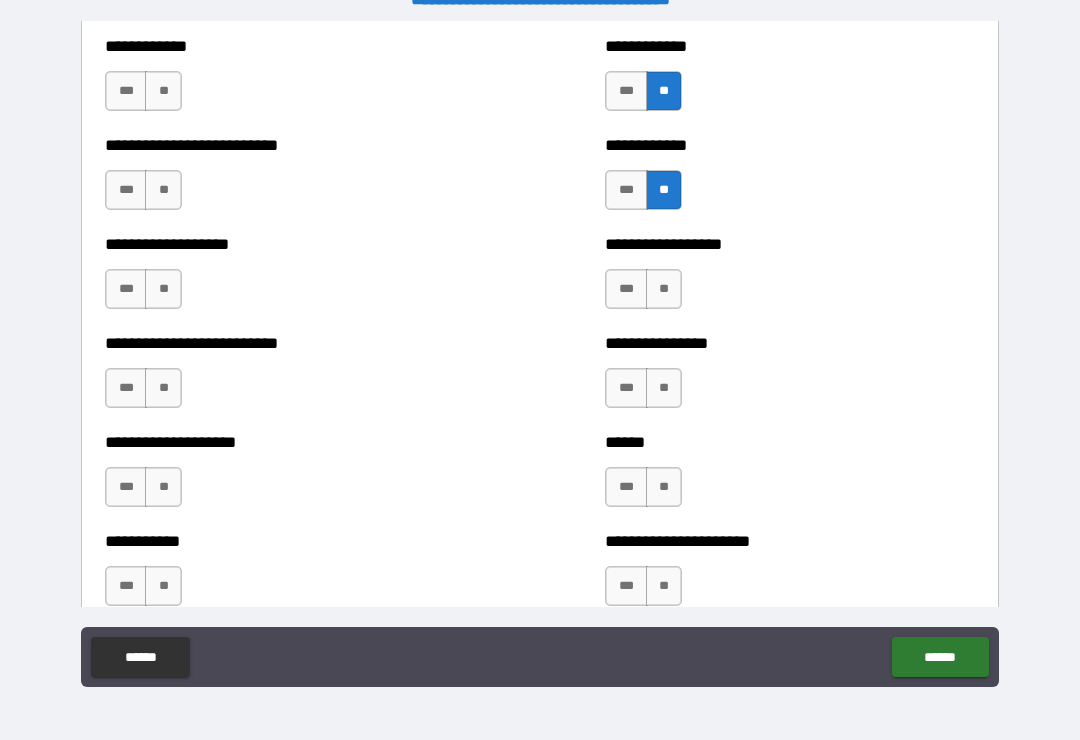 click on "**" at bounding box center (664, 289) 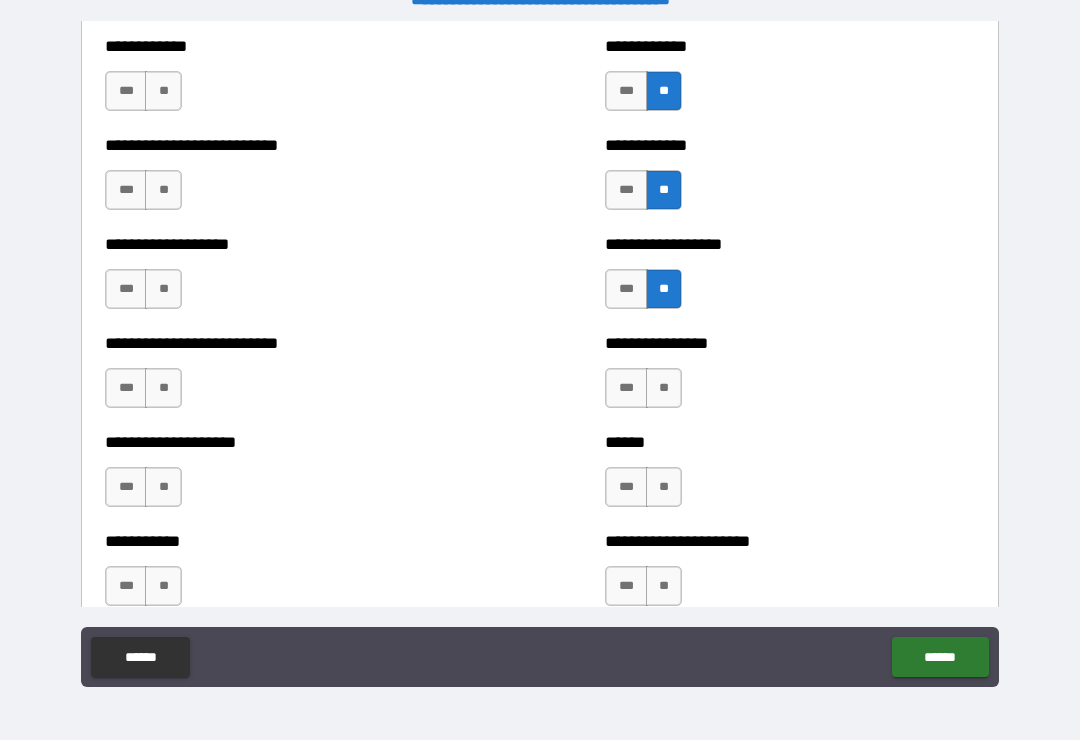 click on "**" at bounding box center [664, 388] 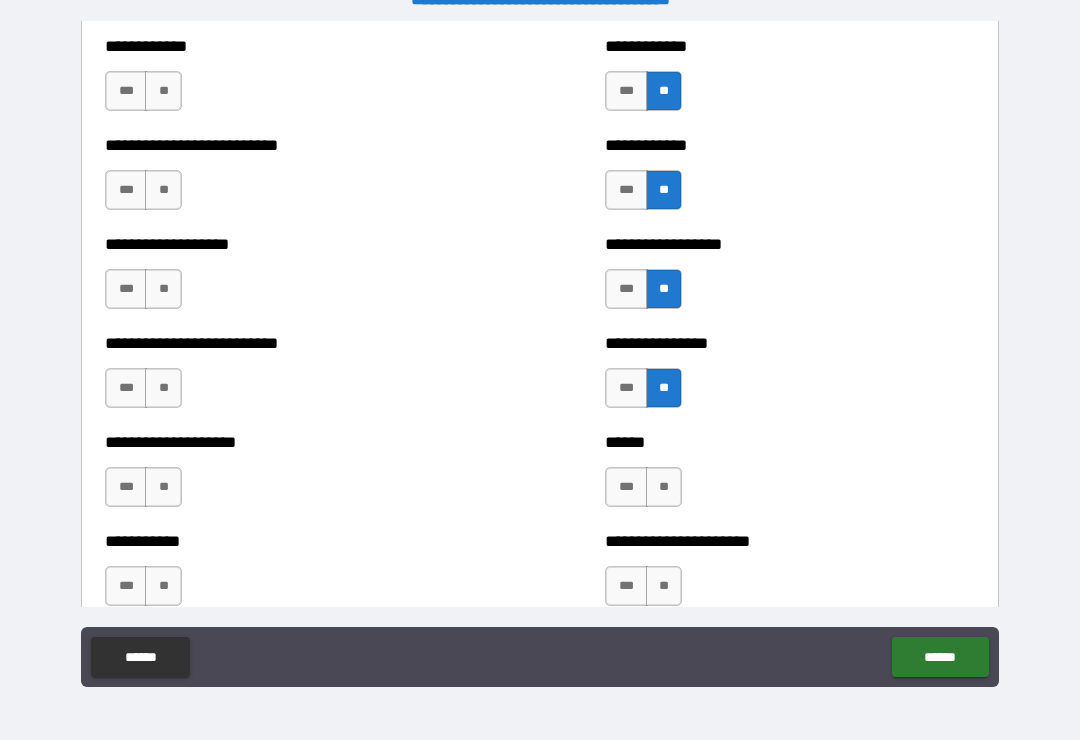 click on "**" at bounding box center (664, 487) 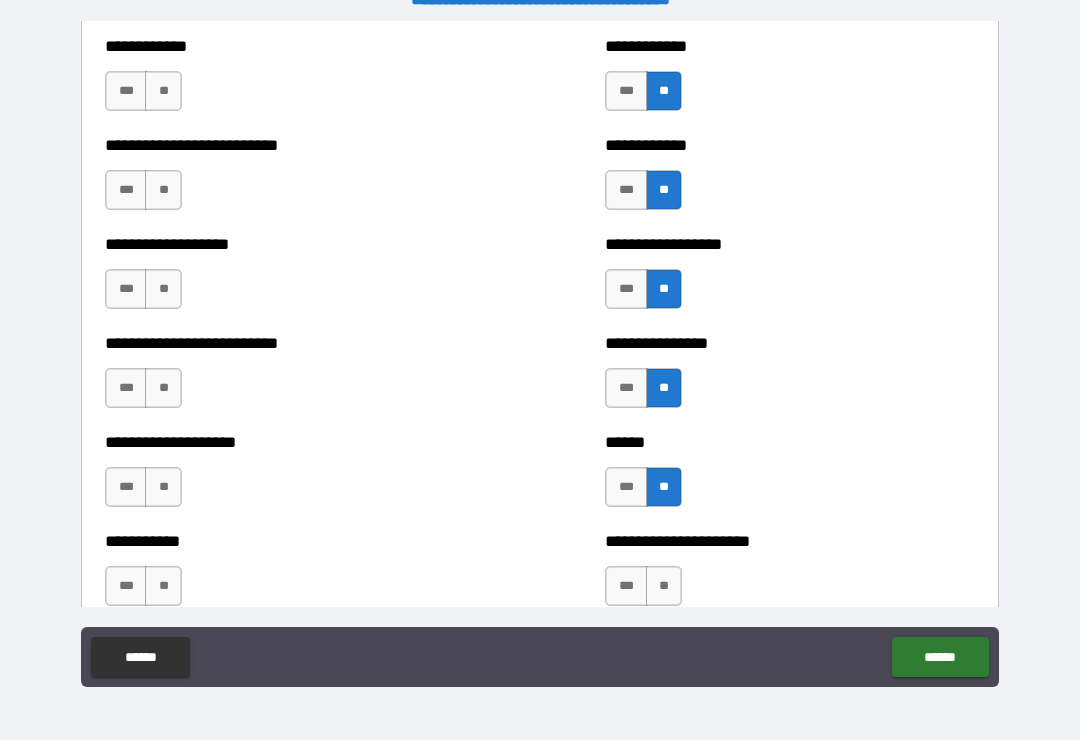 click on "**" at bounding box center [664, 586] 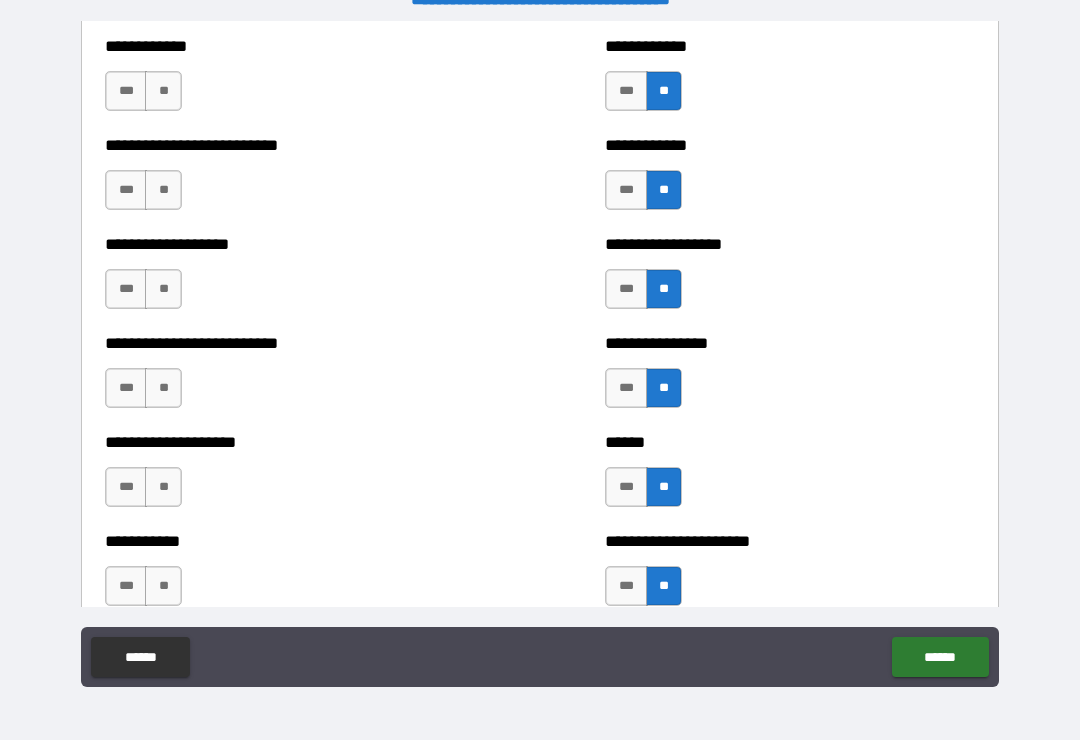 click on "**" at bounding box center (163, 586) 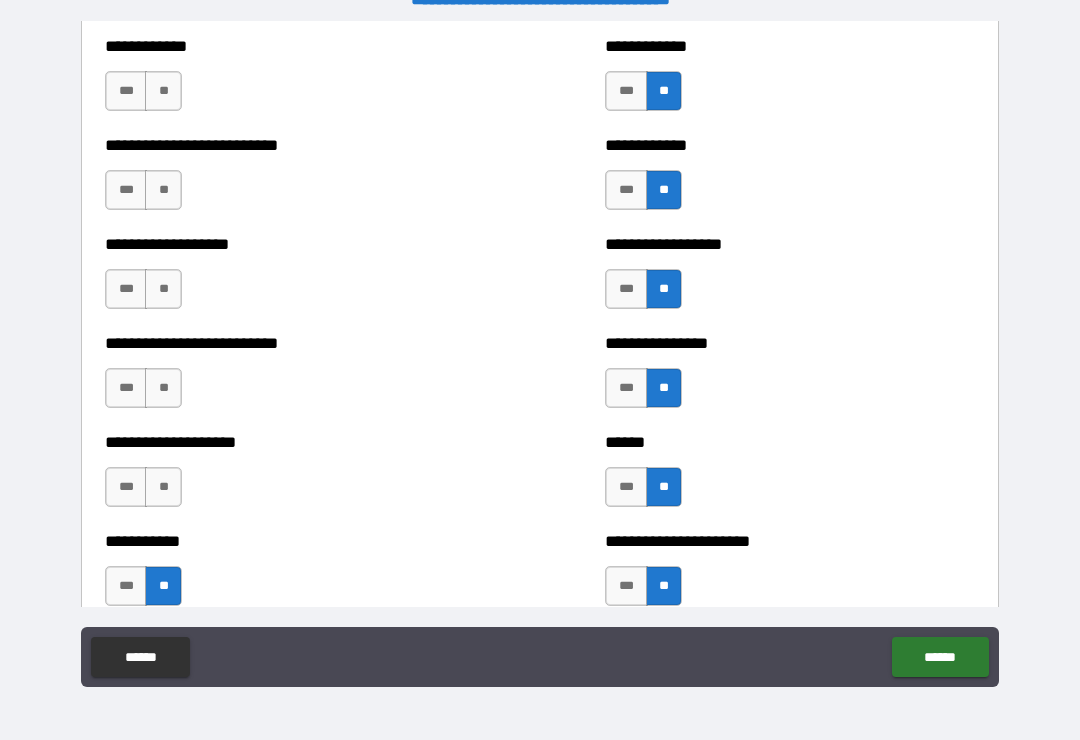click on "**" at bounding box center [163, 487] 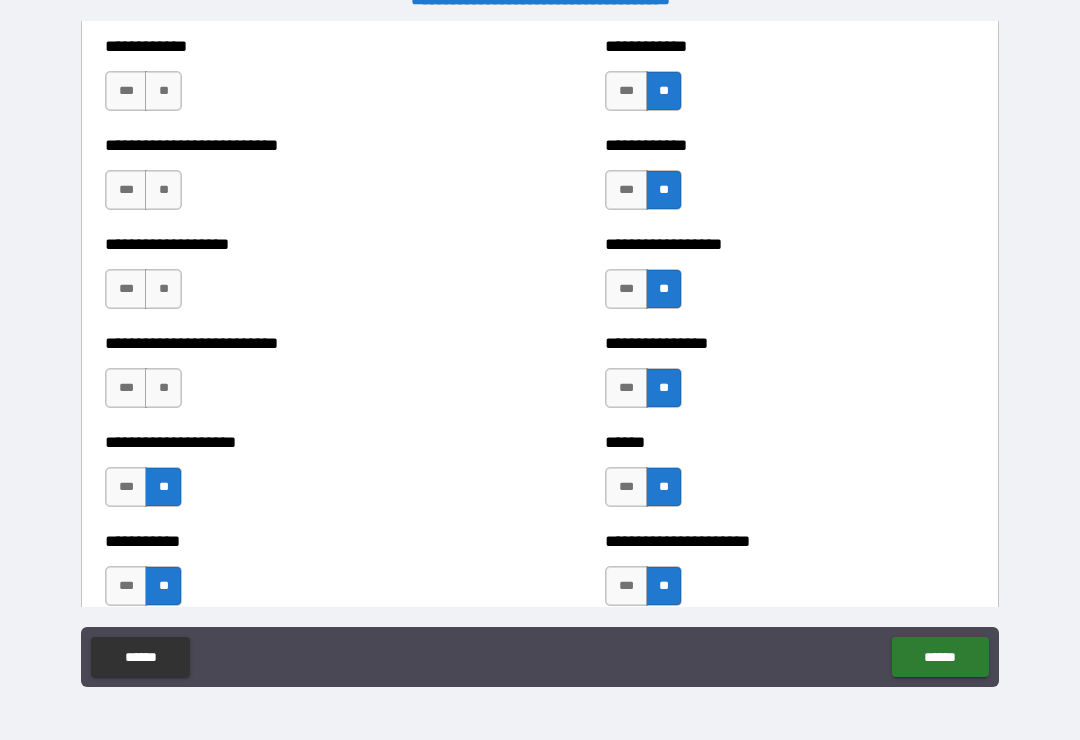 click on "**" at bounding box center (163, 388) 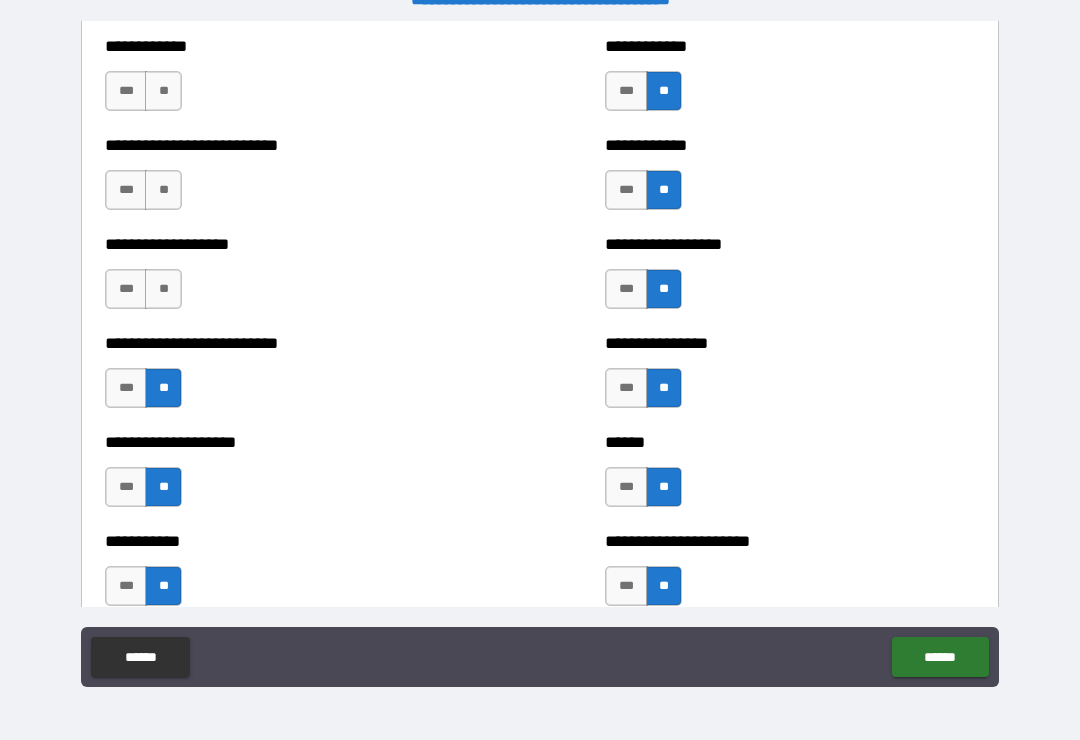 click on "**" at bounding box center [163, 289] 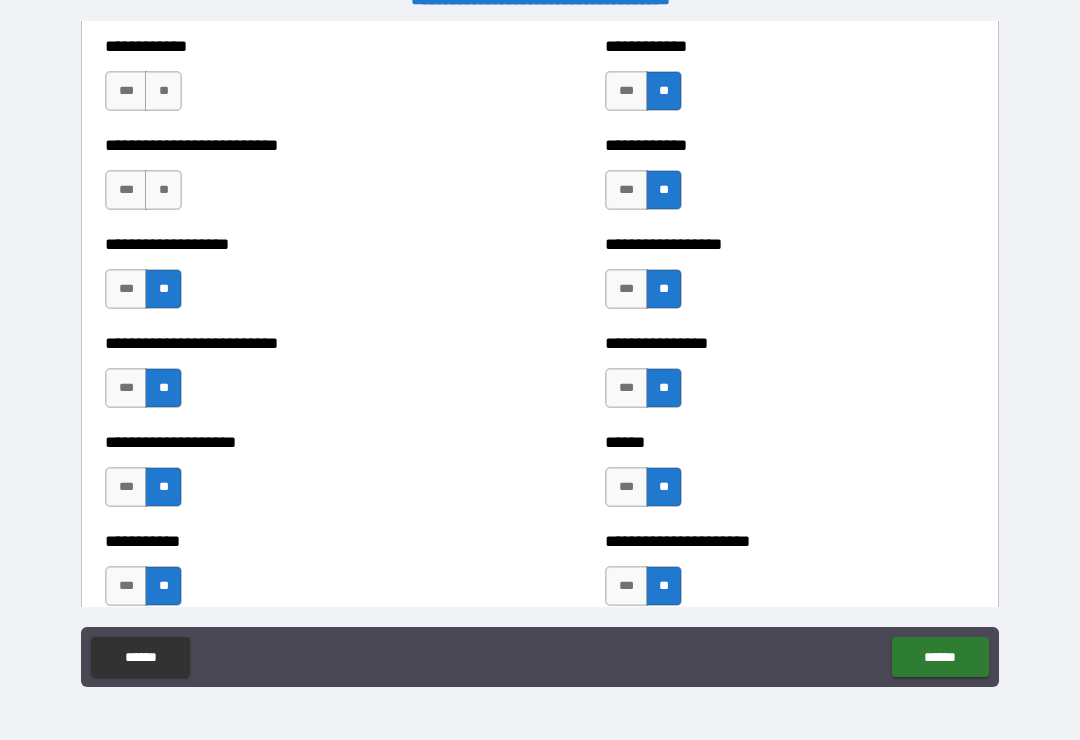 click on "**" at bounding box center [163, 190] 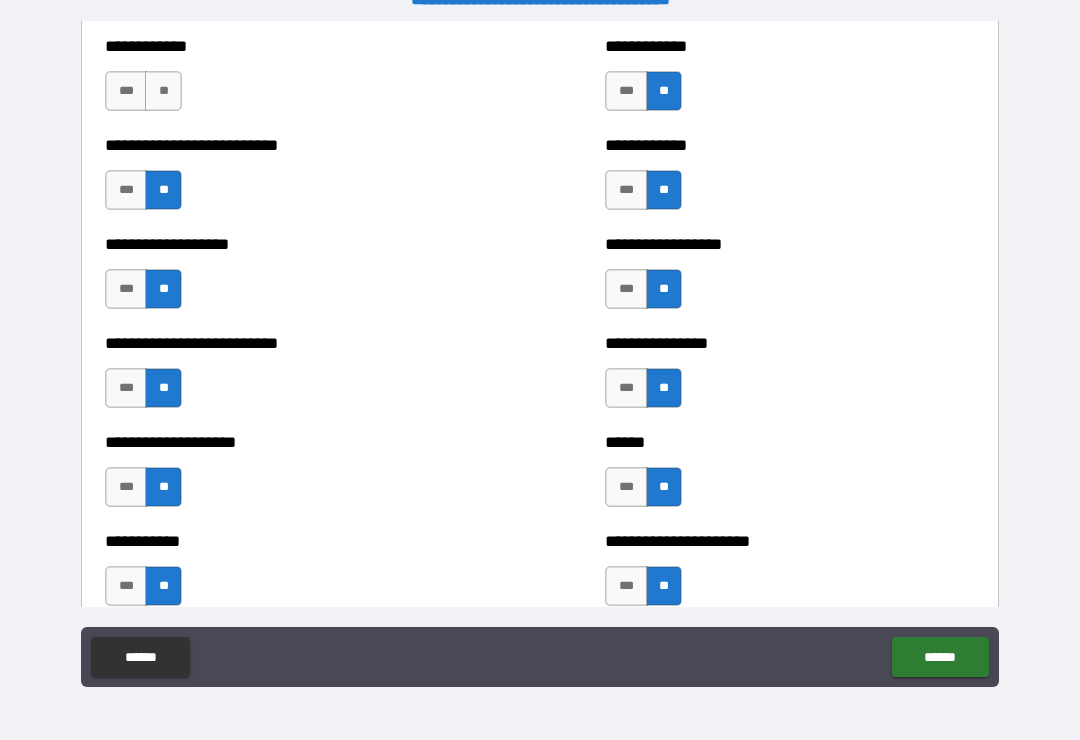 click on "*** **" at bounding box center (146, 96) 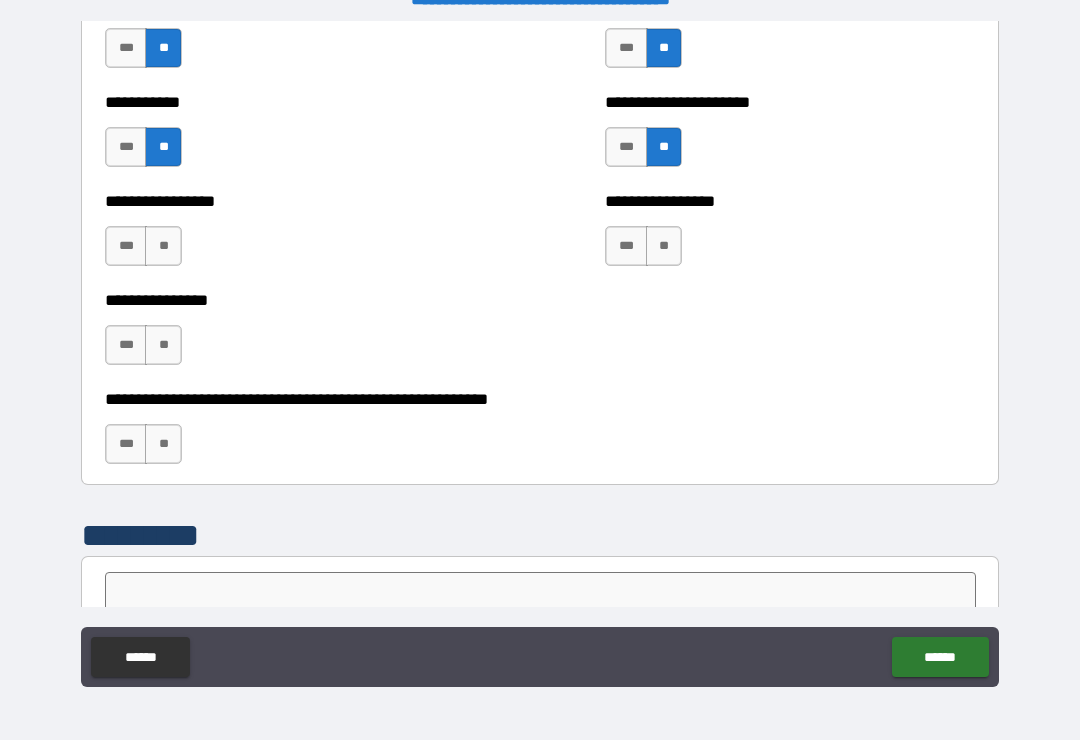 scroll, scrollTop: 6048, scrollLeft: 0, axis: vertical 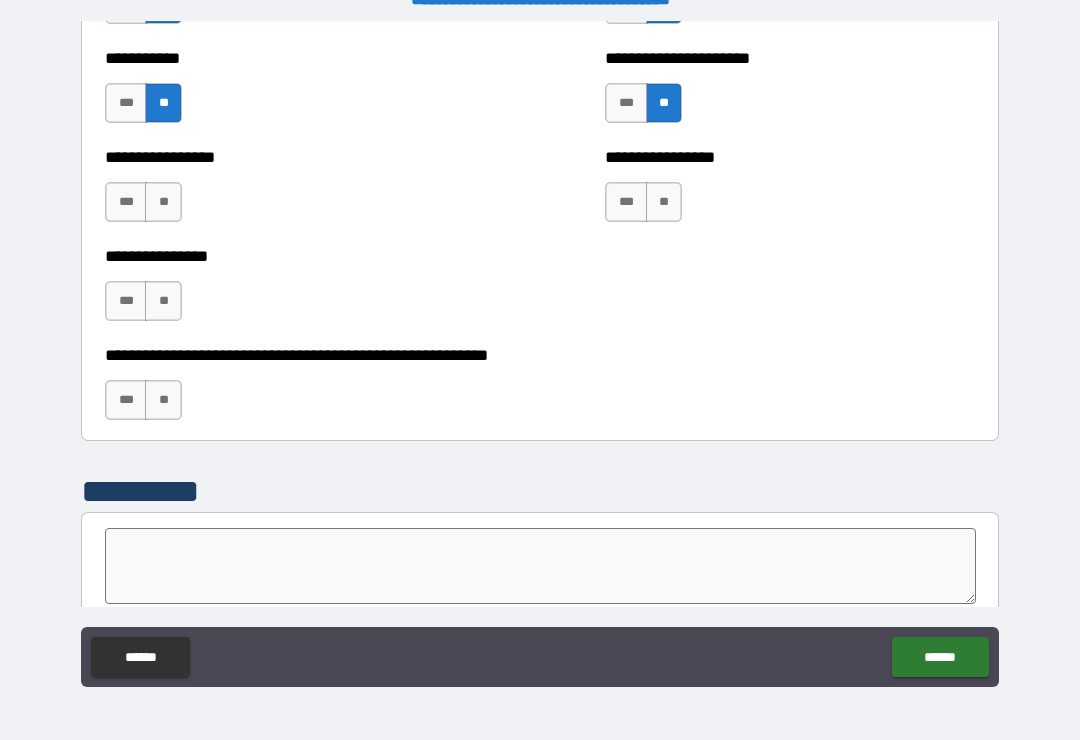 click on "**" at bounding box center [664, 202] 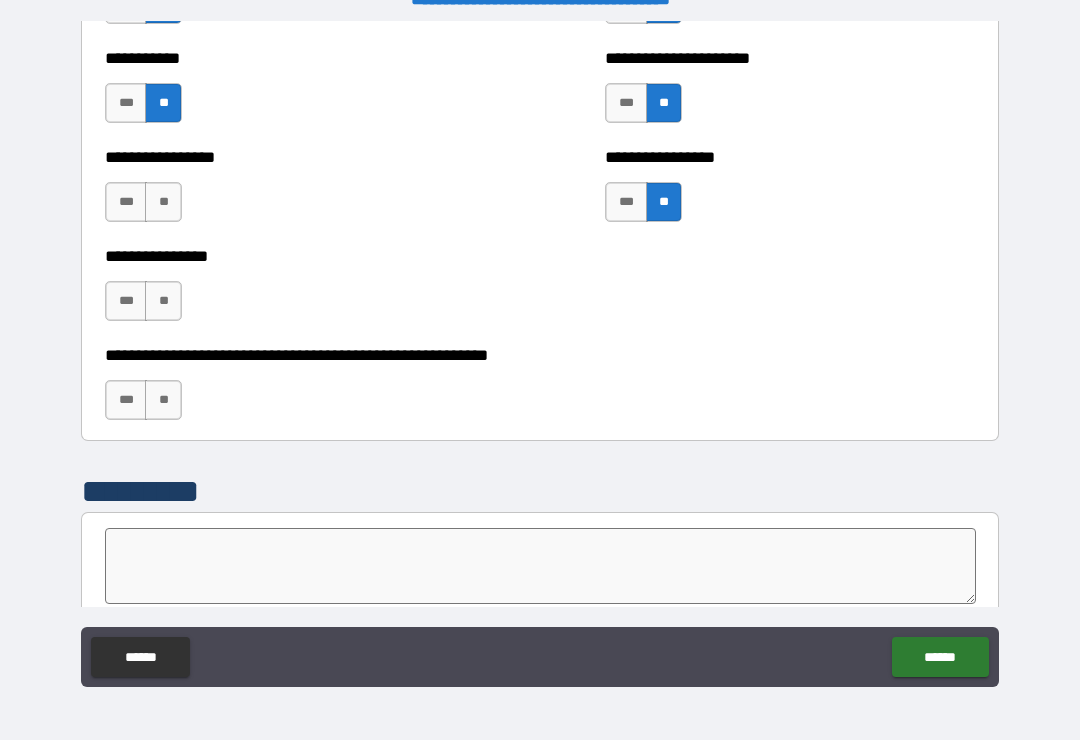 click on "**" at bounding box center [163, 202] 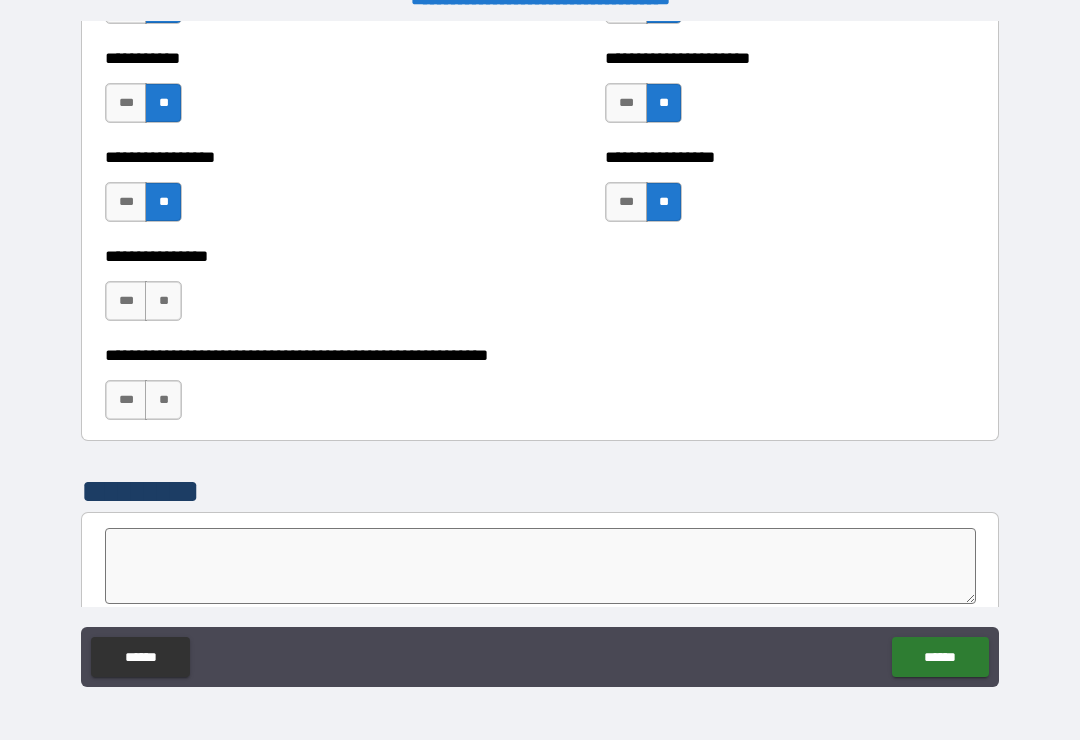 click on "**" at bounding box center [163, 301] 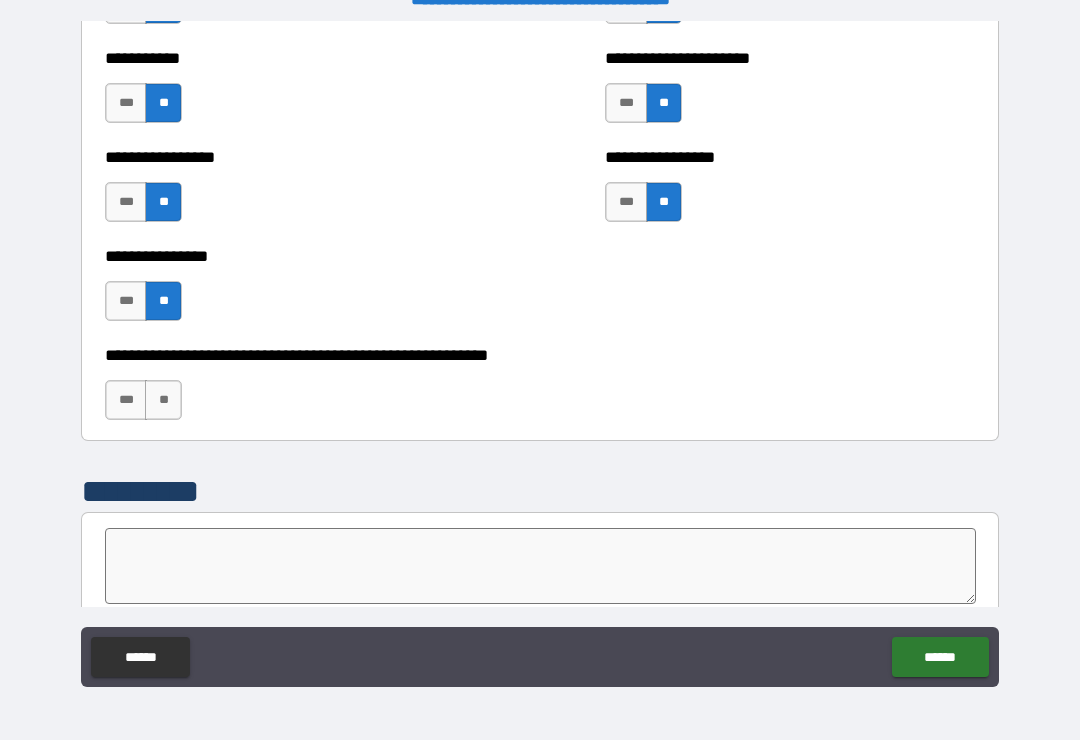 click on "**" at bounding box center [163, 400] 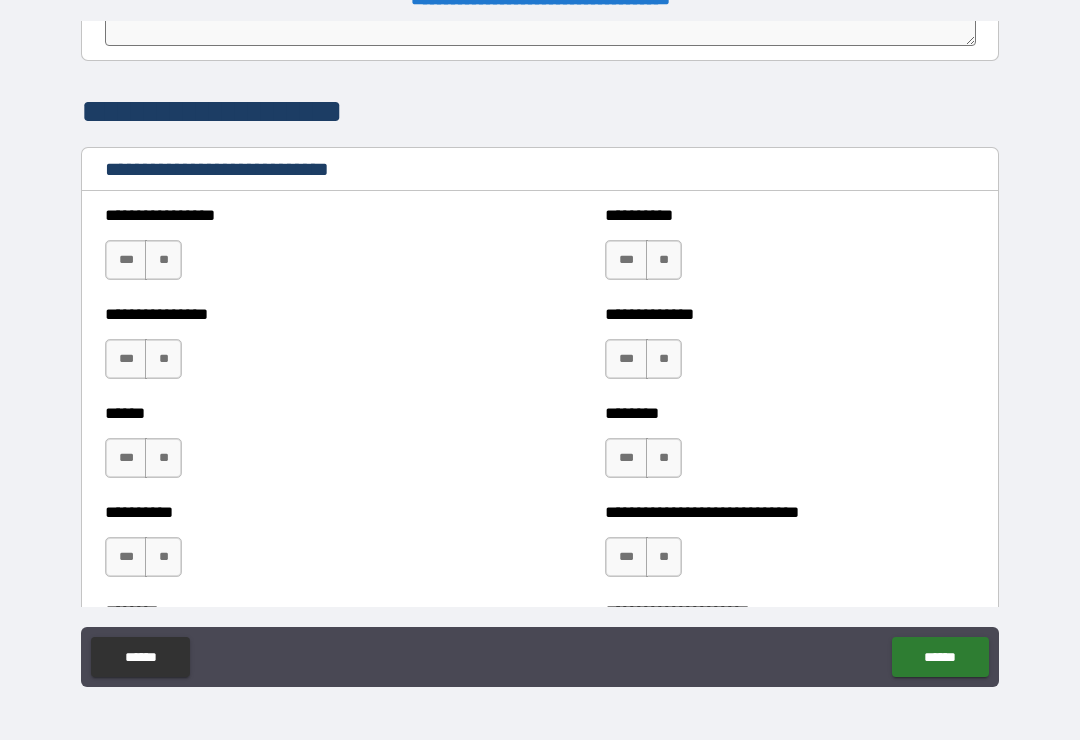 scroll, scrollTop: 6608, scrollLeft: 0, axis: vertical 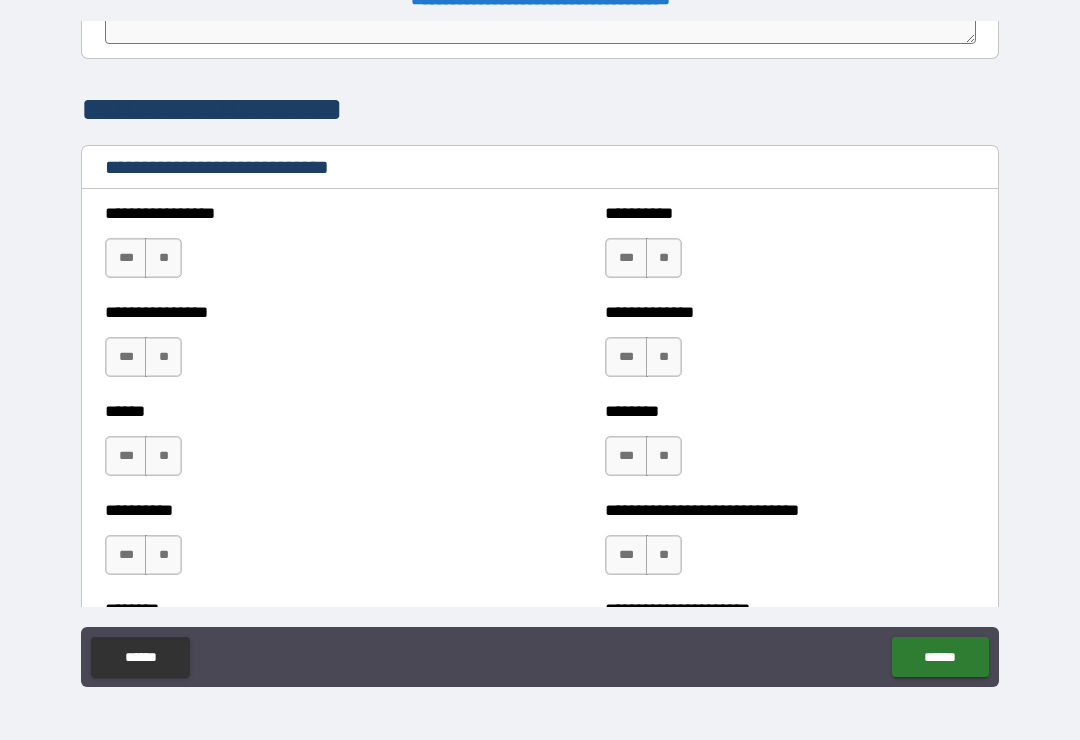 click on "**" at bounding box center (163, 258) 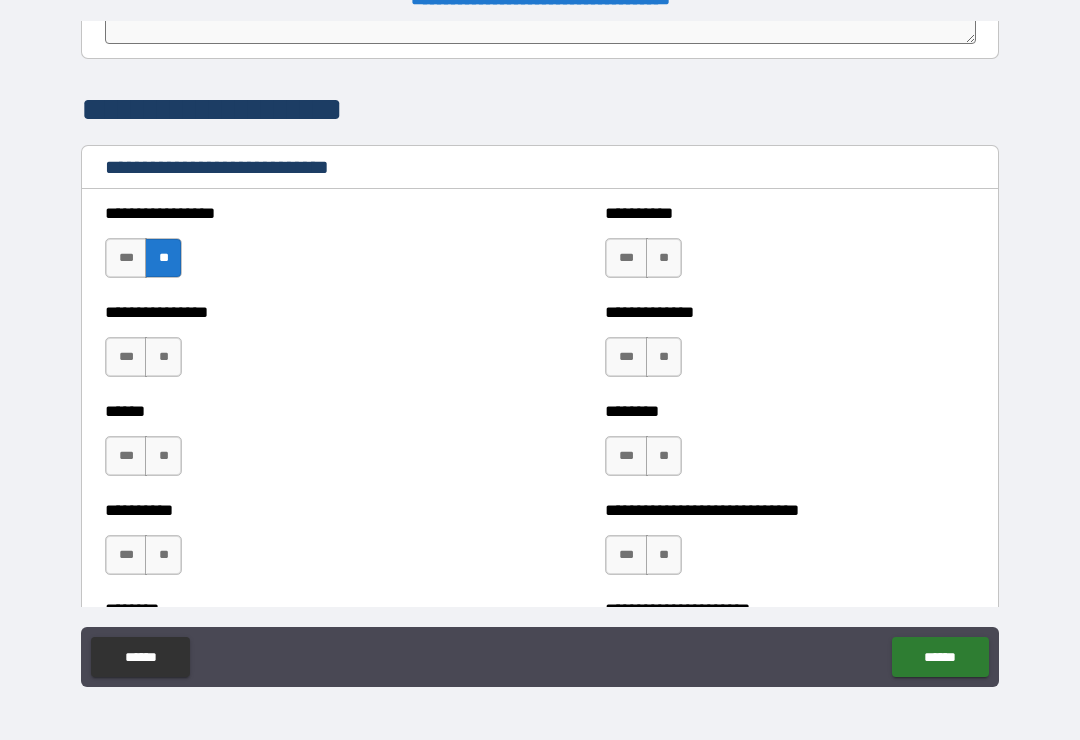 click on "**" at bounding box center (163, 357) 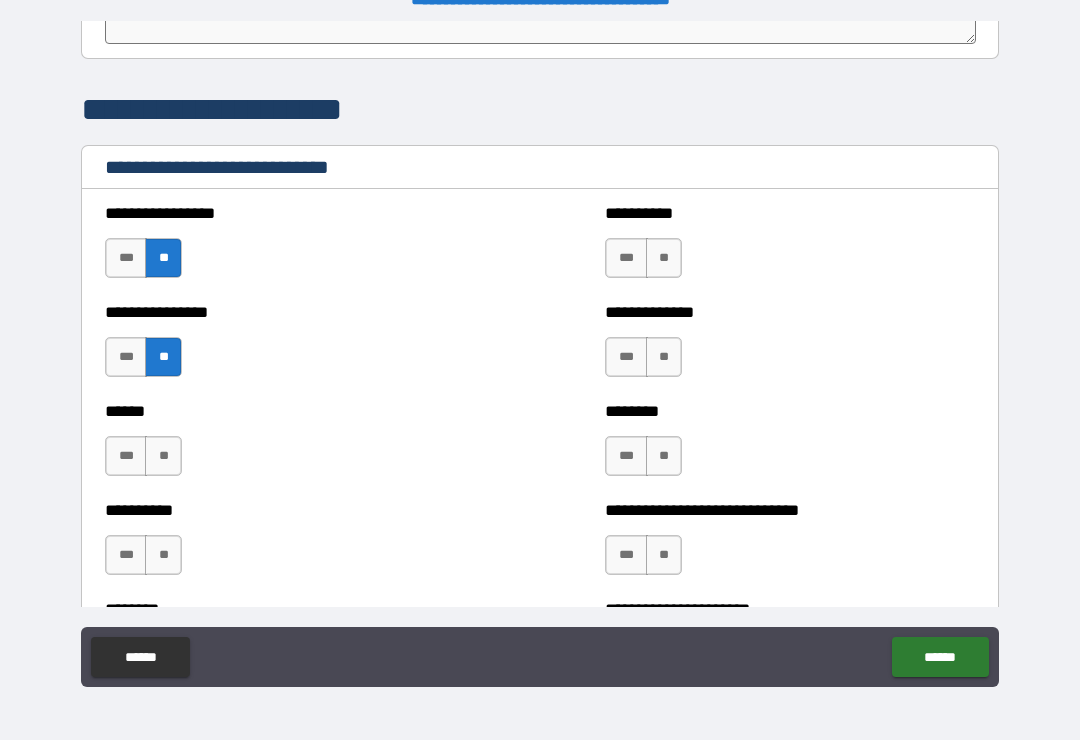 click on "**" at bounding box center (163, 456) 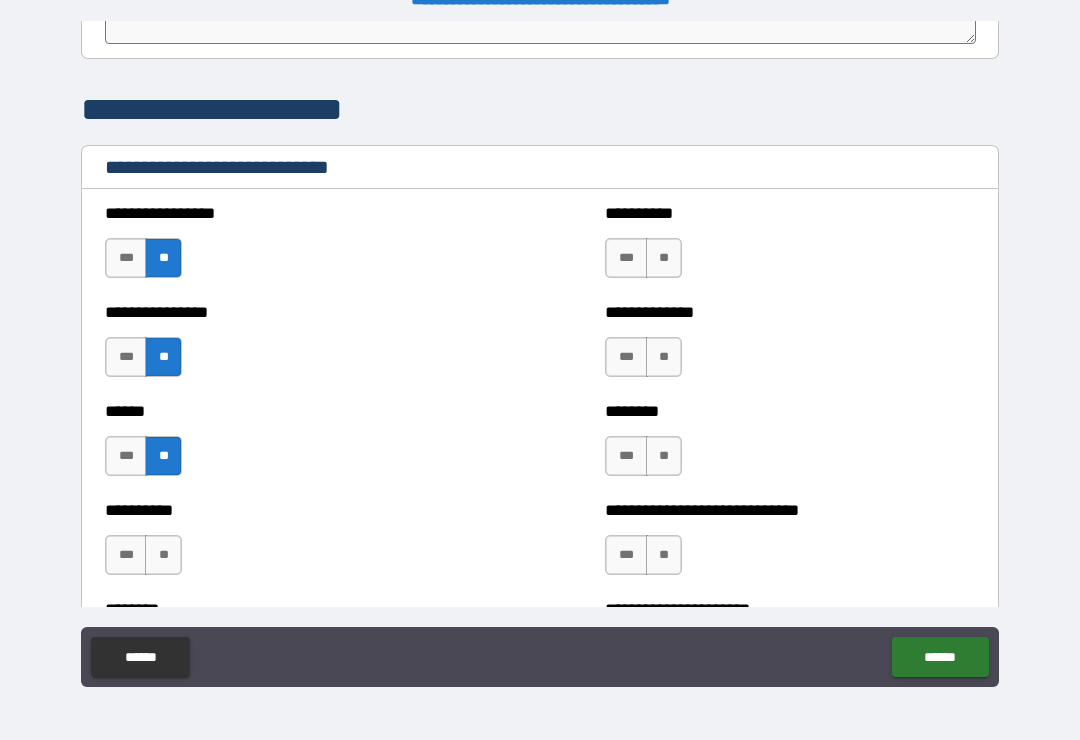 click on "**" at bounding box center (163, 555) 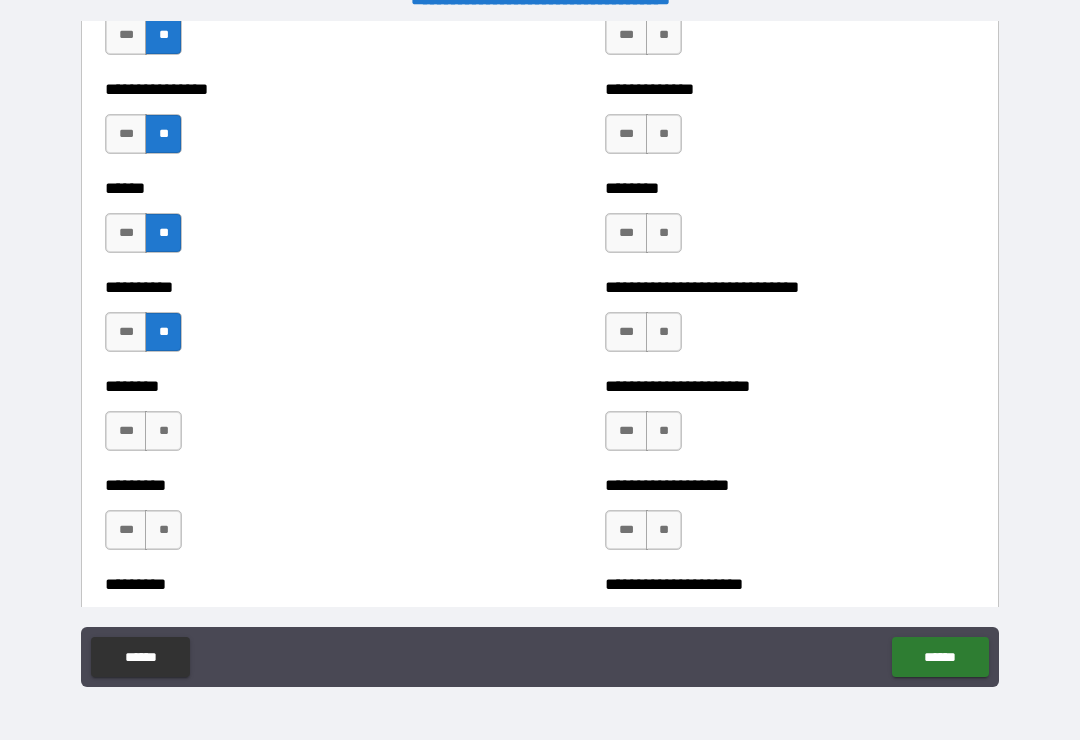 scroll, scrollTop: 6836, scrollLeft: 0, axis: vertical 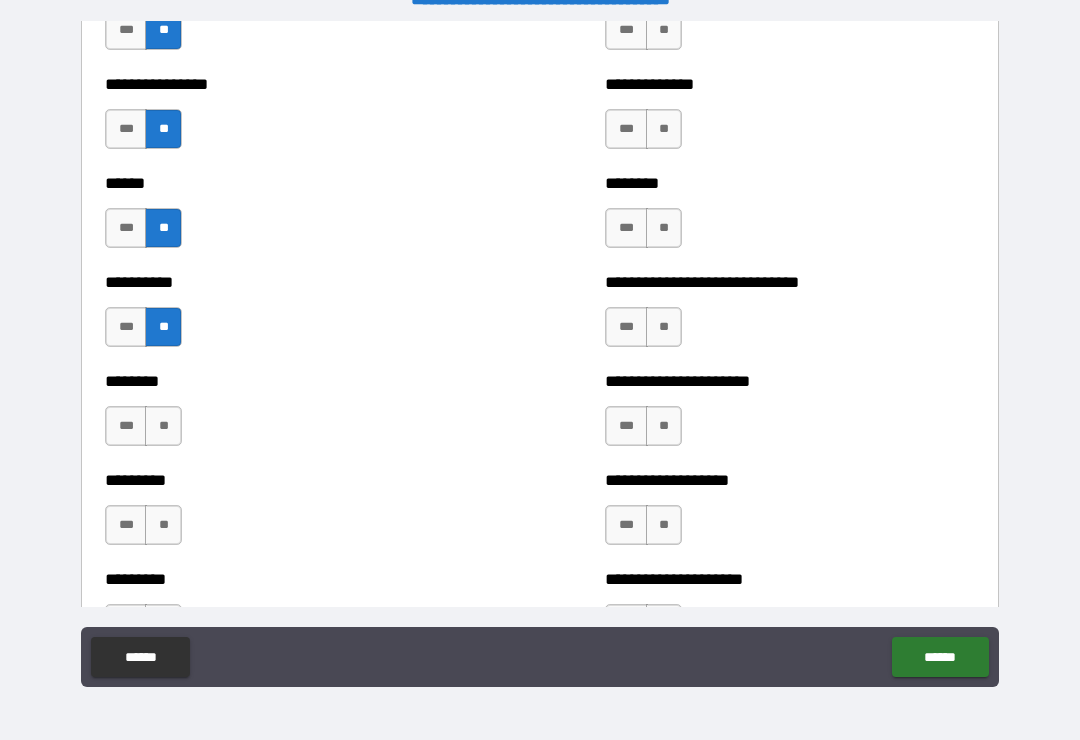 click on "**" at bounding box center [163, 426] 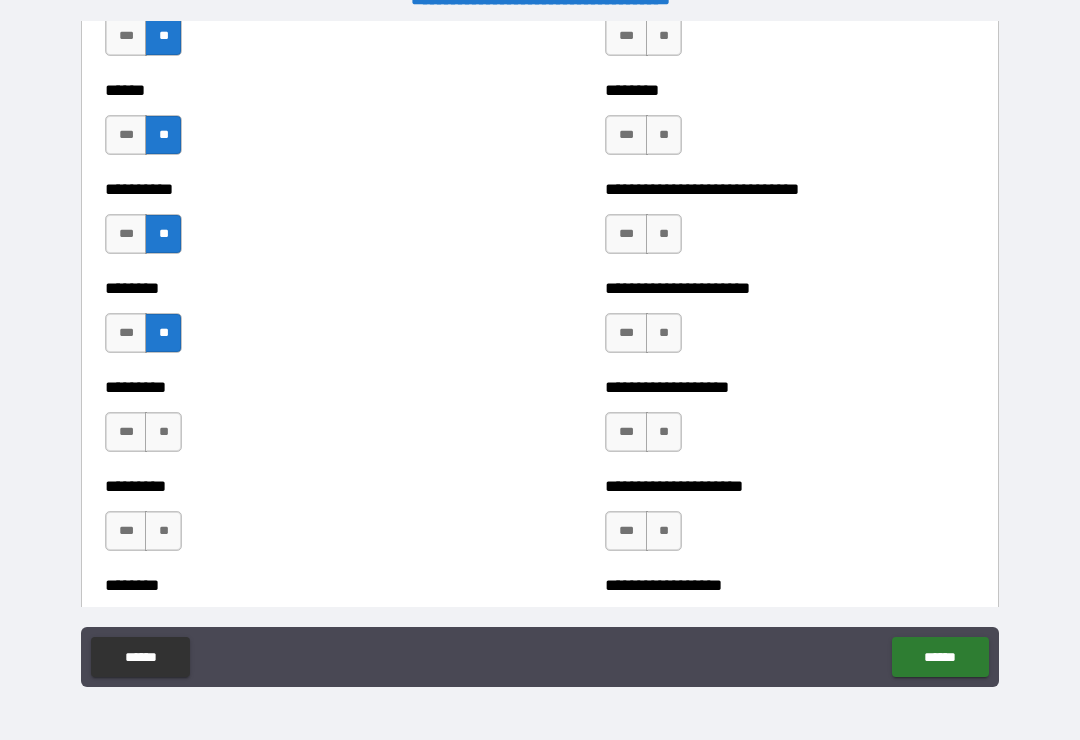 scroll, scrollTop: 6938, scrollLeft: 0, axis: vertical 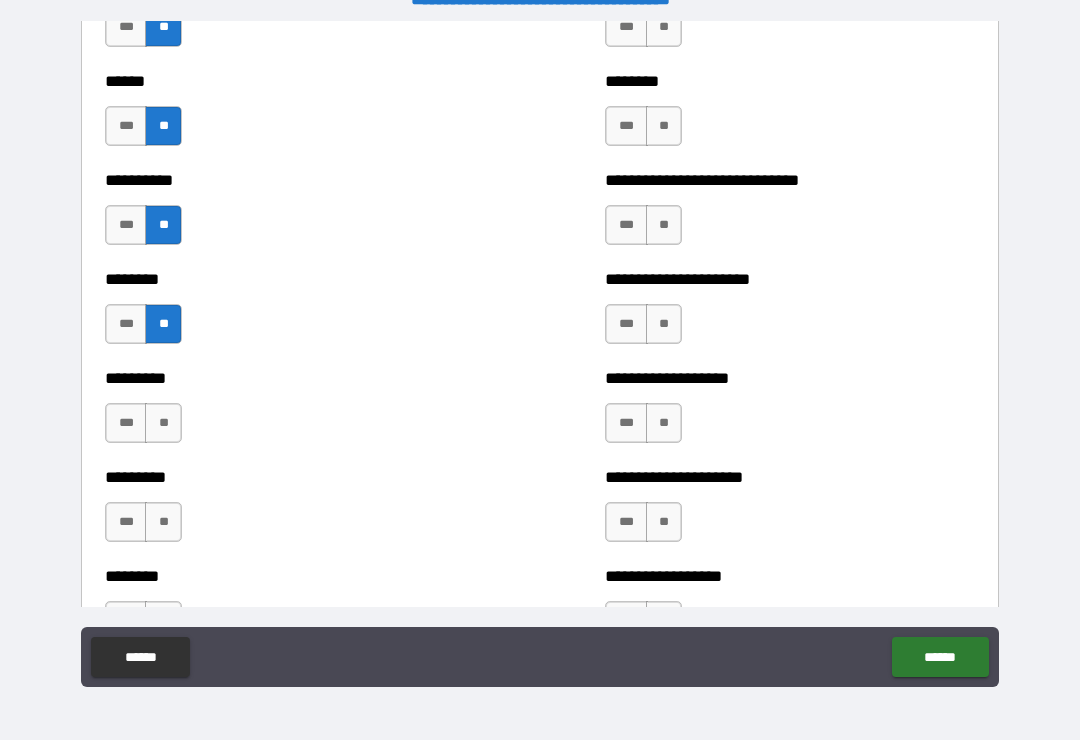 click on "***" at bounding box center (126, 423) 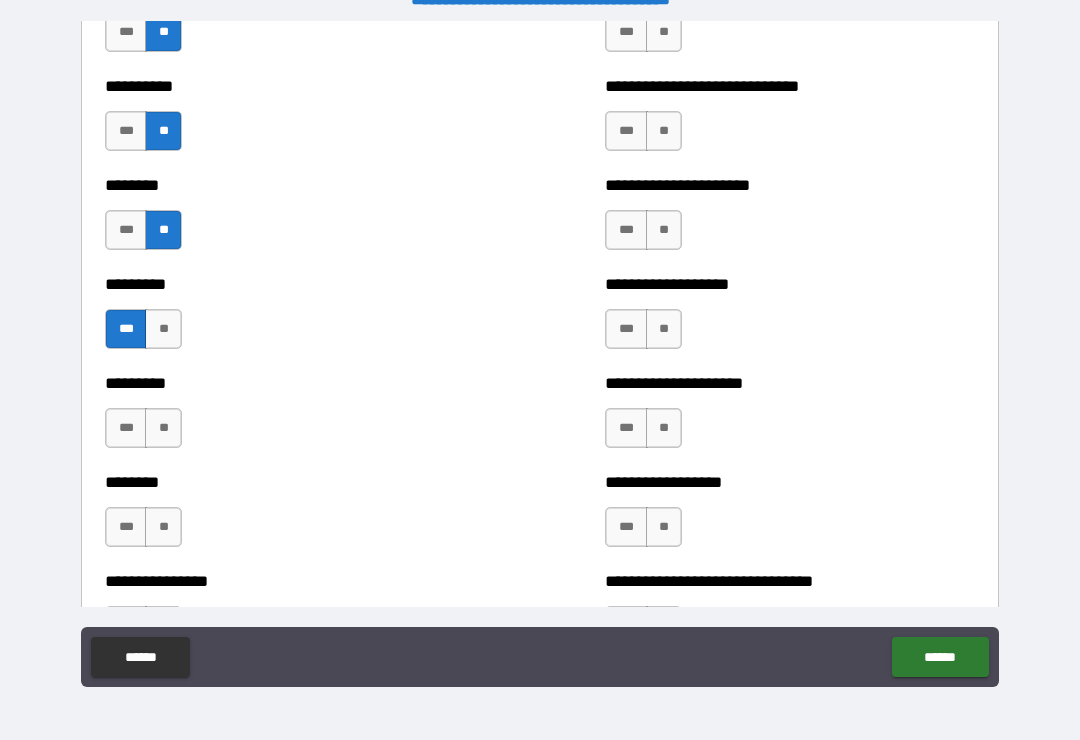 scroll, scrollTop: 7033, scrollLeft: 0, axis: vertical 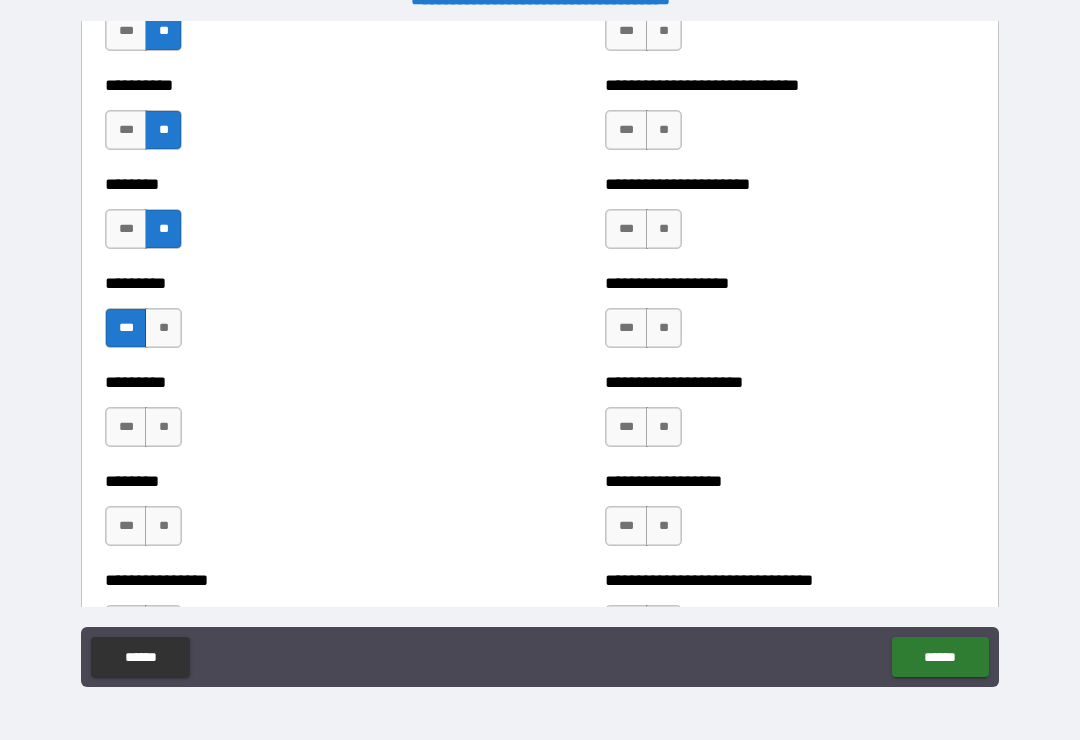click on "***" at bounding box center (126, 427) 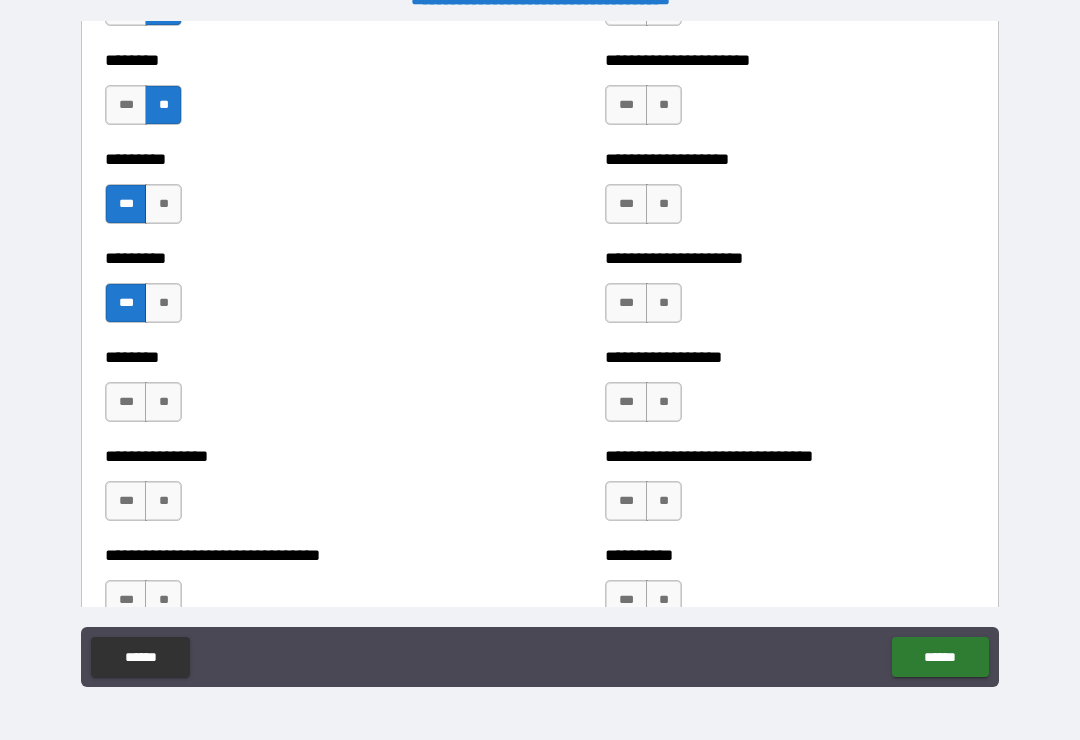scroll, scrollTop: 7164, scrollLeft: 0, axis: vertical 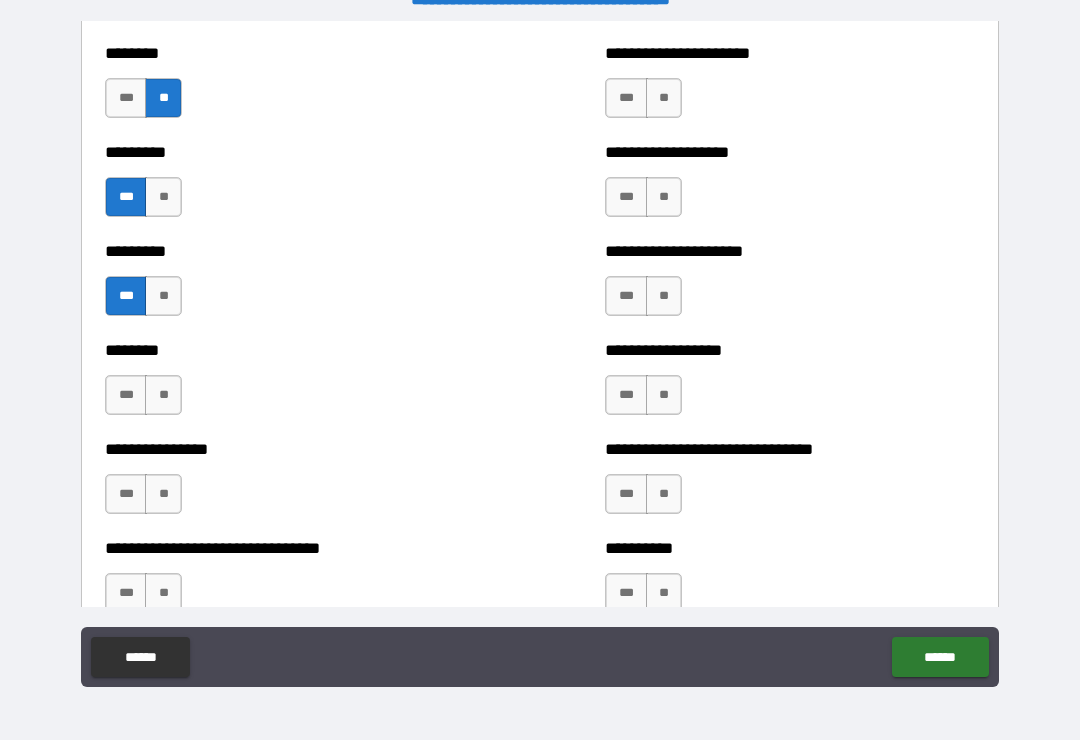 click on "**" at bounding box center [163, 395] 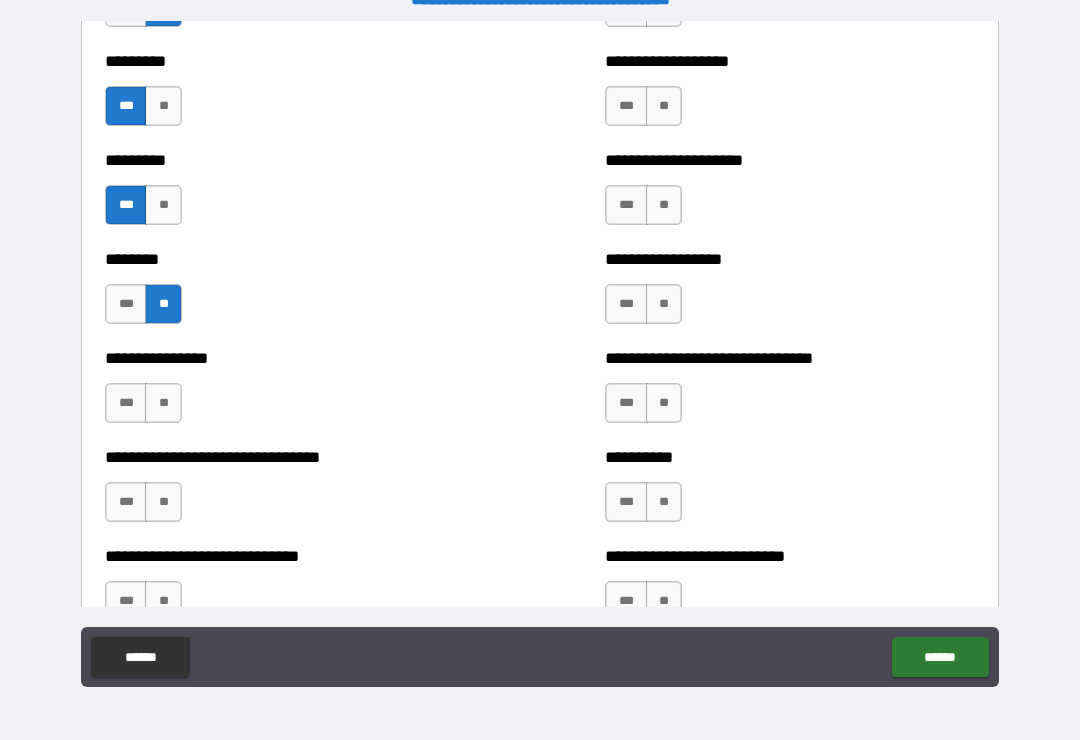 scroll, scrollTop: 7258, scrollLeft: 0, axis: vertical 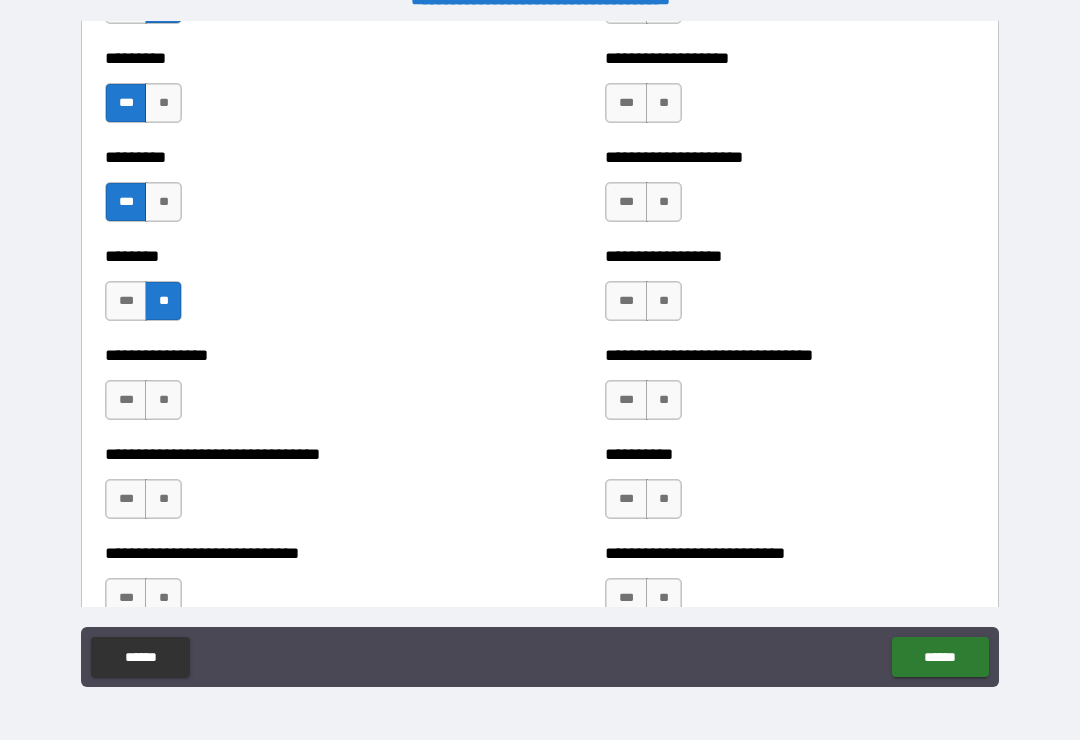 click on "***" at bounding box center [126, 400] 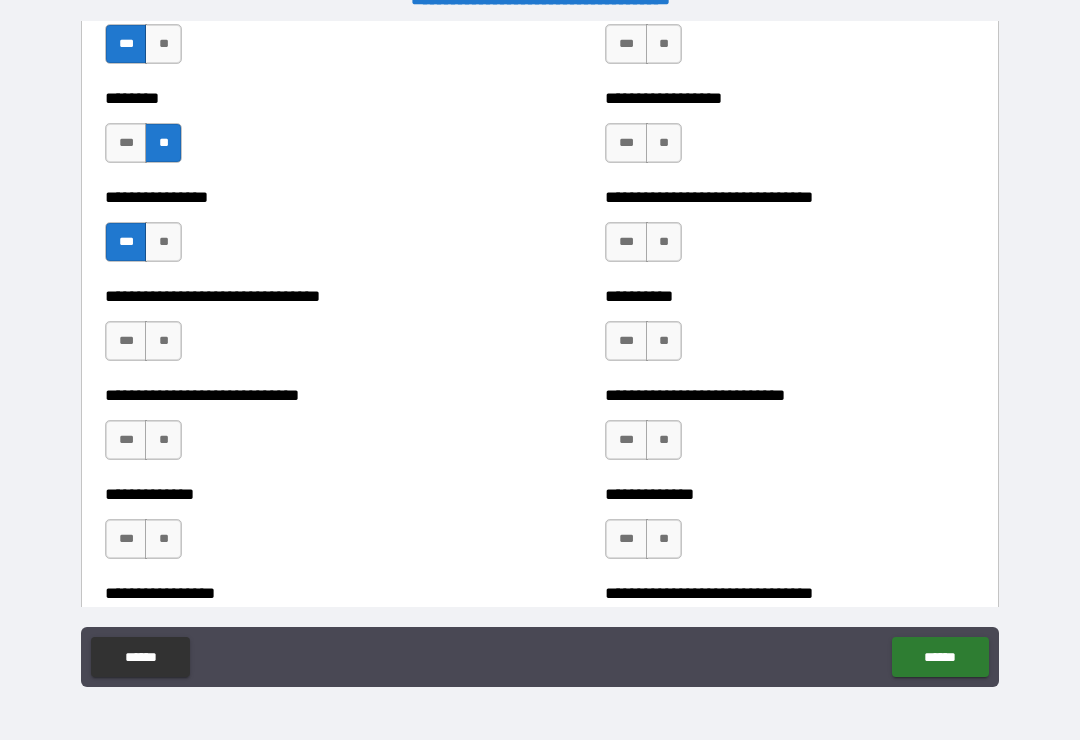 scroll, scrollTop: 7423, scrollLeft: 0, axis: vertical 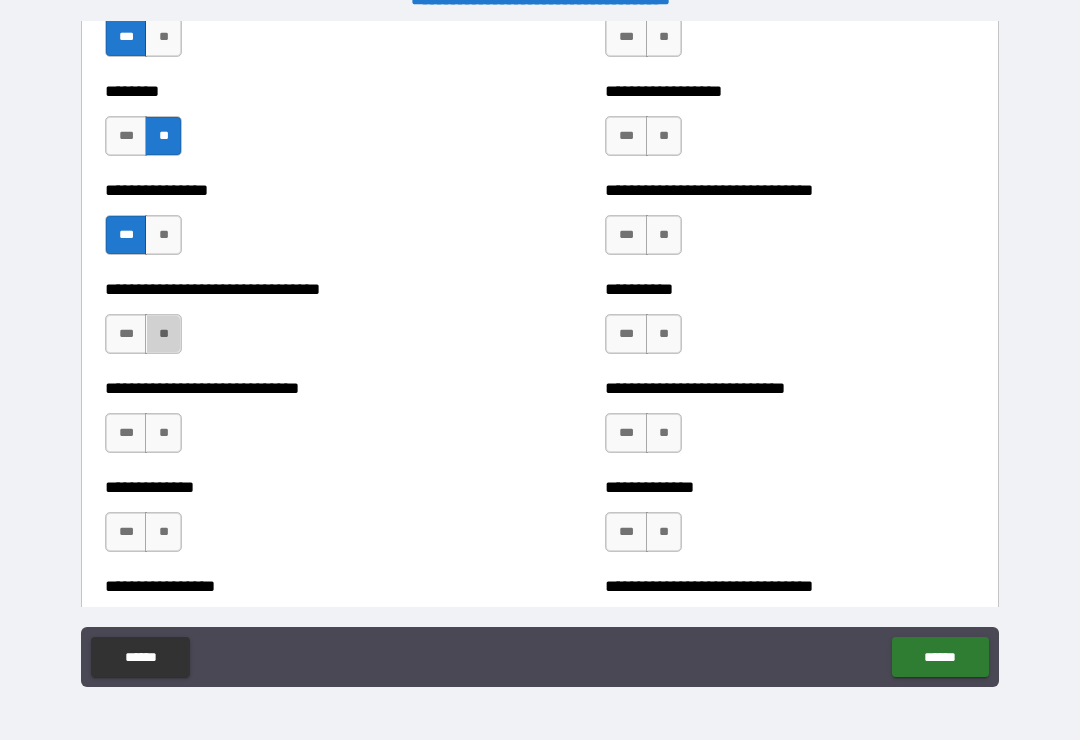click on "**" at bounding box center (163, 334) 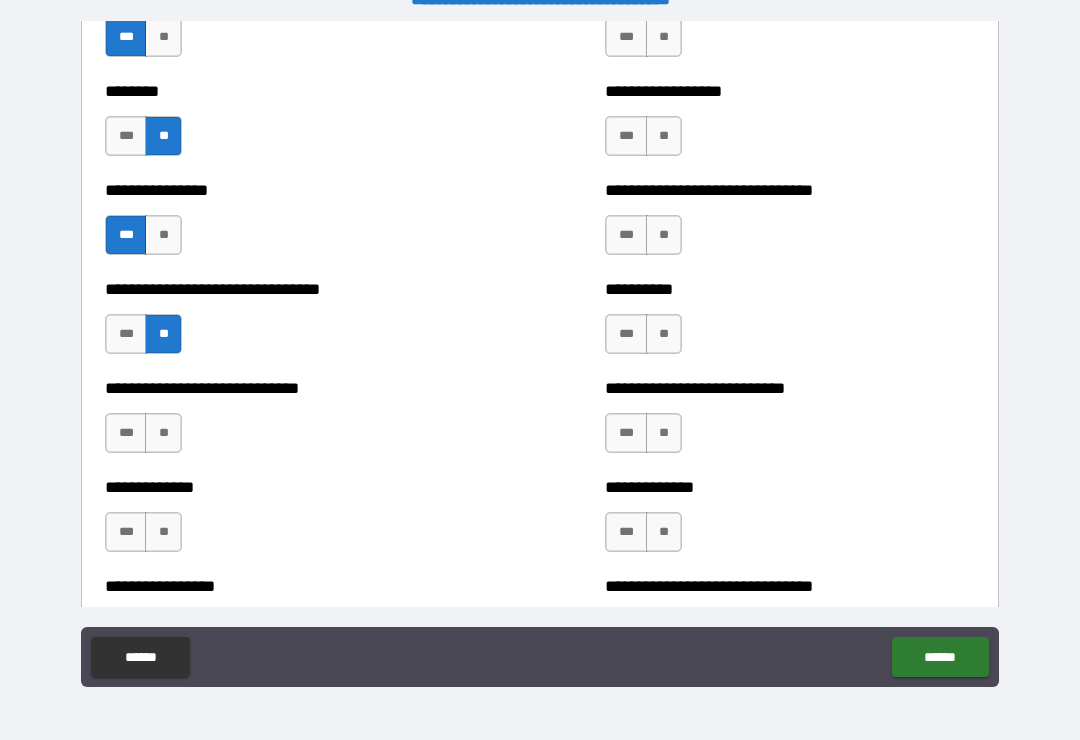 click on "**" at bounding box center [163, 433] 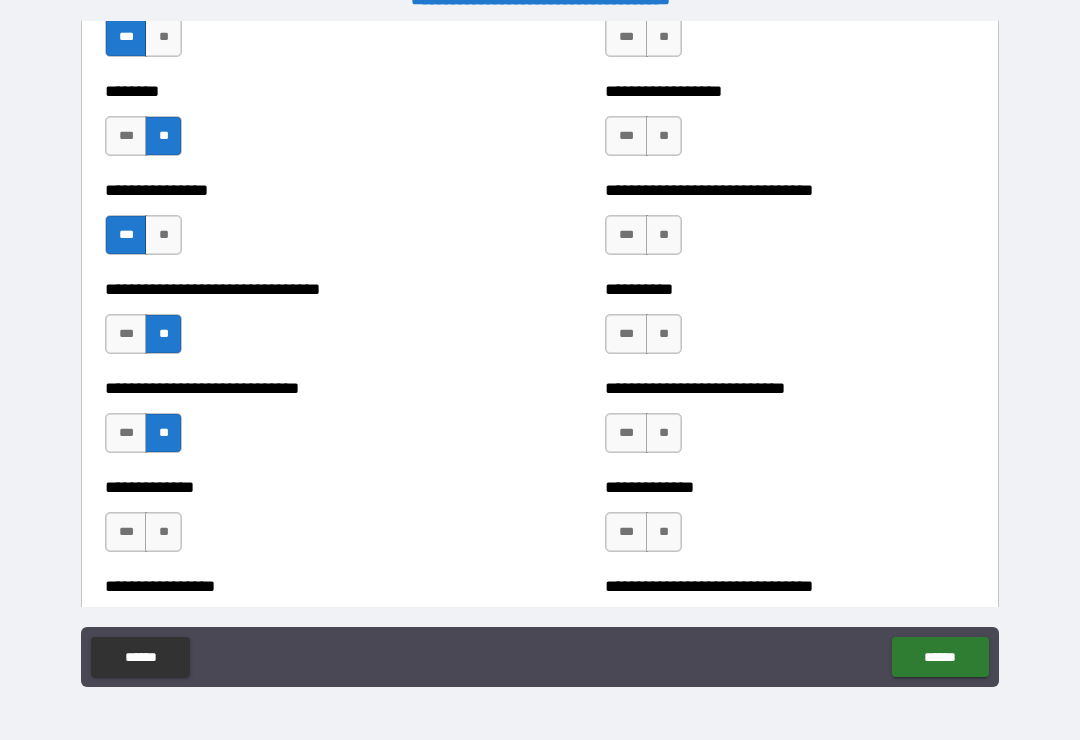 click on "**" at bounding box center [163, 532] 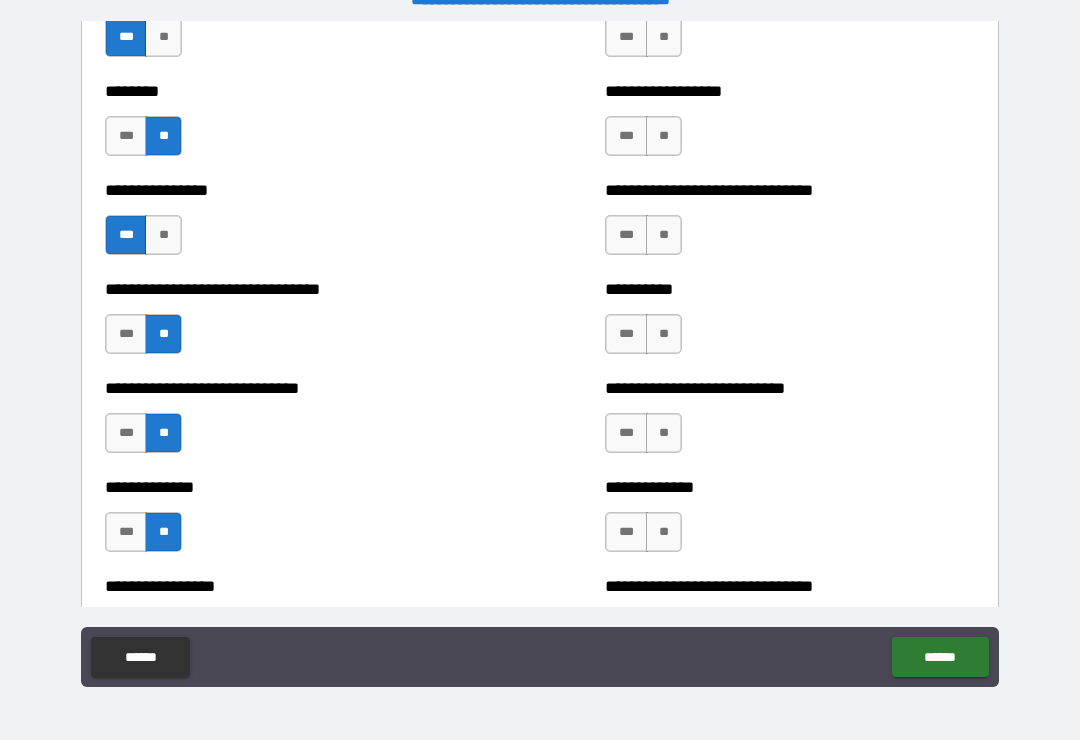 click on "***" at bounding box center [626, 532] 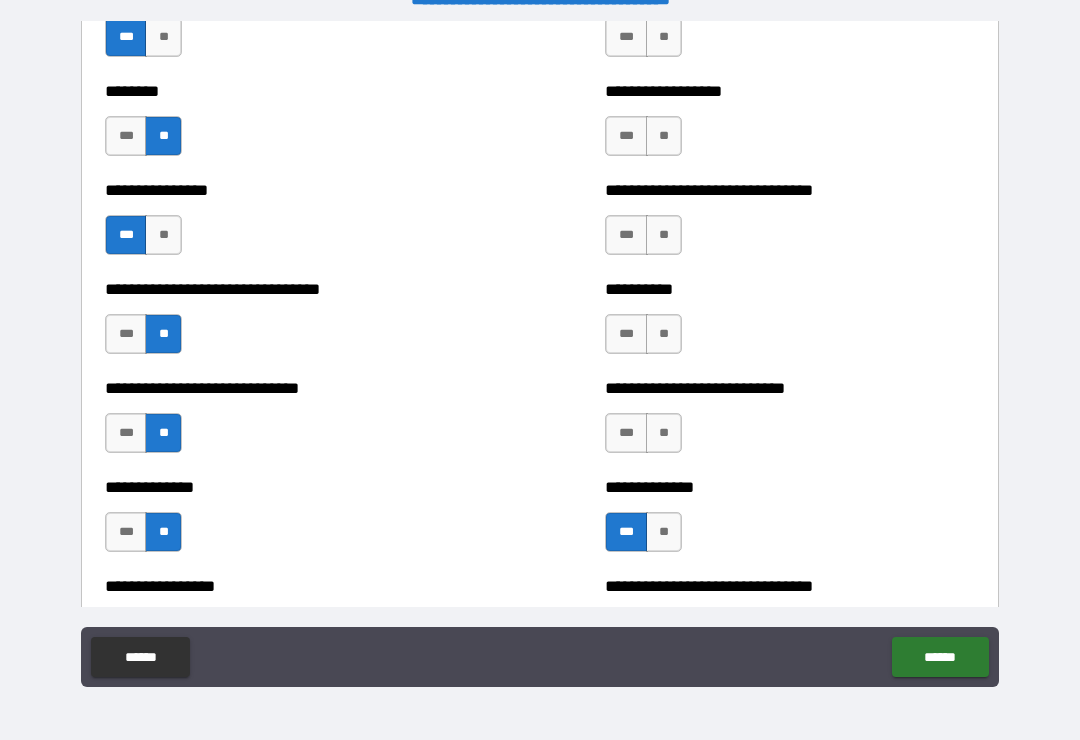 click on "**" at bounding box center [664, 433] 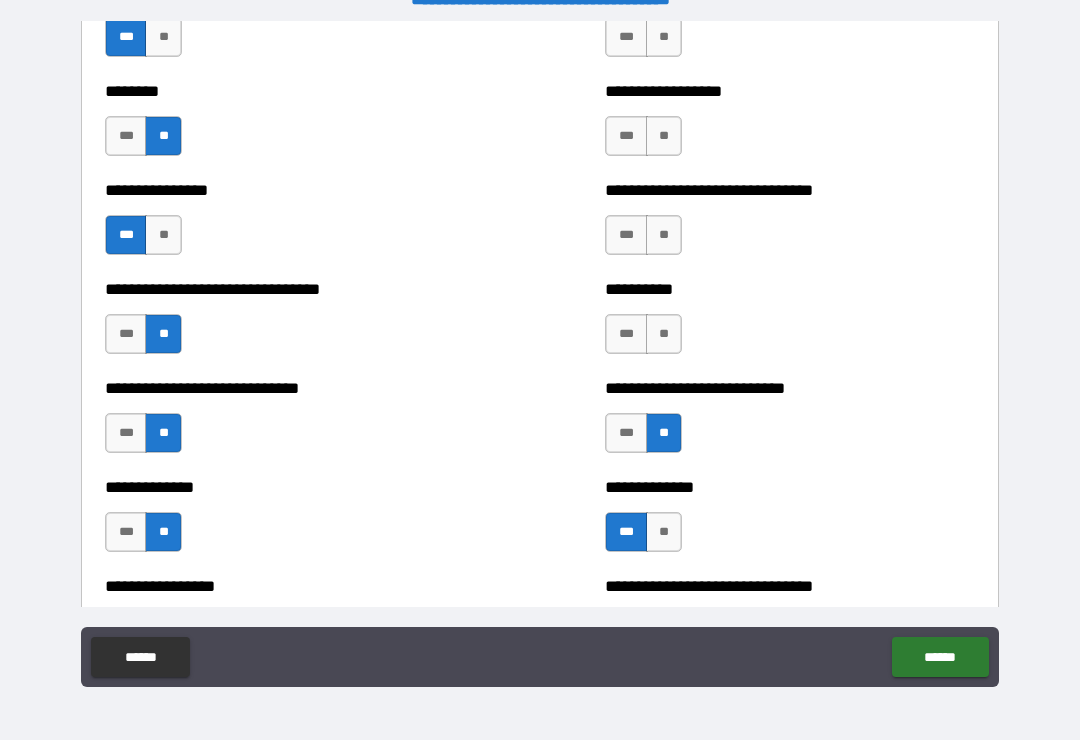 click on "**" at bounding box center (664, 334) 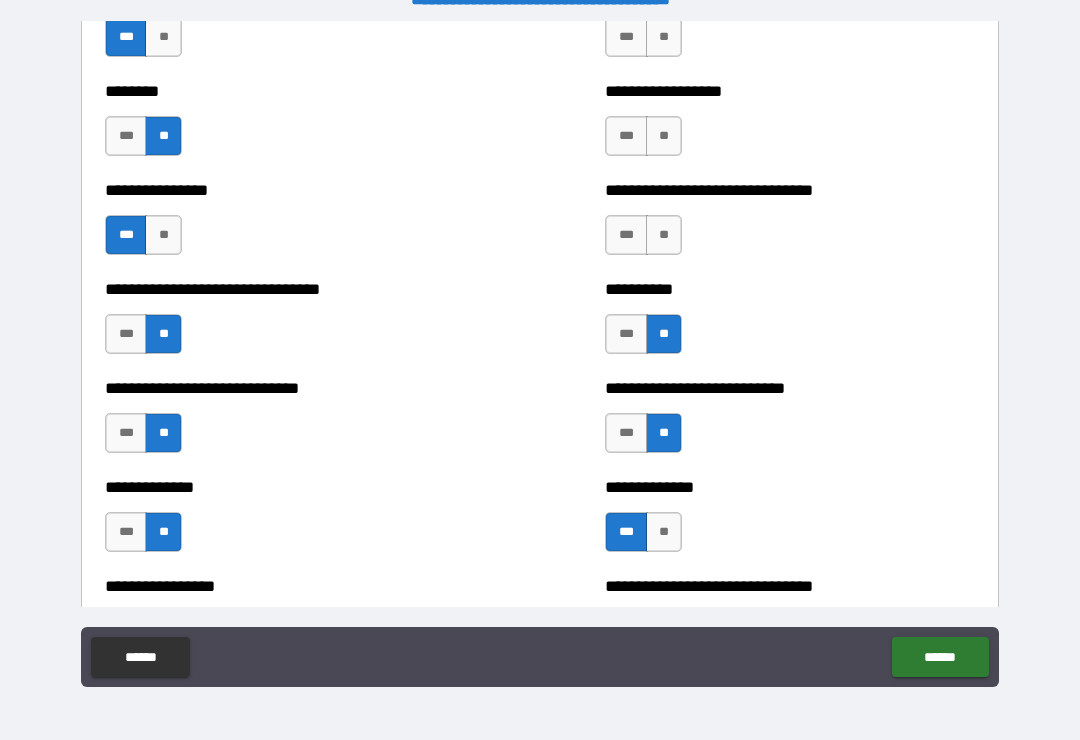 click on "**" at bounding box center [664, 235] 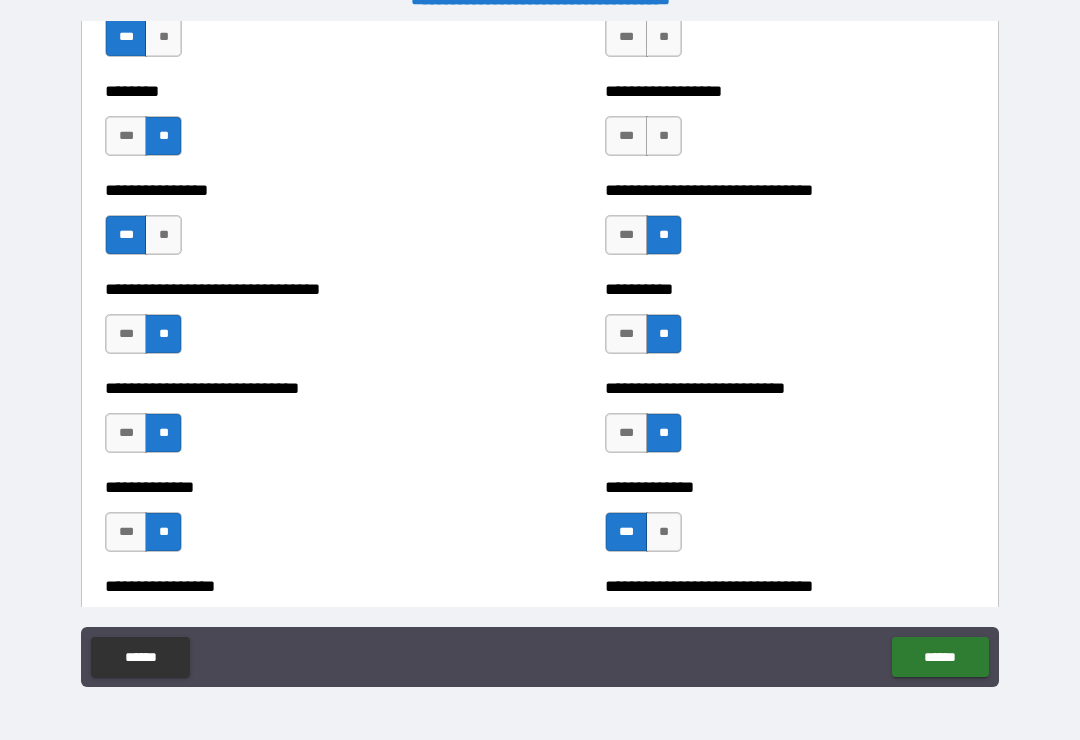 click on "**" at bounding box center [664, 136] 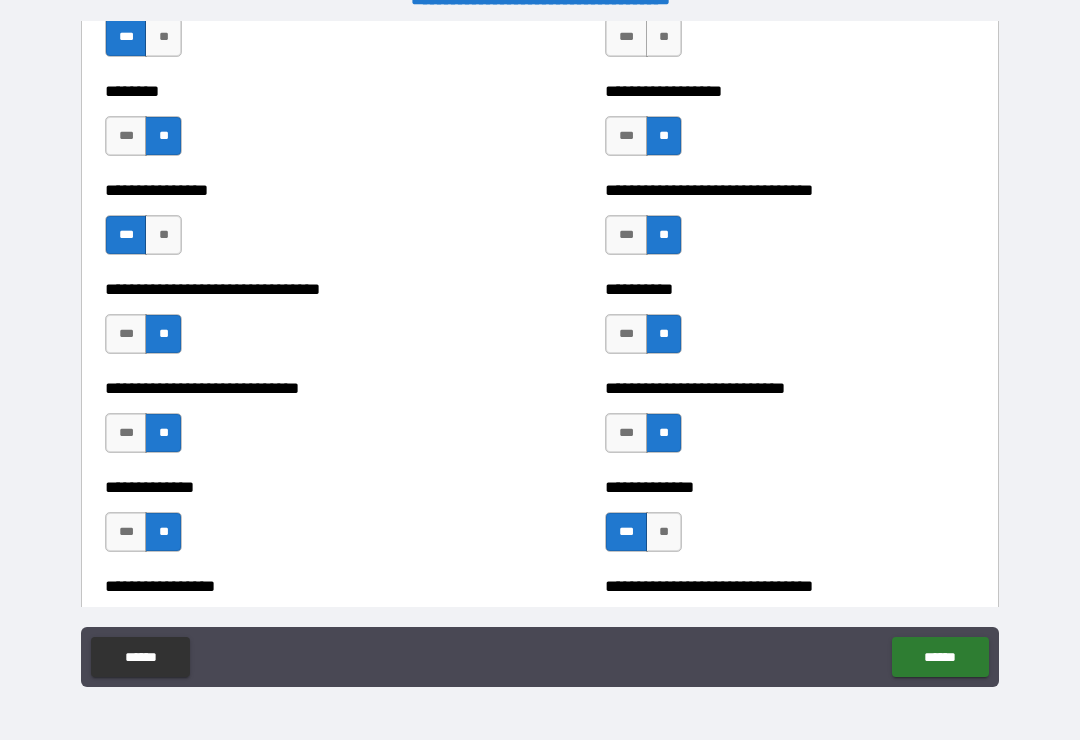 click on "**" at bounding box center [664, 37] 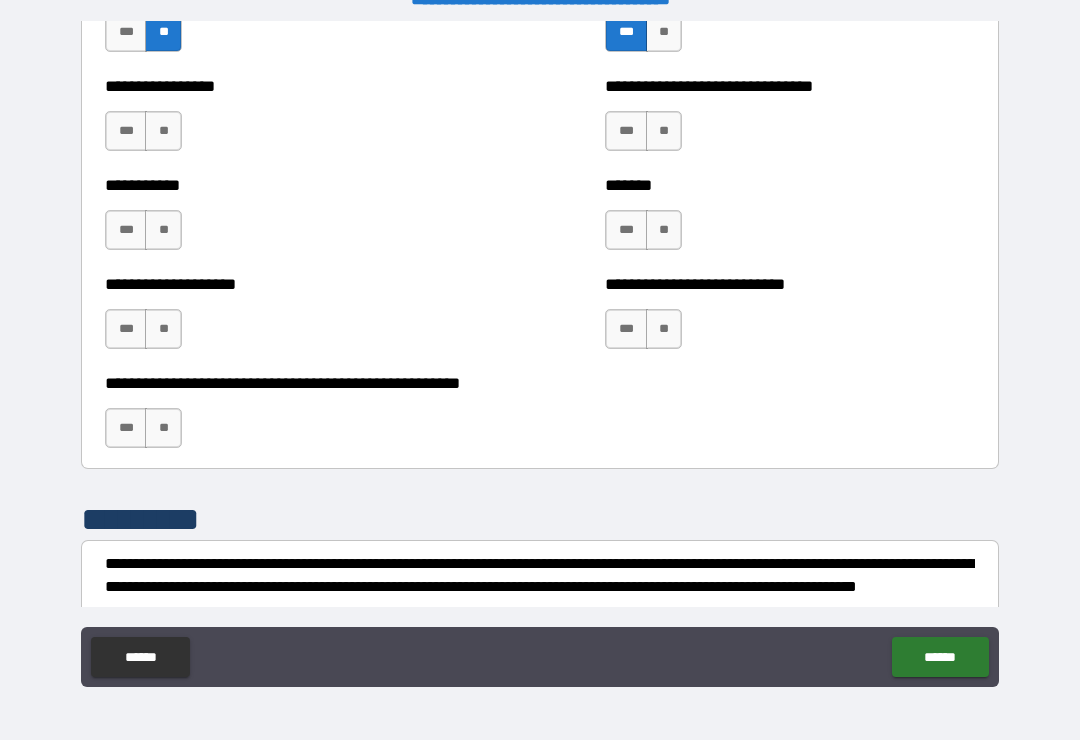 scroll, scrollTop: 7925, scrollLeft: 0, axis: vertical 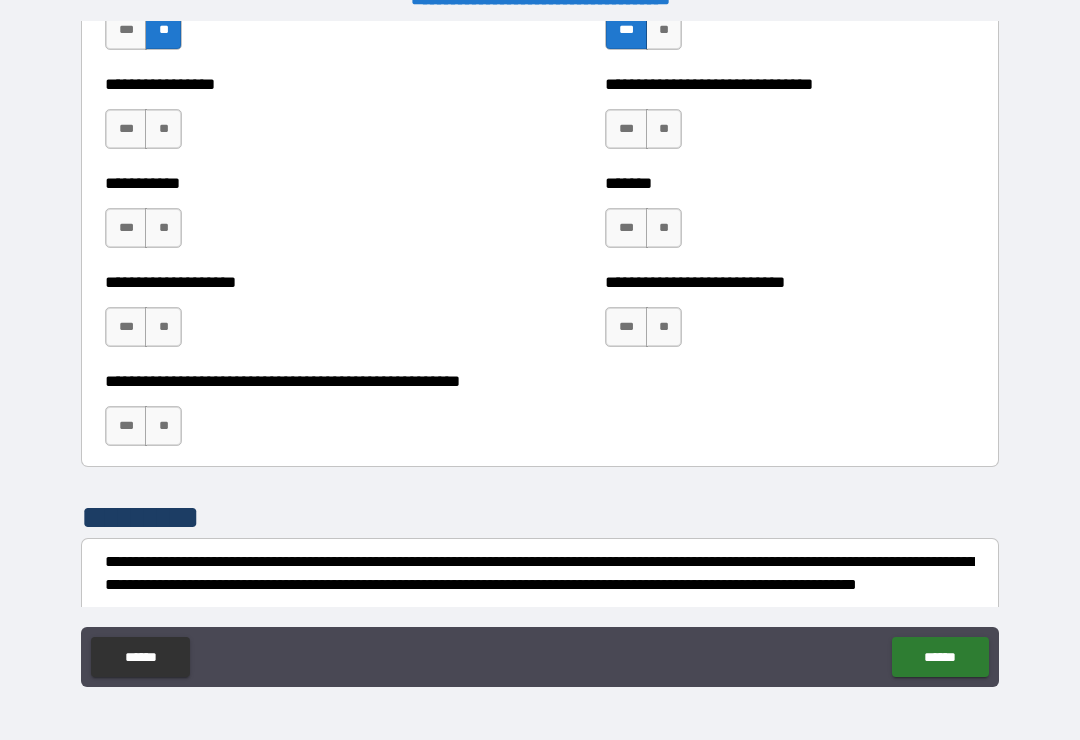 click on "**" at bounding box center [664, 327] 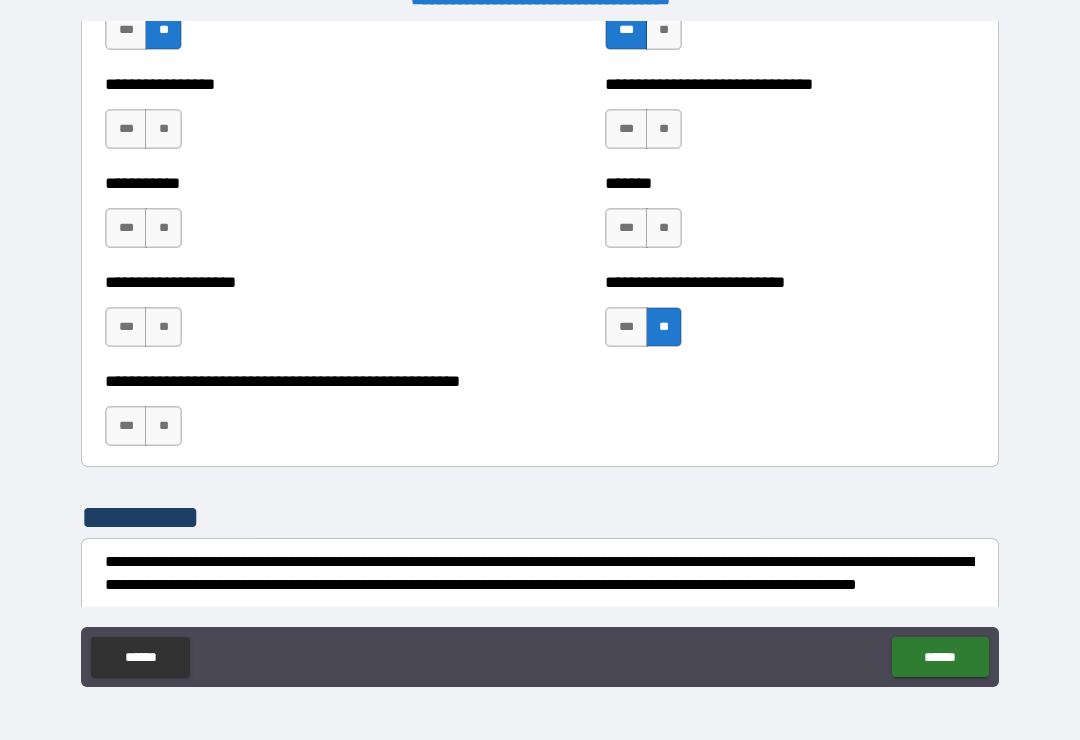 click on "**" at bounding box center [664, 228] 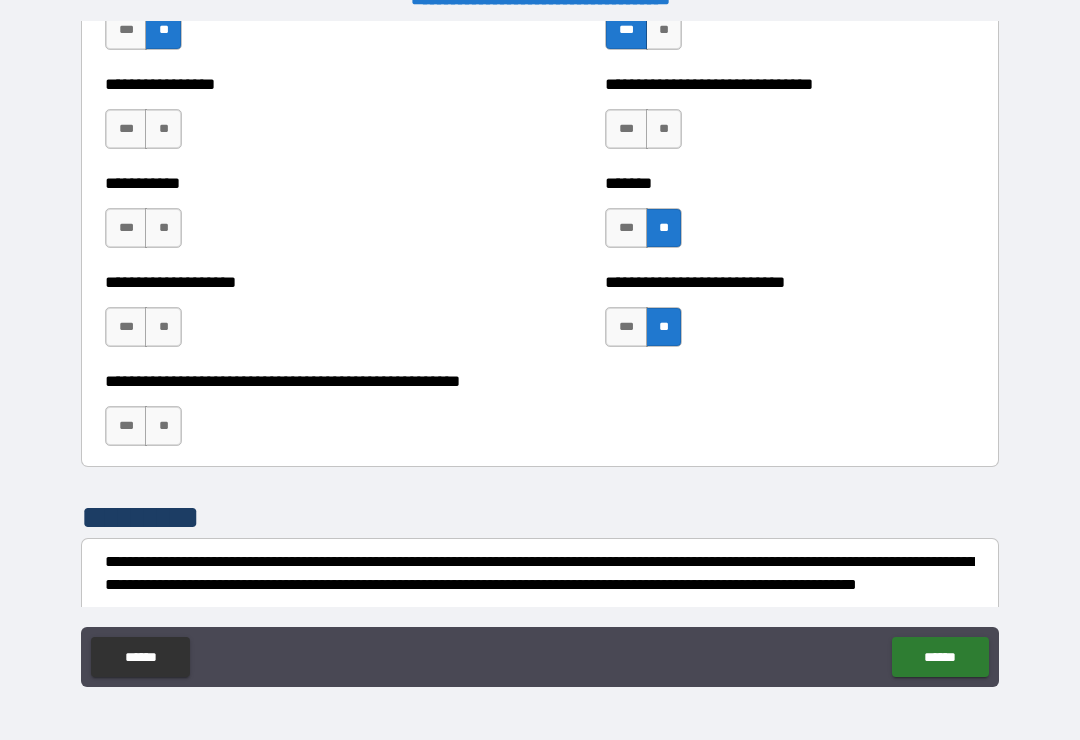 click on "***" at bounding box center [626, 228] 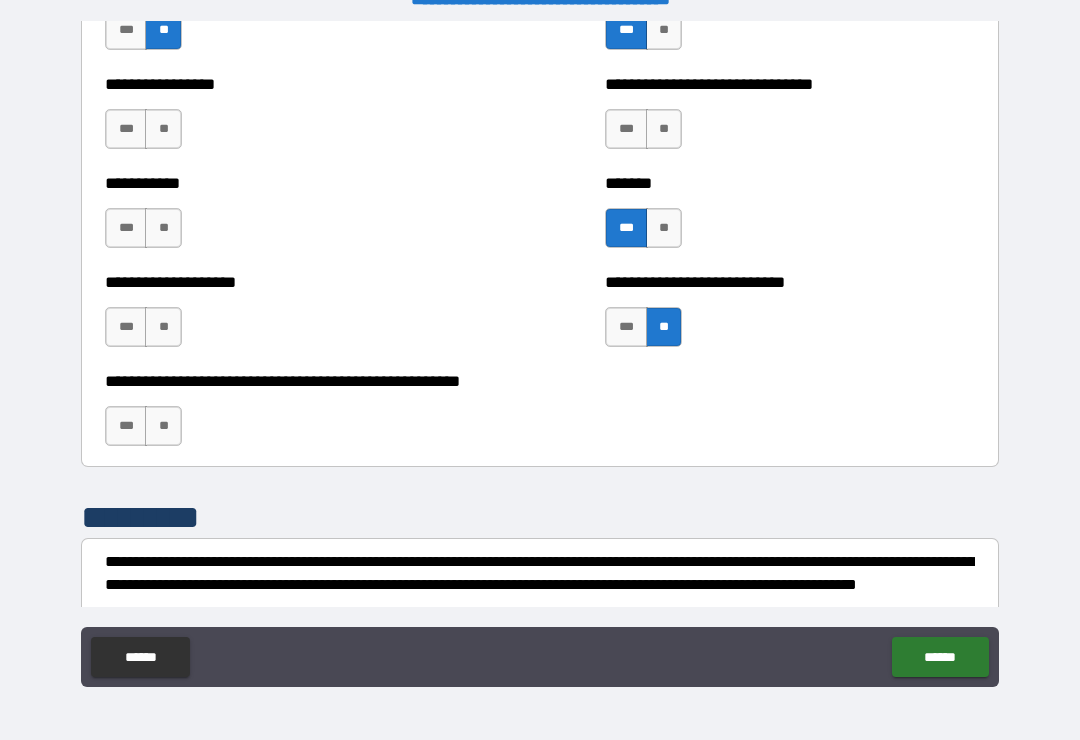 click on "***" at bounding box center (626, 129) 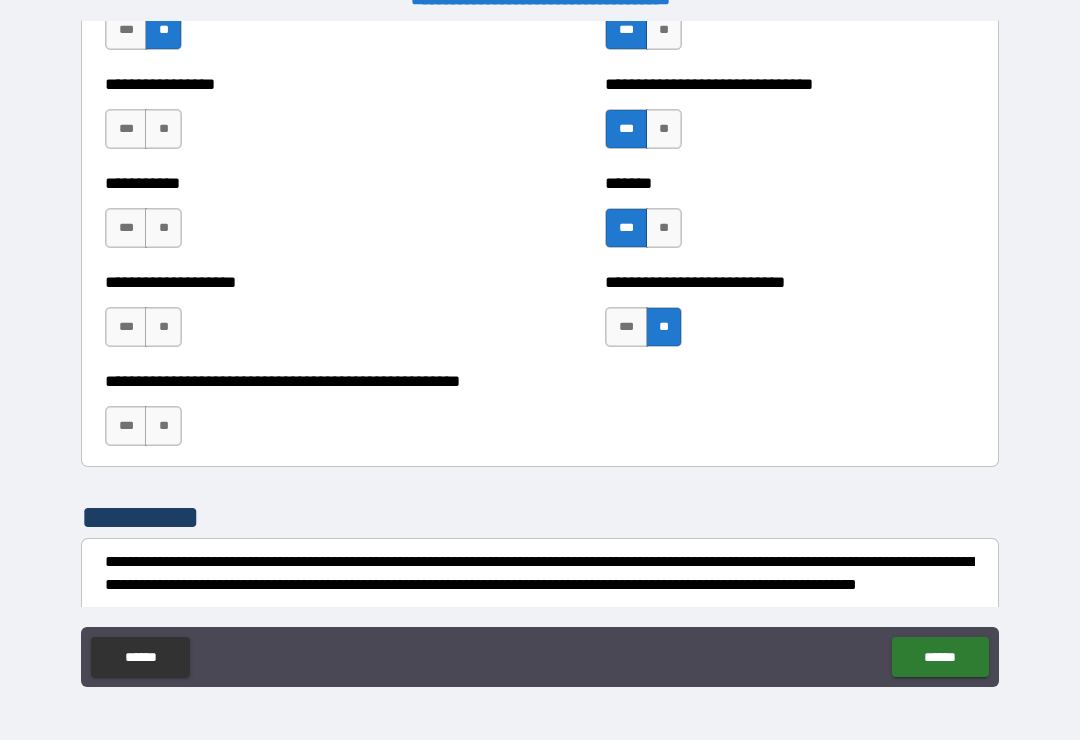 click on "***" at bounding box center [126, 129] 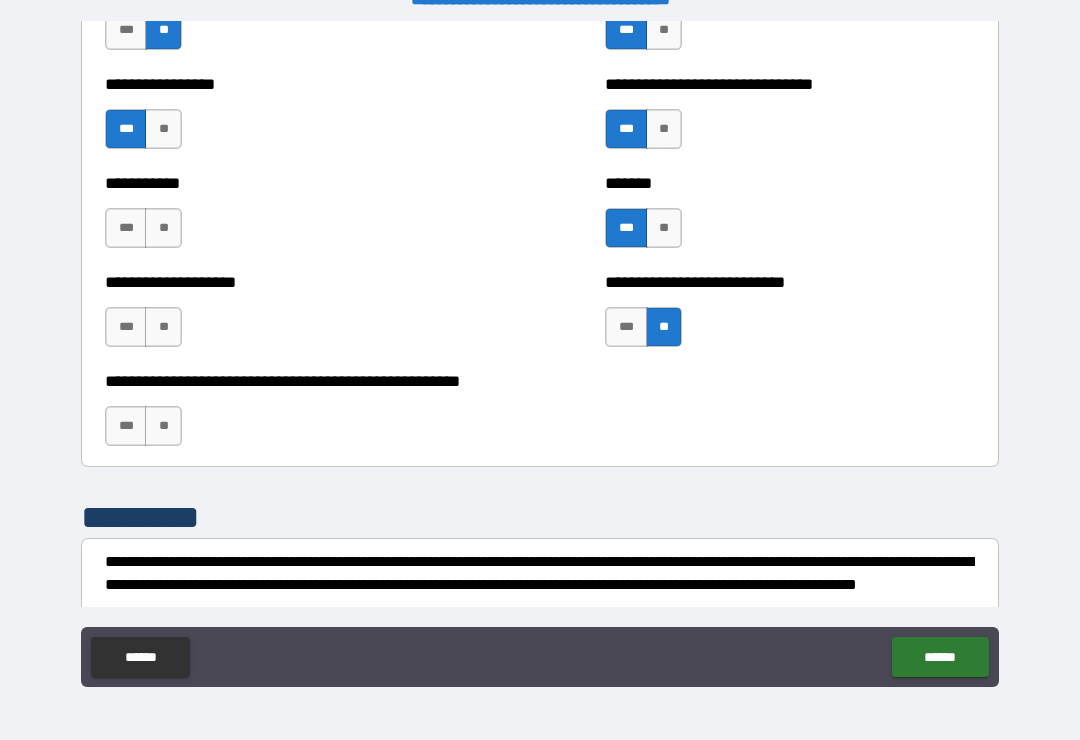 click on "**" at bounding box center [163, 228] 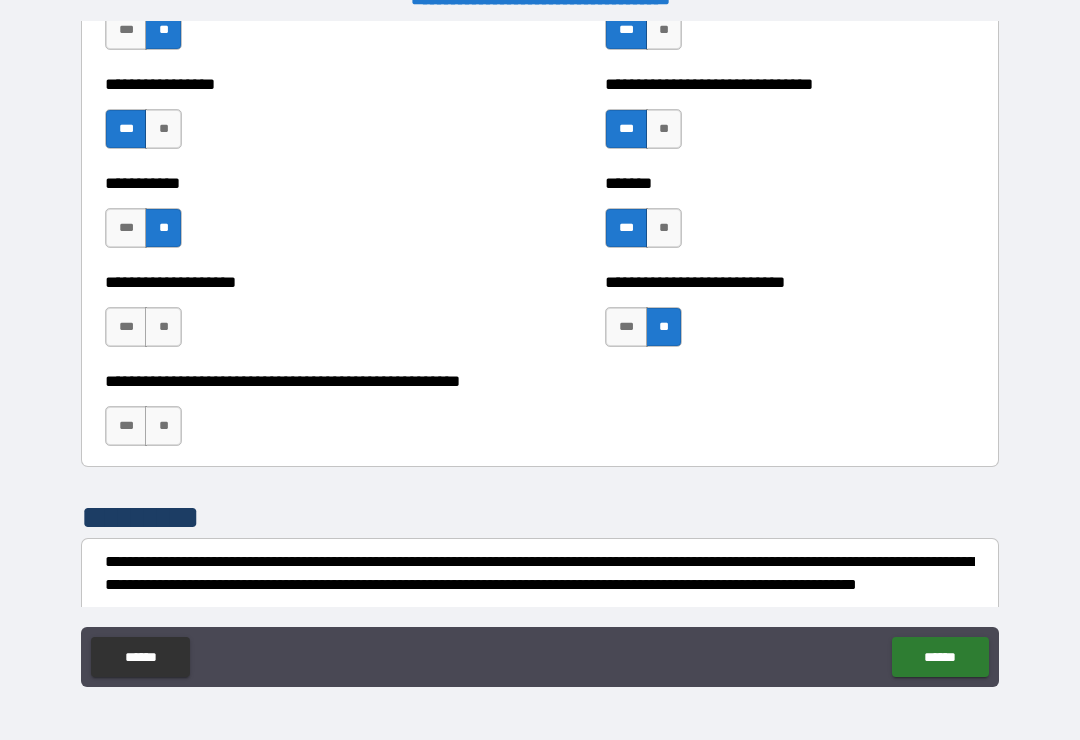 click on "***" at bounding box center [126, 327] 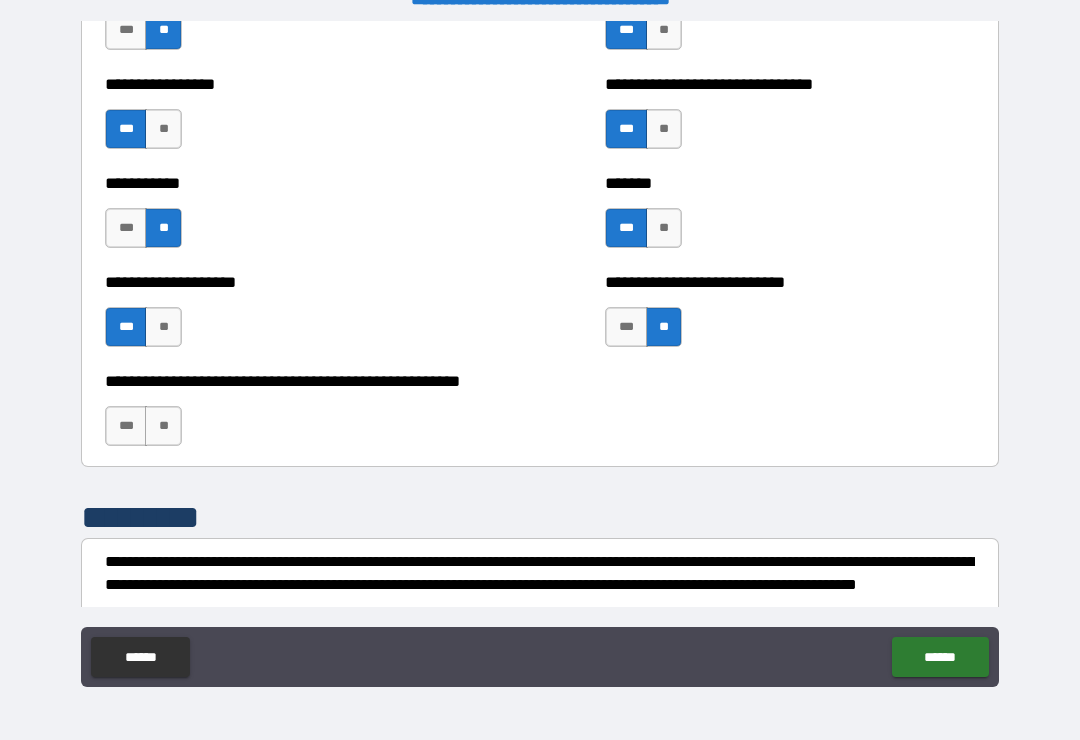 click on "**" at bounding box center [163, 426] 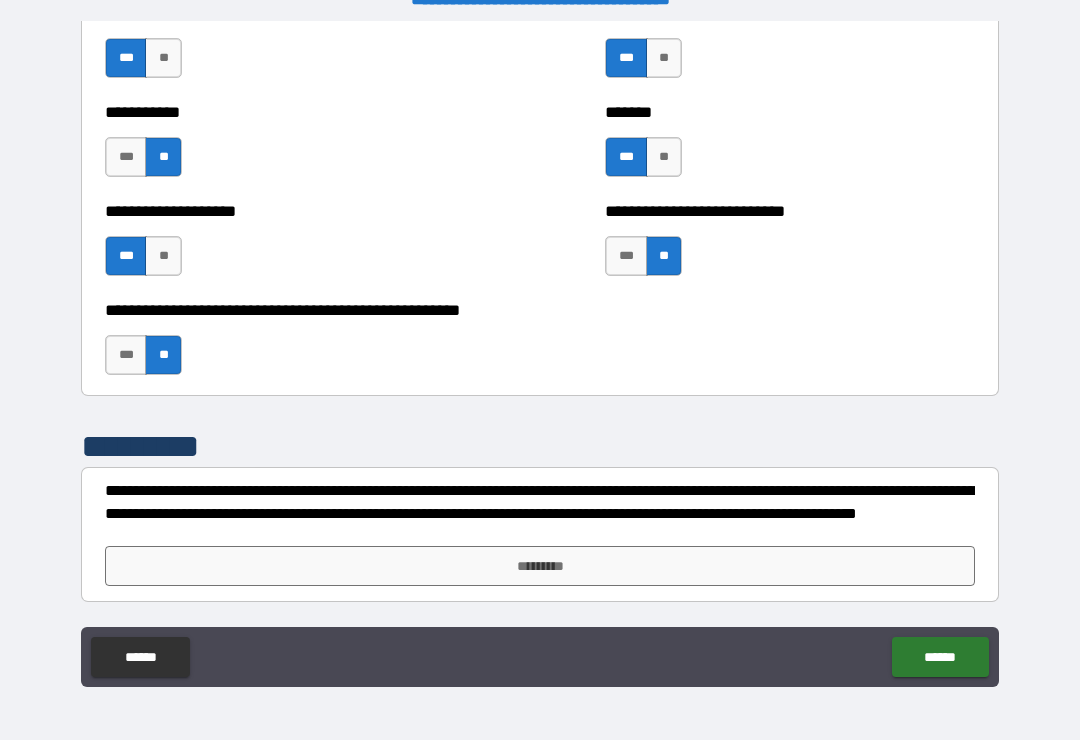 click on "*********" at bounding box center [540, 566] 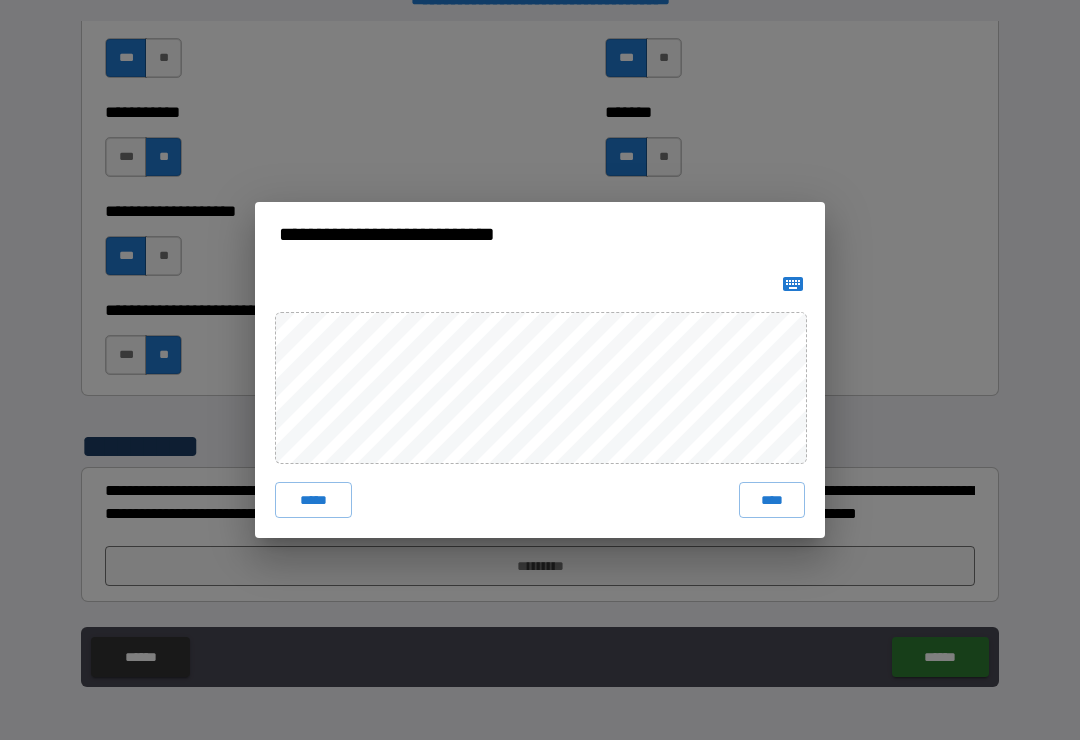 click on "****" at bounding box center [772, 500] 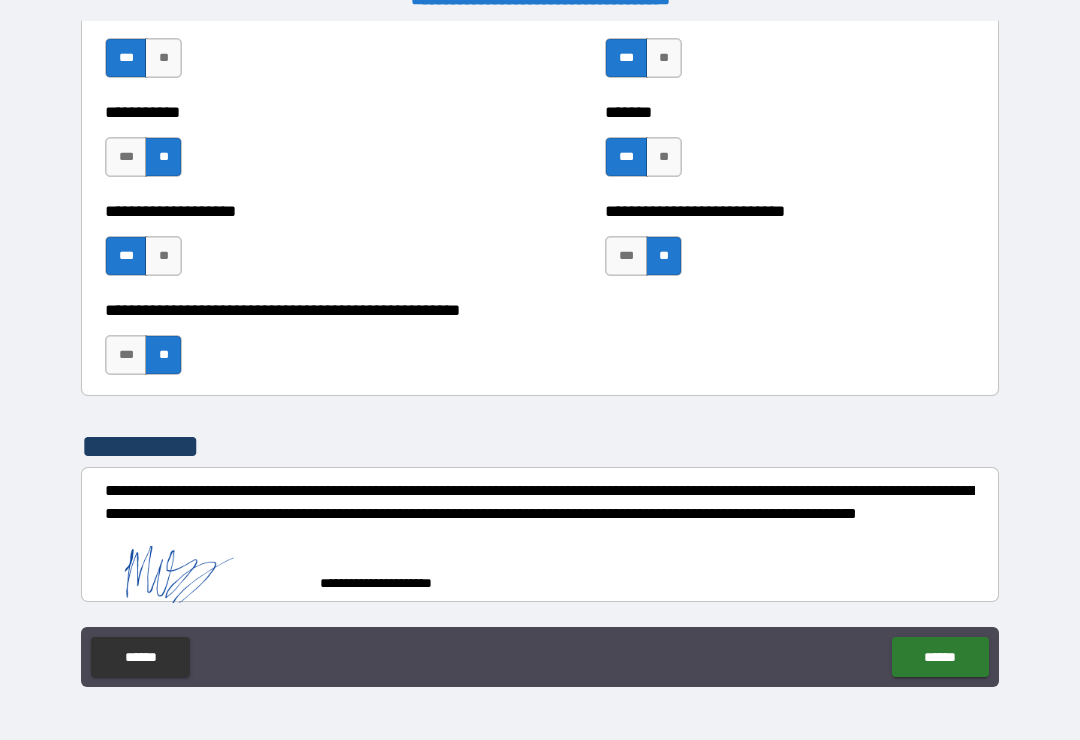 scroll, scrollTop: 7986, scrollLeft: 0, axis: vertical 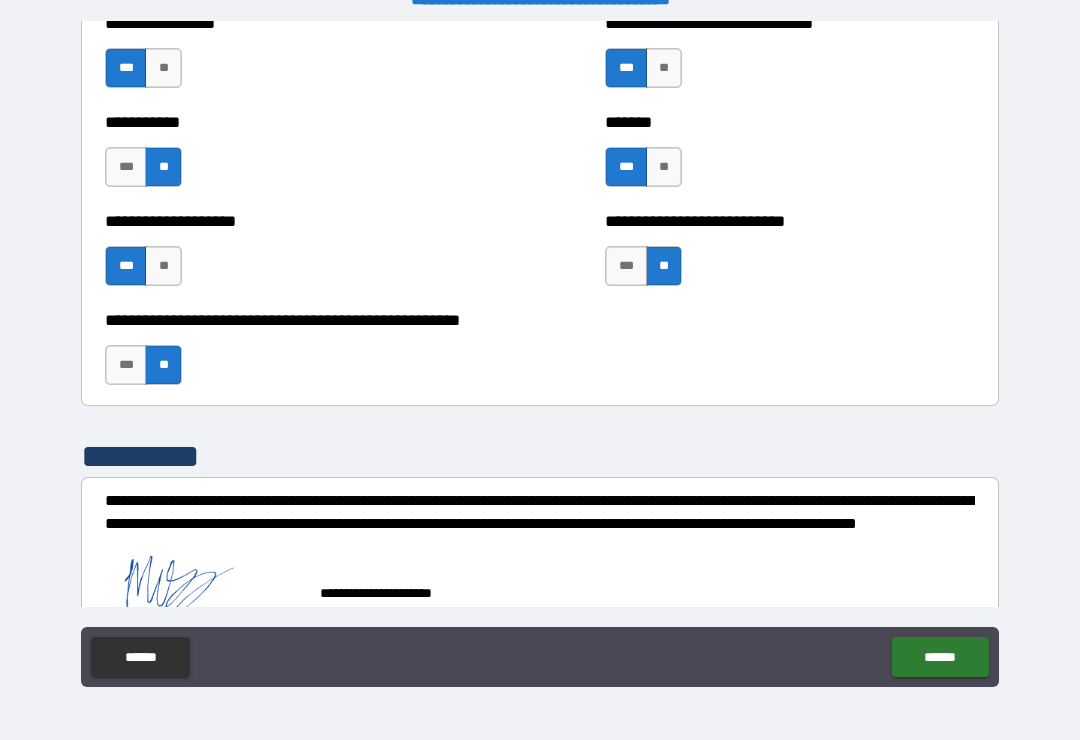 click on "******" at bounding box center [940, 657] 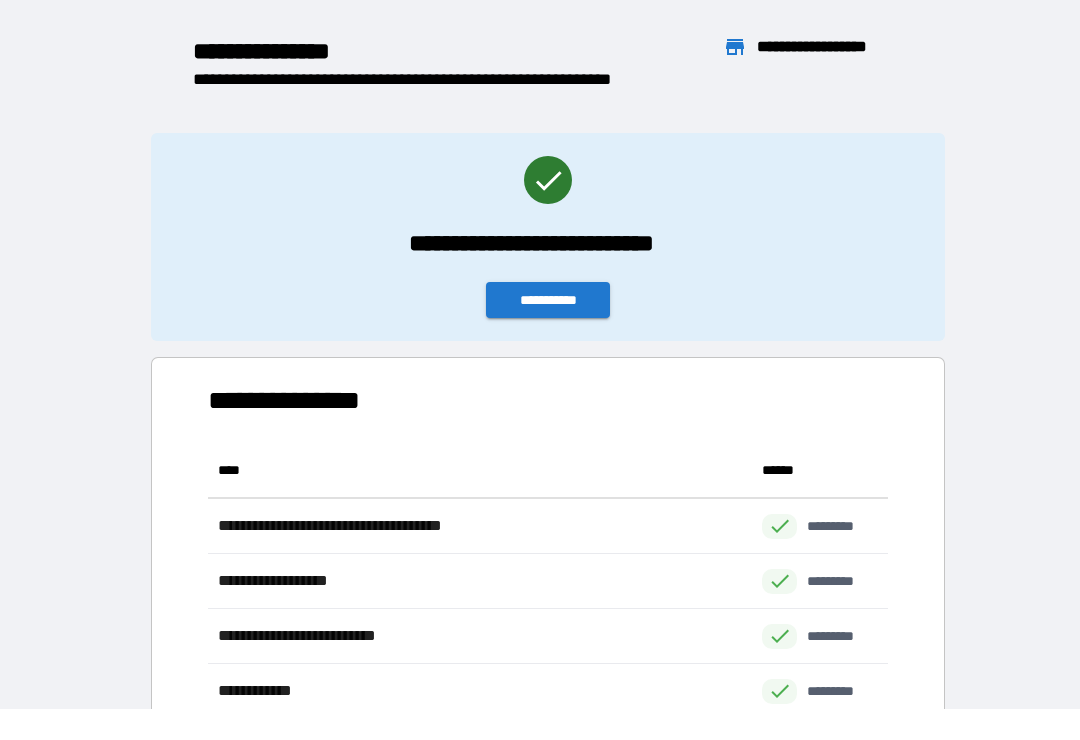 scroll, scrollTop: 386, scrollLeft: 680, axis: both 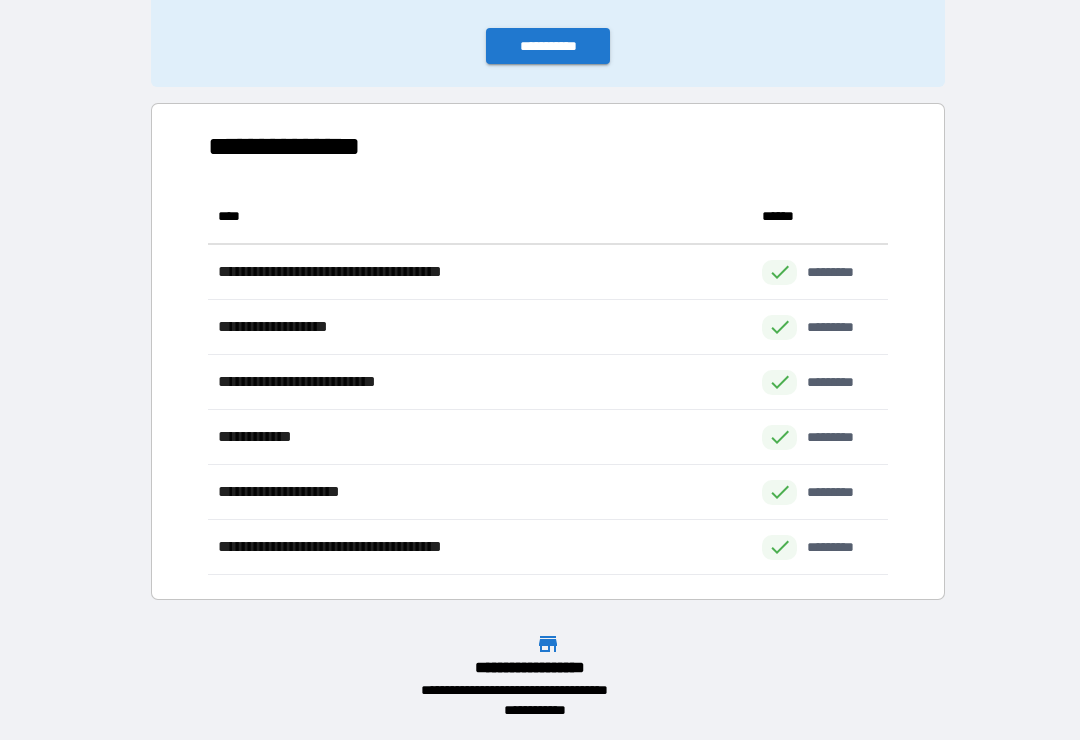 click on "**********" at bounding box center [548, 46] 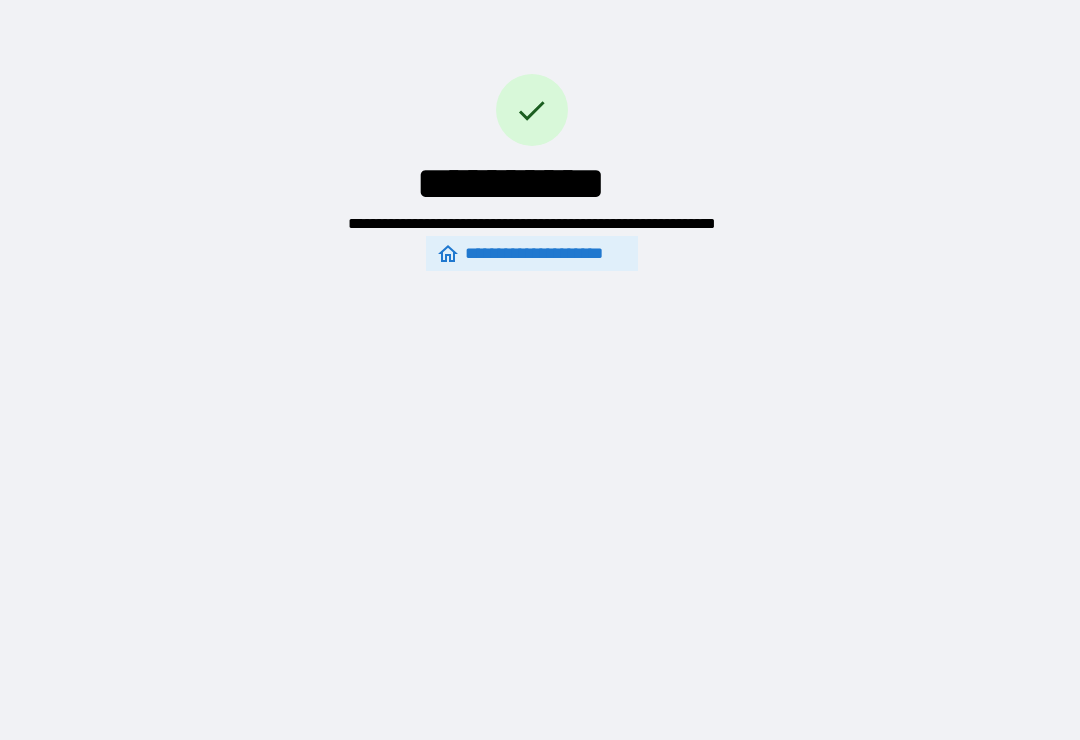 scroll, scrollTop: 0, scrollLeft: 0, axis: both 